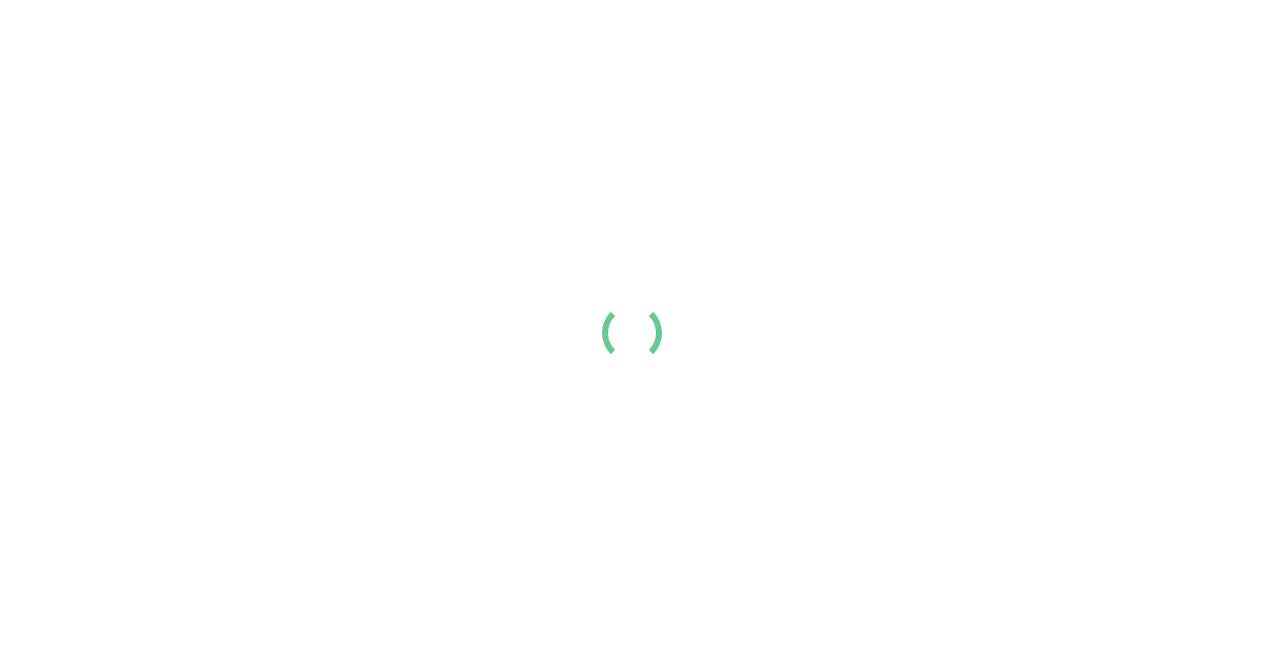scroll, scrollTop: 0, scrollLeft: 0, axis: both 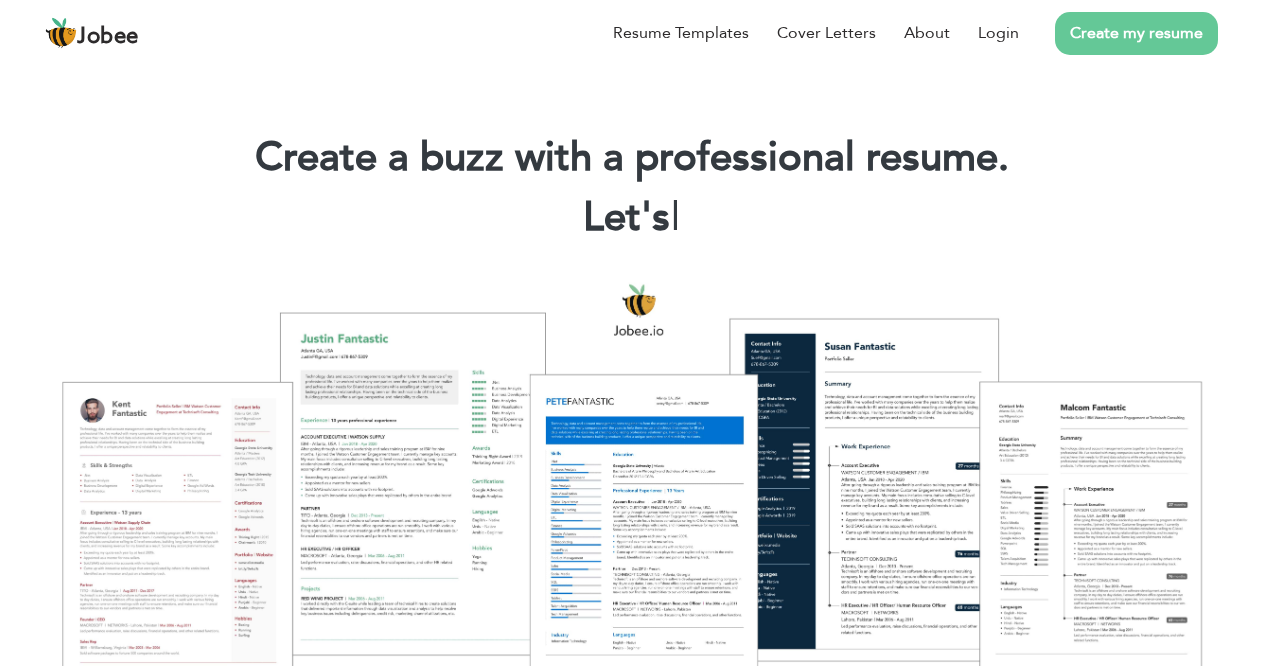 click on "Resume Templates
Cover Letters
About
Login
Create my resume" at bounding box center [631, 33] 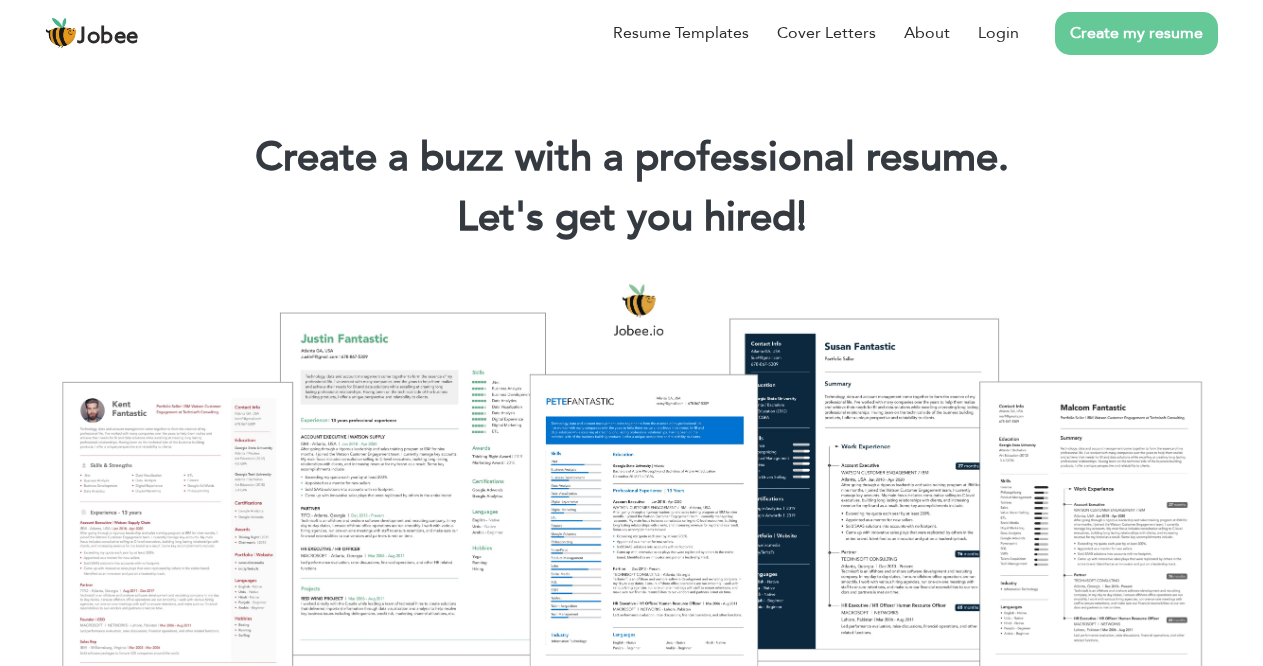 click on "Resume Templates
Cover Letters
About
Login
Create my resume" at bounding box center (631, 33) 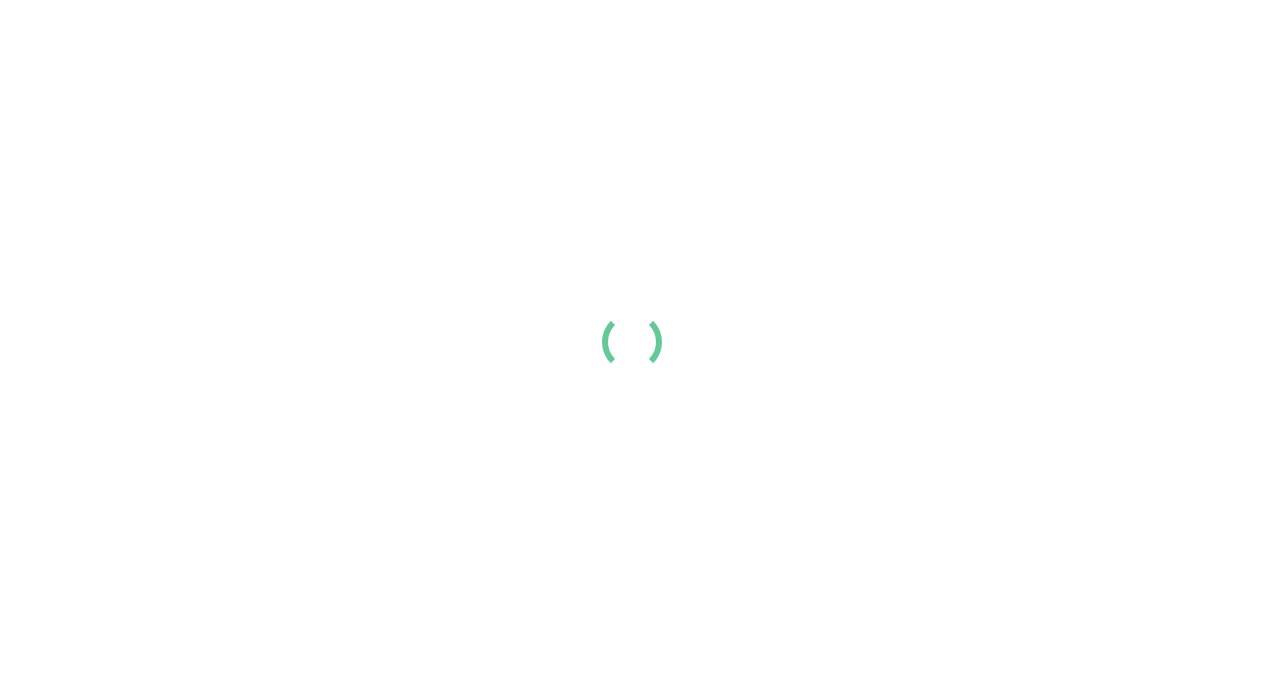 scroll, scrollTop: 60, scrollLeft: 0, axis: vertical 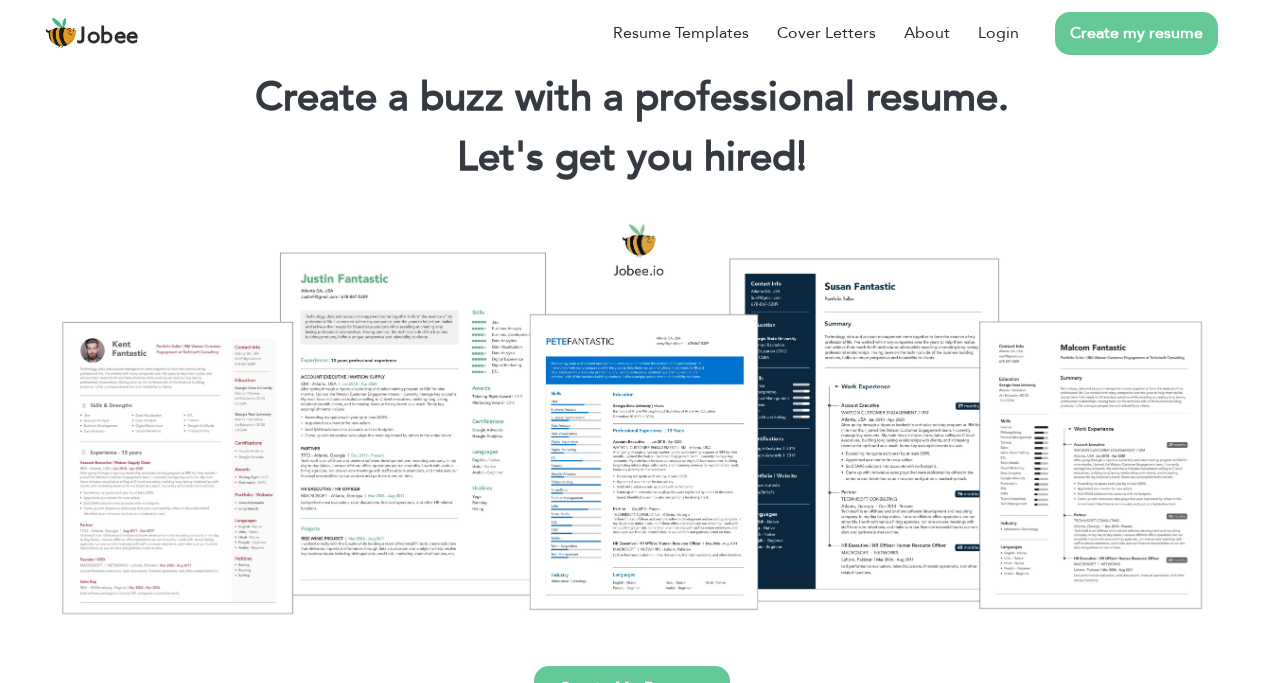 click on "Create my resume" at bounding box center [1136, 33] 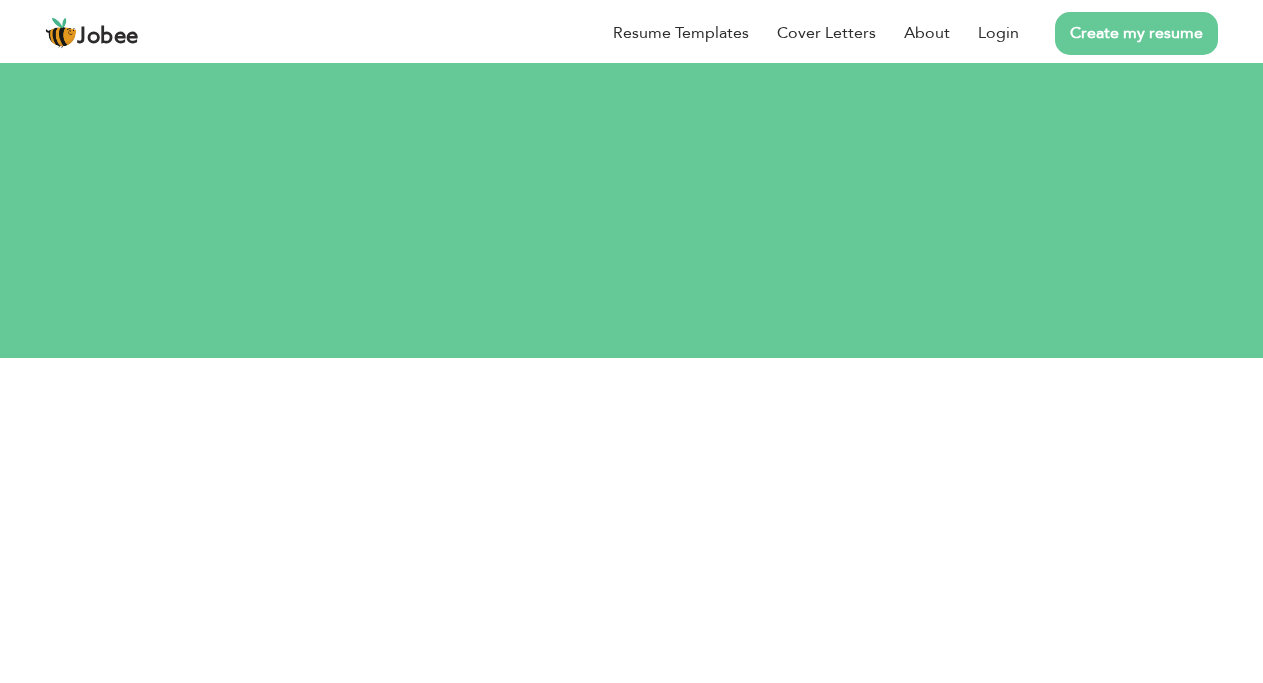 scroll, scrollTop: 0, scrollLeft: 0, axis: both 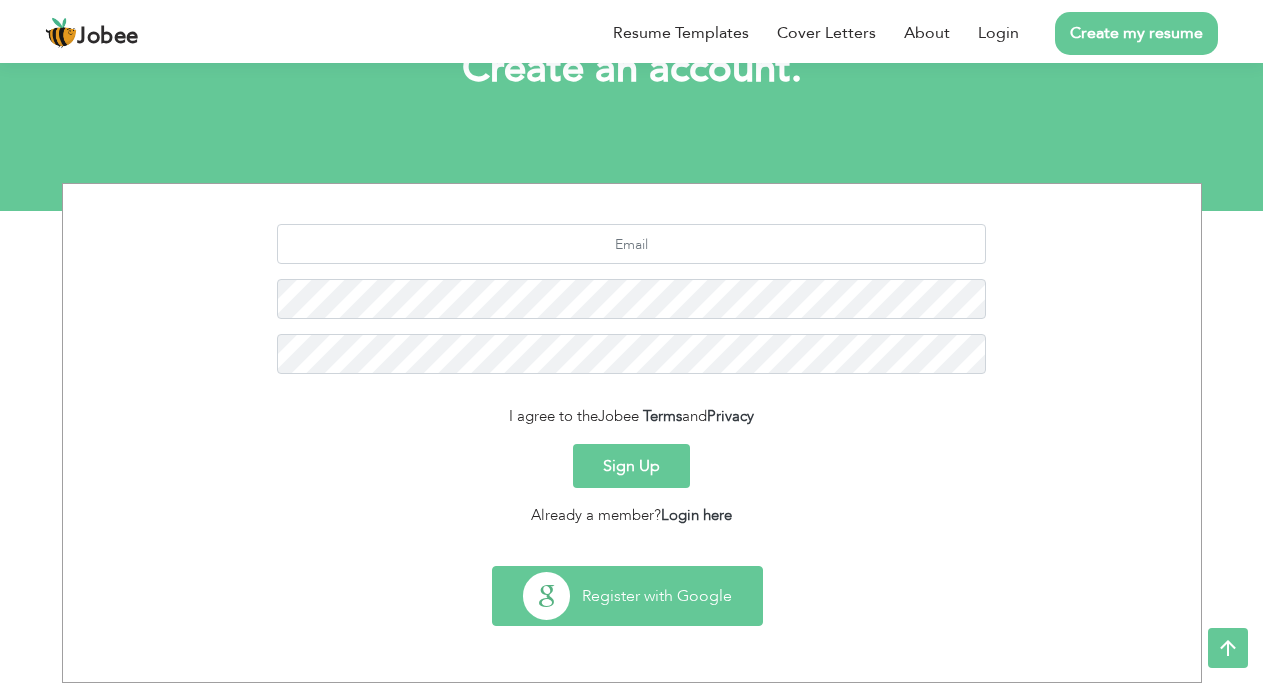 click on "Register with Google" at bounding box center (627, 596) 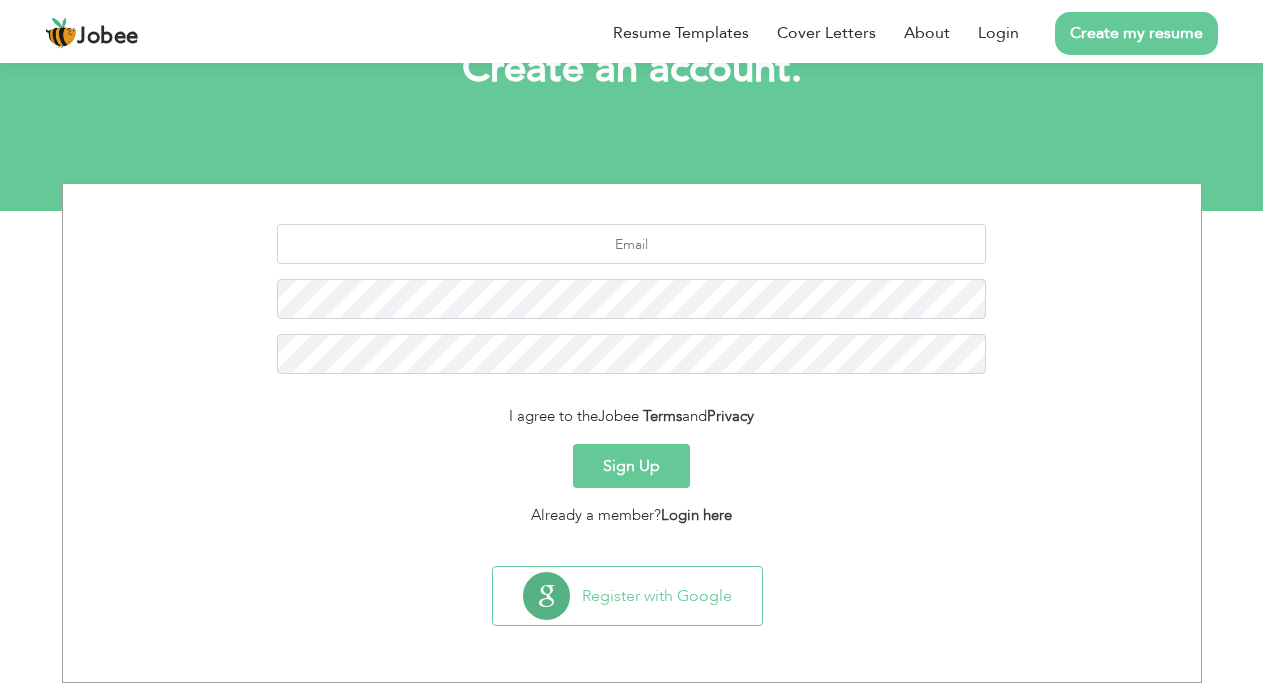 scroll, scrollTop: 0, scrollLeft: 0, axis: both 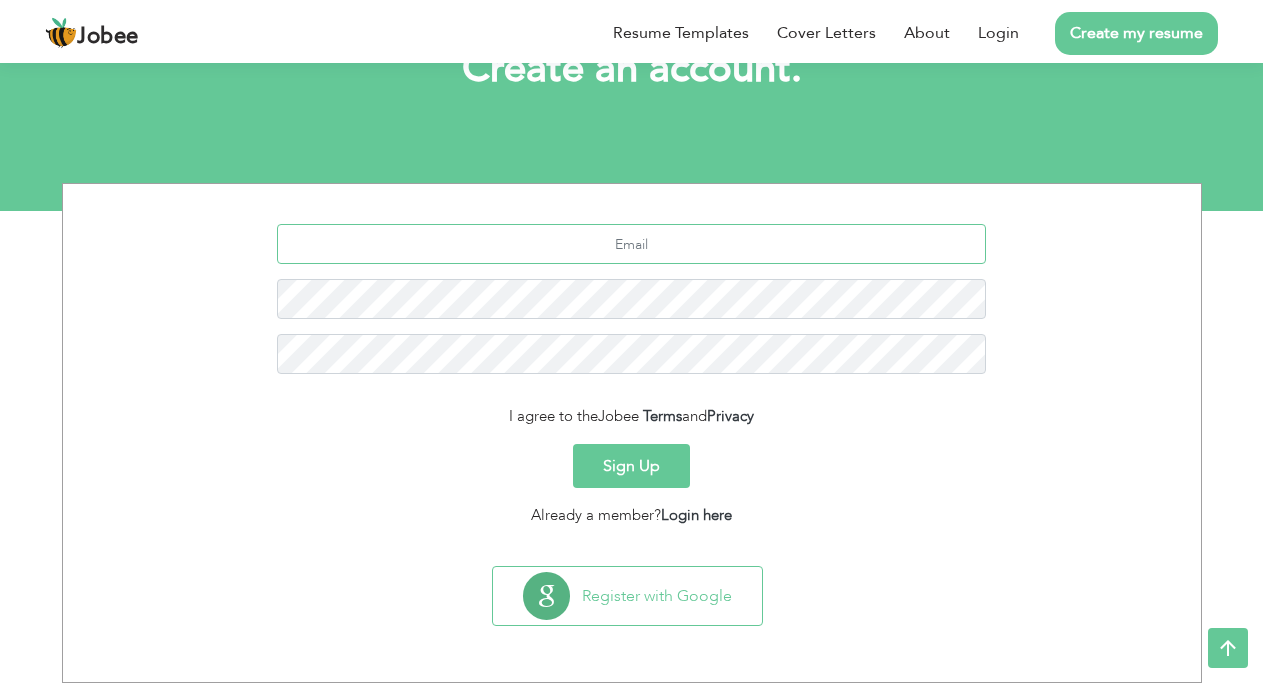 click at bounding box center [631, 244] 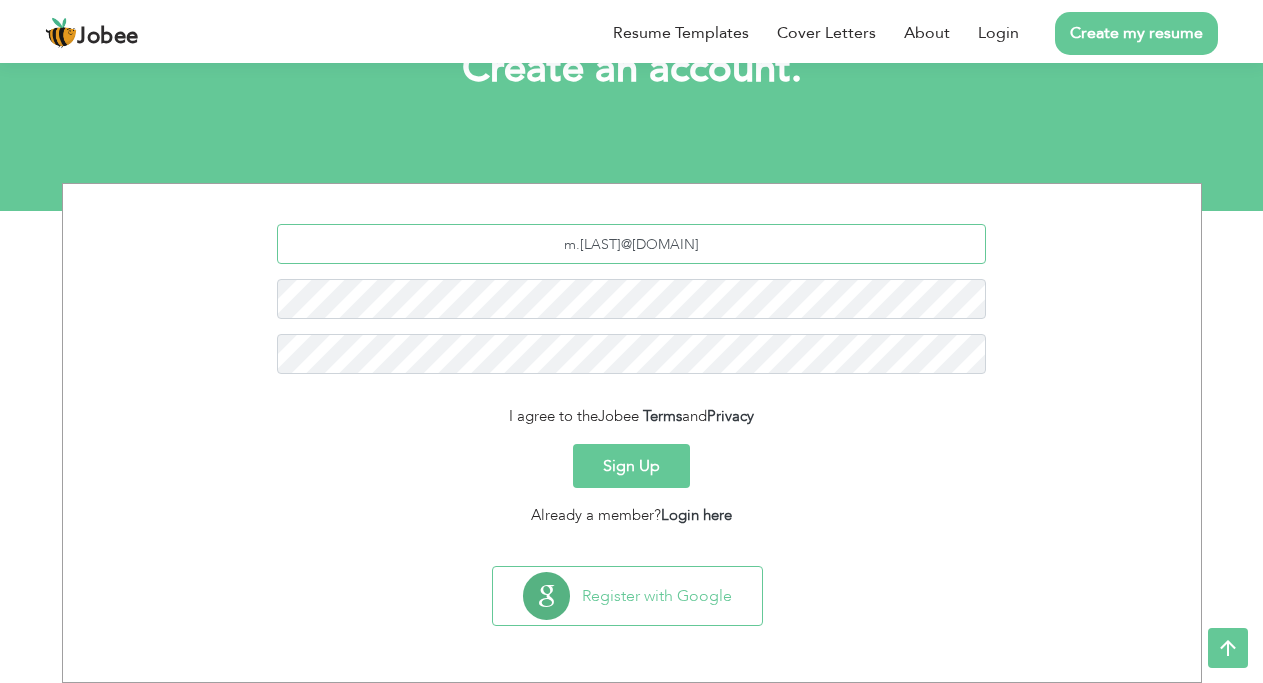 type on "m.afzal5583578@gmail.com" 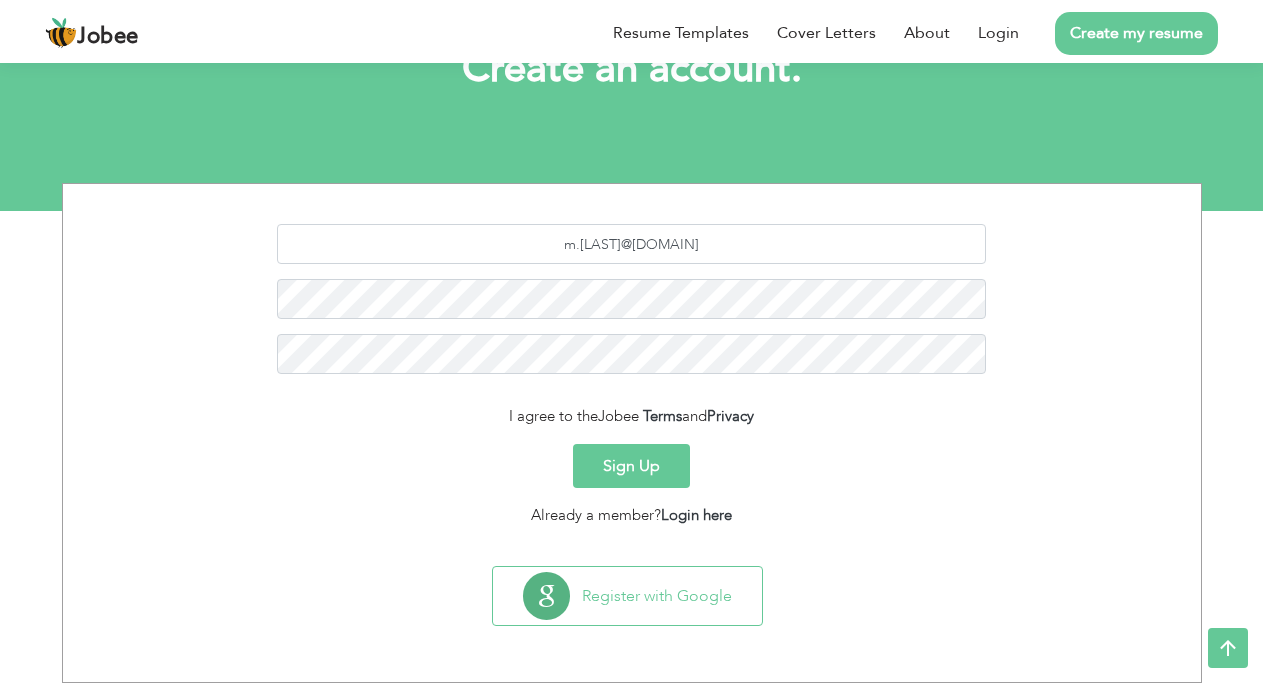 click on "Sign Up" at bounding box center (631, 466) 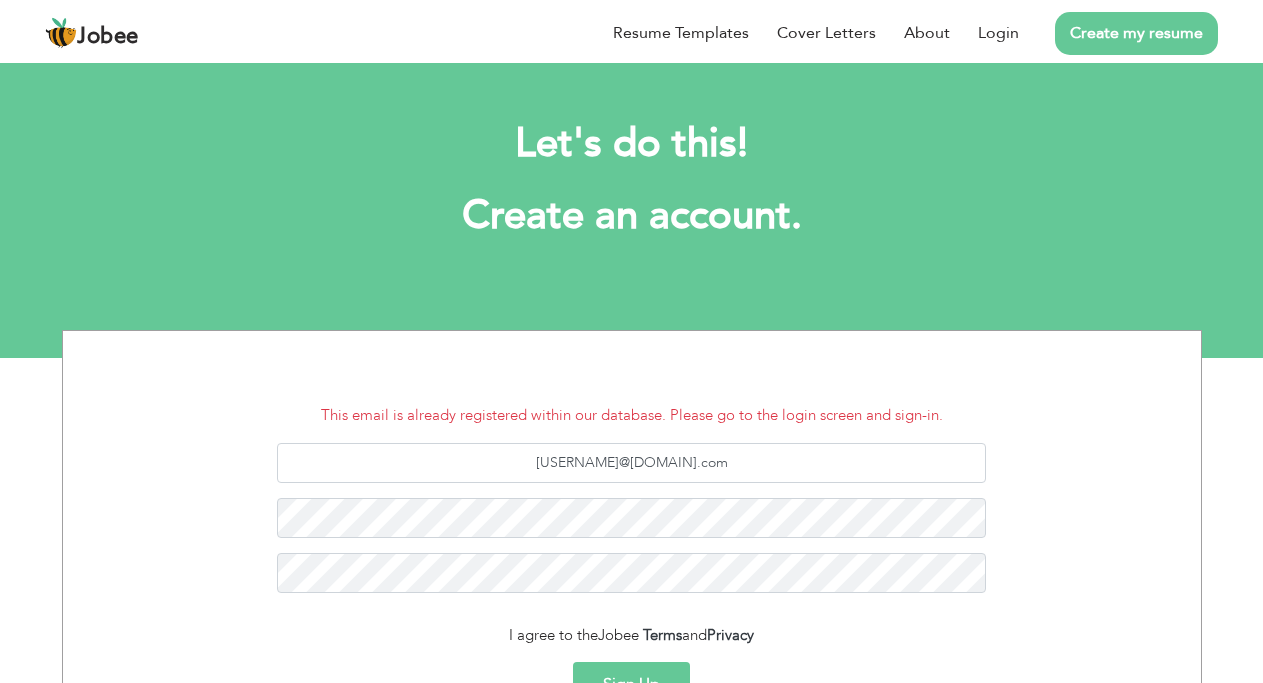 scroll, scrollTop: 0, scrollLeft: 0, axis: both 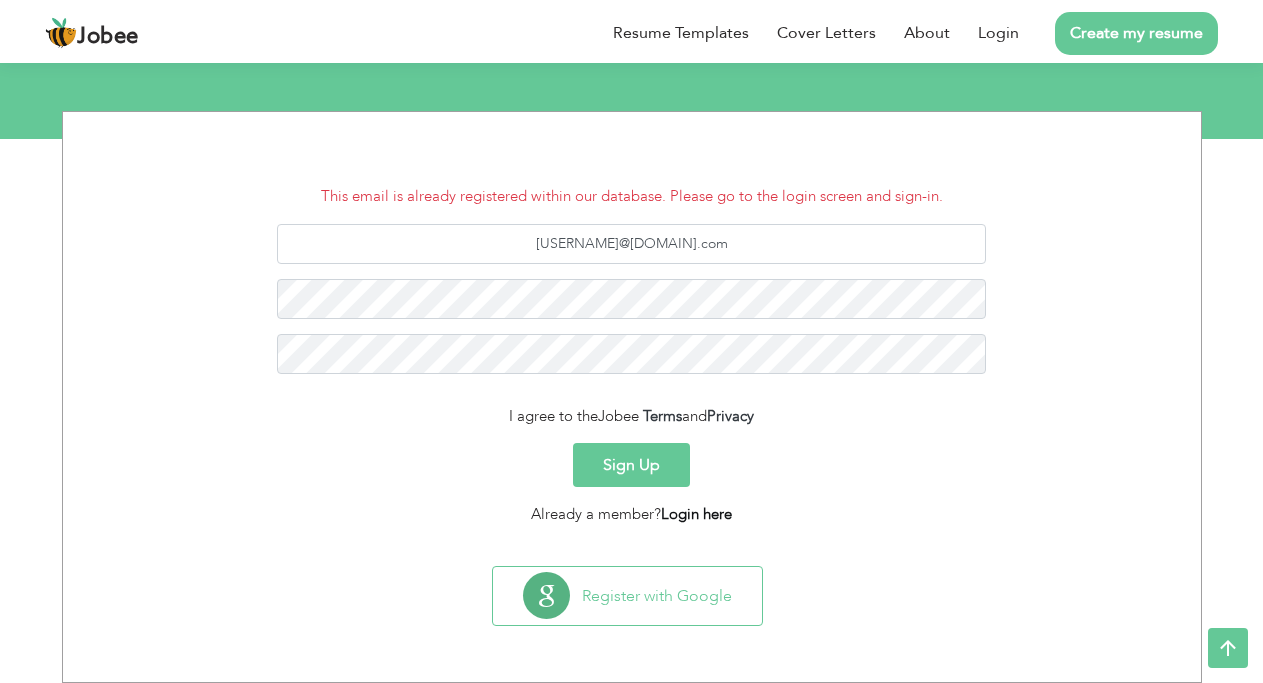click on "Login here" at bounding box center [696, 514] 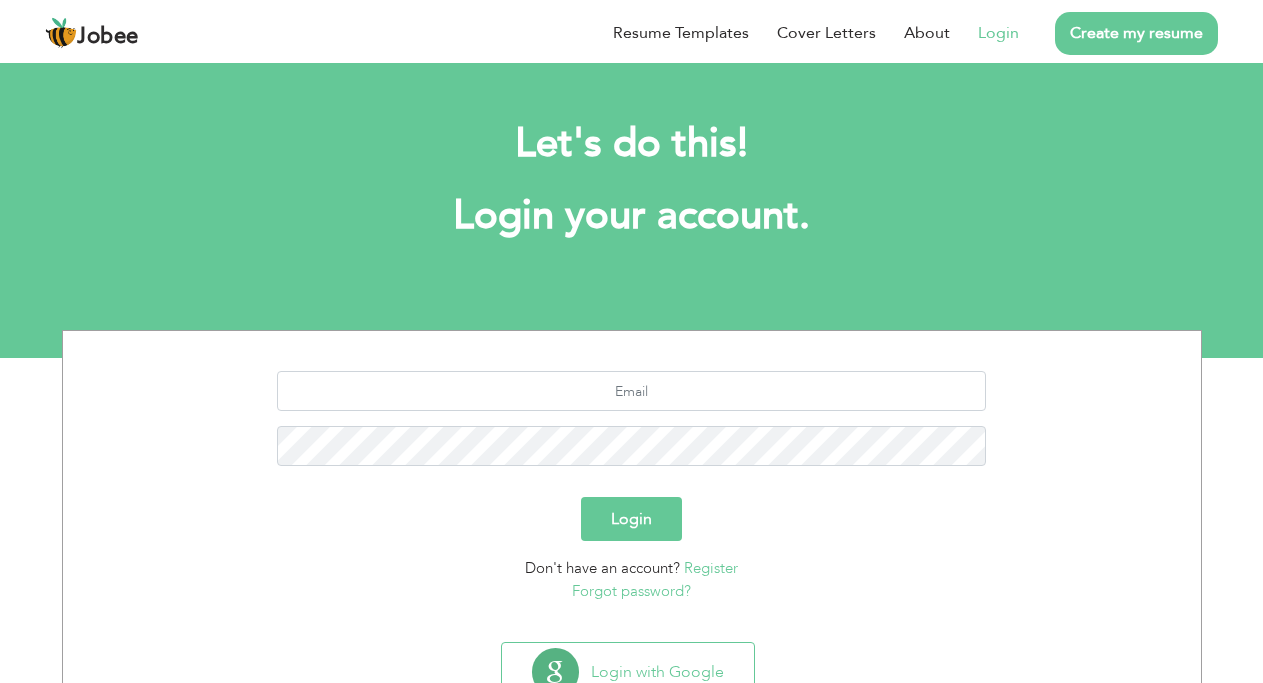 scroll, scrollTop: 0, scrollLeft: 0, axis: both 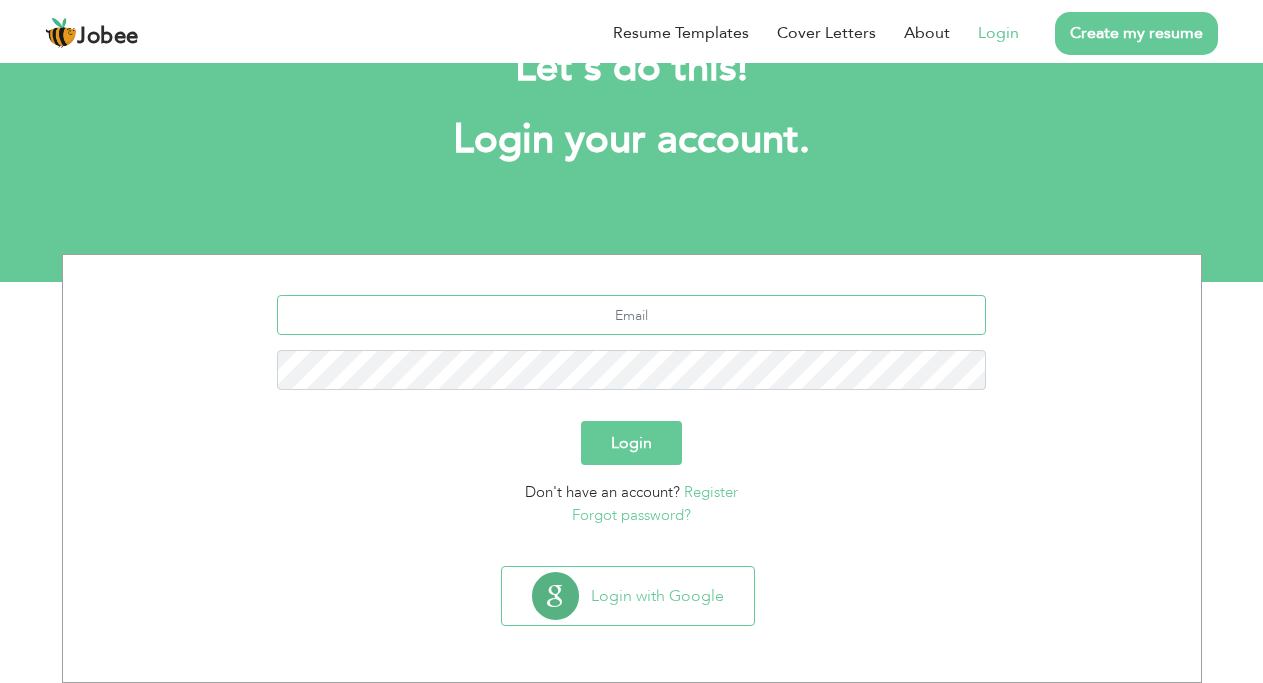 click at bounding box center (631, 315) 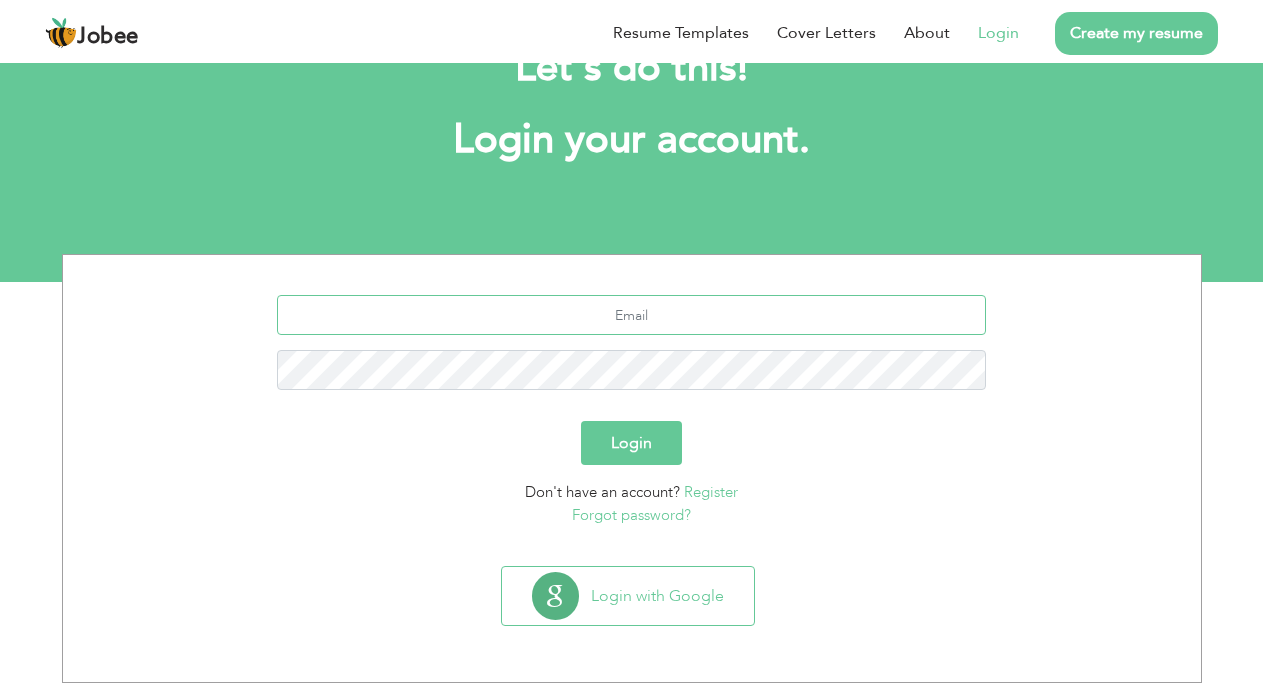 type on "m.afzal5583578@example.com" 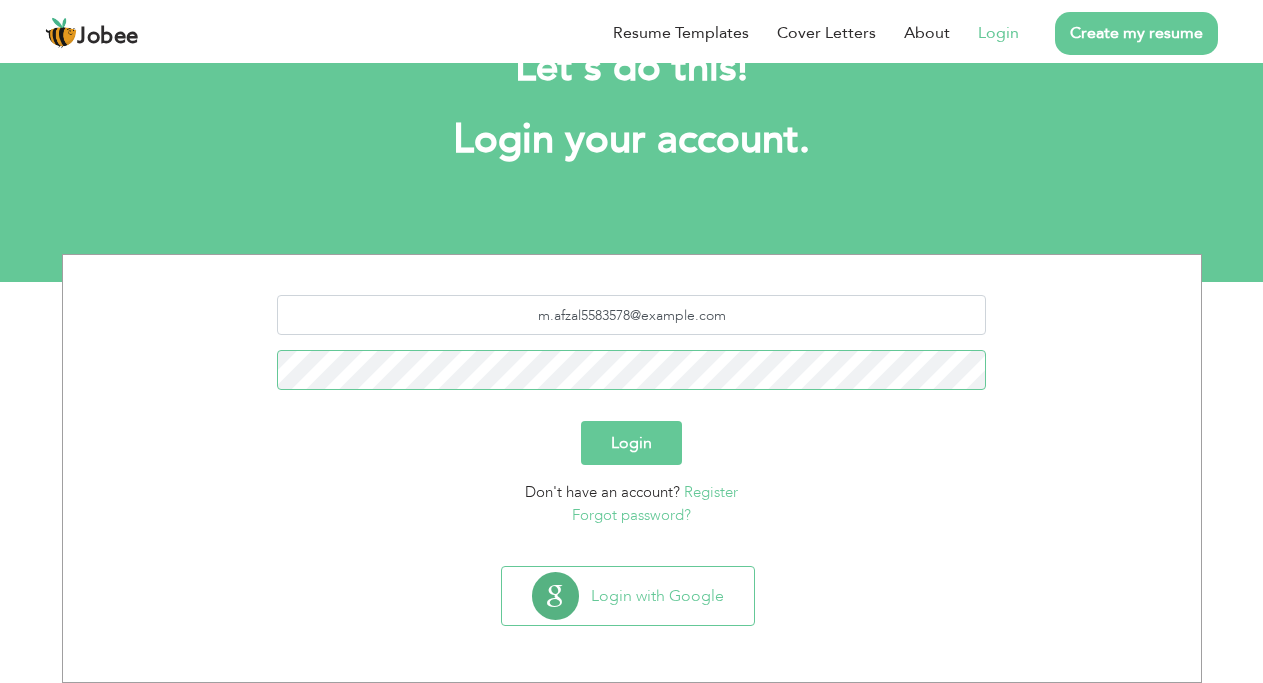 click on "Login" at bounding box center [631, 443] 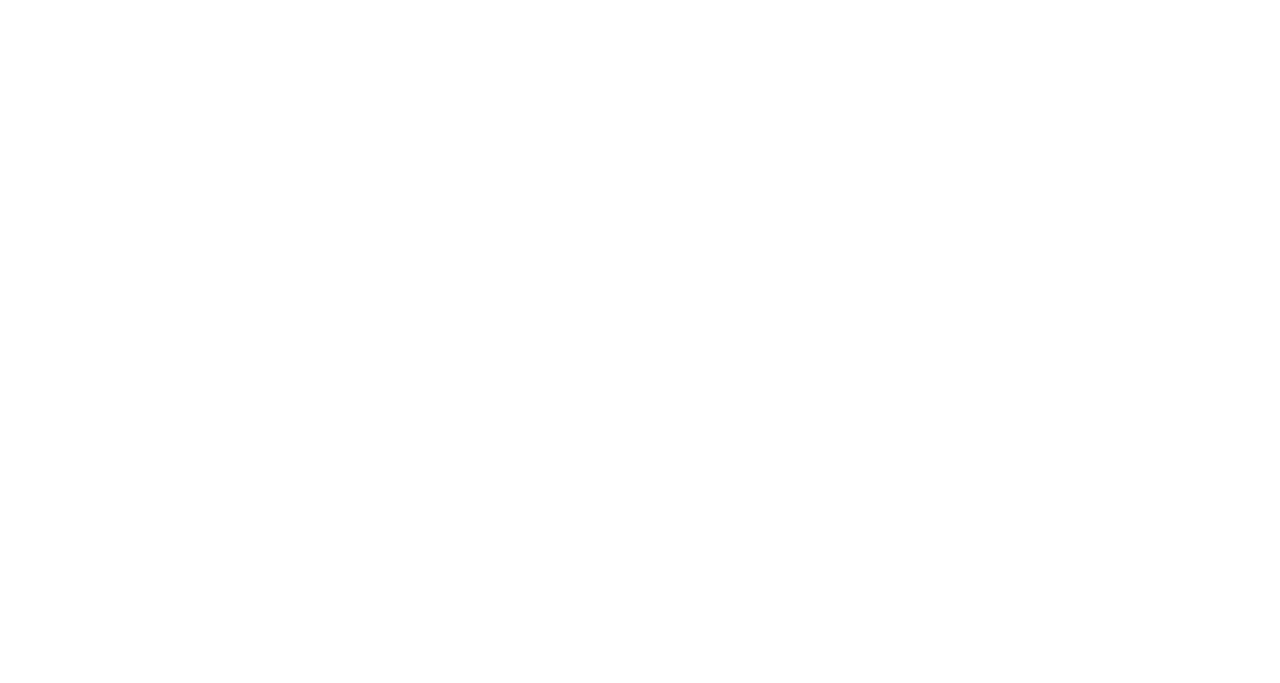scroll, scrollTop: 0, scrollLeft: 0, axis: both 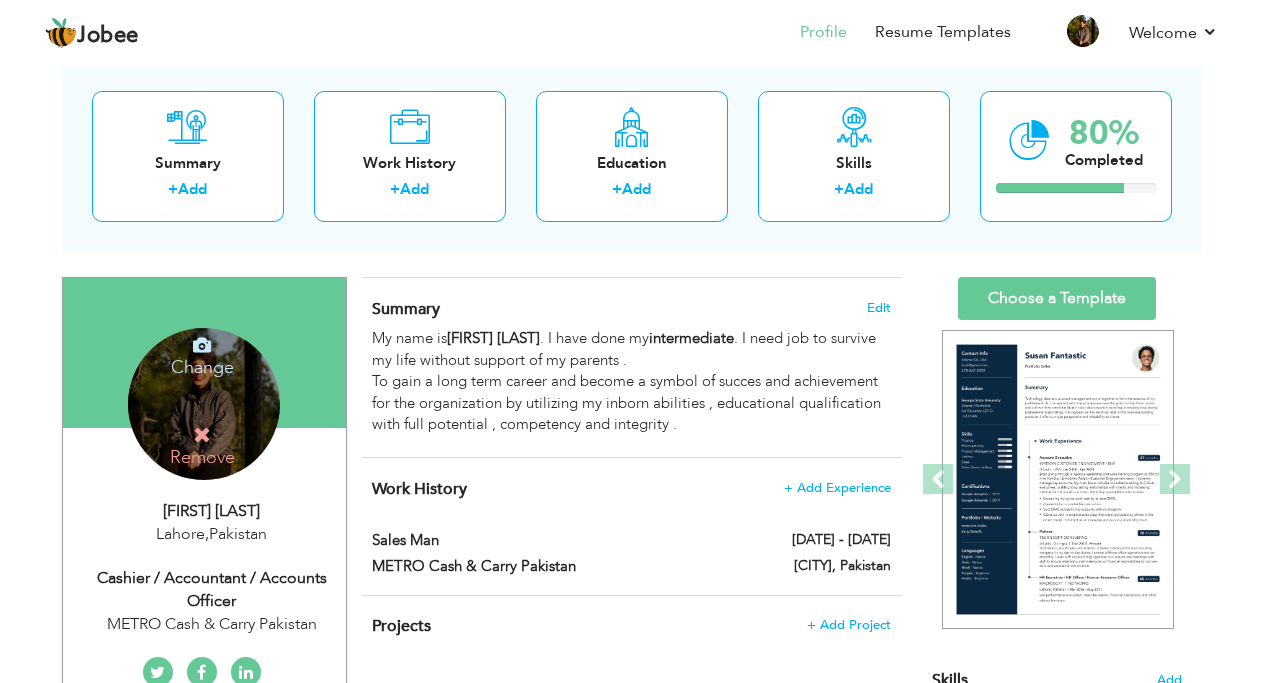 click at bounding box center (202, 435) 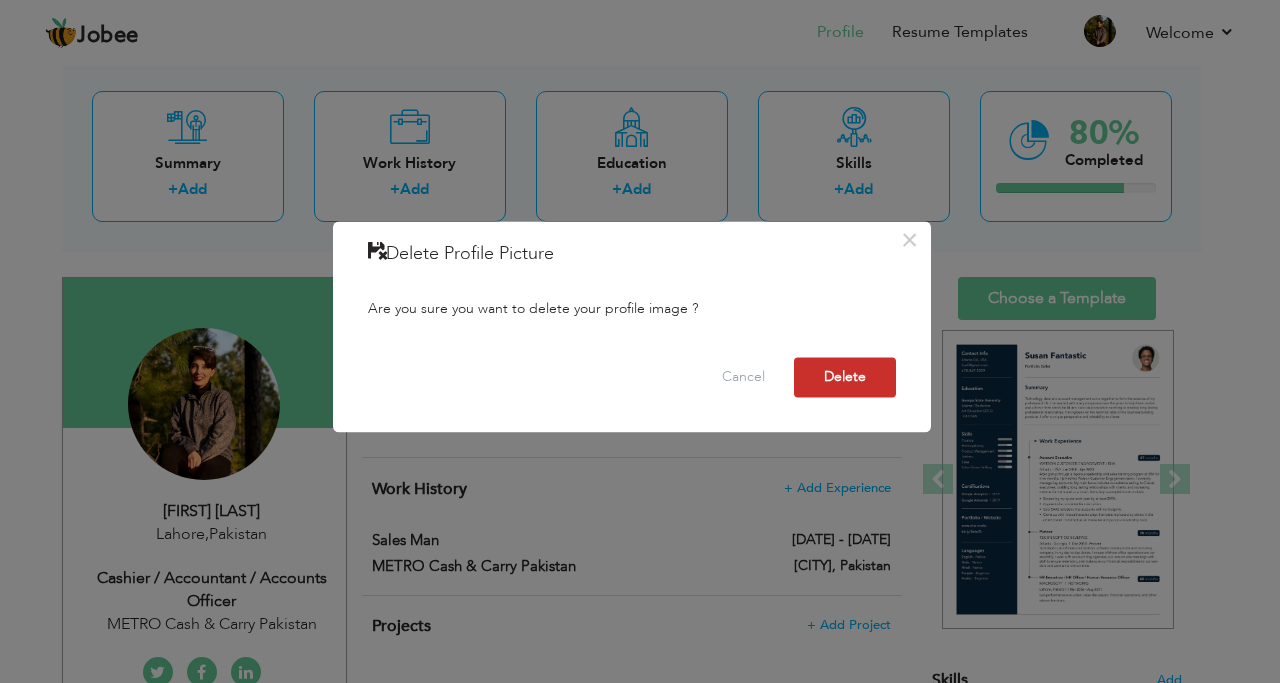 click on "Delete" at bounding box center (845, 377) 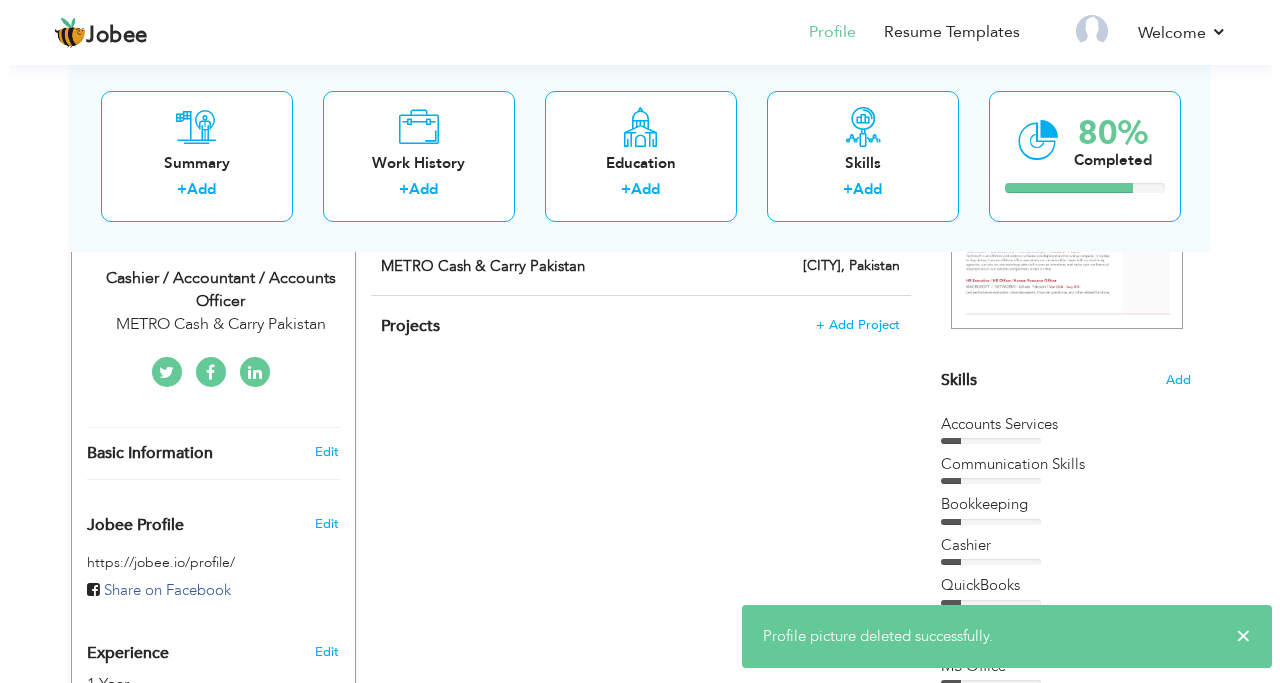 scroll, scrollTop: 200, scrollLeft: 0, axis: vertical 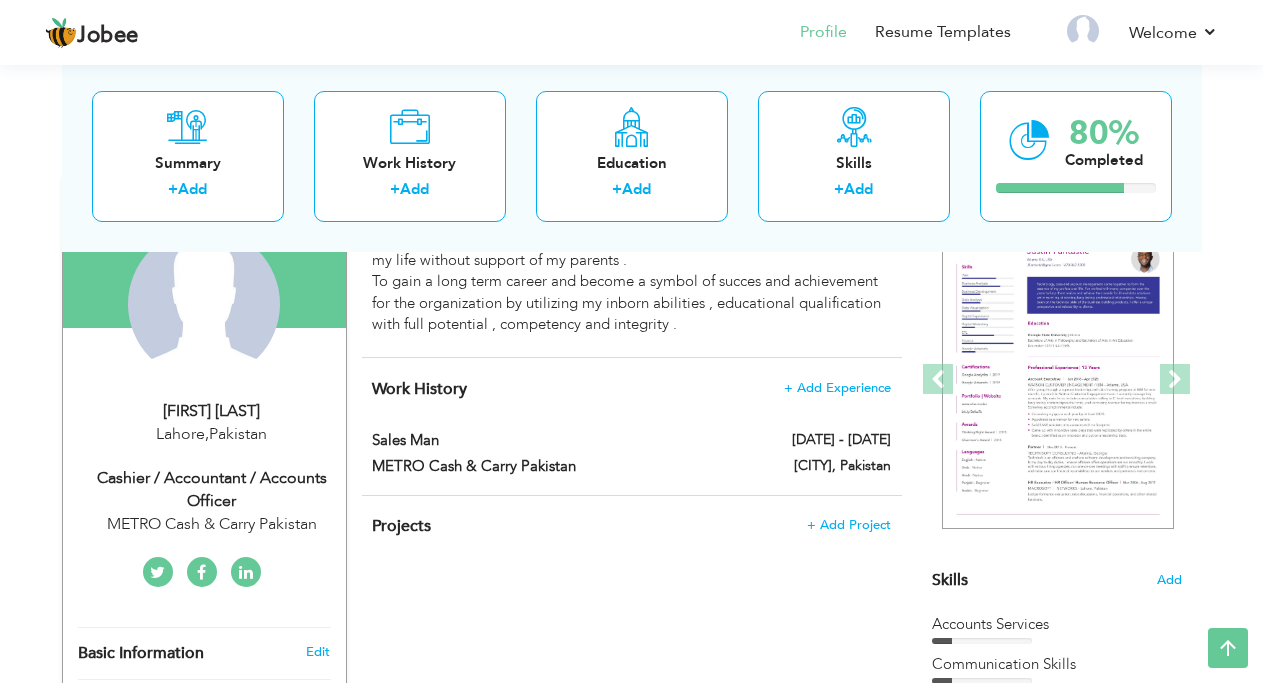 click on "[FIRST] [LAST]" at bounding box center (212, 411) 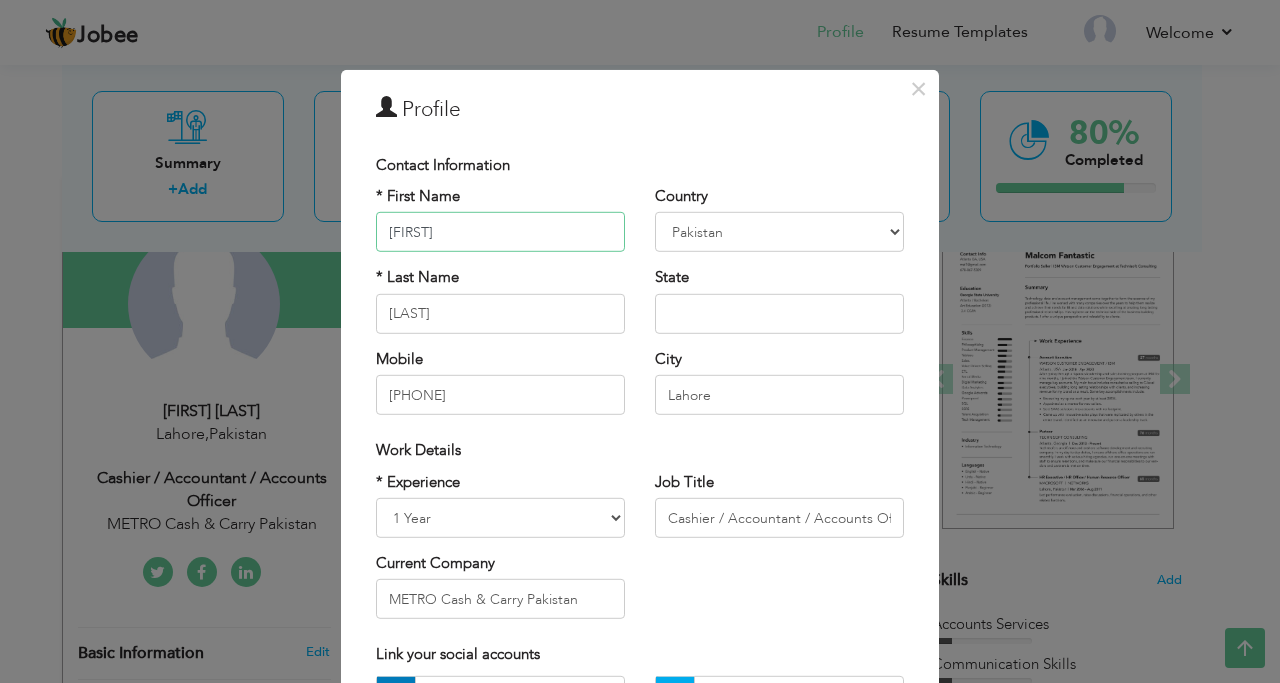 click on "[FIRST]" at bounding box center (500, 232) 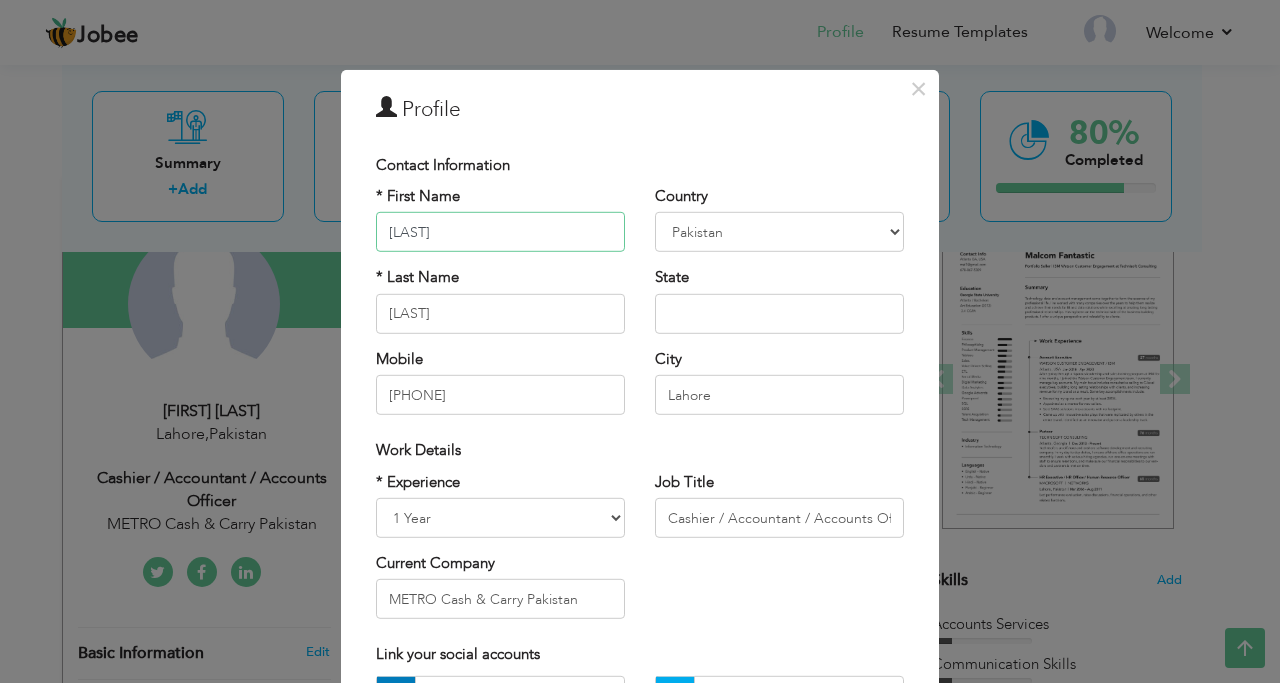 type on "m" 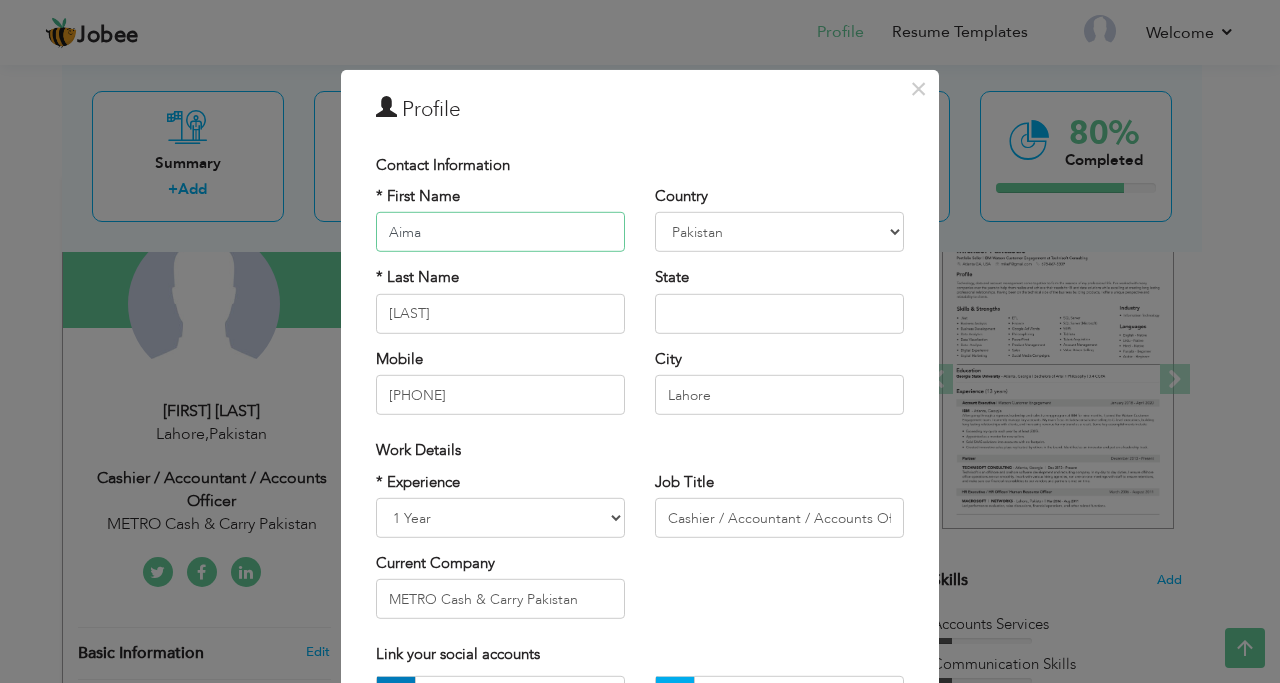 type on "Aima" 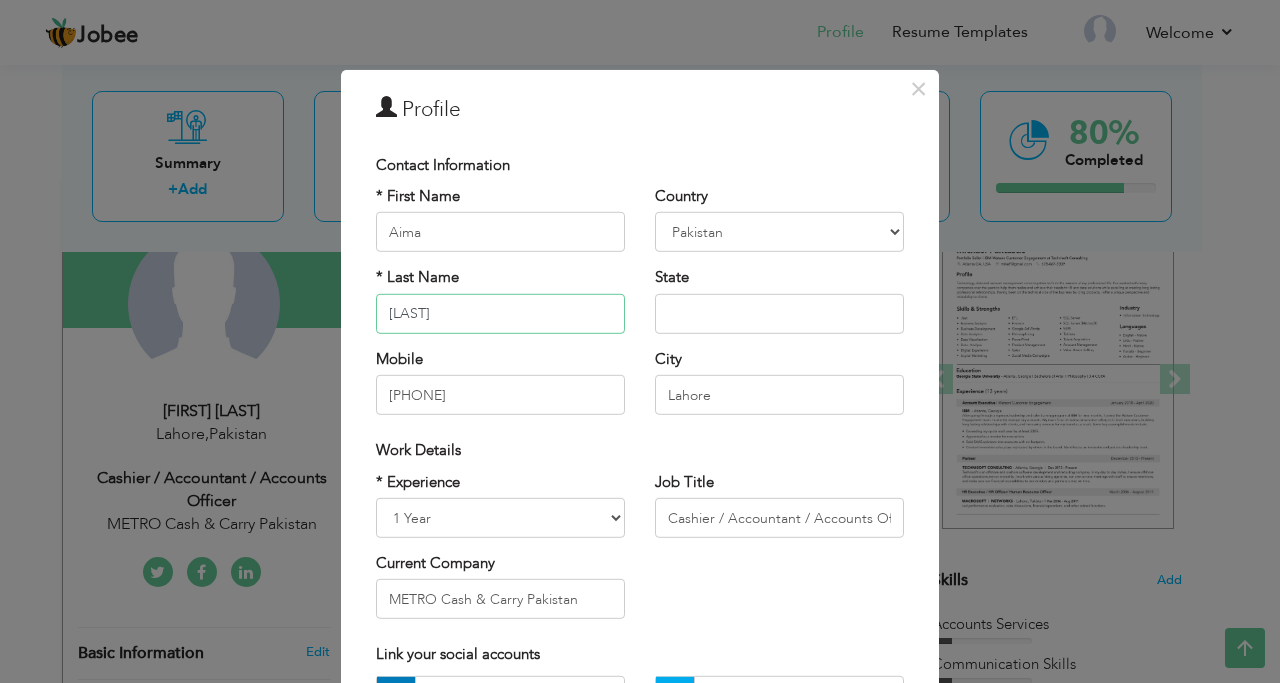 click on "[LAST]" at bounding box center (500, 314) 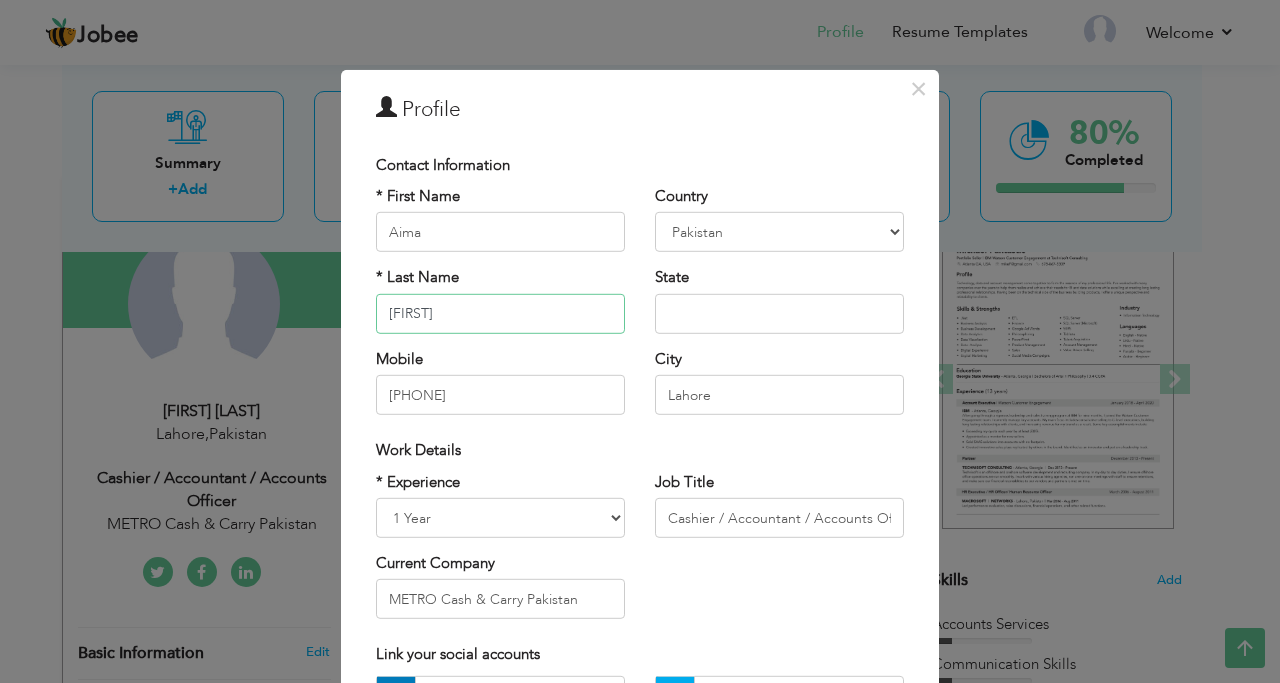 type on "a" 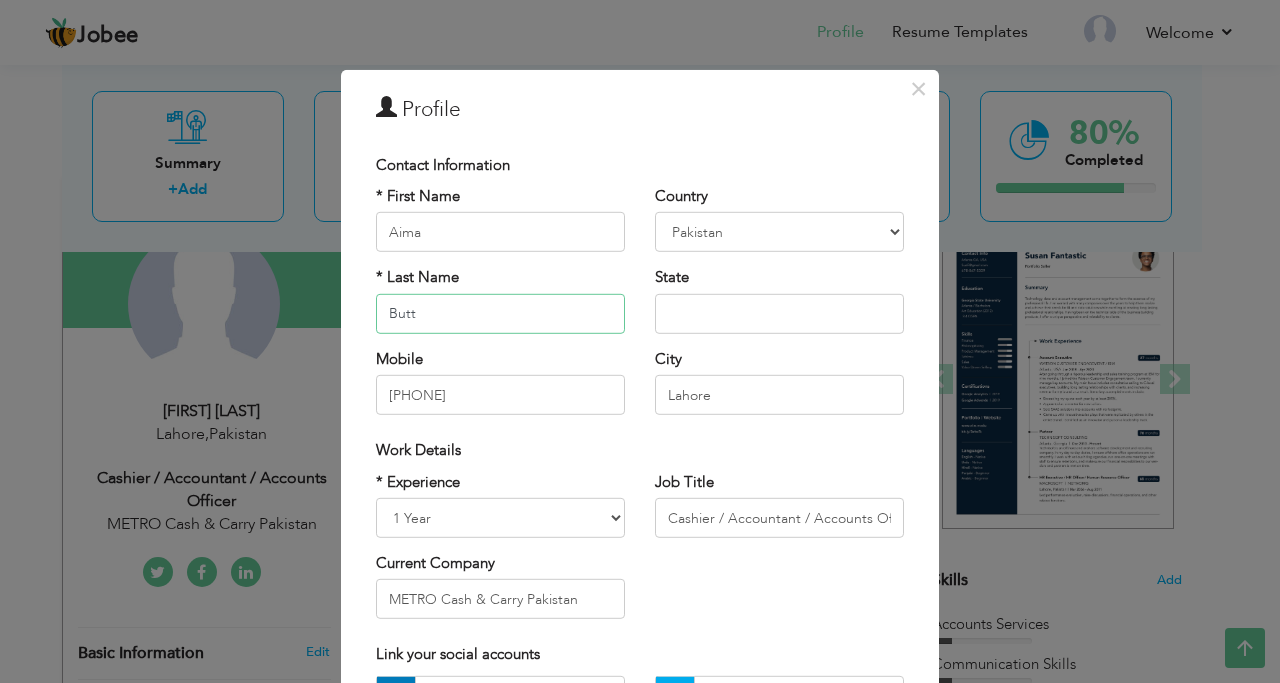 type on "Butt" 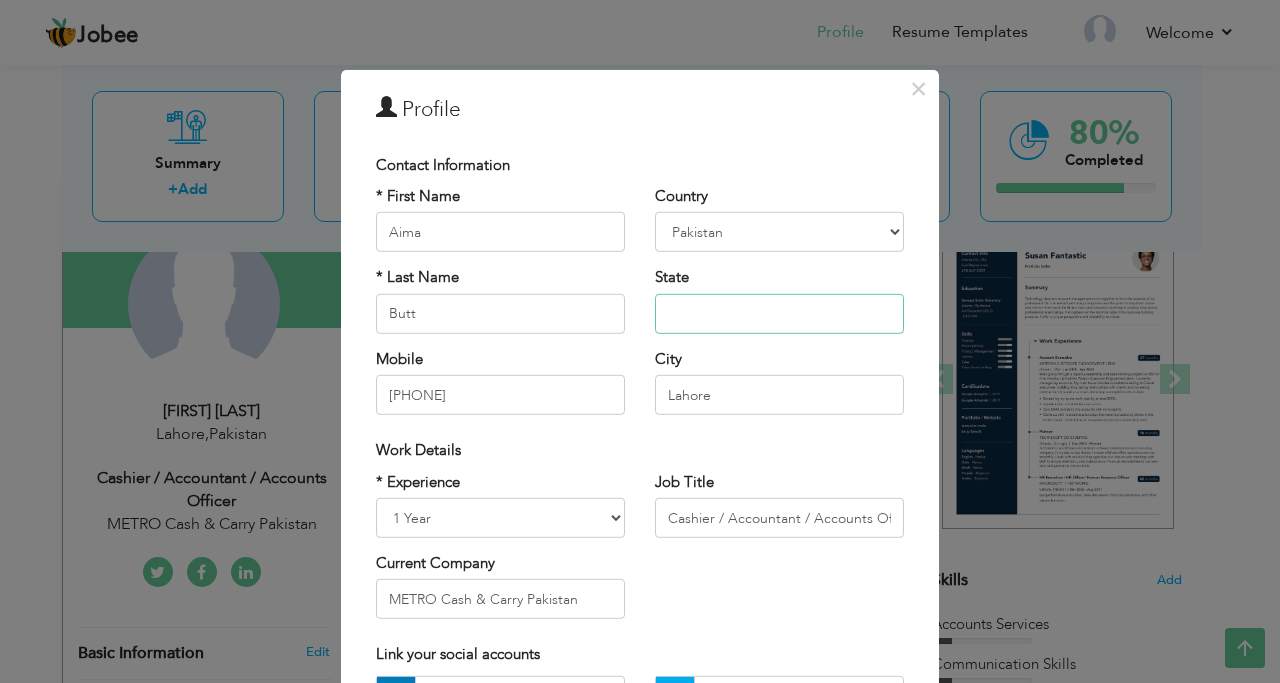 click at bounding box center [779, 314] 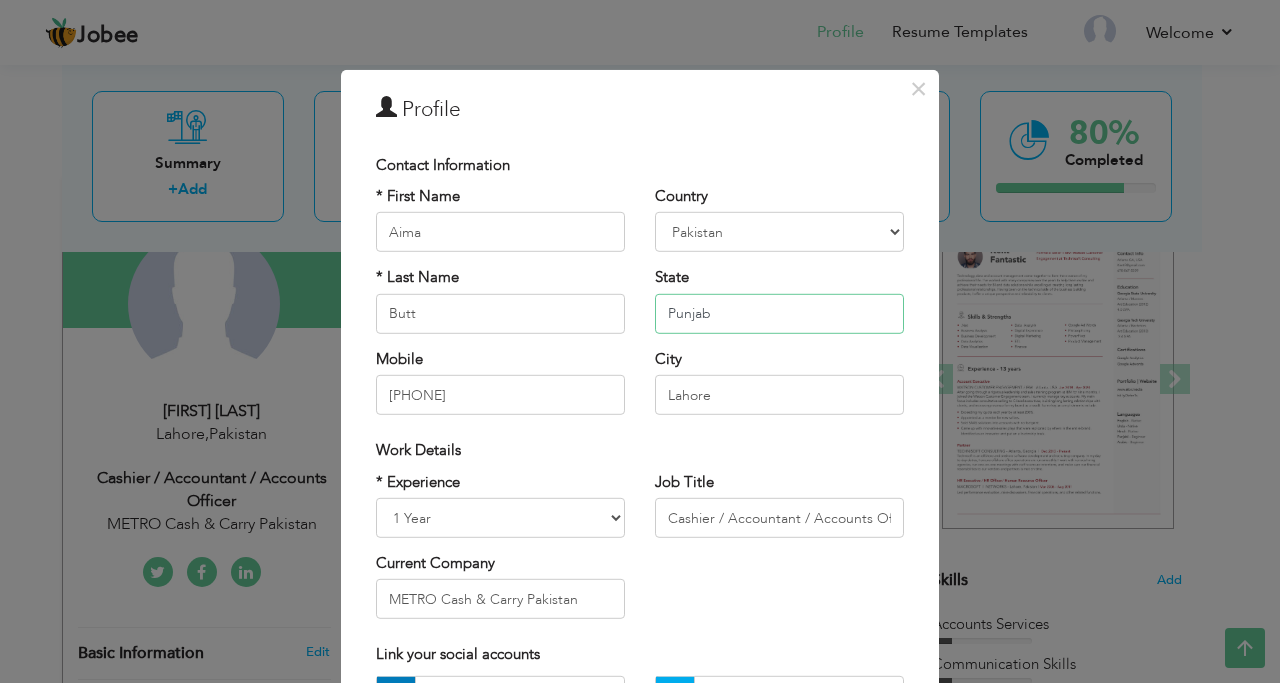 type on "Punjab" 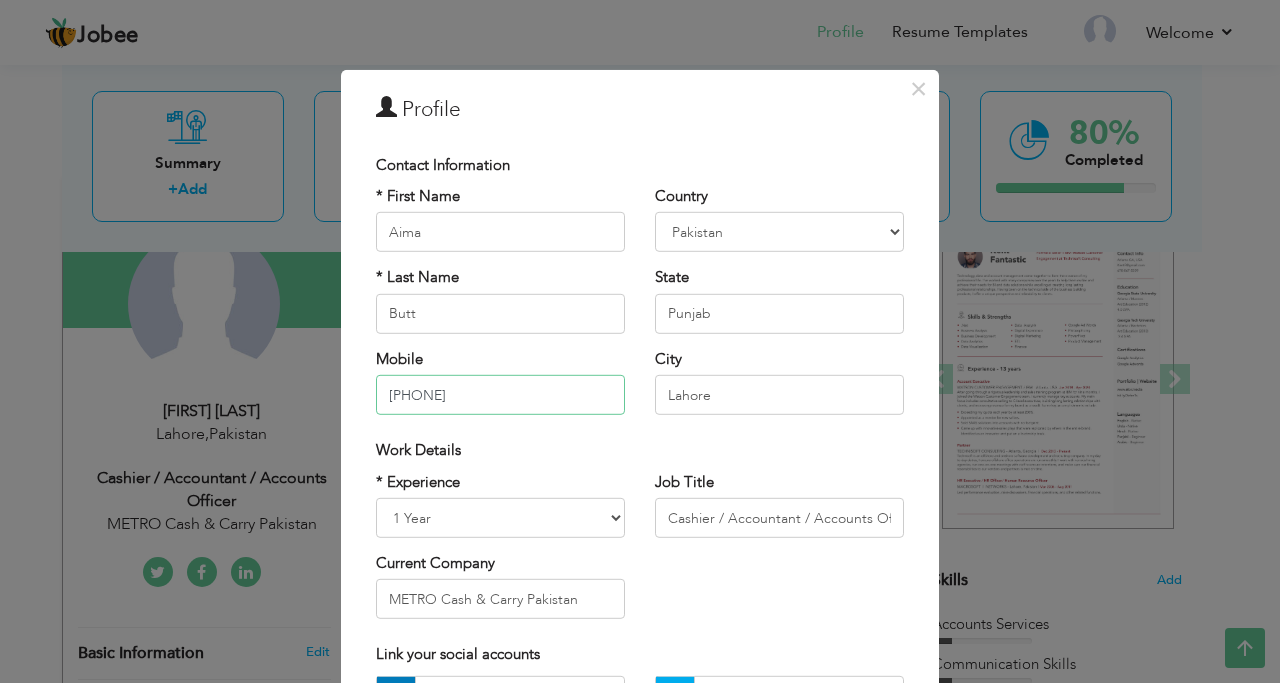 drag, startPoint x: 528, startPoint y: 398, endPoint x: 353, endPoint y: 396, distance: 175.01143 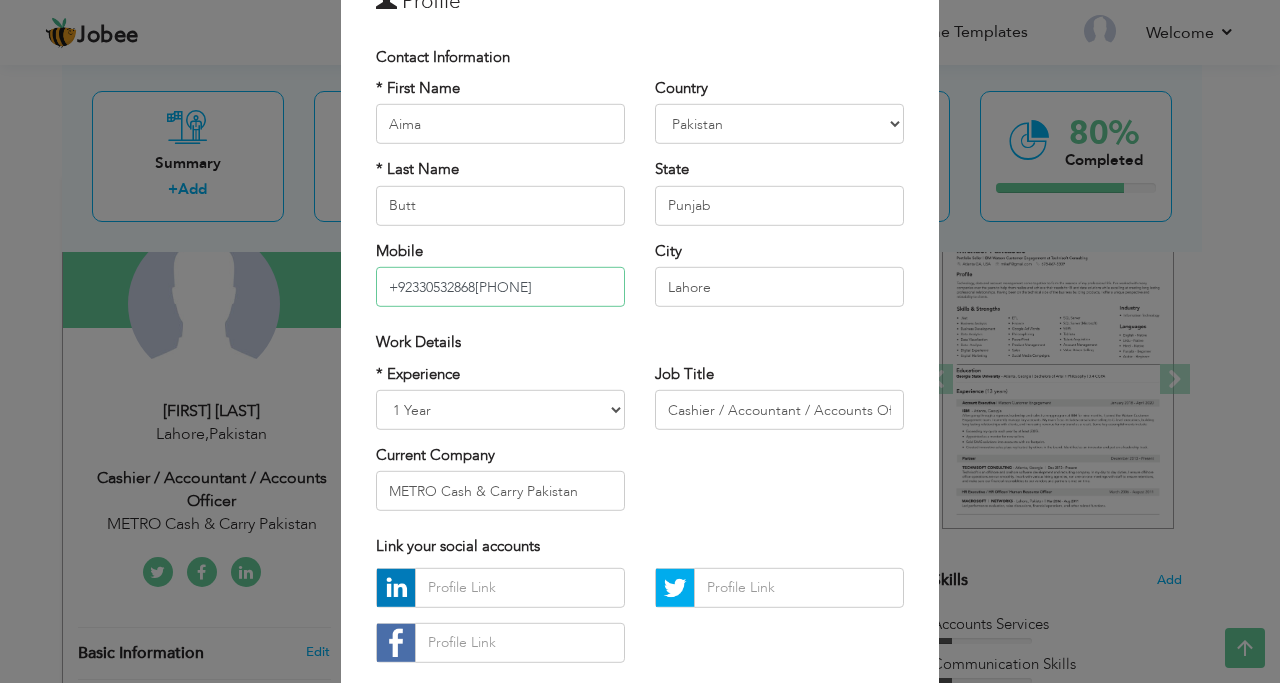 scroll, scrollTop: 200, scrollLeft: 0, axis: vertical 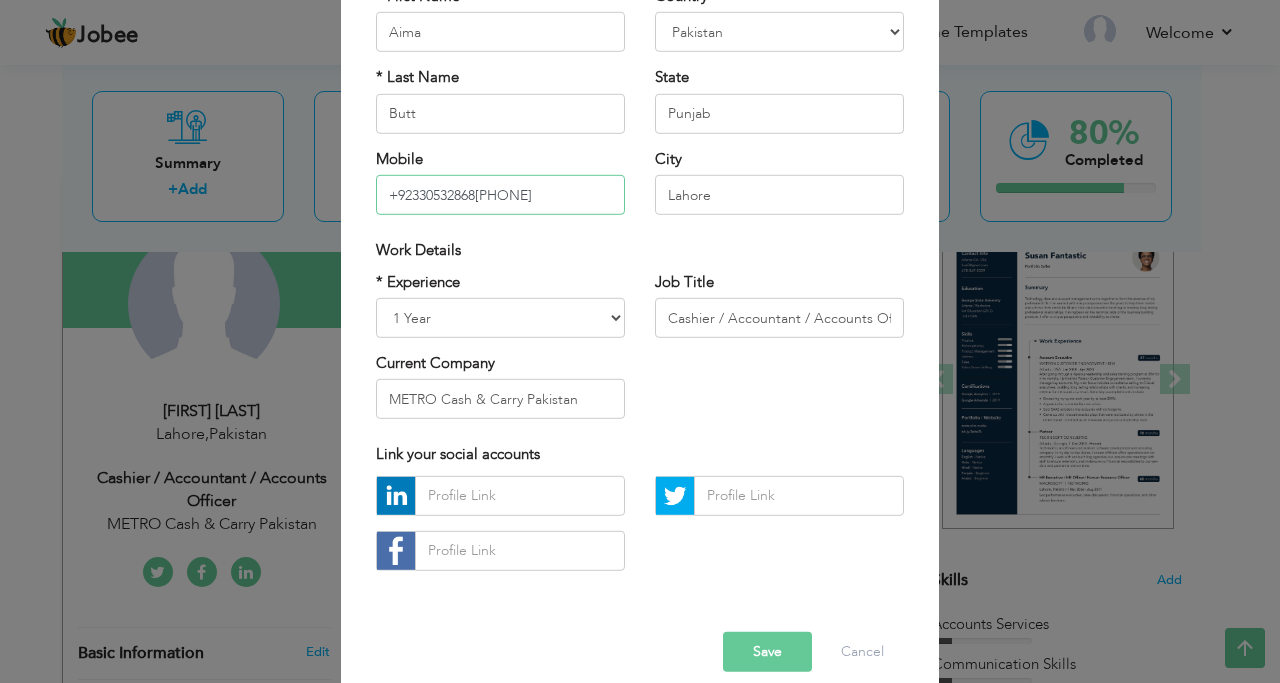 type on "+92330532868[PHONE]" 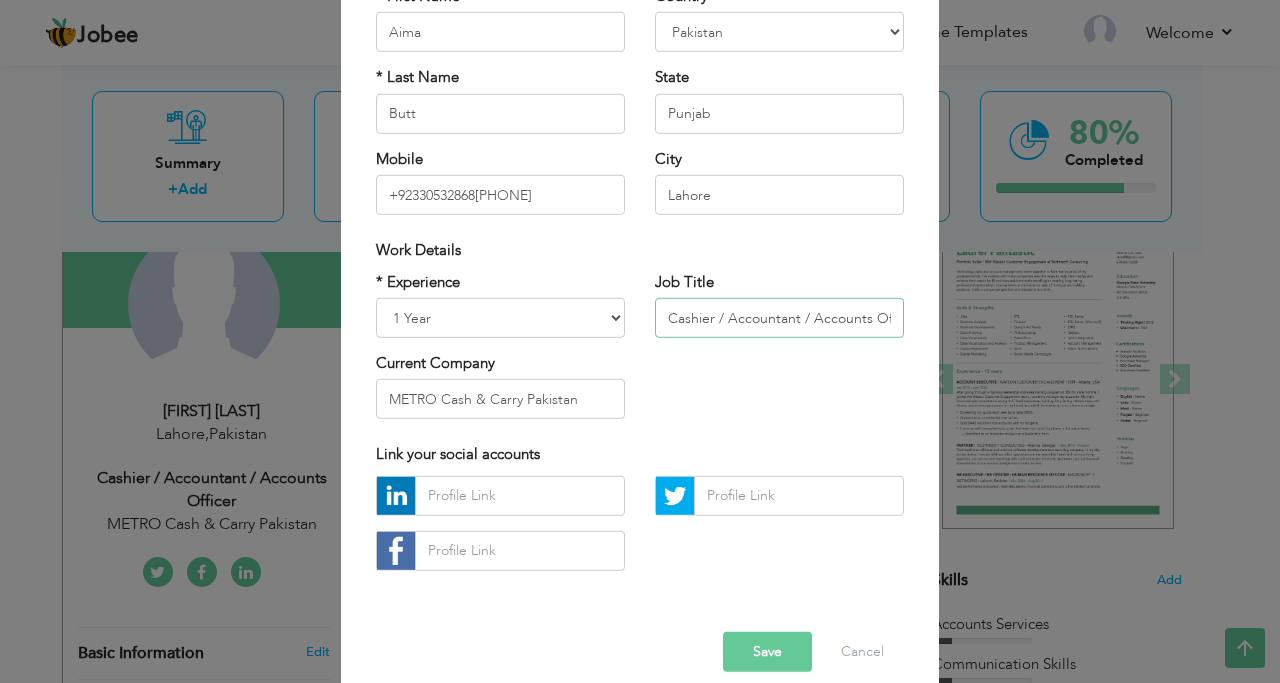 click on "Cashier / Accountant / Accounts Officer" at bounding box center [779, 318] 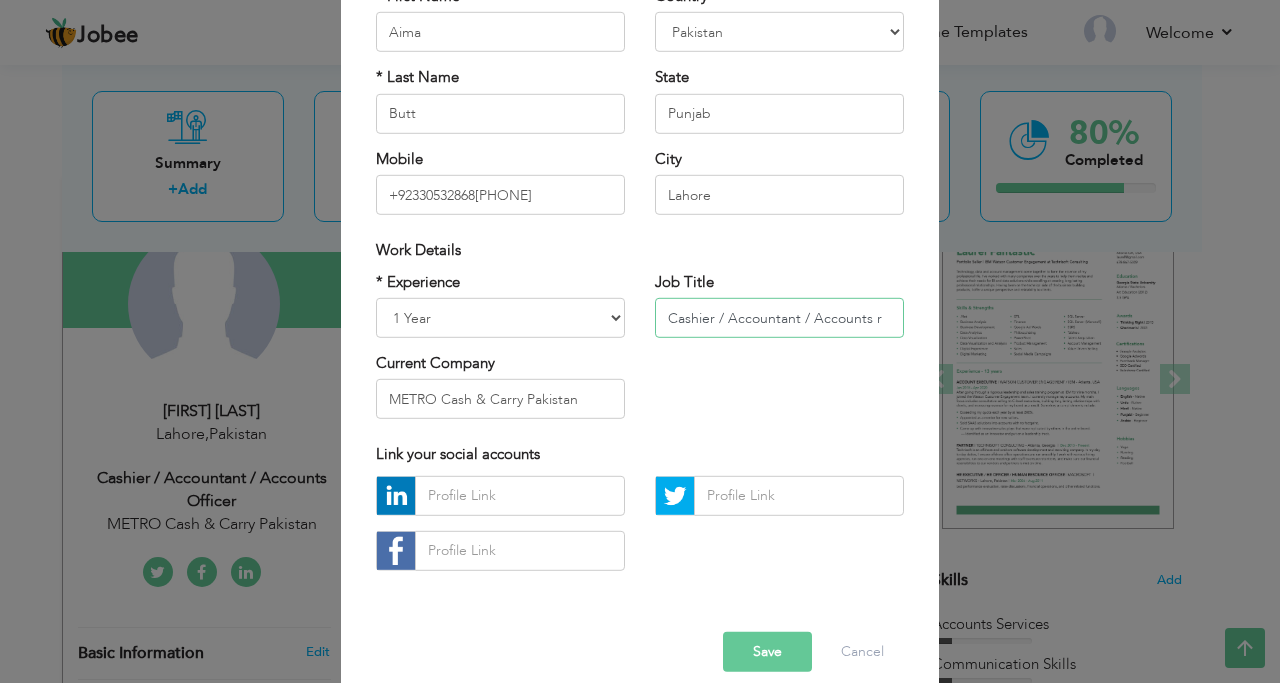 scroll, scrollTop: 0, scrollLeft: 0, axis: both 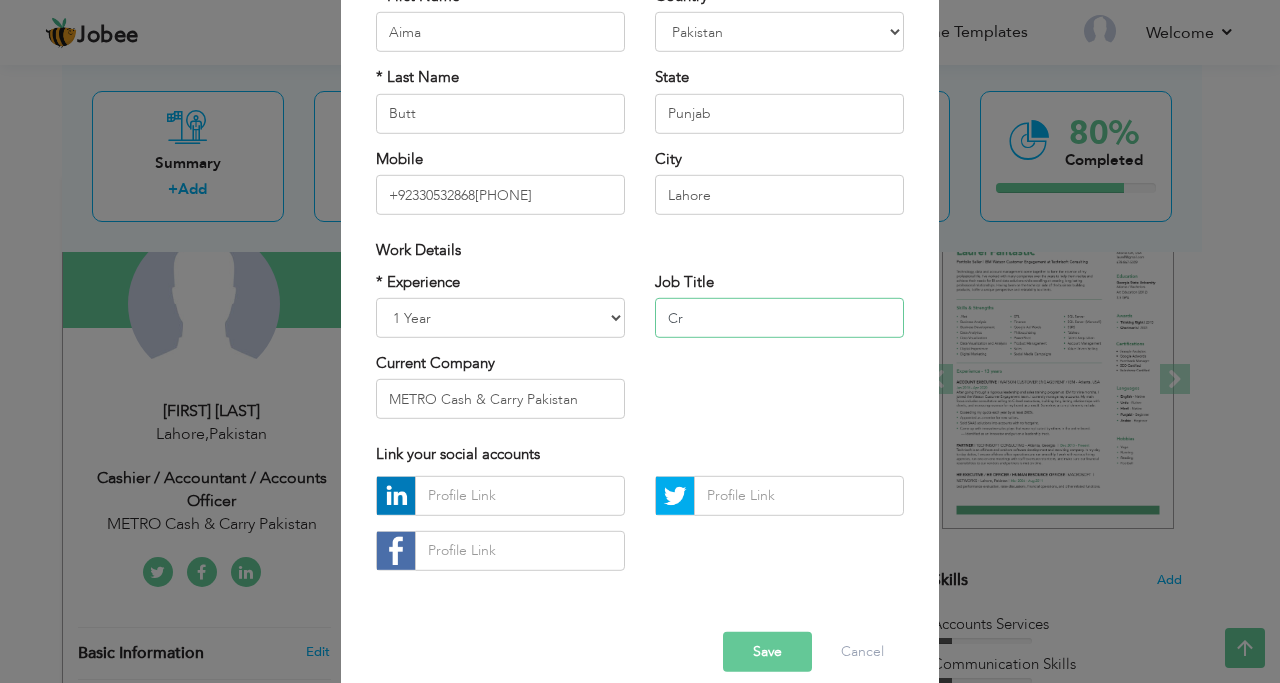 type on "r" 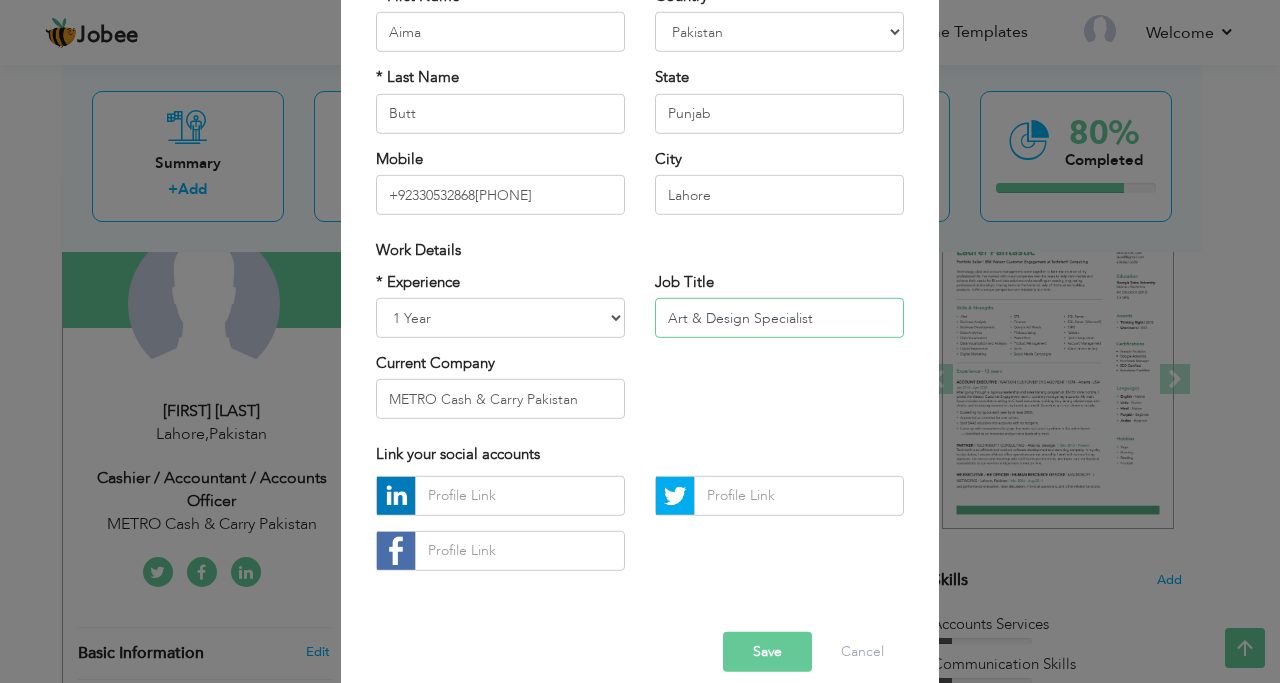 type on "Art & Design Specialist" 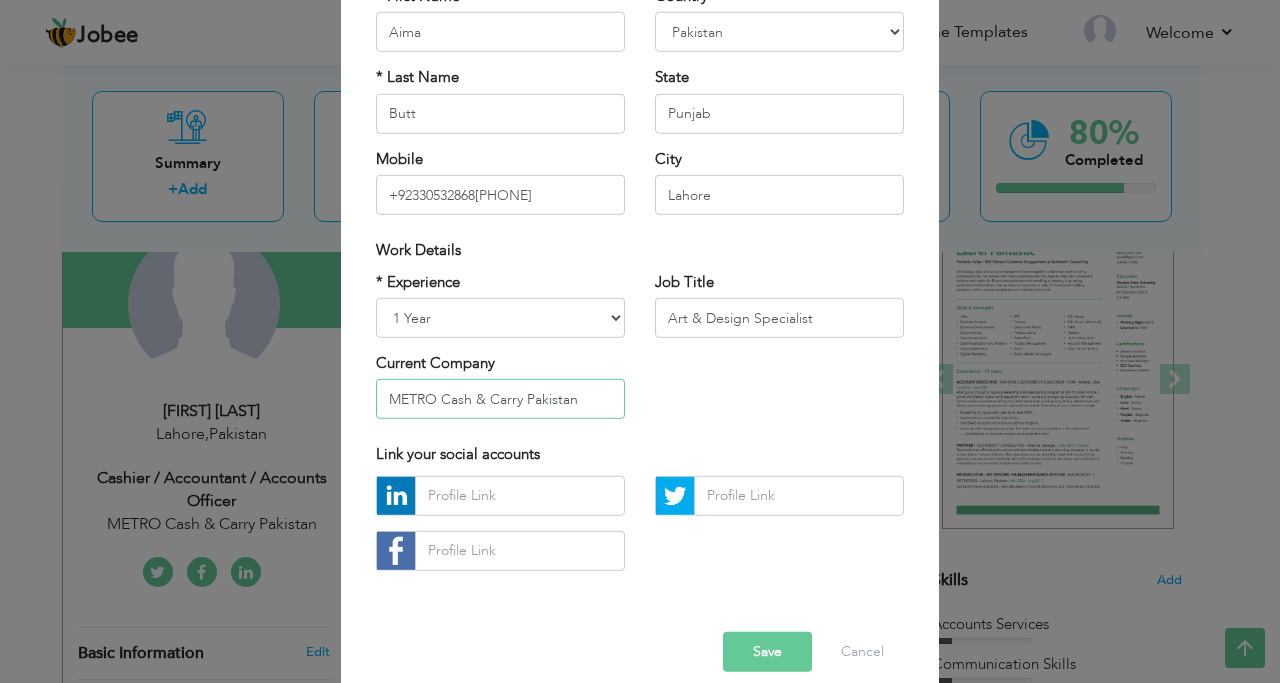 drag, startPoint x: 581, startPoint y: 394, endPoint x: 308, endPoint y: 377, distance: 273.52878 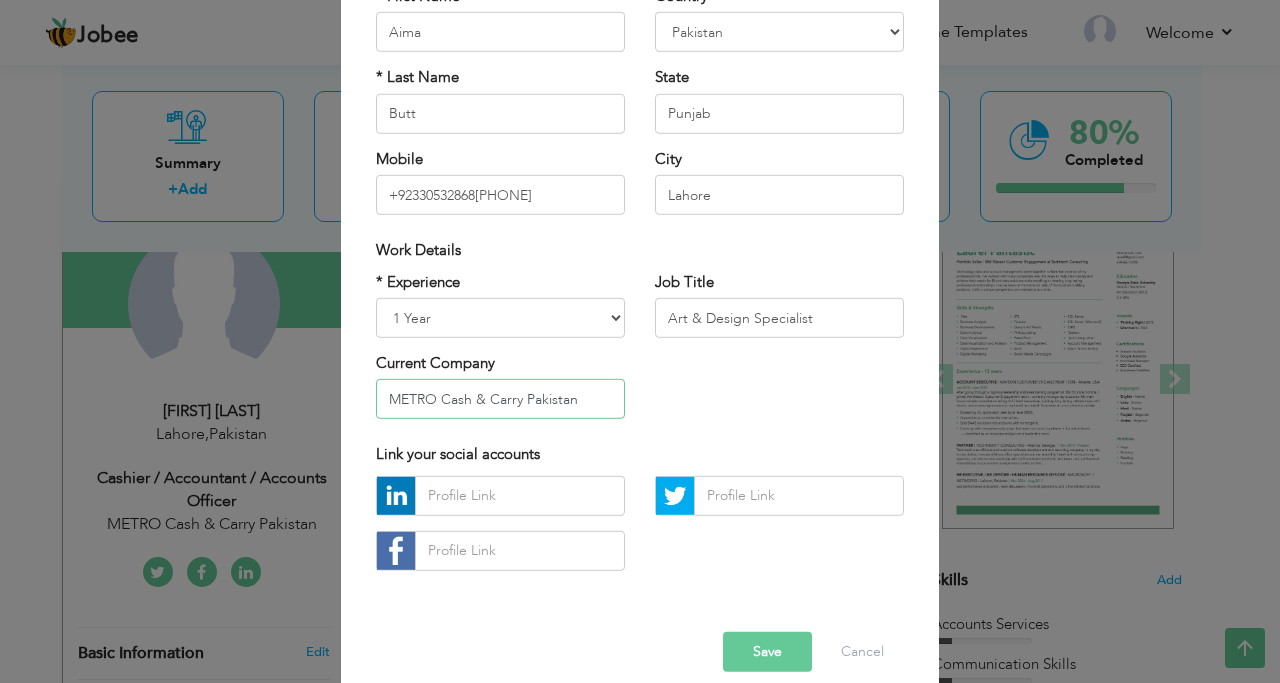 click on "×
Profile
Contact Information
* First Name
[FIRST]
* Last Name
[LAST] [LAST]" at bounding box center [640, 341] 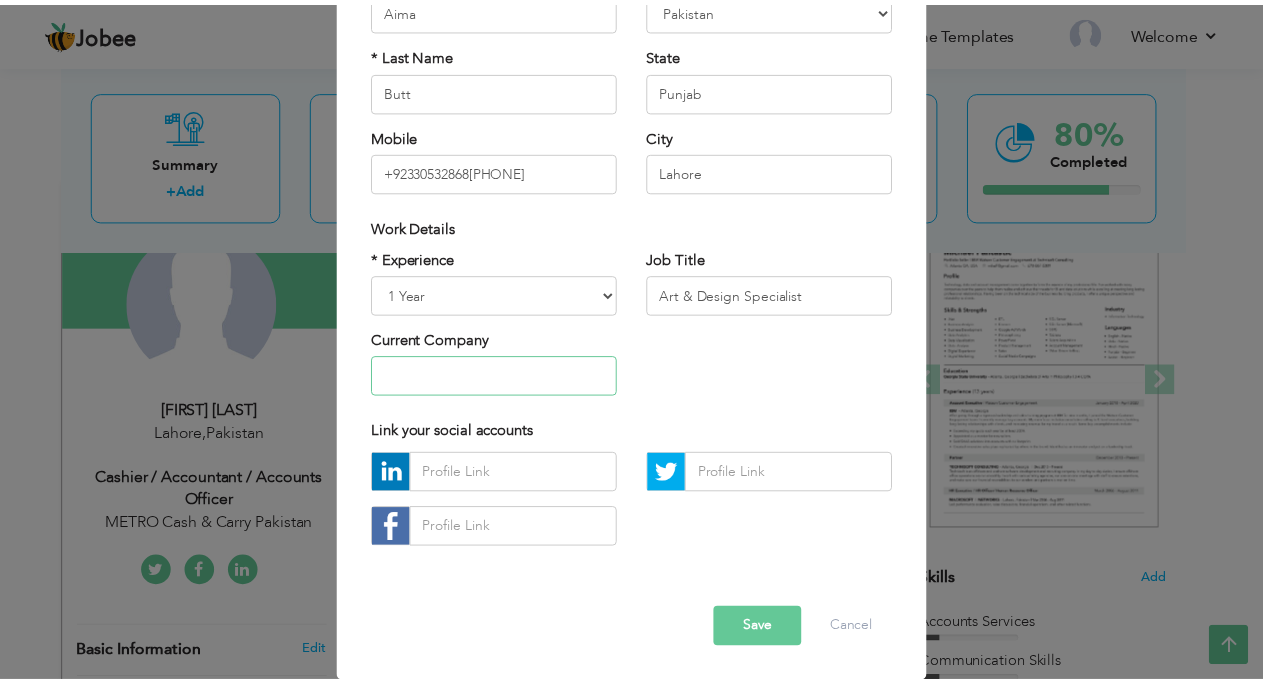 scroll, scrollTop: 224, scrollLeft: 0, axis: vertical 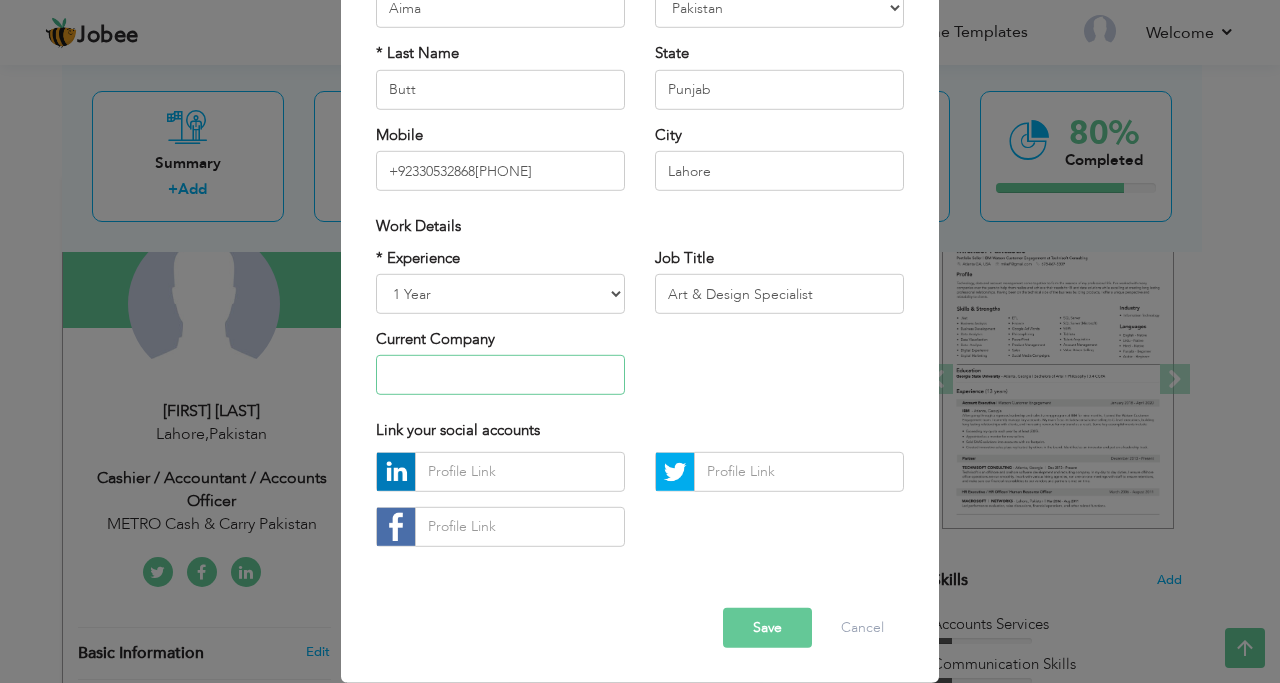 type 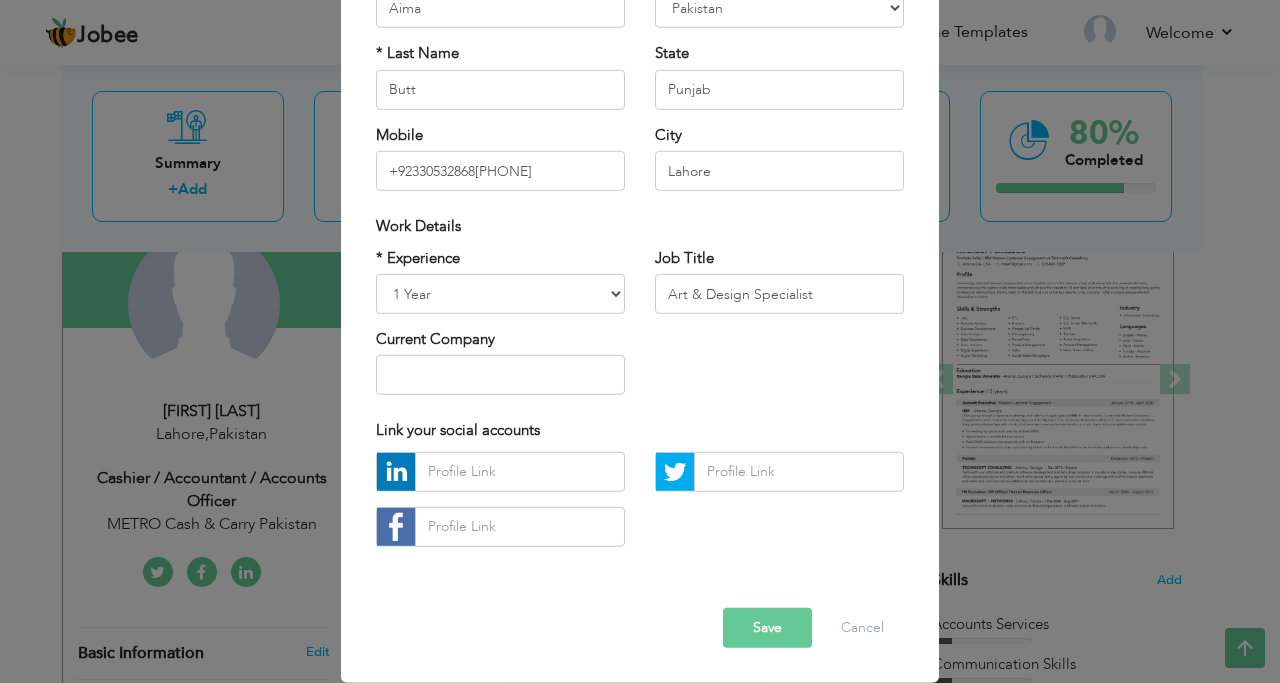 click on "Save" at bounding box center (767, 628) 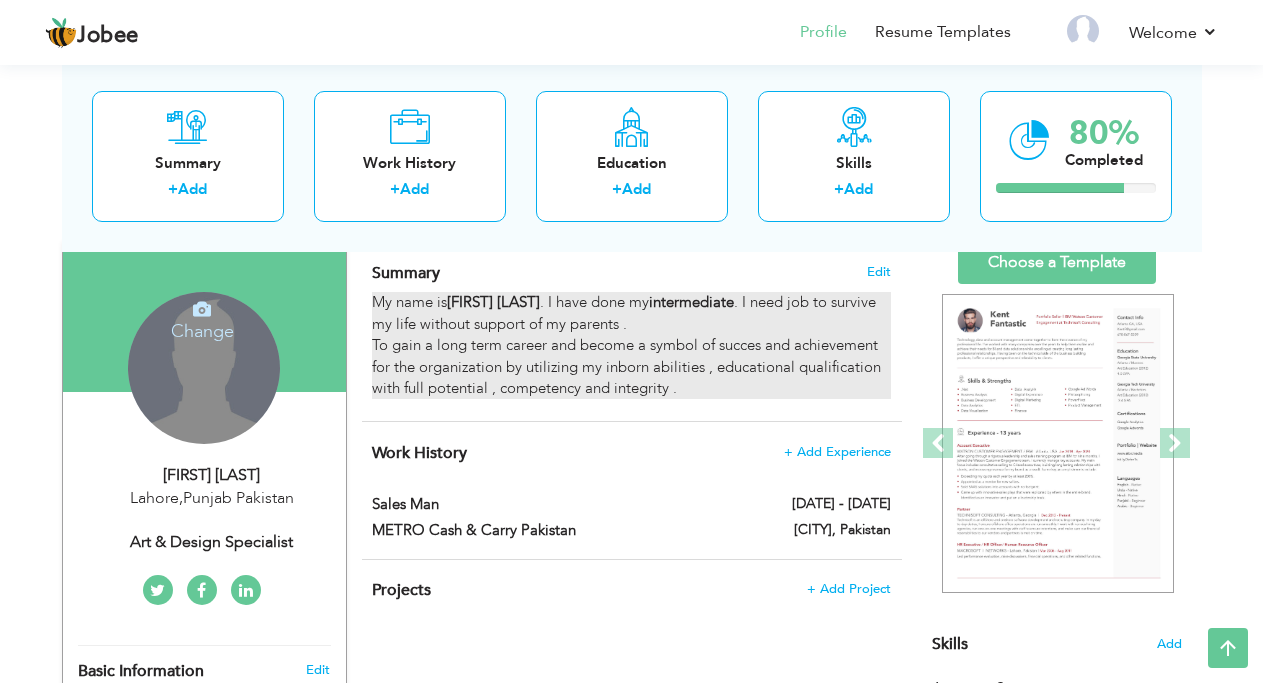 scroll, scrollTop: 100, scrollLeft: 0, axis: vertical 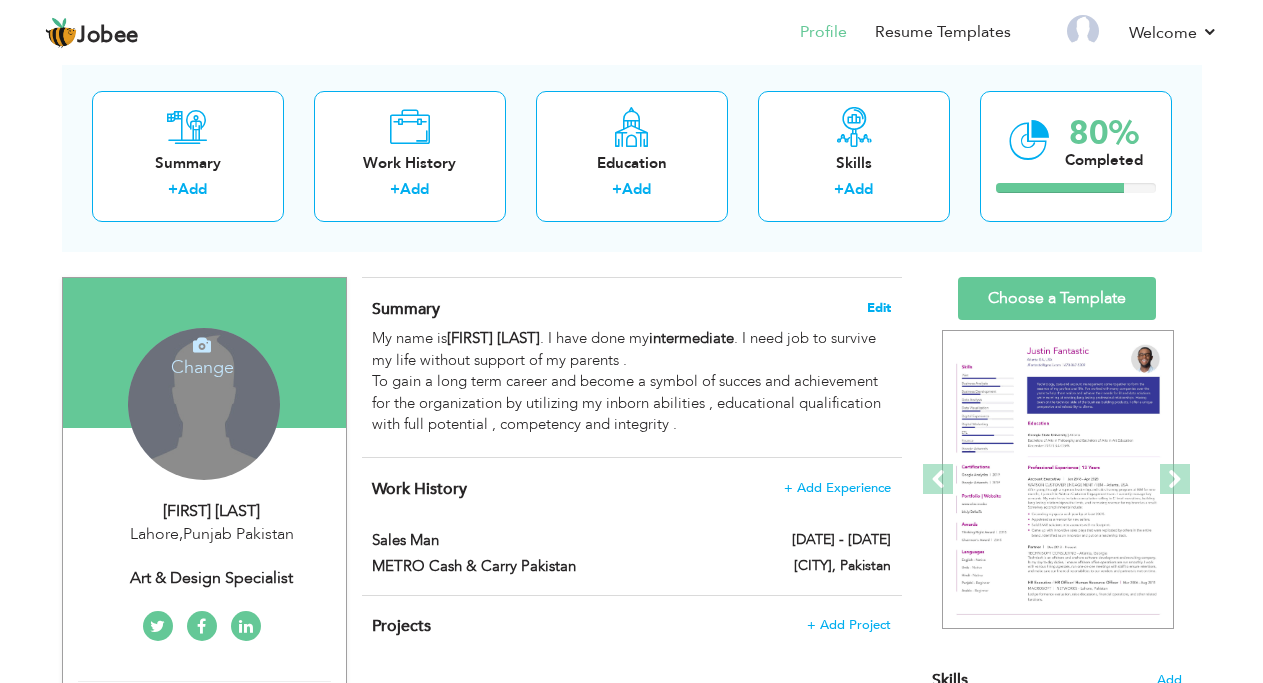click on "Edit" at bounding box center [879, 308] 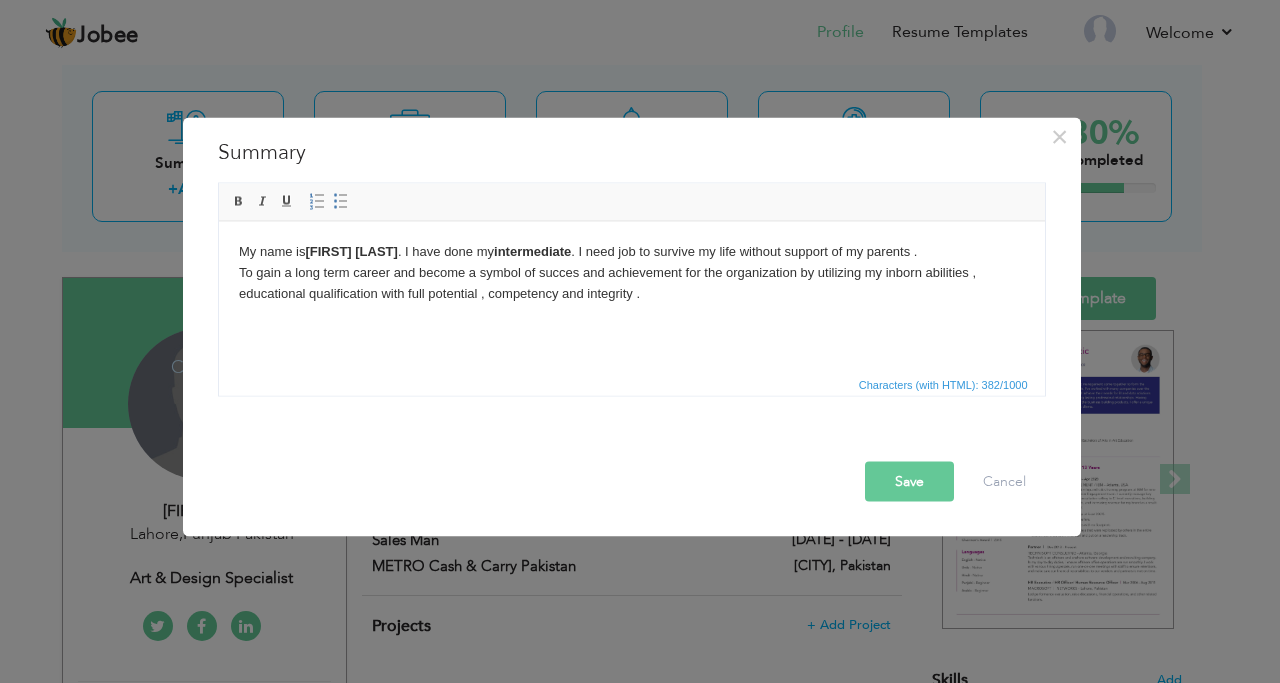 drag, startPoint x: 651, startPoint y: 307, endPoint x: 224, endPoint y: 228, distance: 434.24646 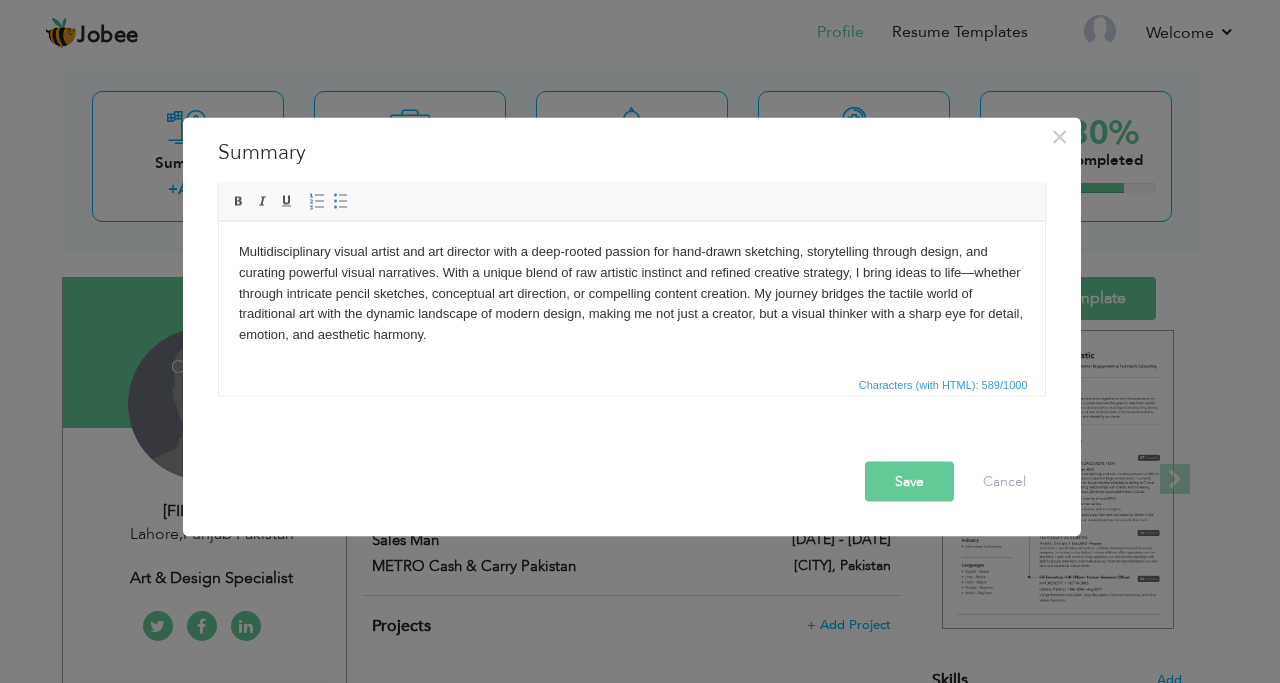 click on "Multidisciplinary visual artist and art director with a deep-rooted passion for hand-drawn sketching, storytelling through design, and curating powerful visual narratives. With a unique blend of raw artistic instinct and refined creative strategy, I bring ideas to life—whether through intricate pencil sketches, conceptual art direction, or compelling content creation. My journey bridges the tactile world of traditional art with the dynamic landscape of modern design, making me not just a creator, but a visual thinker with a sharp eye for detail, emotion, and aesthetic harmony." at bounding box center (631, 293) 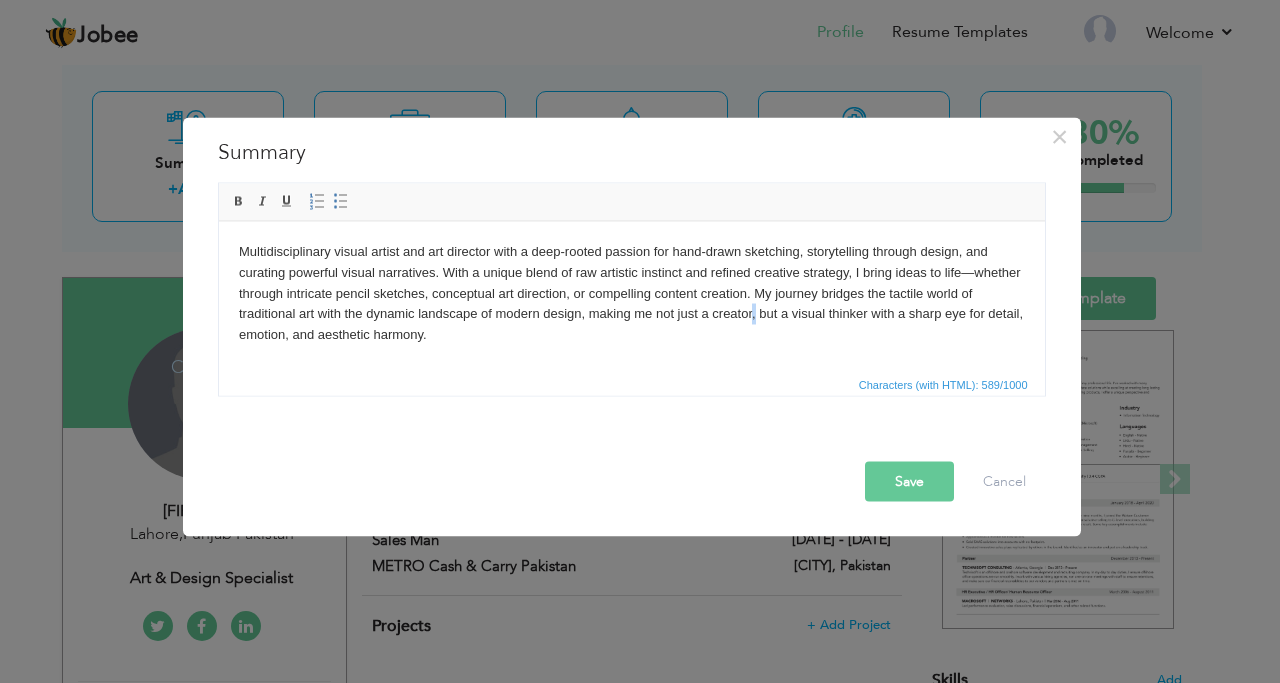 type 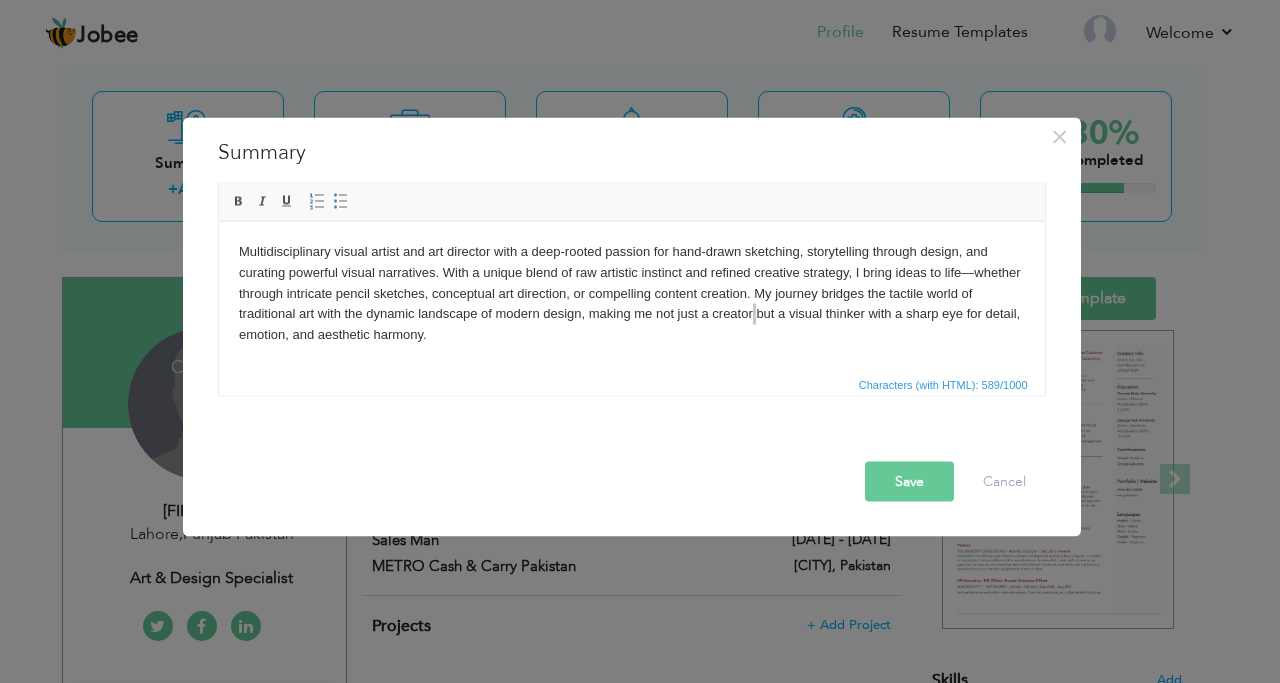 click on "Save" at bounding box center (909, 481) 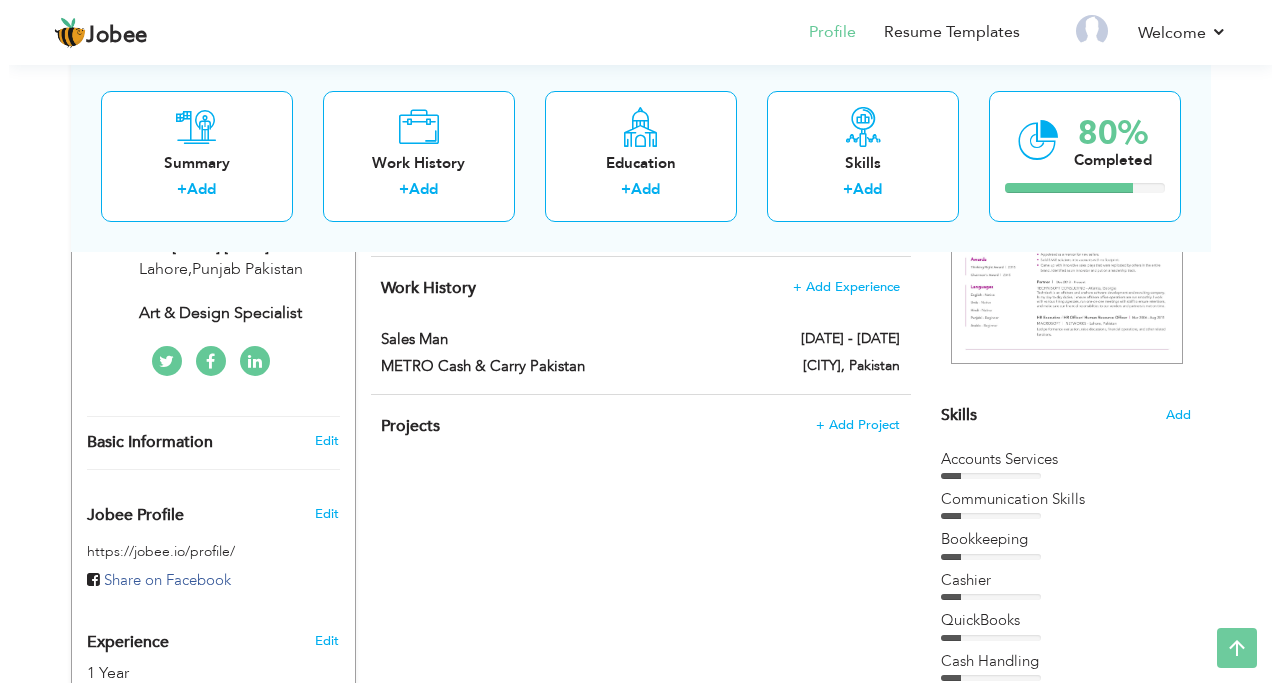 scroll, scrollTop: 400, scrollLeft: 0, axis: vertical 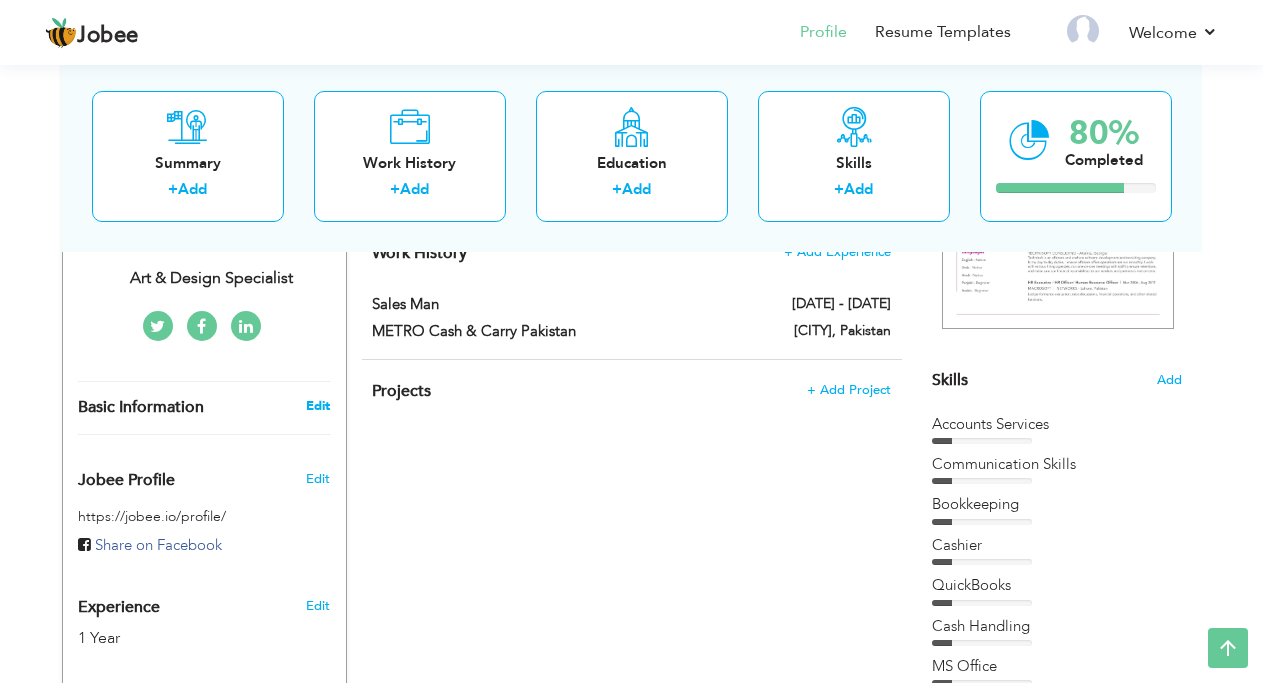 click on "Edit" at bounding box center [318, 406] 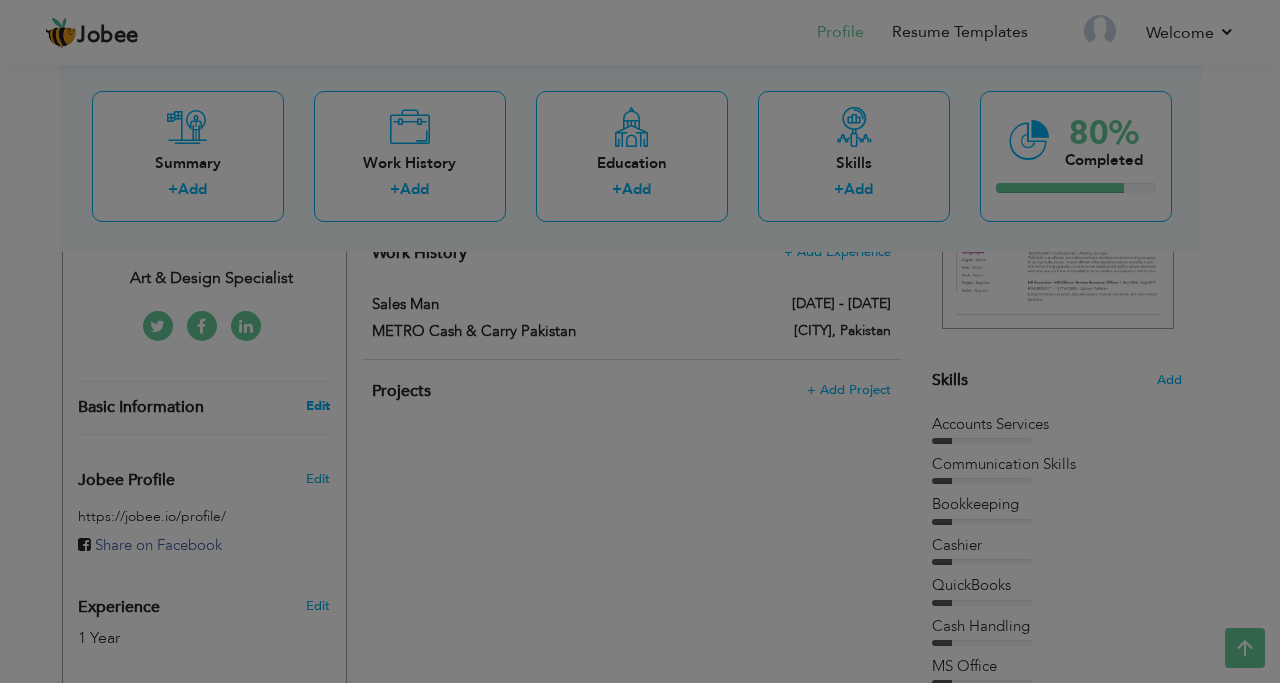 scroll, scrollTop: 0, scrollLeft: 0, axis: both 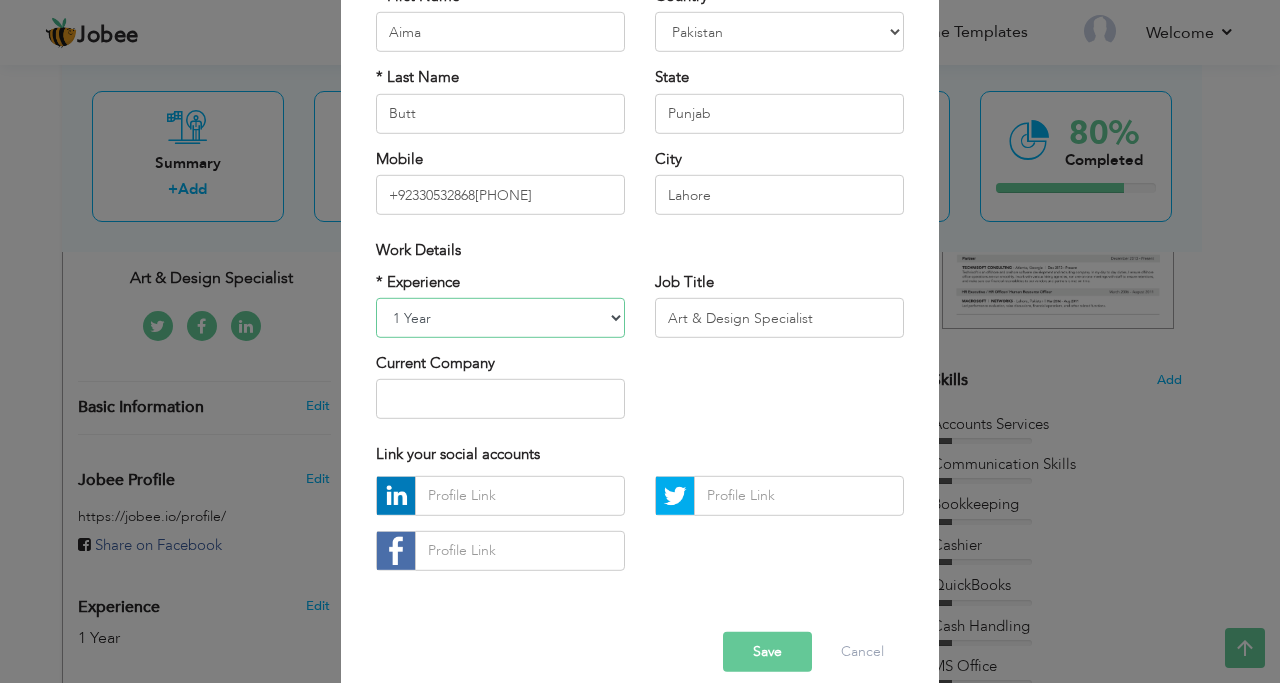 click on "Entry Level Less than 1 Year 1 Year 2 Years 3 Years 4 Years 5 Years 6 Years 7 Years 8 Years 9 Years 10 Years 11 Years 12 Years 13 Years 14 Years 15 Years 16 Years 17 Years 18 Years 19 Years 20 Years 21 Years 22 Years 23 Years 24 Years 25 Years 26 Years 27 Years 28 Years 29 Years 30 Years 31 Years 32 Years 33 Years 34 Years 35 Years More than 35 Years" at bounding box center (500, 318) 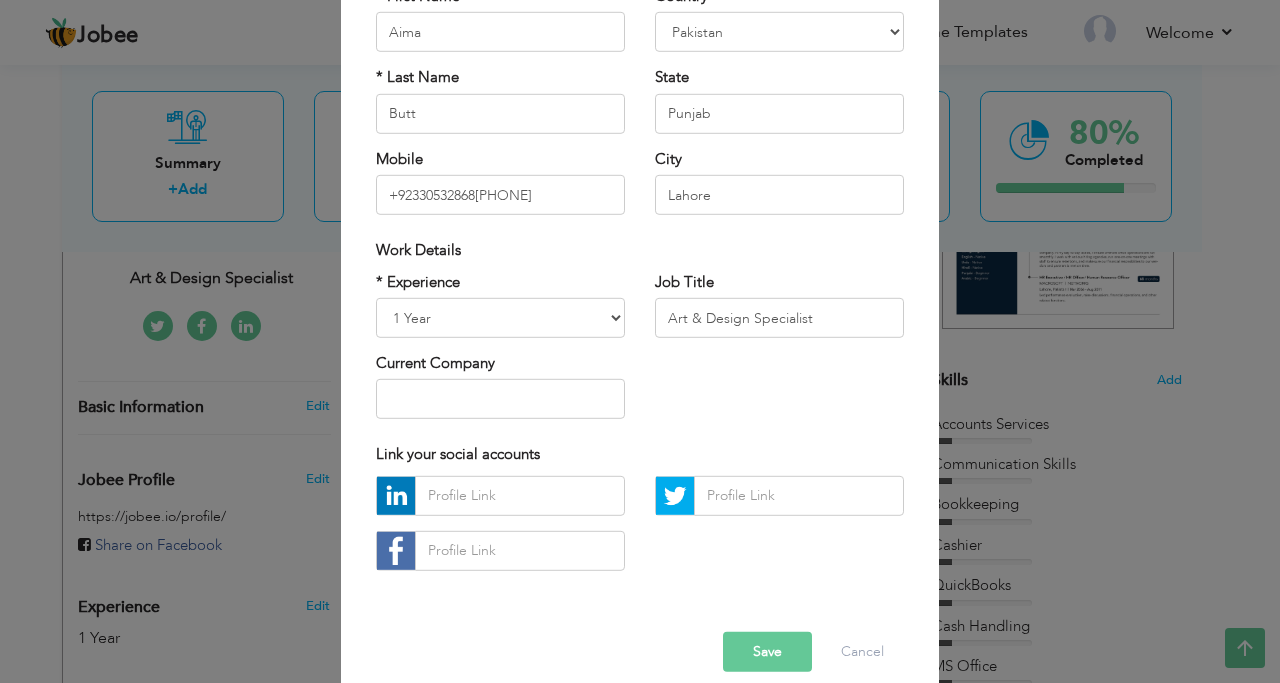 click on "Job Title
Art & Design Specialist" at bounding box center [779, 311] 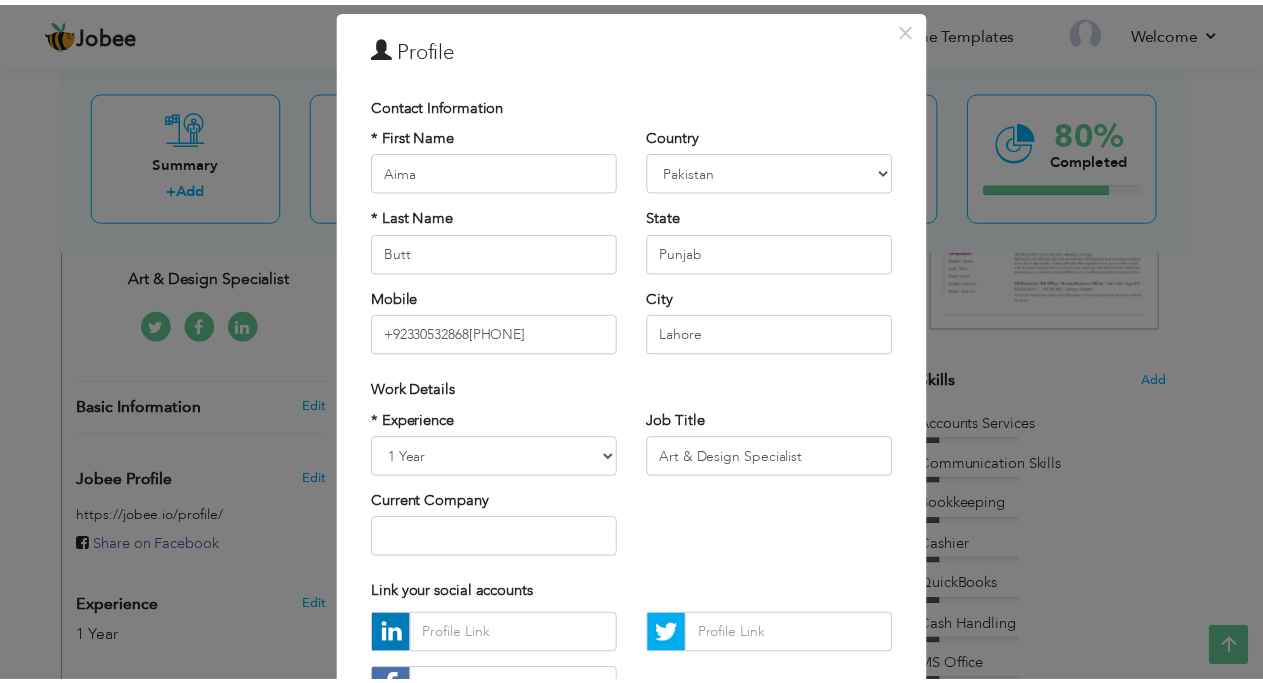 scroll, scrollTop: 100, scrollLeft: 0, axis: vertical 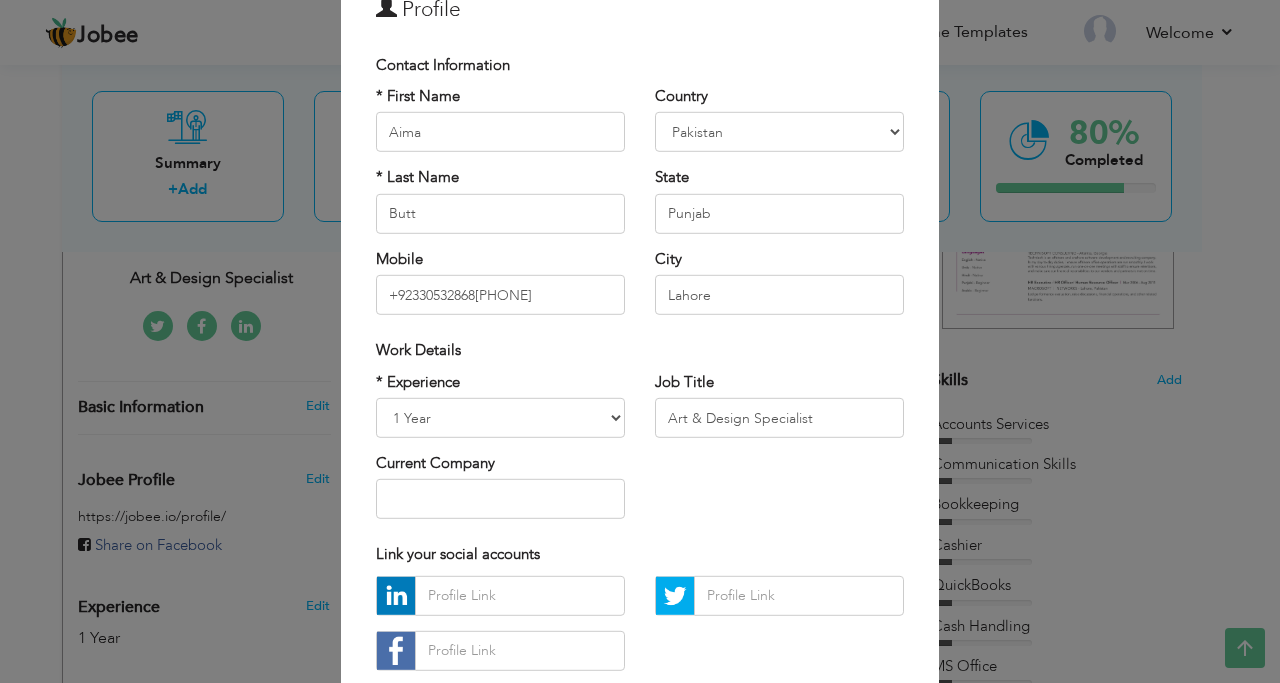 click on "×
Profile
Contact Information
* First Name
[FIRST]
* Last Name
[LAST] [LAST]" at bounding box center (640, 341) 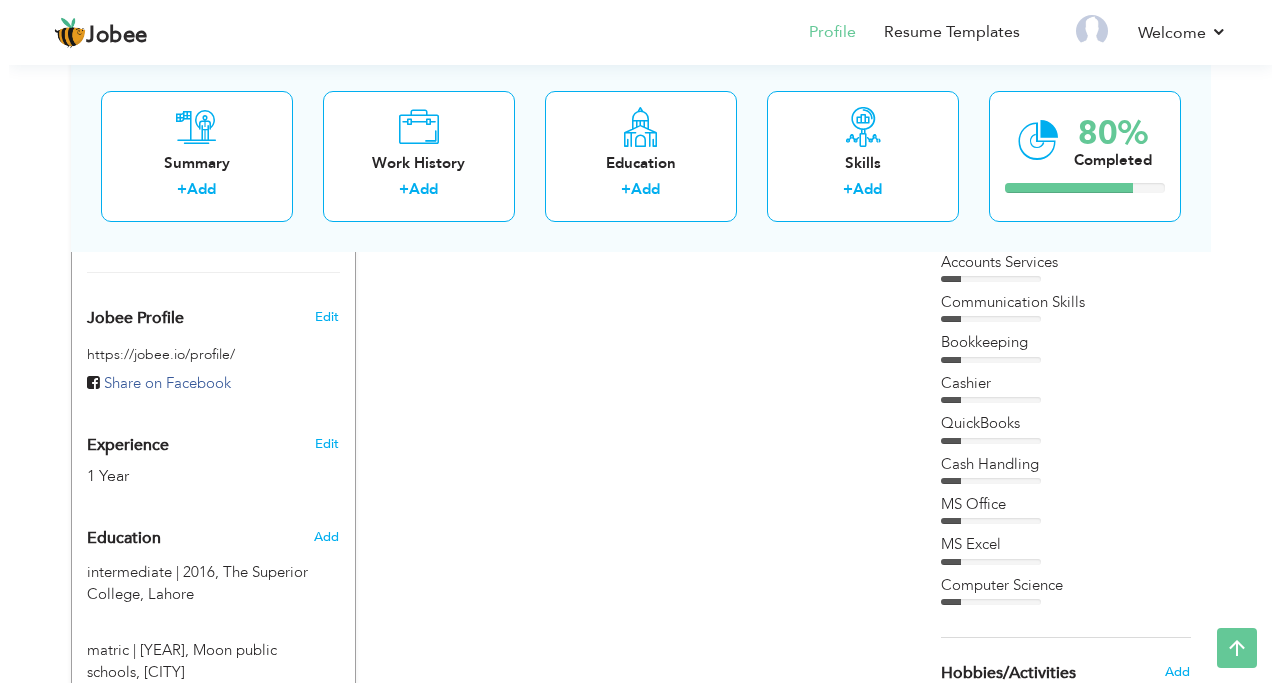 scroll, scrollTop: 600, scrollLeft: 0, axis: vertical 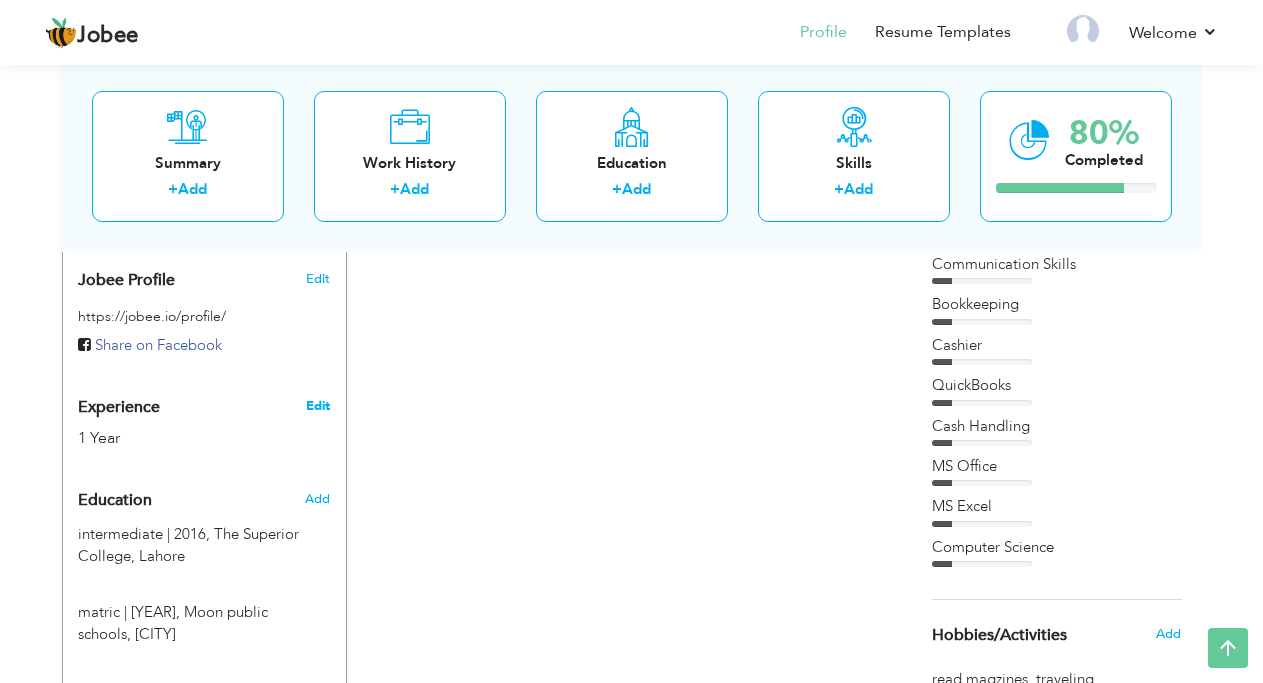 click on "Edit" at bounding box center (318, 406) 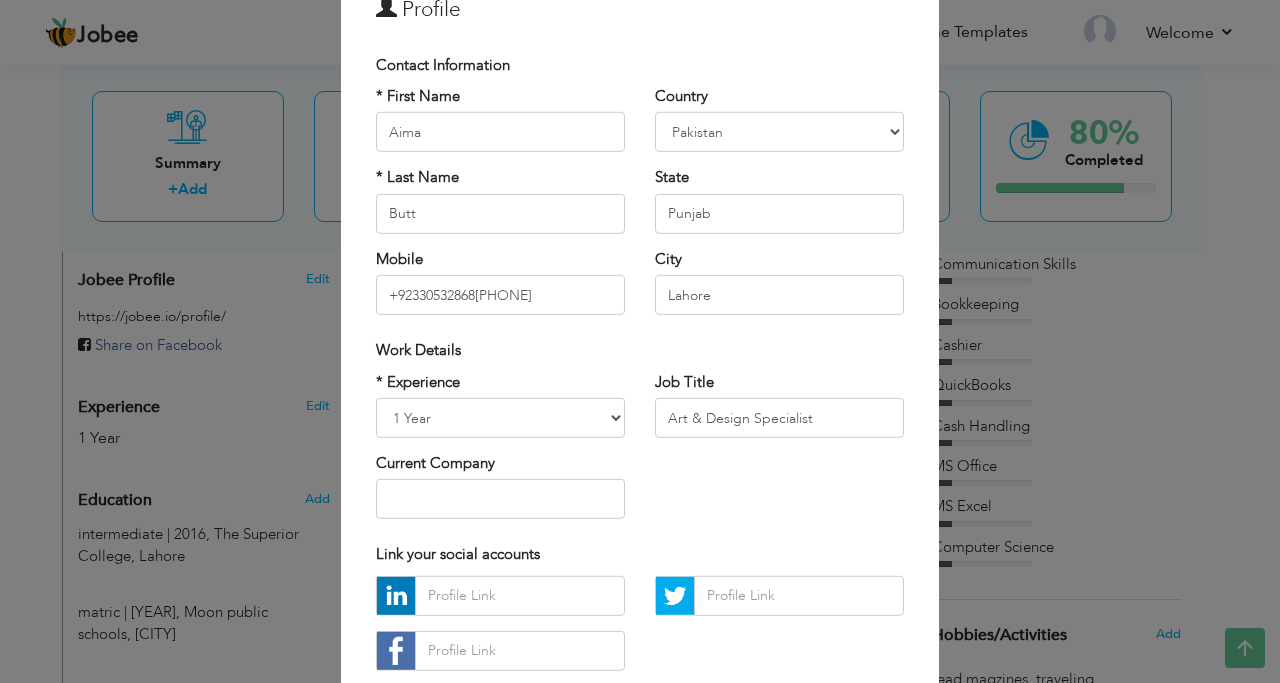 scroll, scrollTop: 0, scrollLeft: 0, axis: both 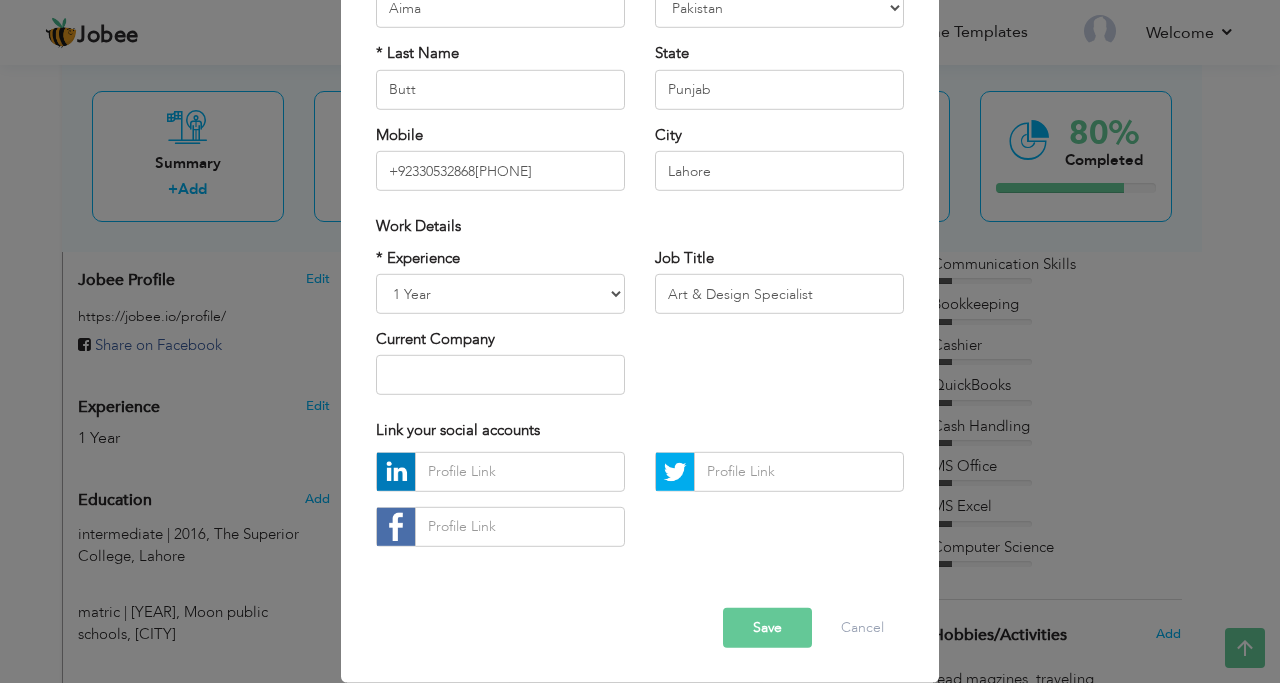 click on "Save" at bounding box center [767, 628] 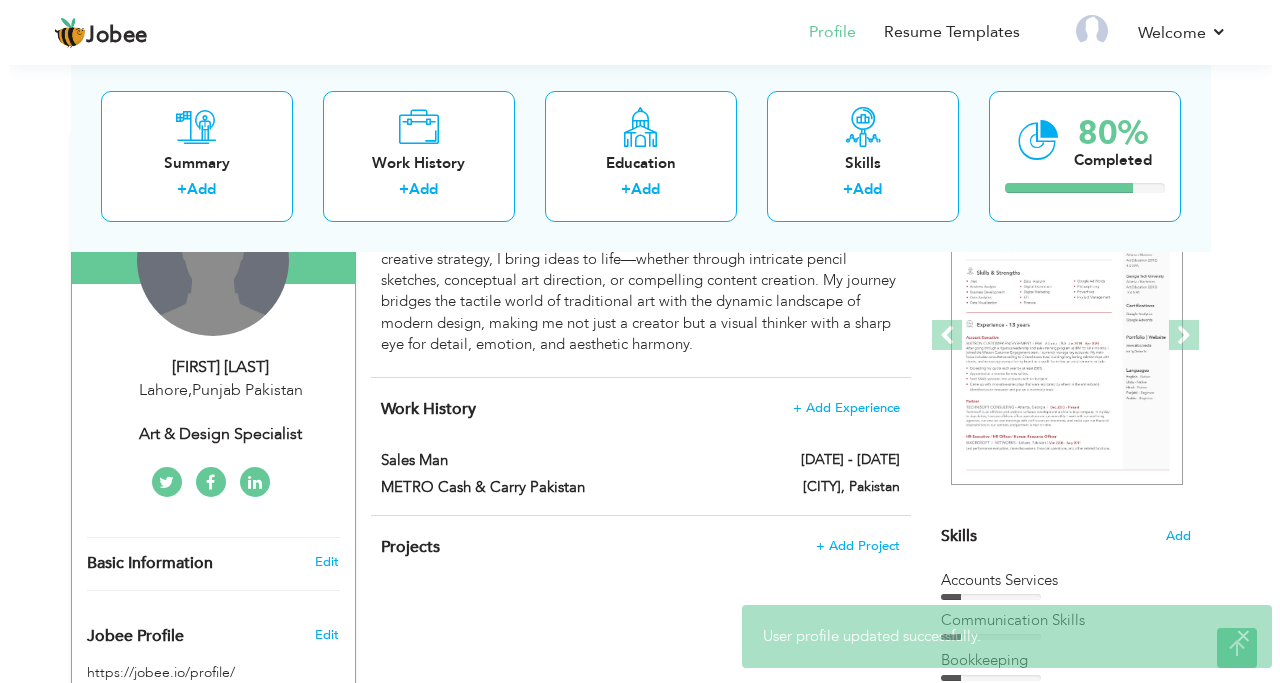 scroll, scrollTop: 280, scrollLeft: 0, axis: vertical 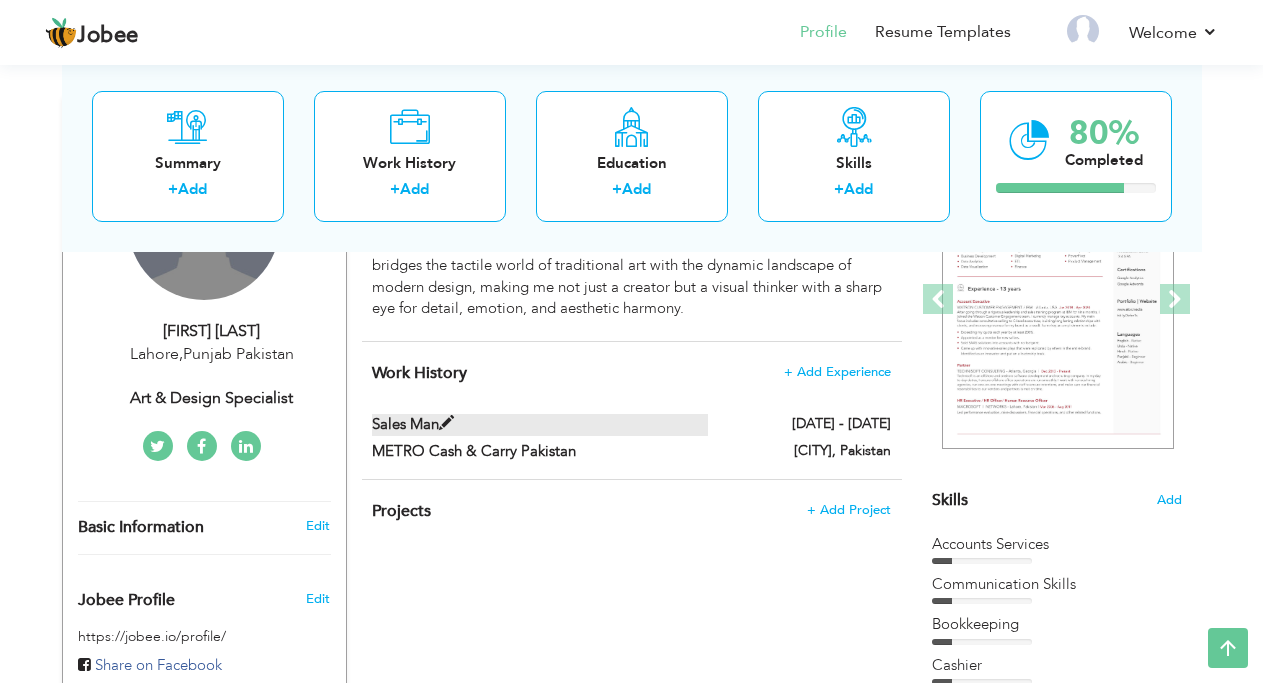 click at bounding box center (446, 423) 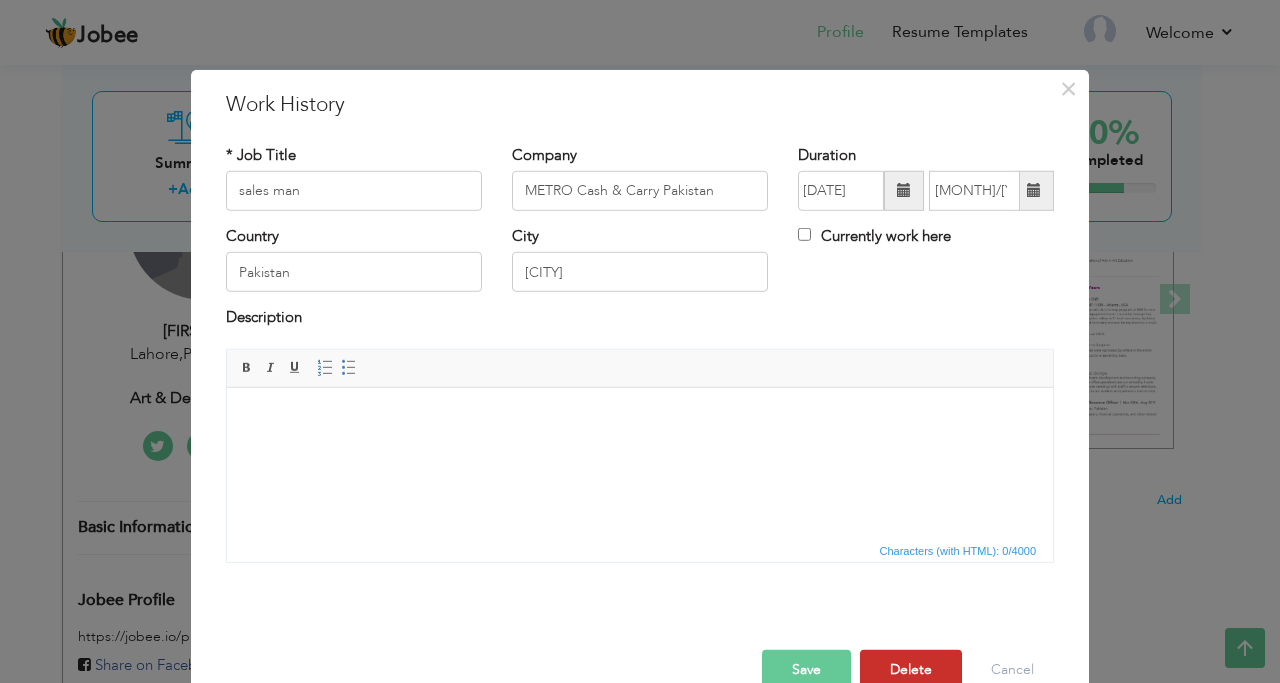 click on "Delete" at bounding box center (911, 670) 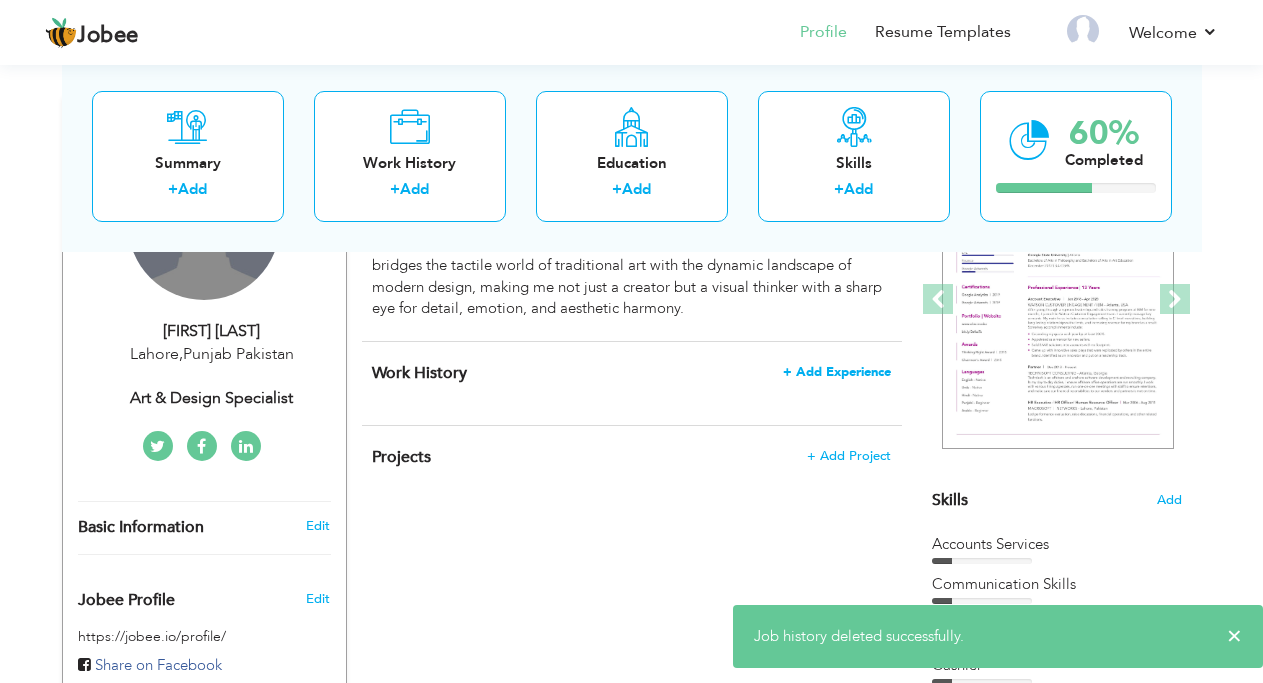 click on "+ Add Experience" at bounding box center (837, 372) 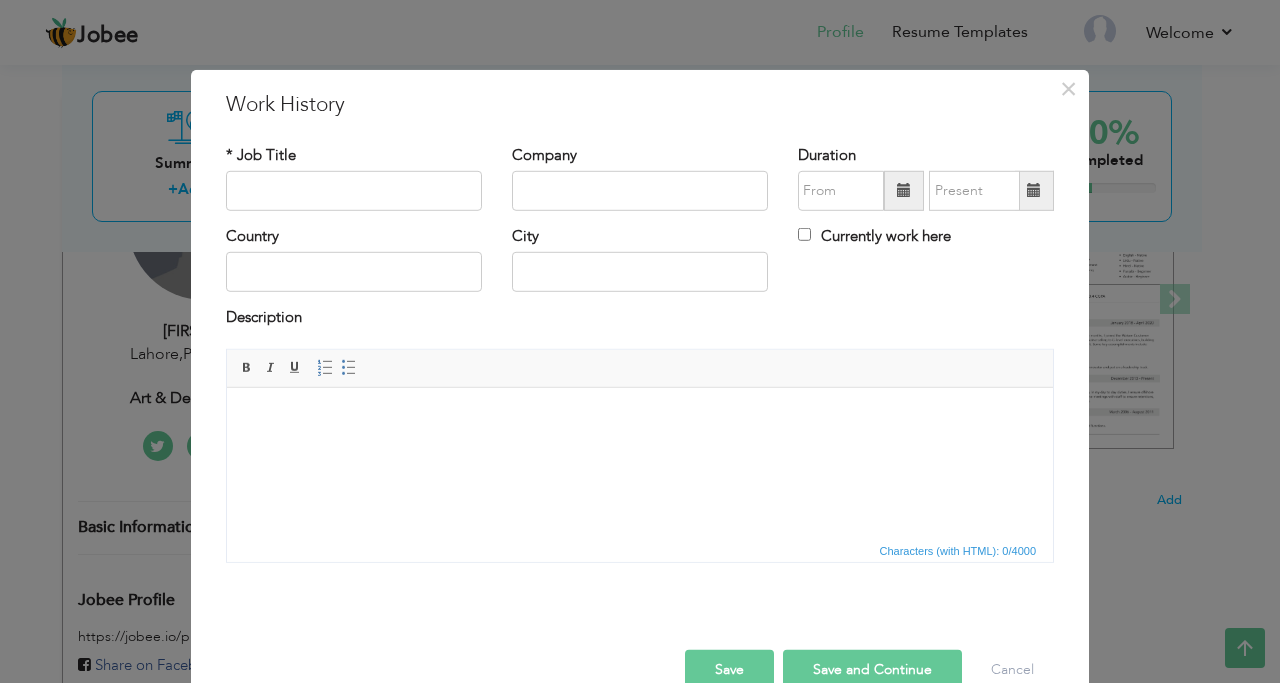click at bounding box center (640, 417) 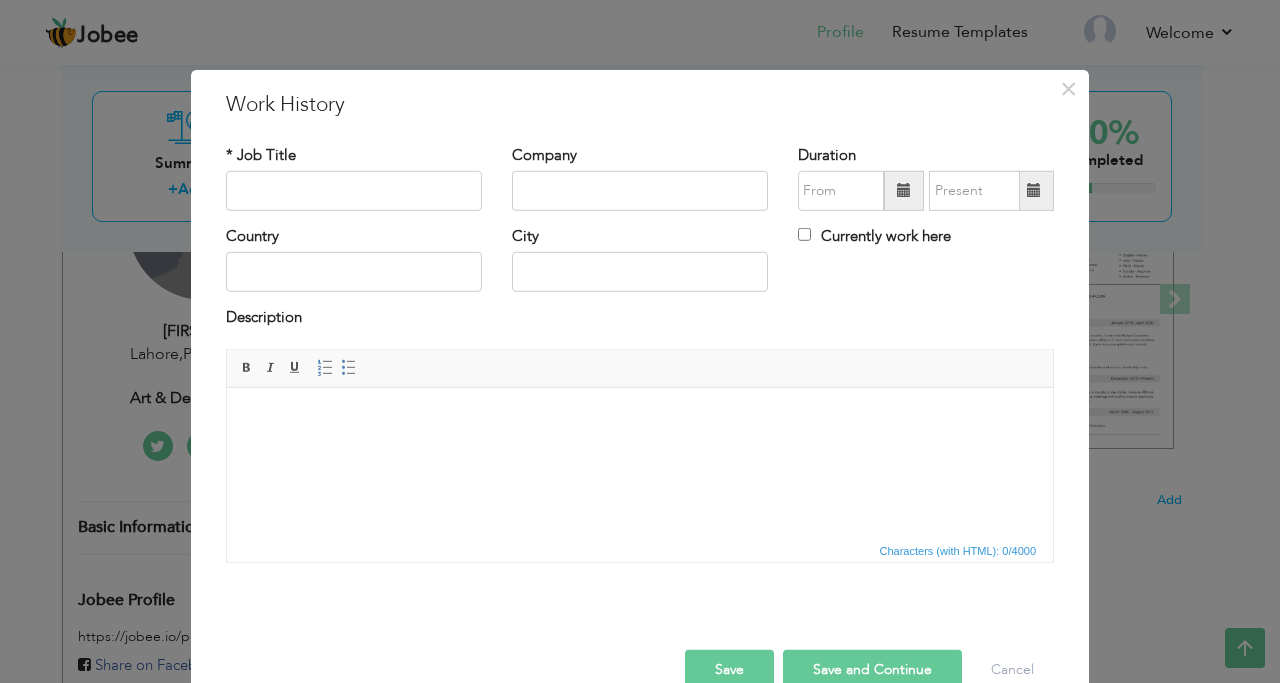 drag, startPoint x: 367, startPoint y: 438, endPoint x: 328, endPoint y: 428, distance: 40.261642 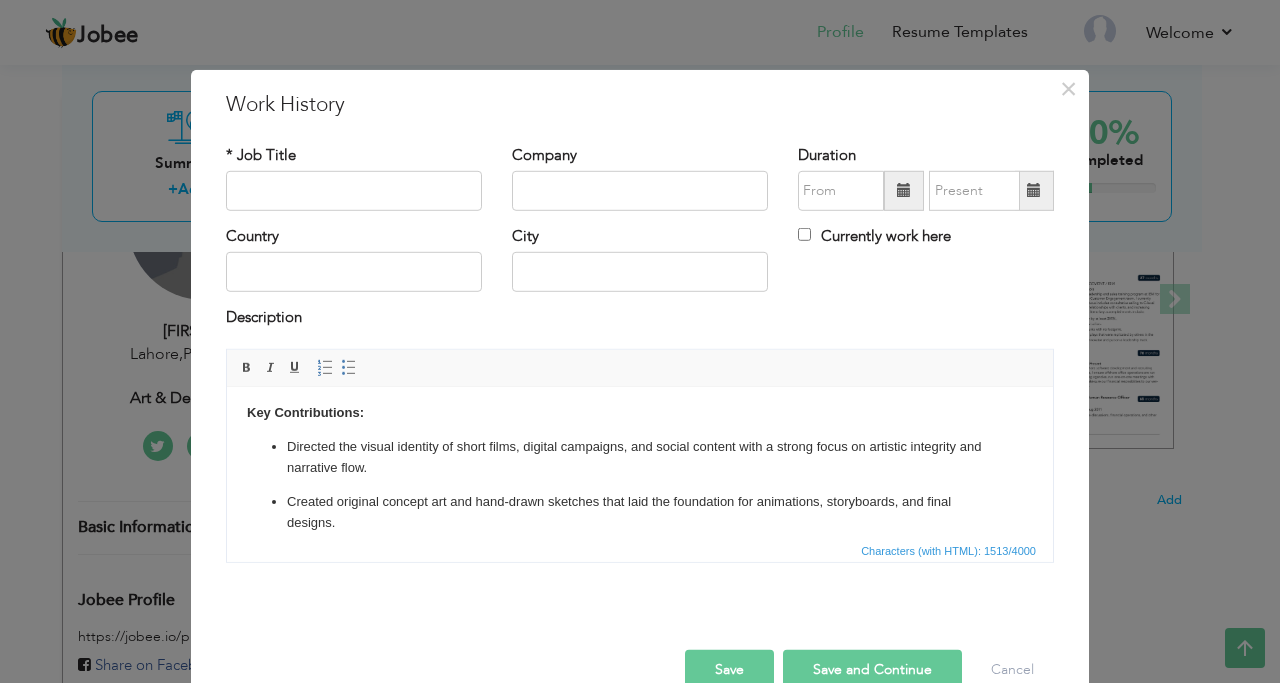scroll, scrollTop: 0, scrollLeft: 0, axis: both 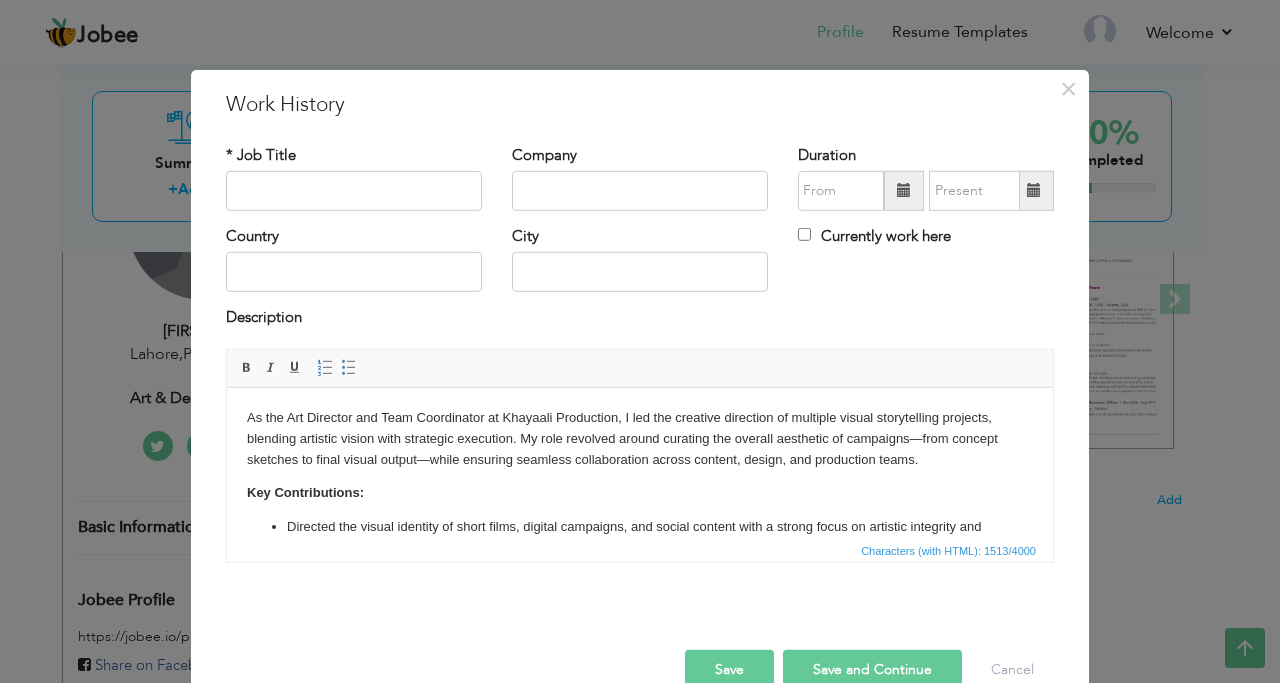 click on "* Job Title
Company
Duration
Currently work here Country City" at bounding box center (640, 360) 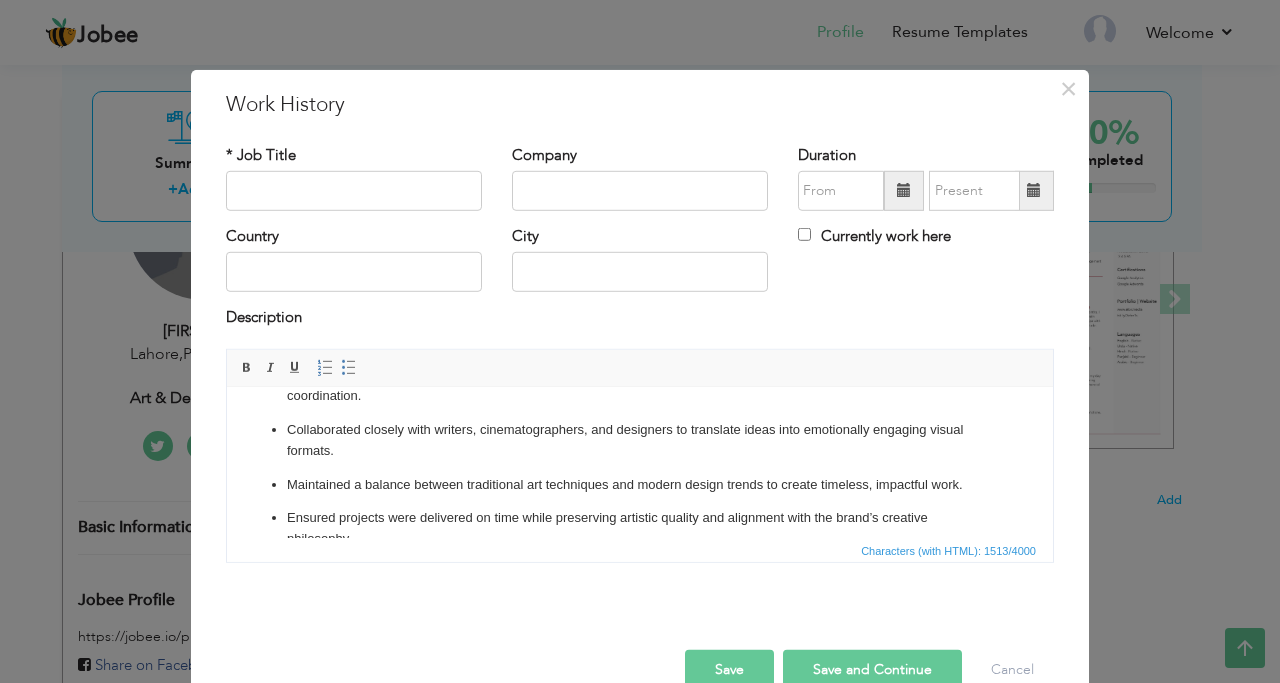 scroll, scrollTop: 300, scrollLeft: 0, axis: vertical 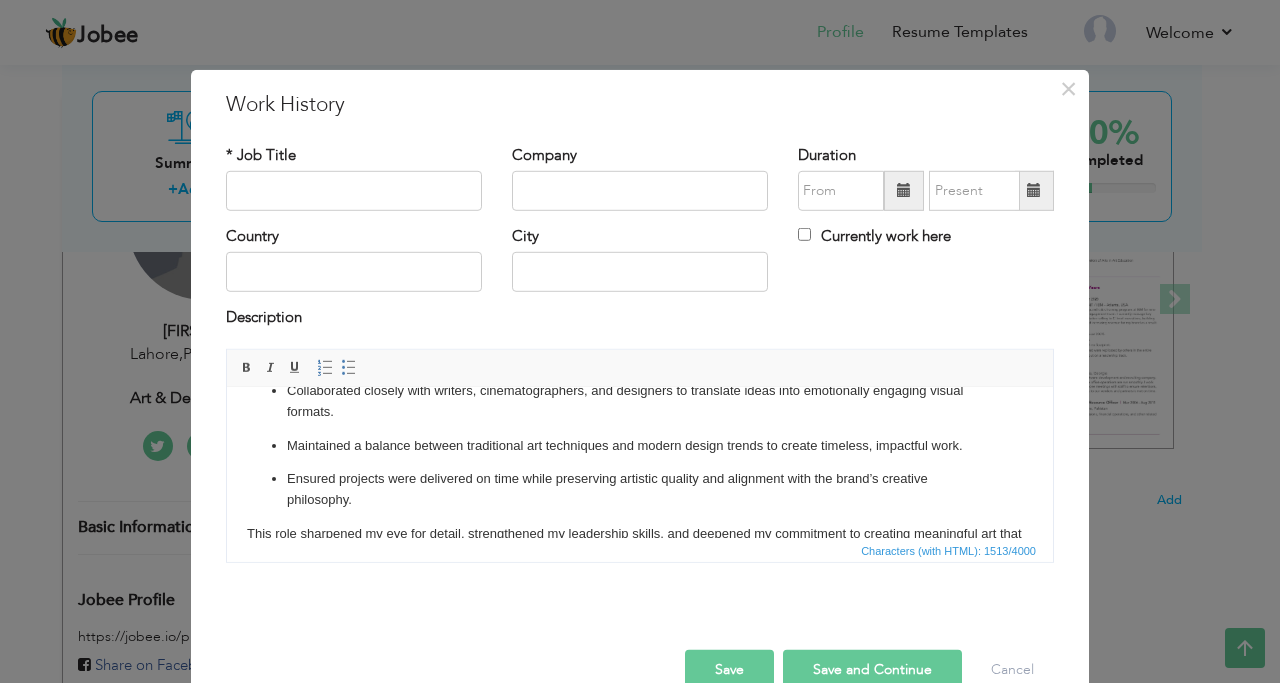 click on "Ensured projects were delivered on time while preserving artistic quality and alignment with the brand’s creative philosophy." at bounding box center [640, 489] 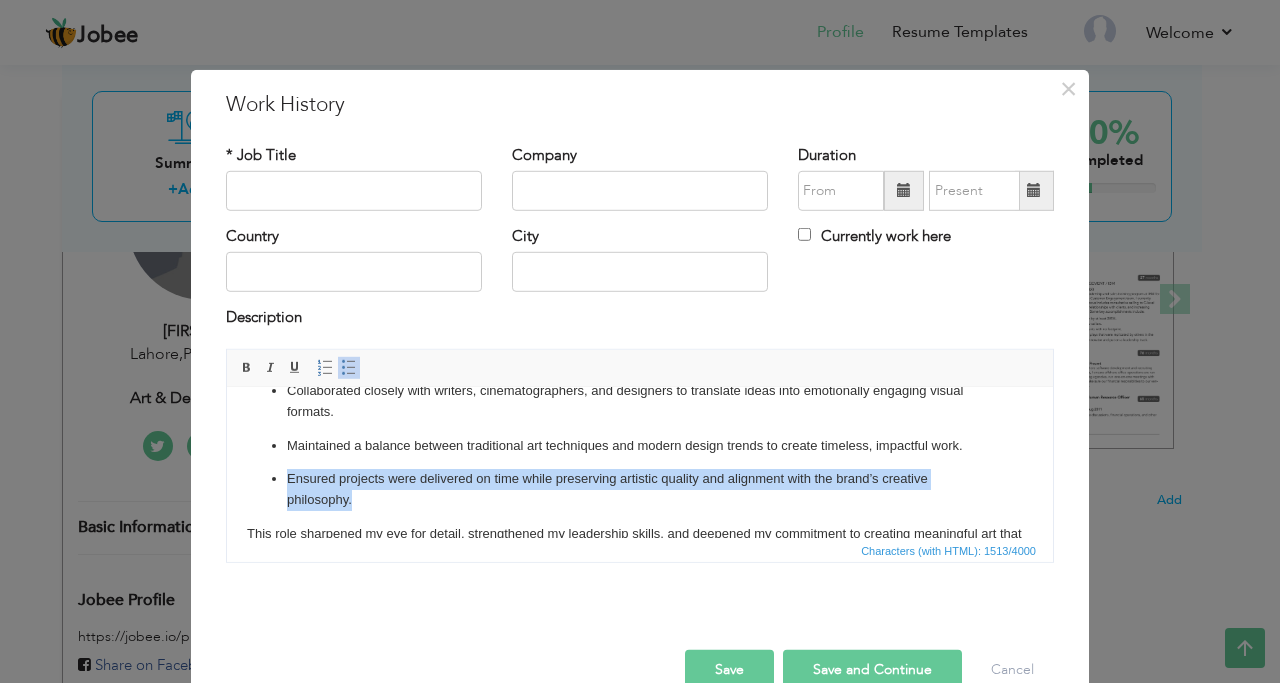 scroll, scrollTop: 293, scrollLeft: 0, axis: vertical 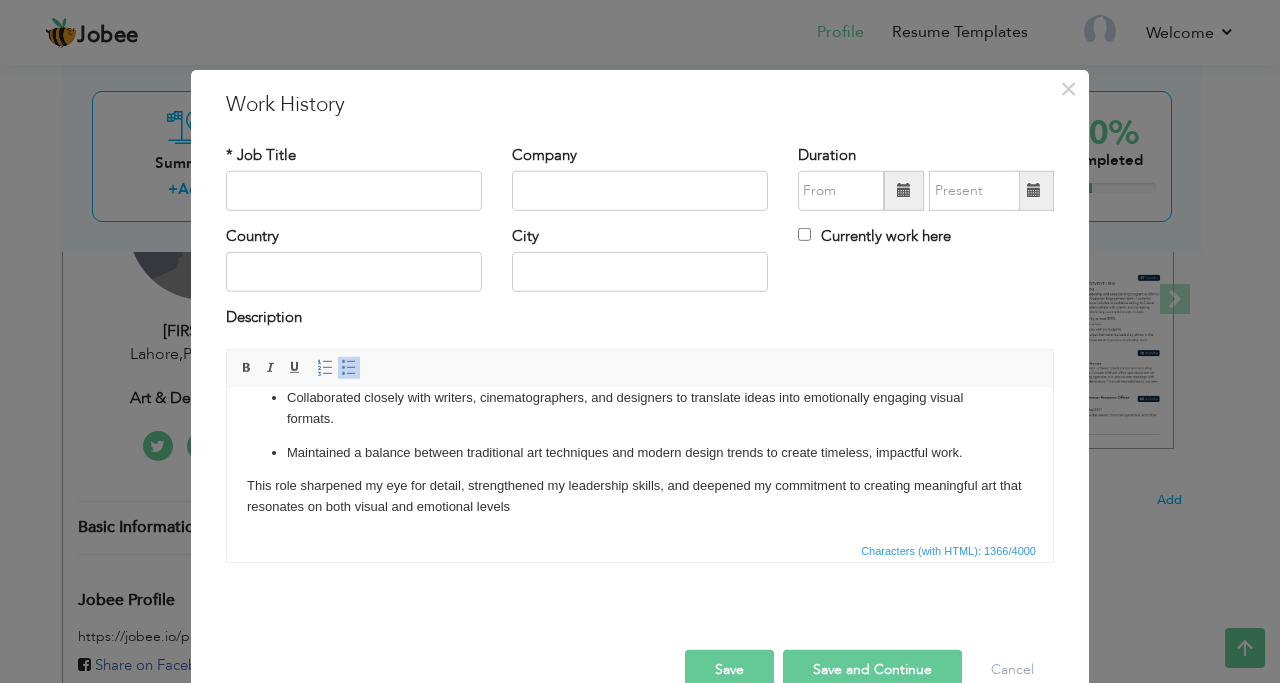 click on "This role sharpened my eye for detail, strengthened my leadership skills, and deepened my commitment to creating meaningful art that resonates on both visual and emotional levels" at bounding box center [640, 496] 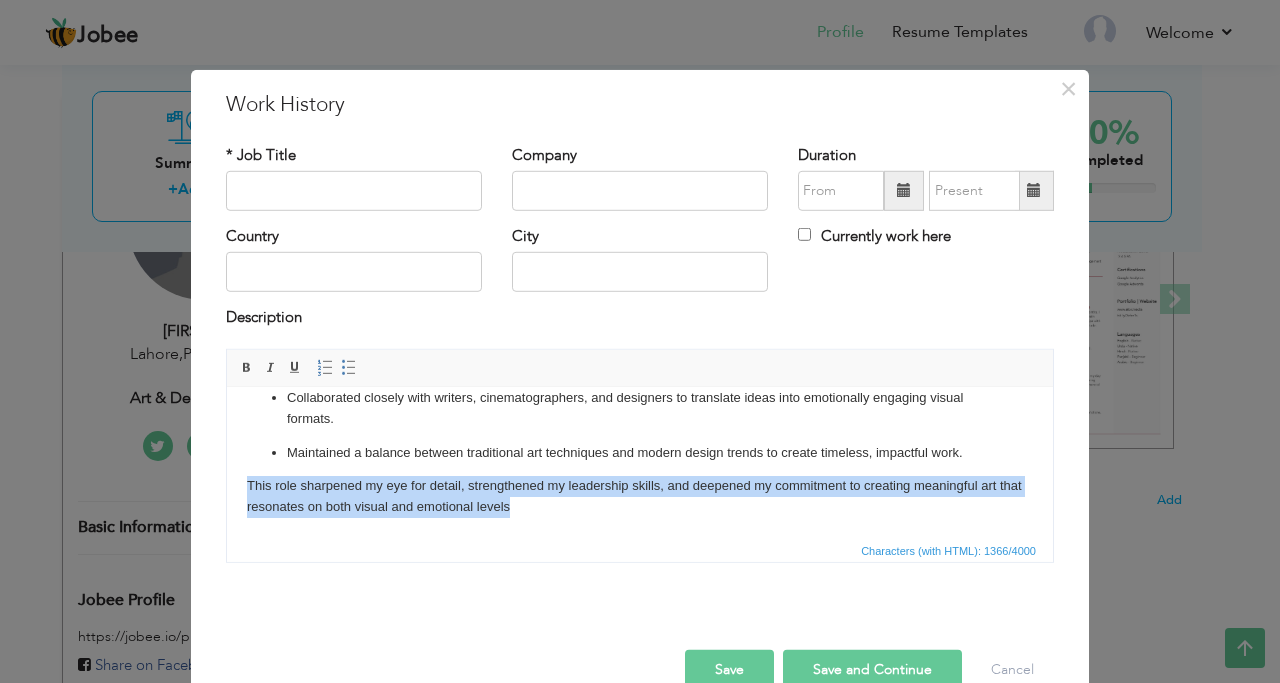 type 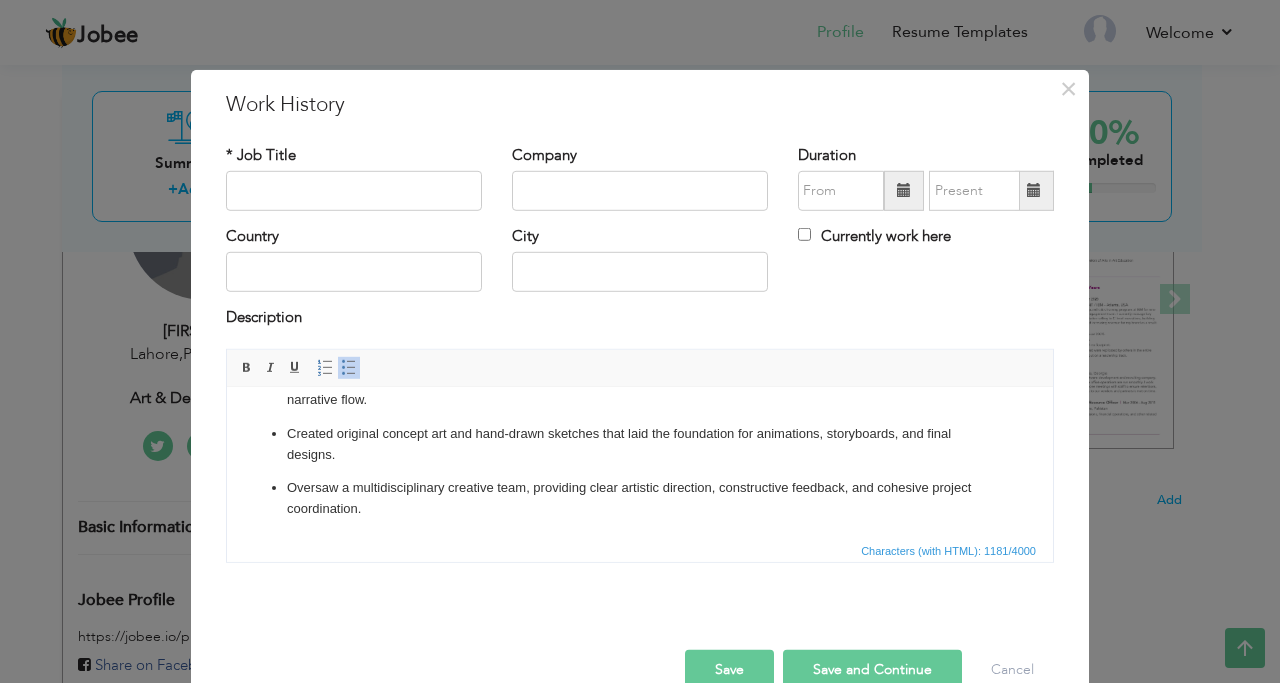 scroll, scrollTop: 0, scrollLeft: 0, axis: both 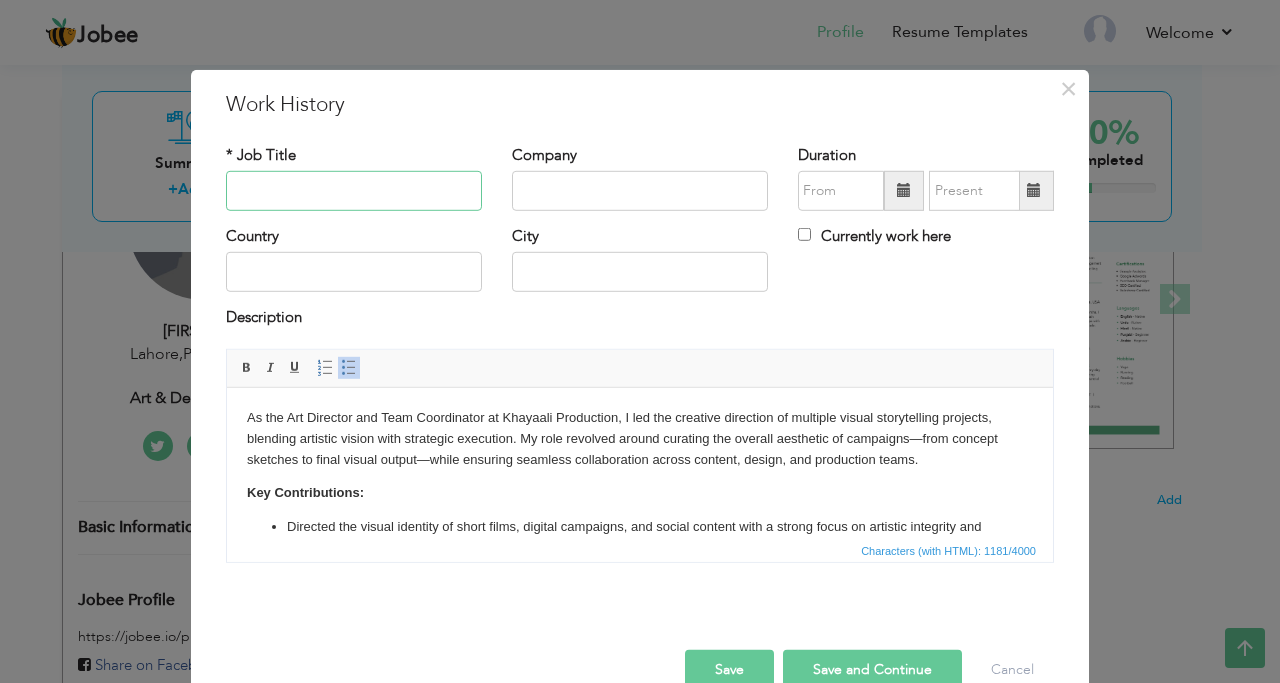 click at bounding box center [354, 191] 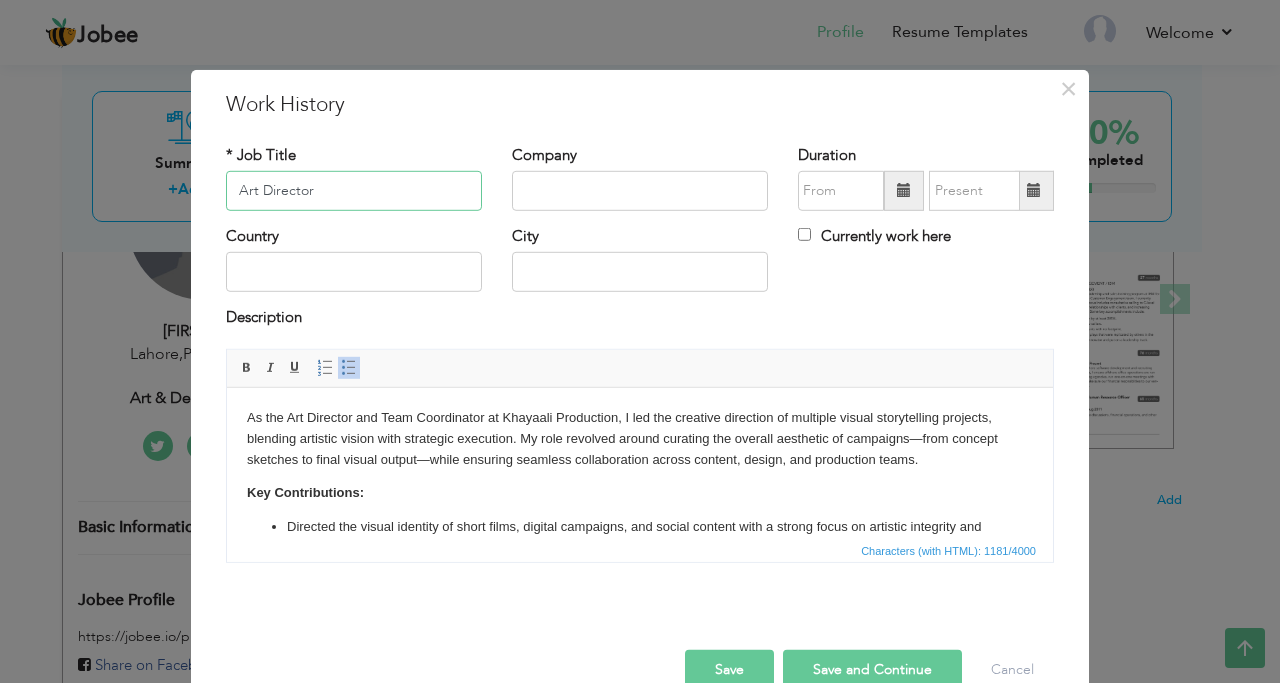 type on "Art Director" 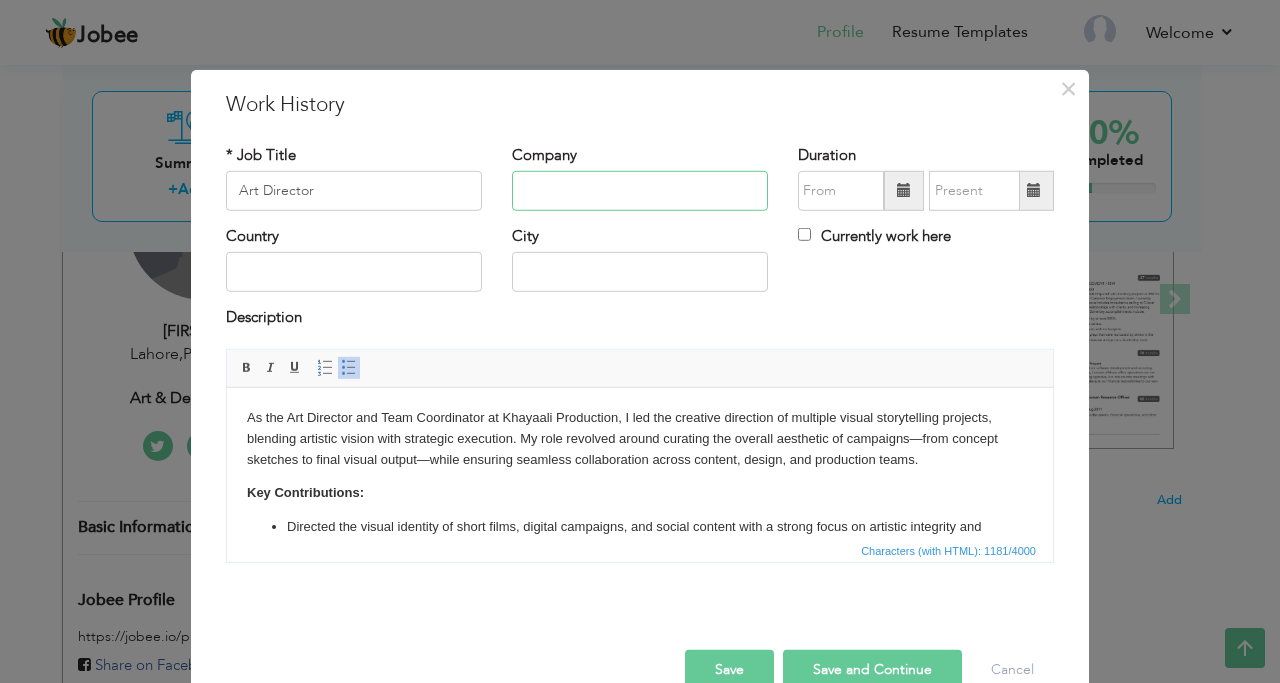 click at bounding box center [640, 191] 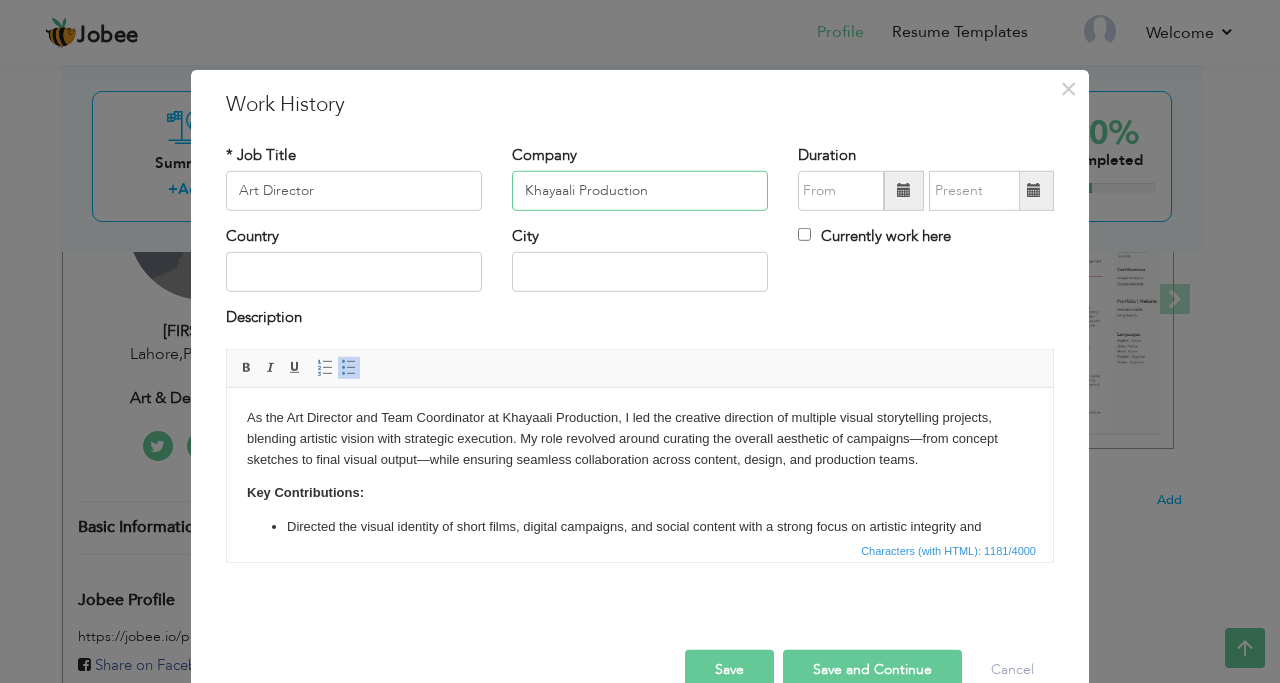 type on "Khayaali Production" 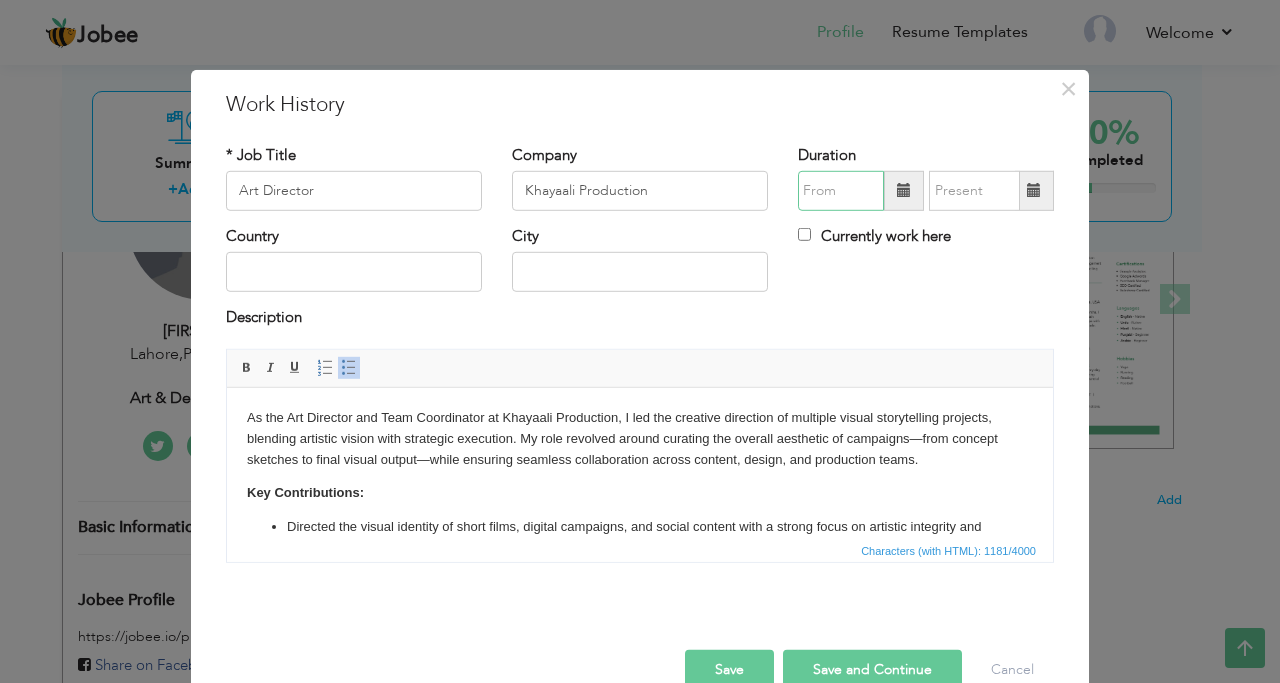 click at bounding box center (841, 191) 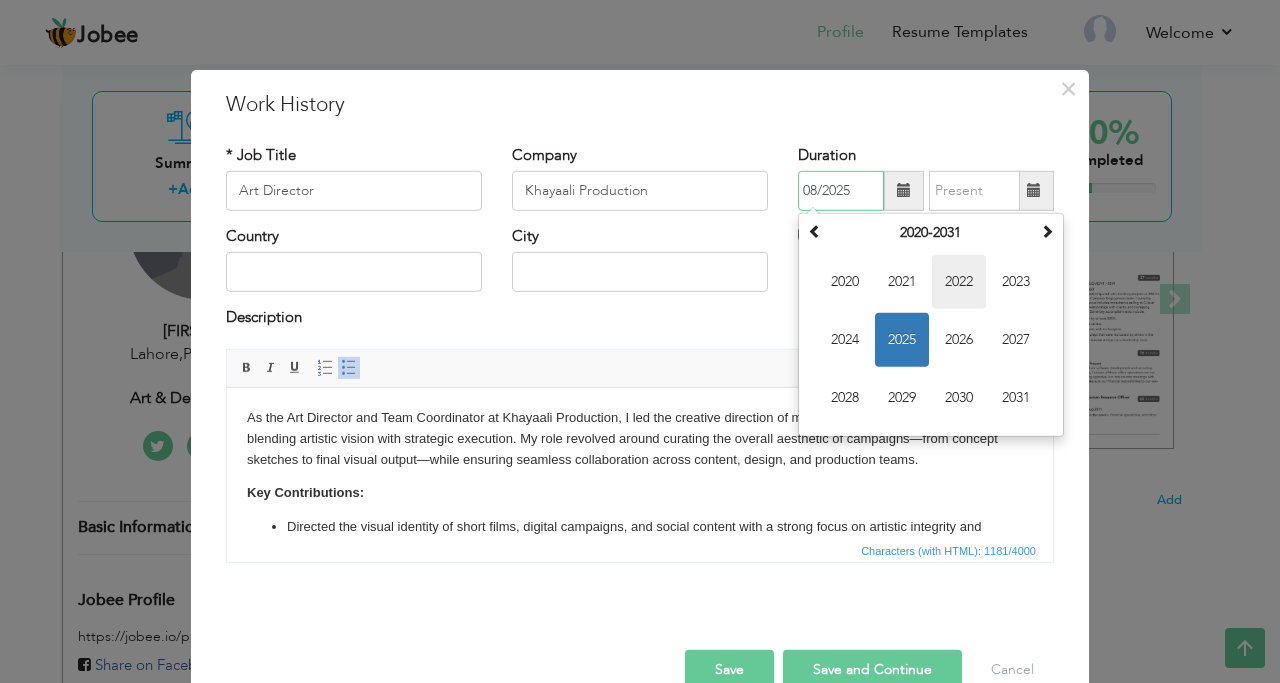 click on "2022" at bounding box center (959, 282) 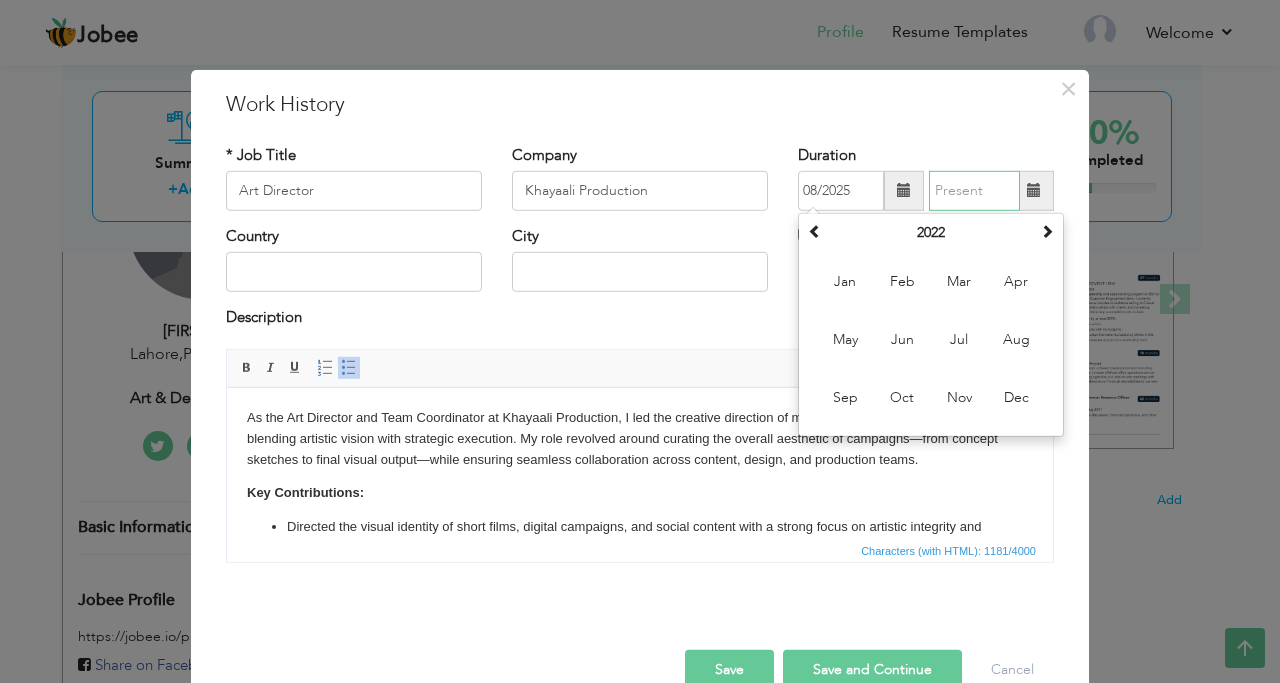 click at bounding box center [974, 191] 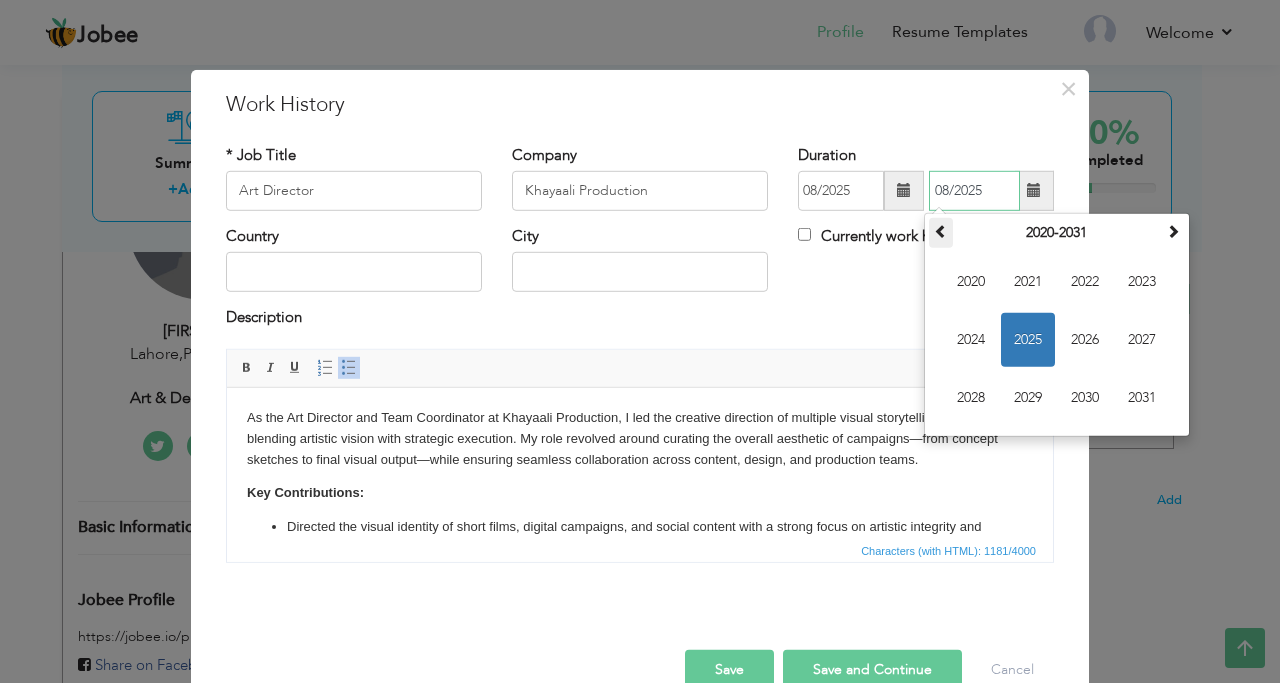 click at bounding box center [941, 231] 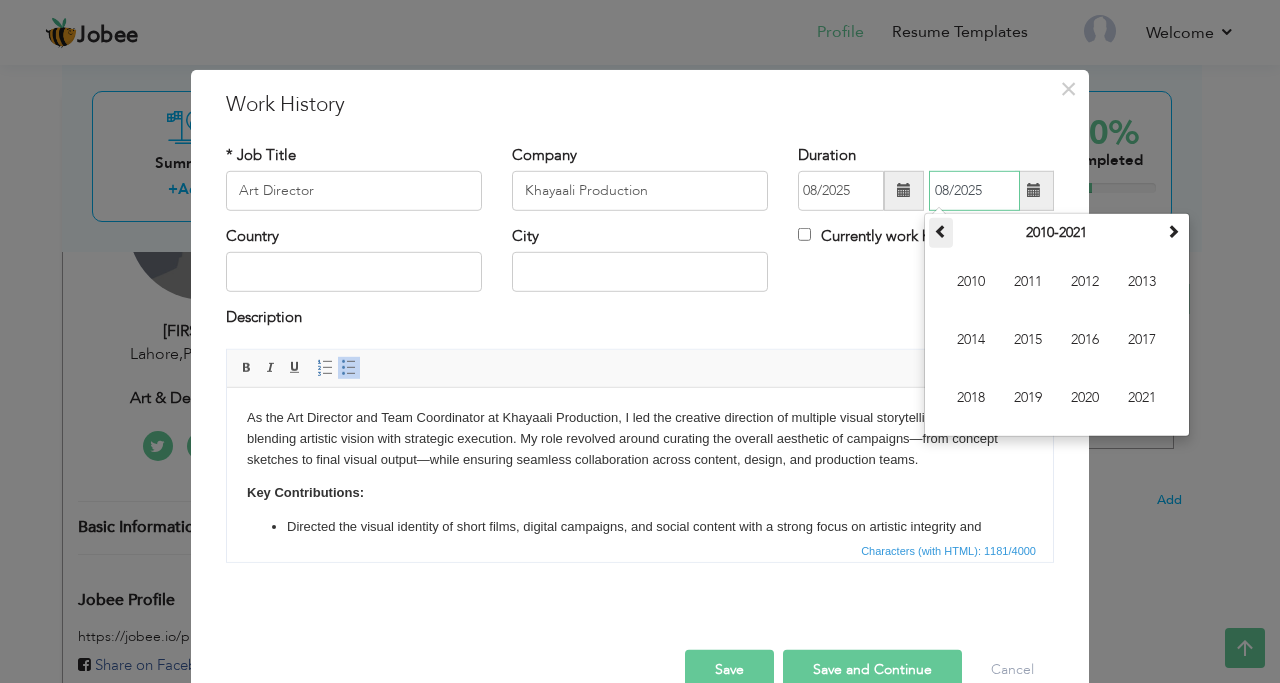 click at bounding box center [941, 231] 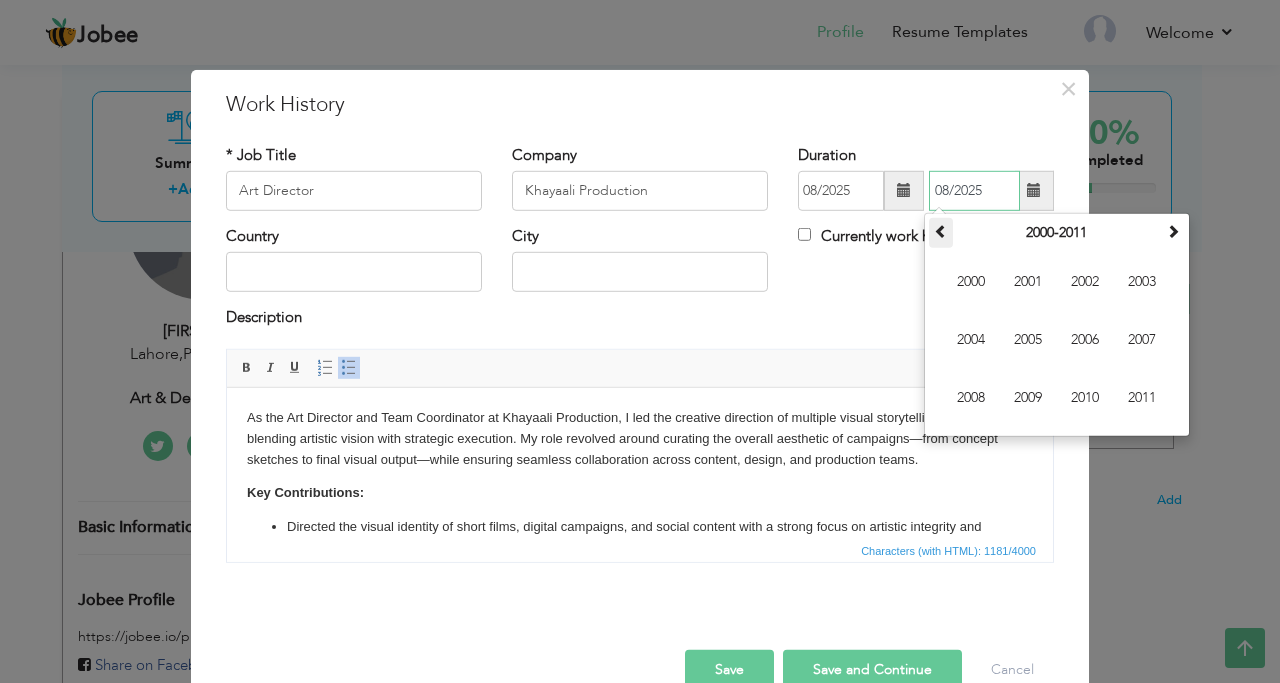 click at bounding box center (941, 231) 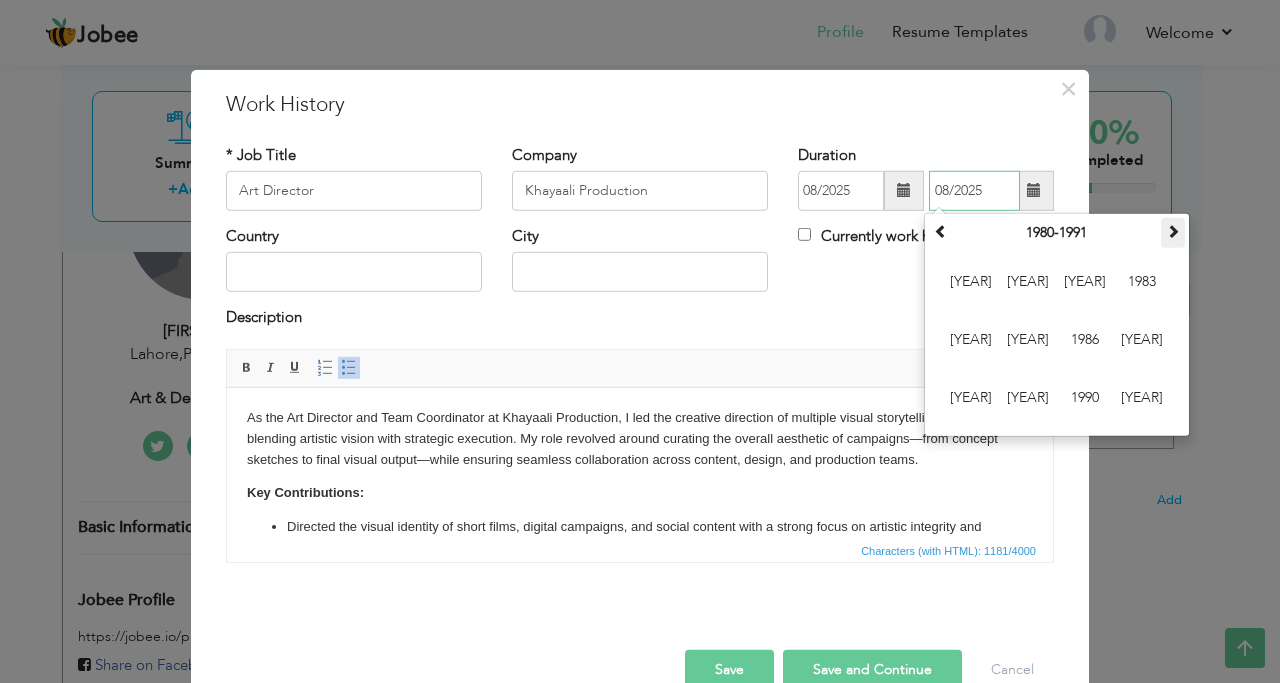 click at bounding box center [1173, 231] 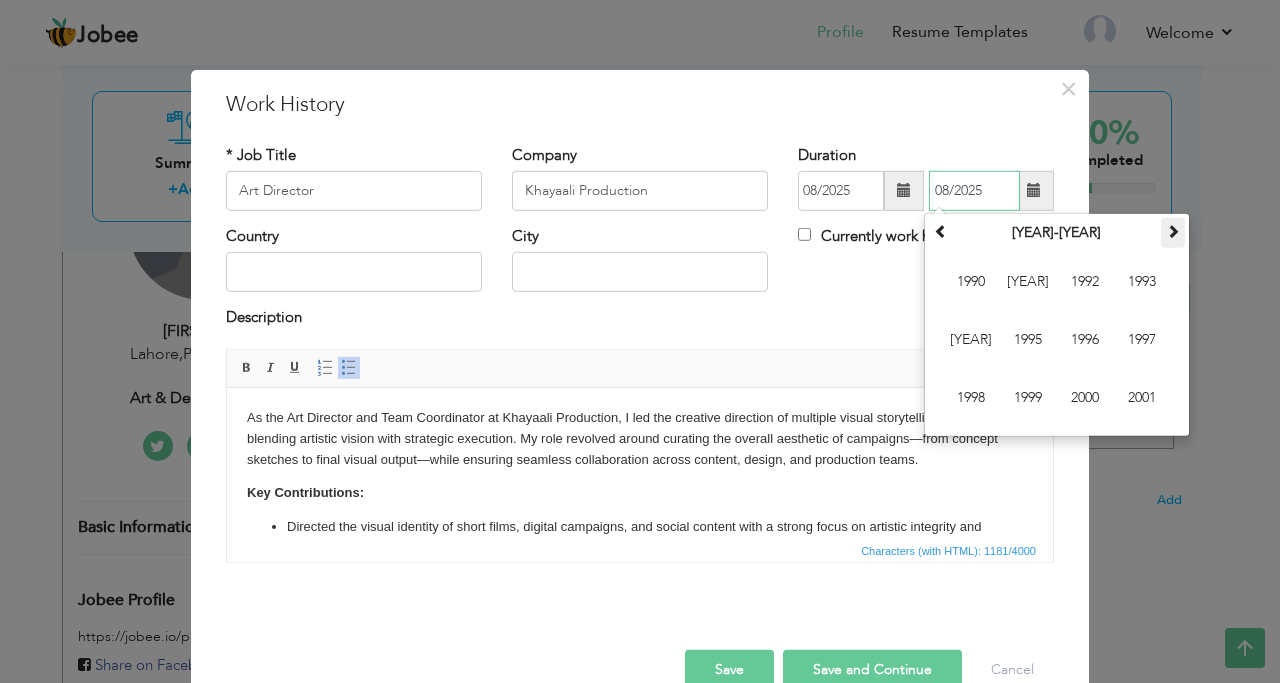 click at bounding box center (1173, 231) 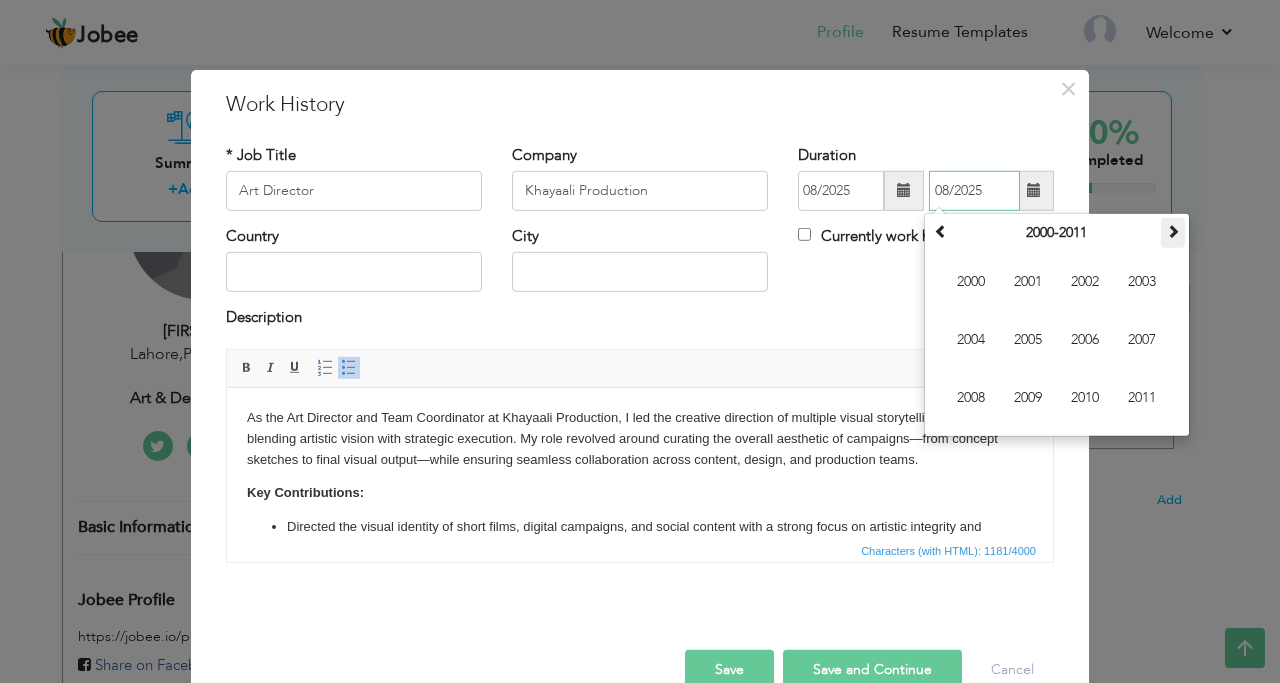 click at bounding box center [1173, 231] 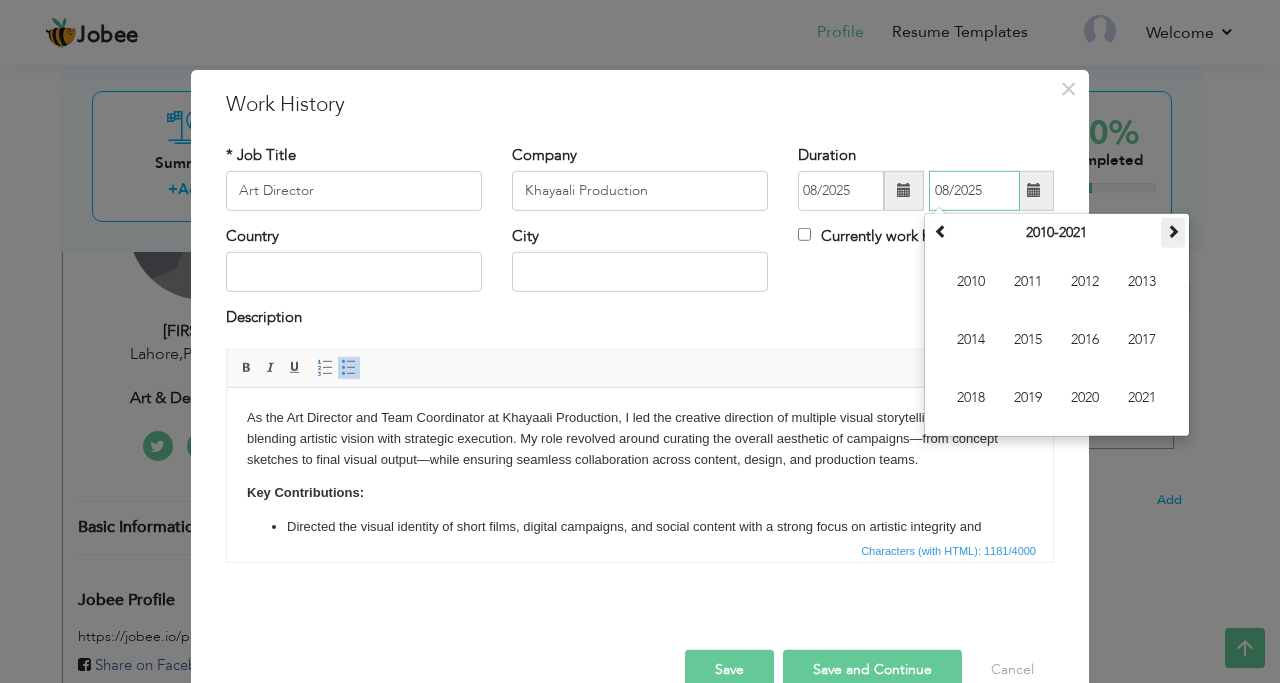 click at bounding box center [1173, 231] 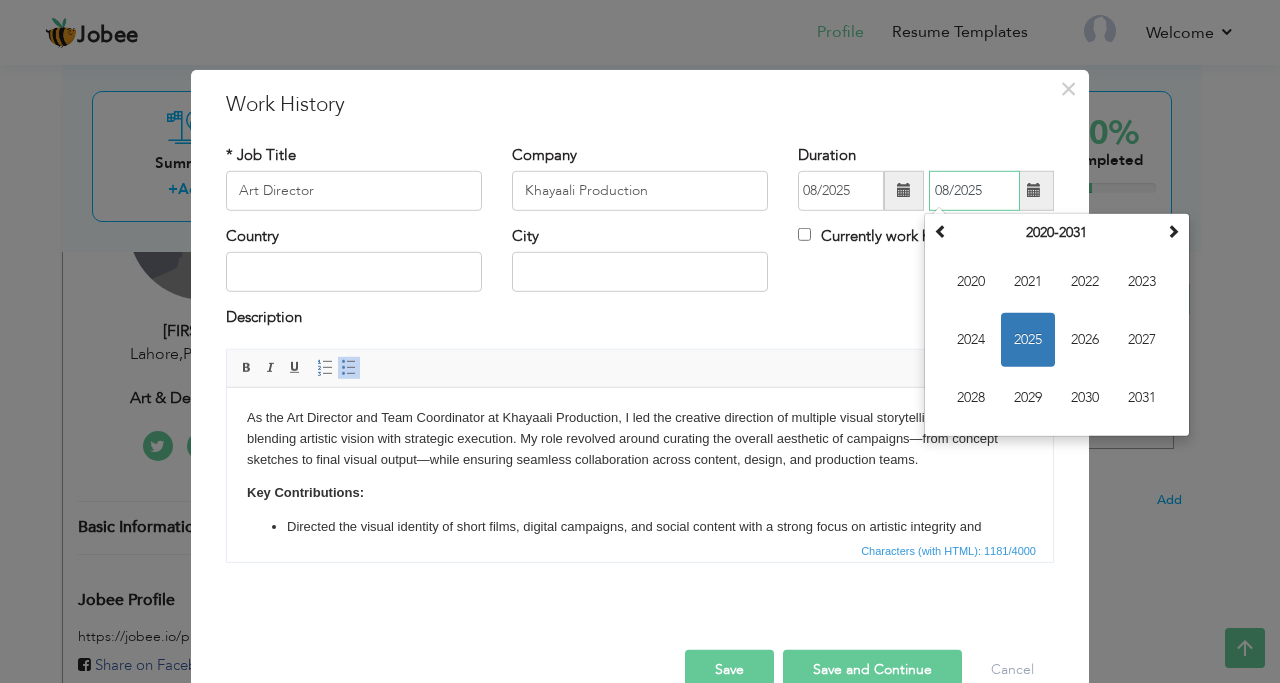 click on "2024" at bounding box center [971, 340] 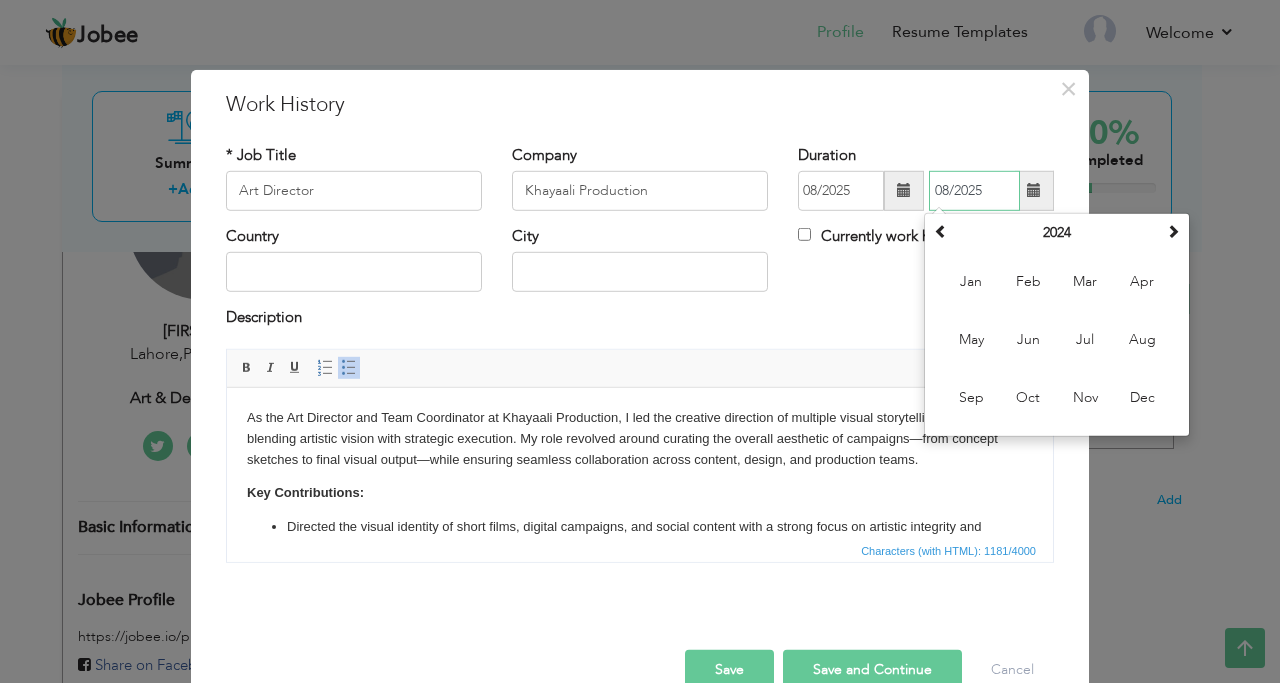 click on "Jan" at bounding box center (971, 282) 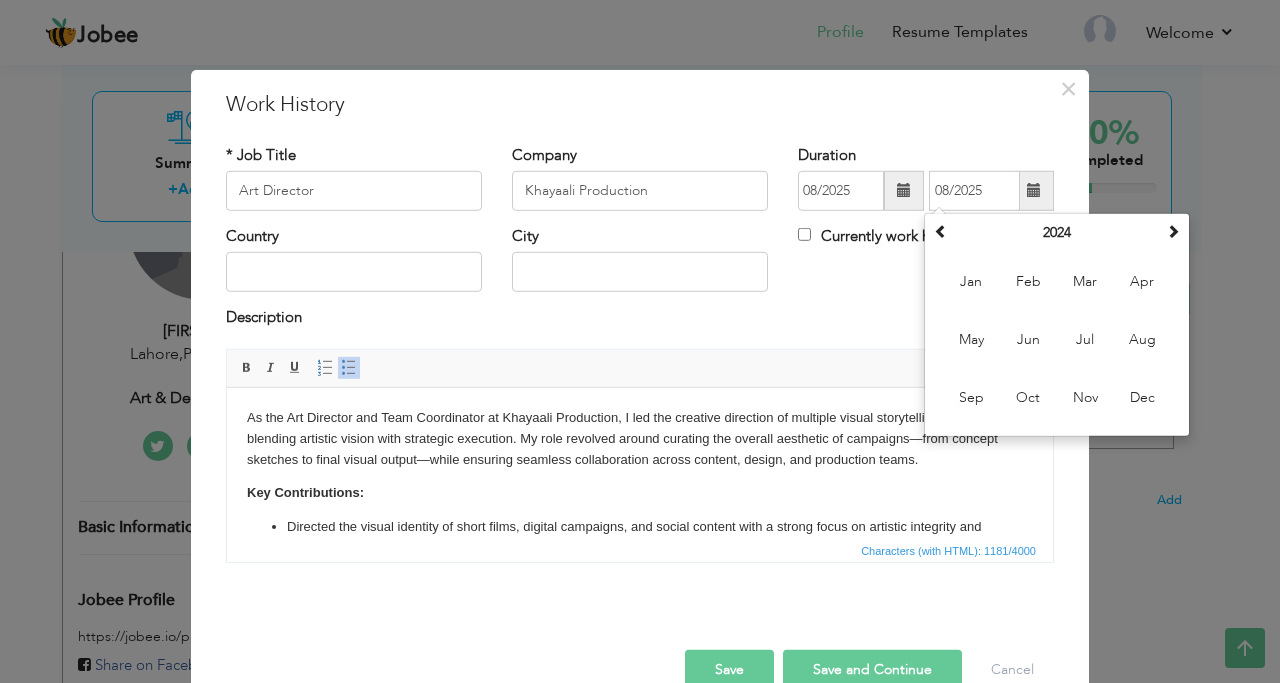 type on "01/2024" 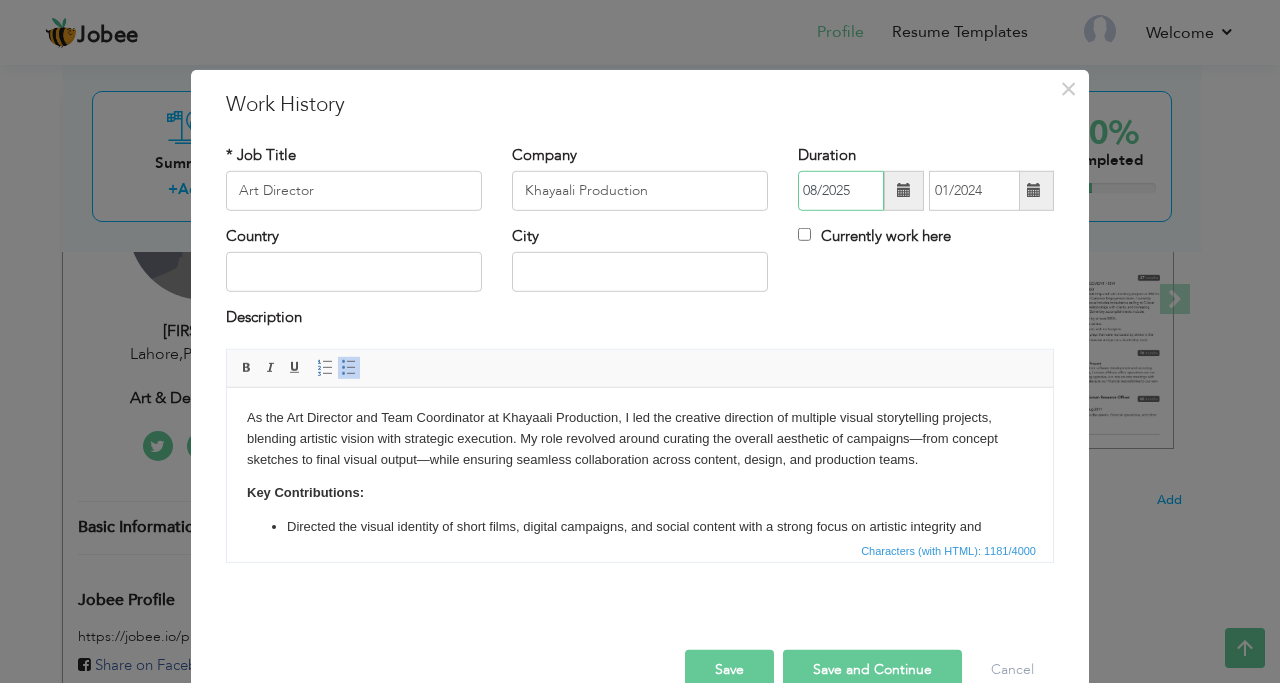 click on "08/2025" at bounding box center (841, 191) 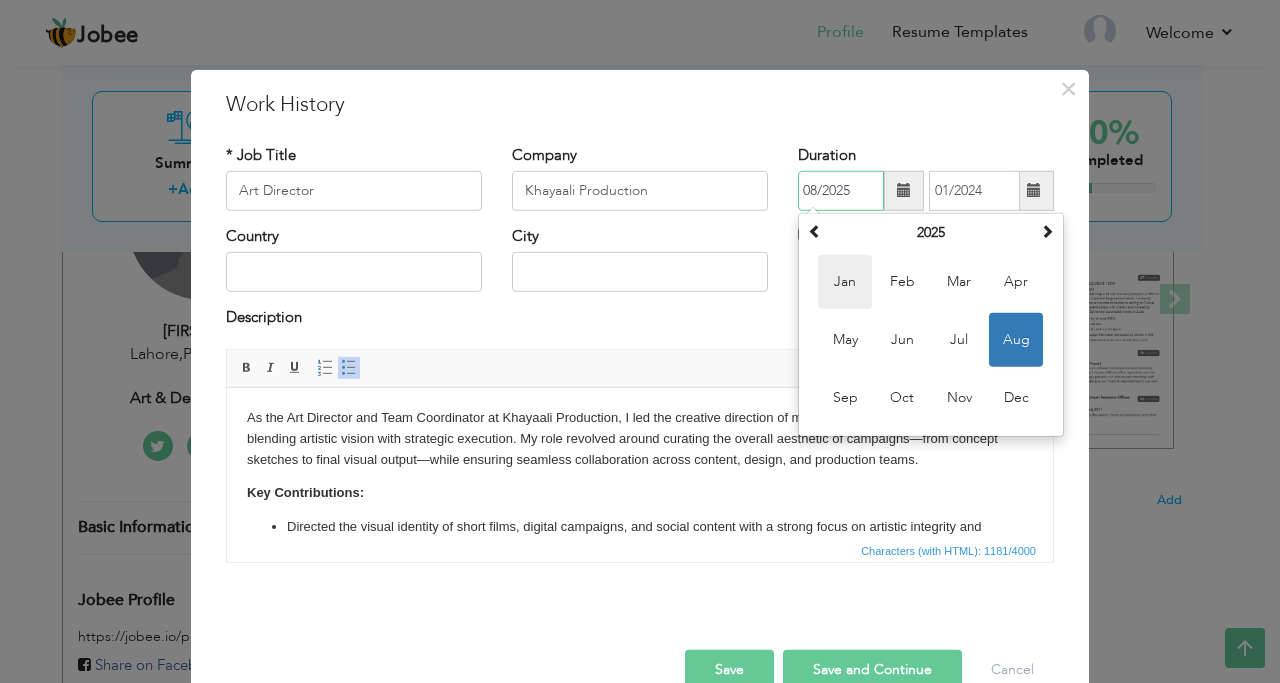 click on "Jan" at bounding box center [845, 282] 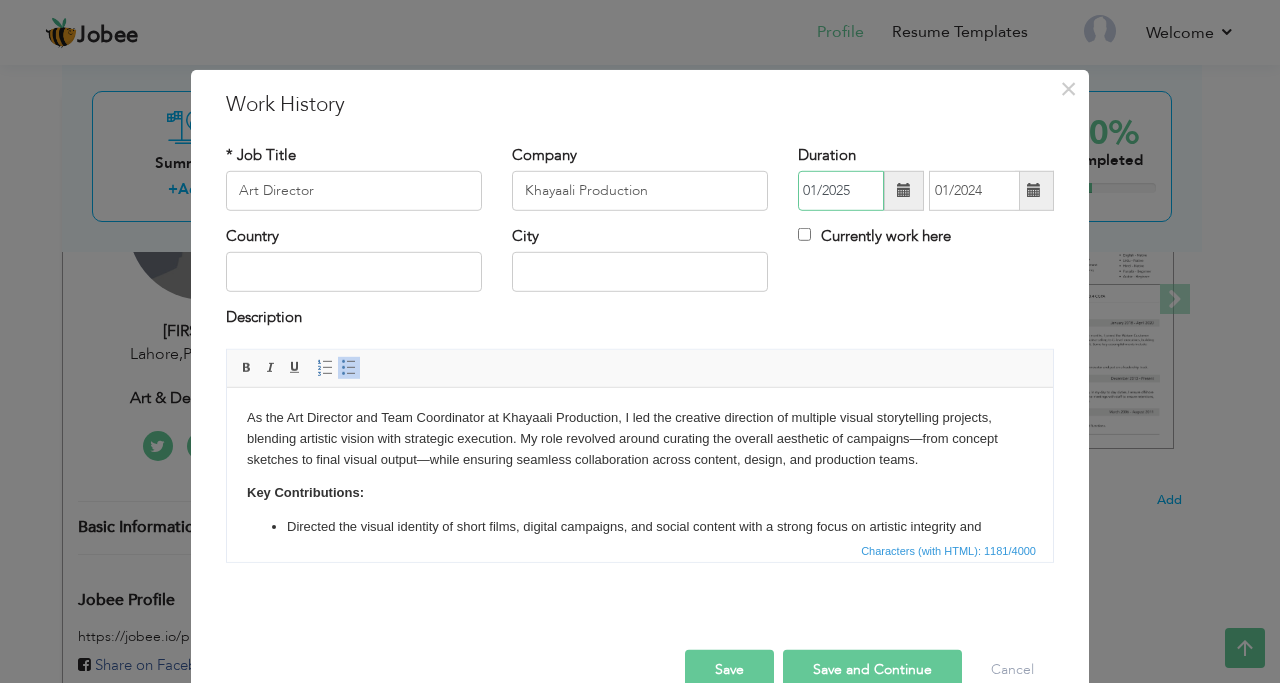 click on "01/2025" at bounding box center (841, 191) 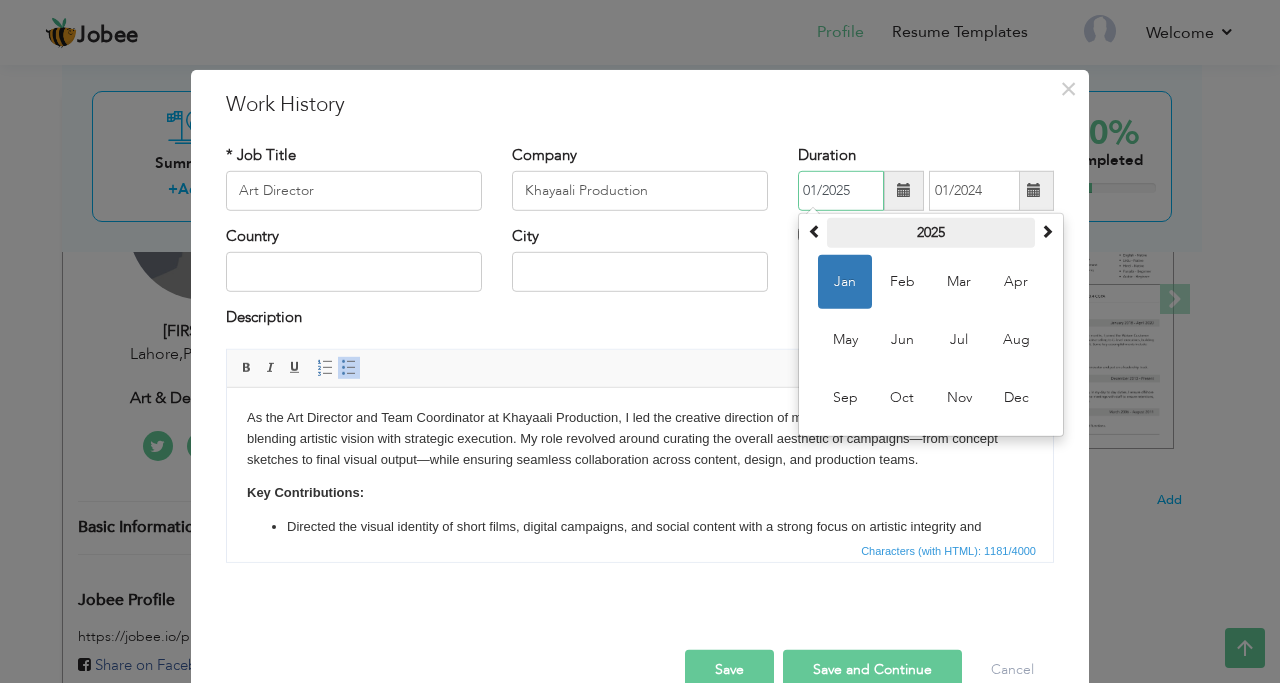 click on "2025" at bounding box center (931, 233) 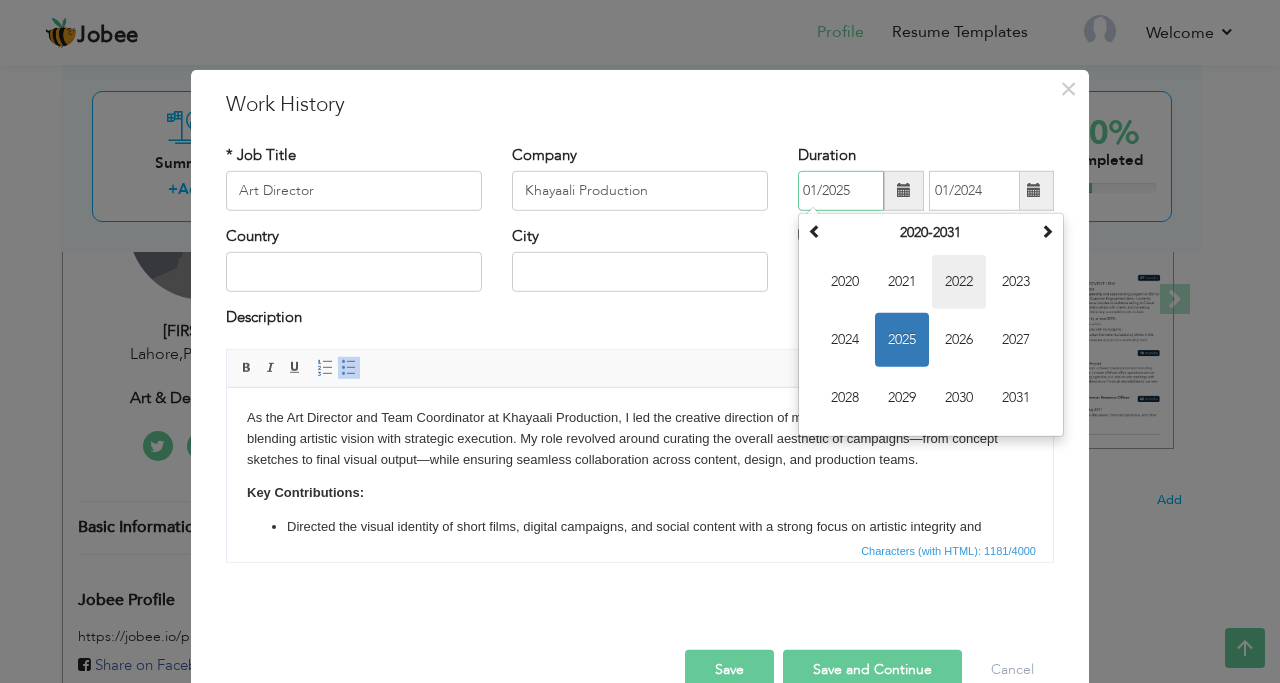 click on "2022" at bounding box center (959, 282) 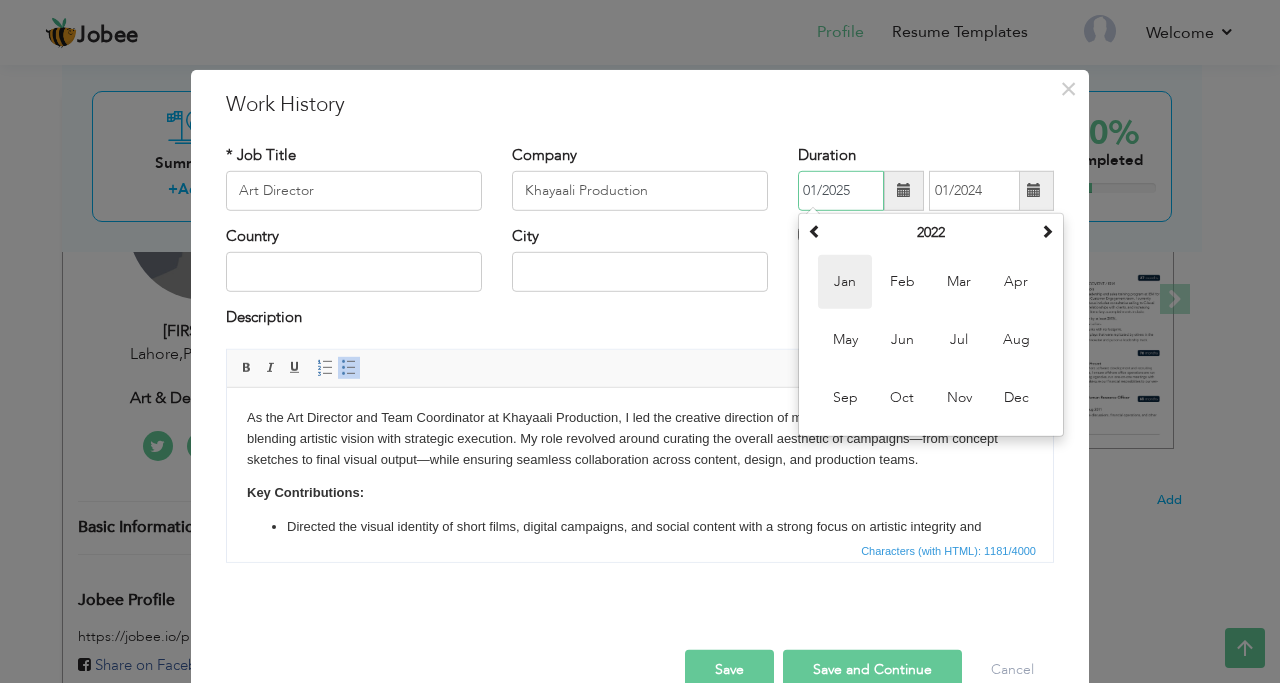 click on "Jan" at bounding box center (845, 282) 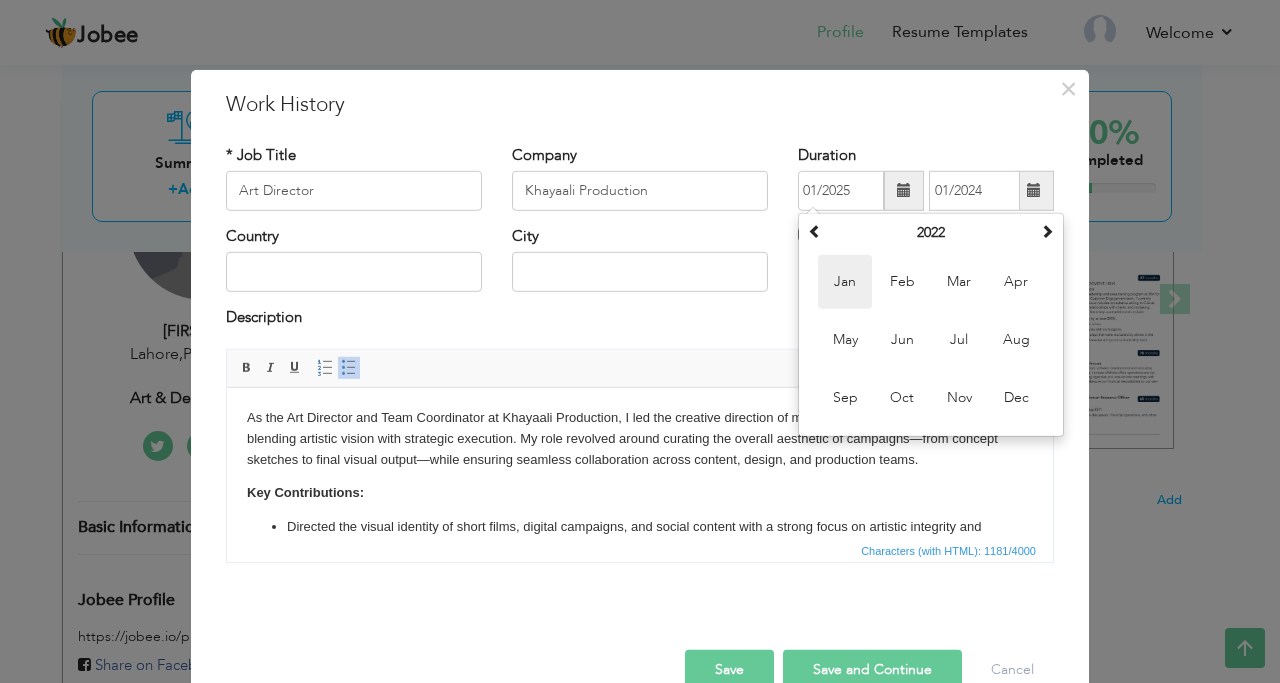 type on "01/2022" 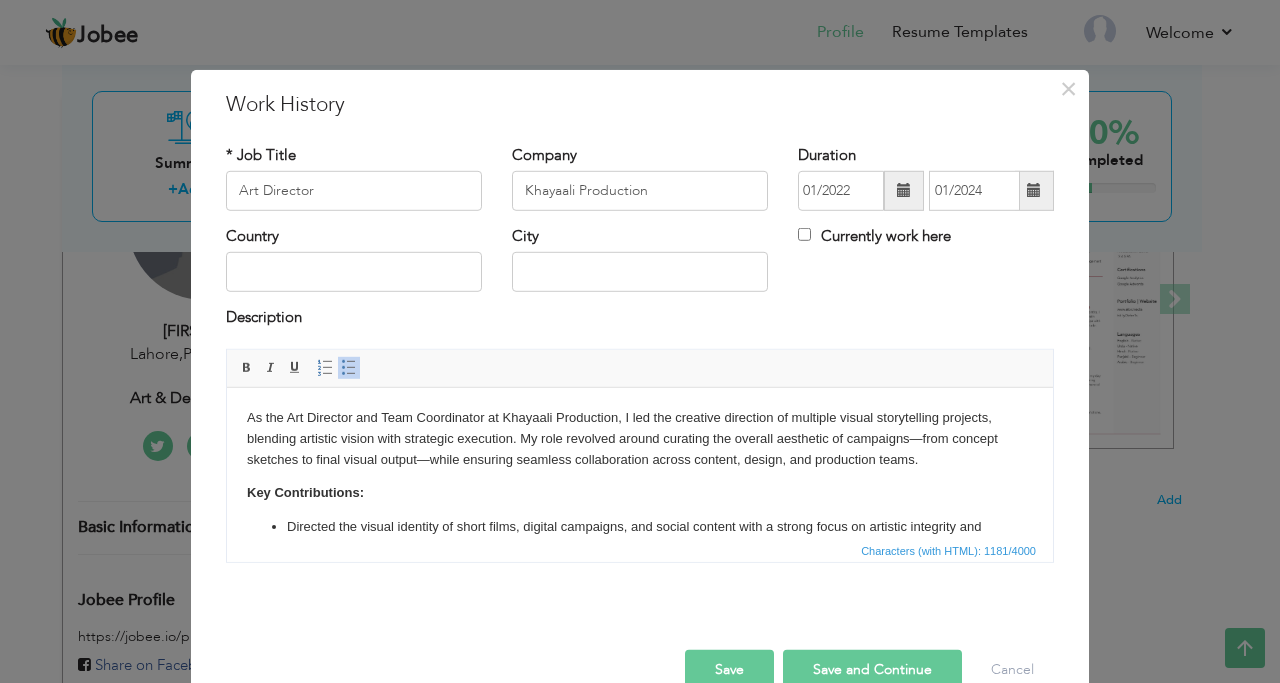 click on "* Job Title
Art Director
Company
Khayaali Production
Duration
01/2022 01/2024 Currently work here Country City   Bold" at bounding box center [640, 360] 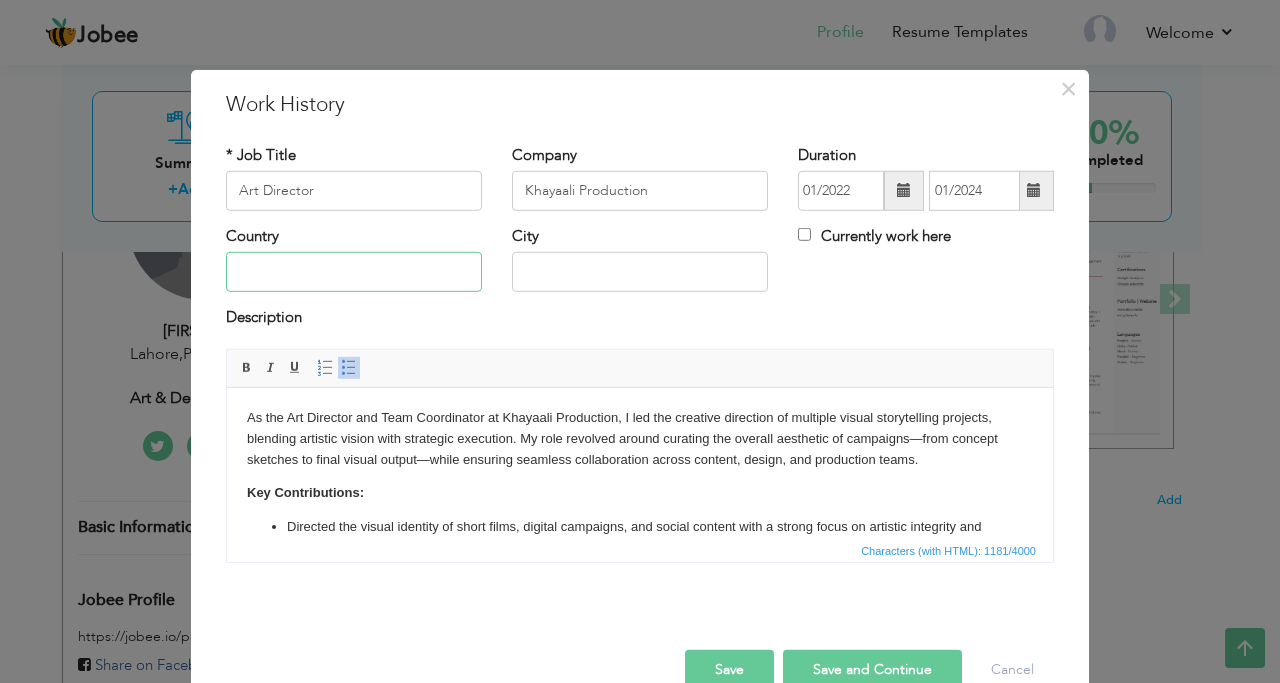 click at bounding box center [354, 272] 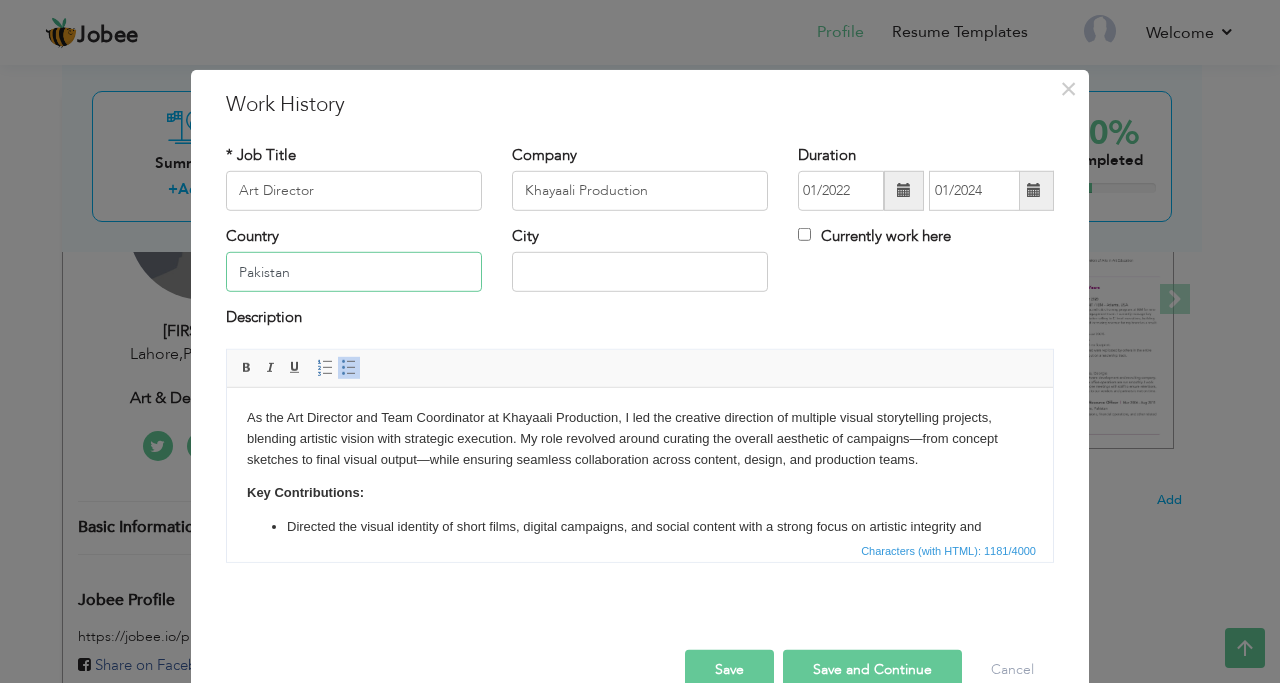 type on "Pakistan" 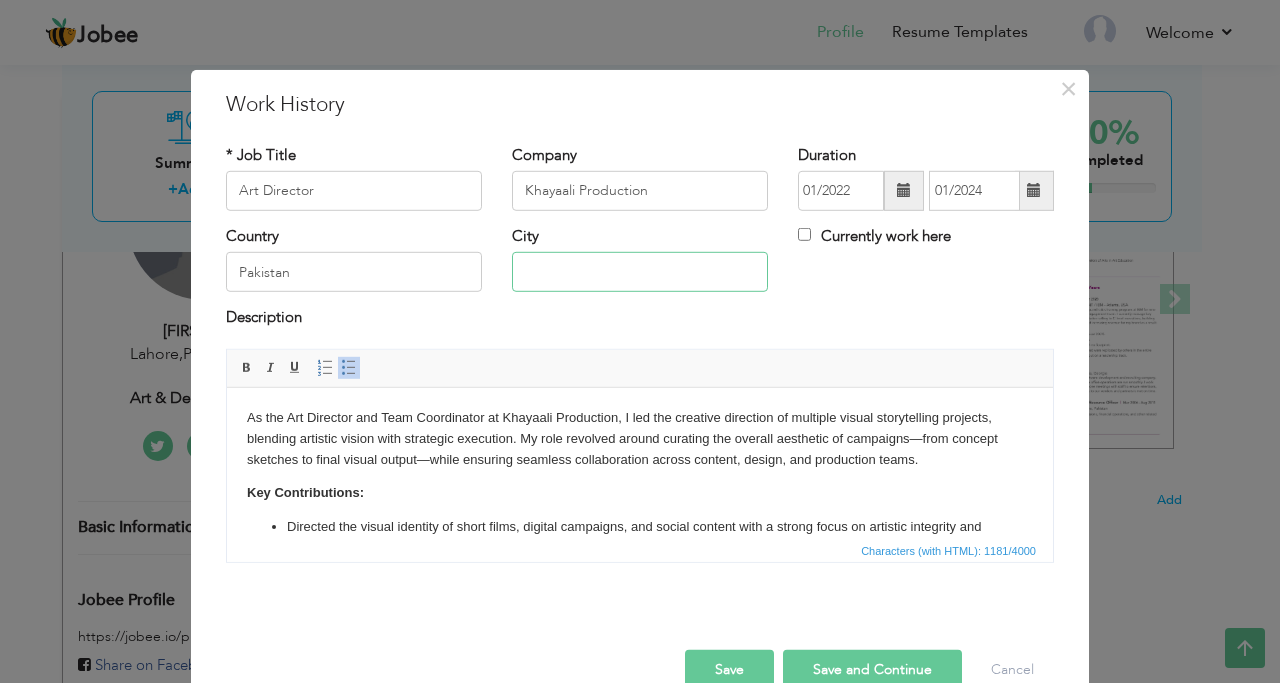 click at bounding box center (640, 272) 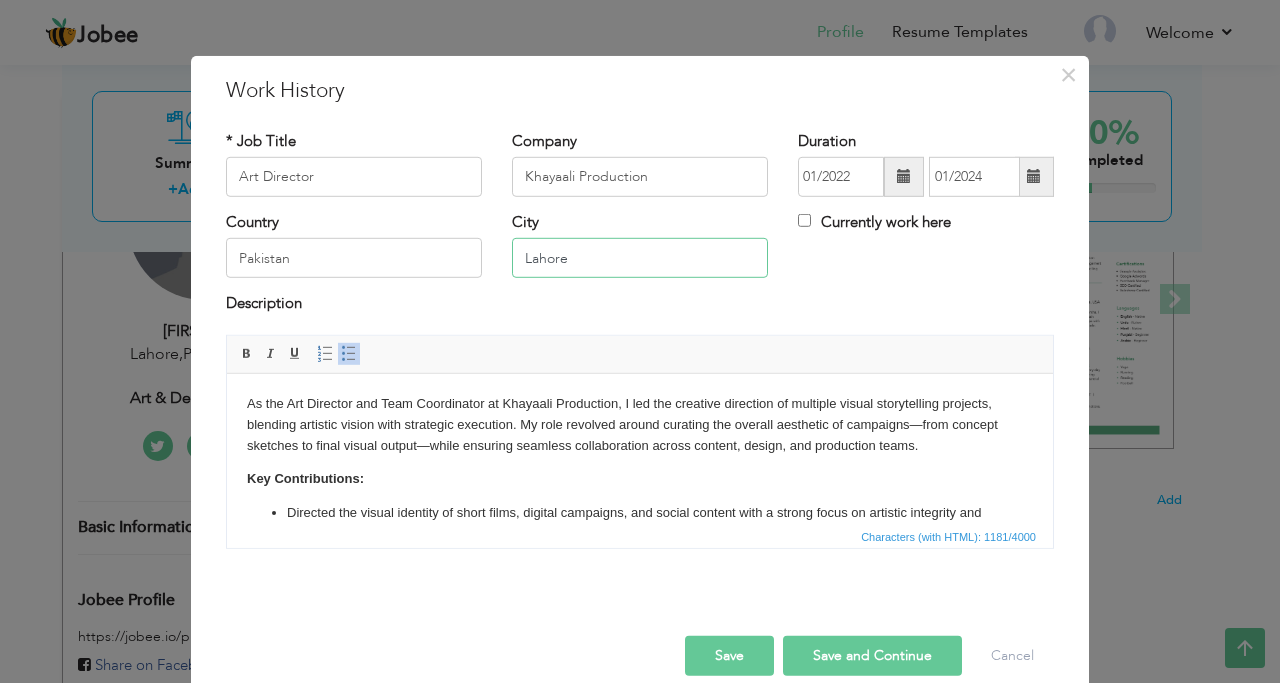 scroll, scrollTop: 42, scrollLeft: 0, axis: vertical 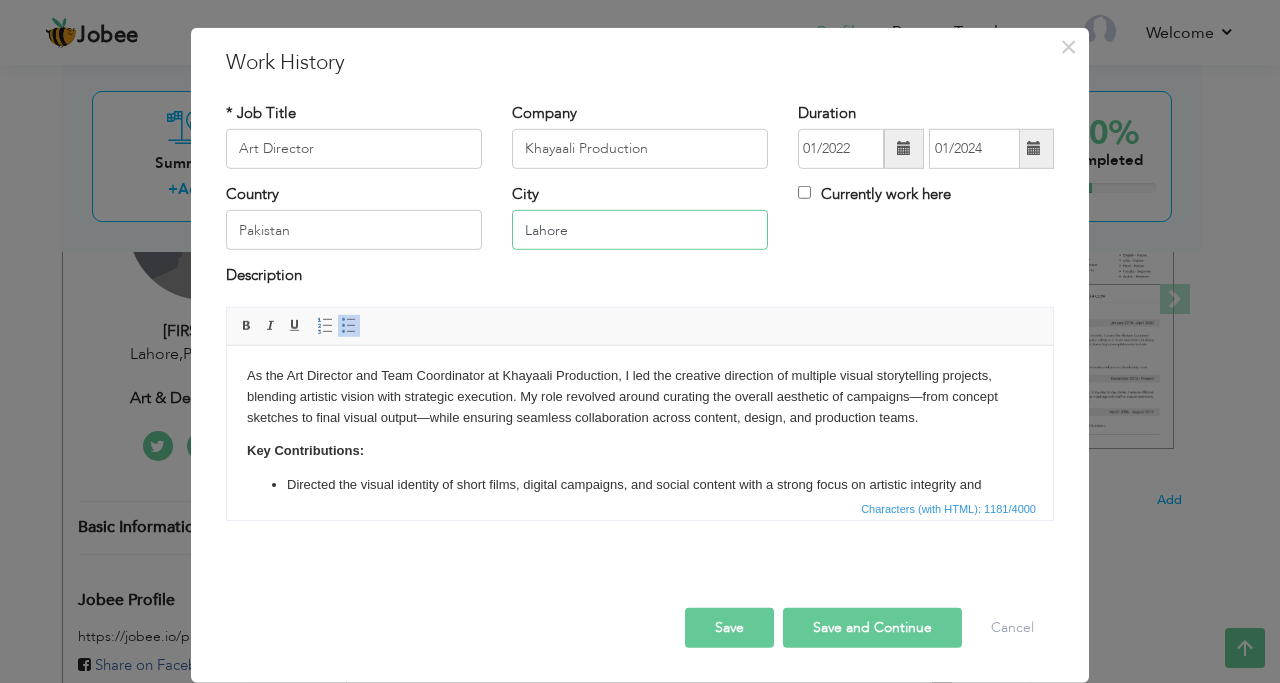 type on "Lahore" 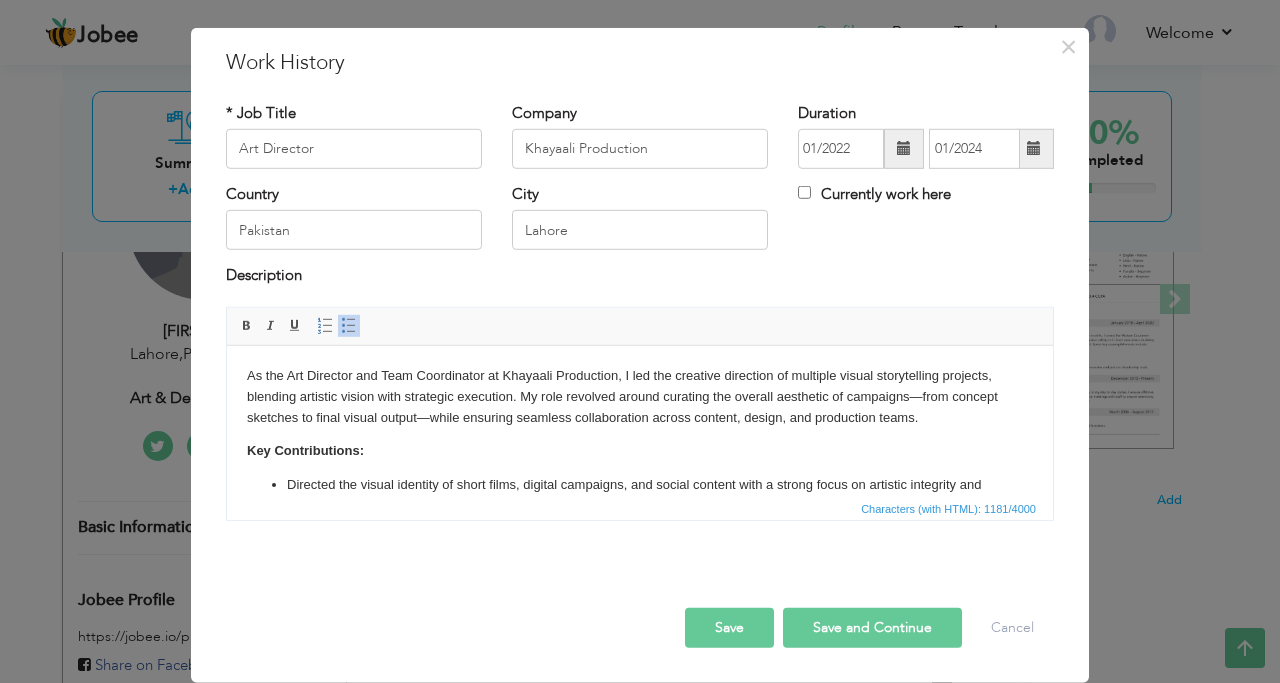 click on "Save and Continue" at bounding box center [872, 628] 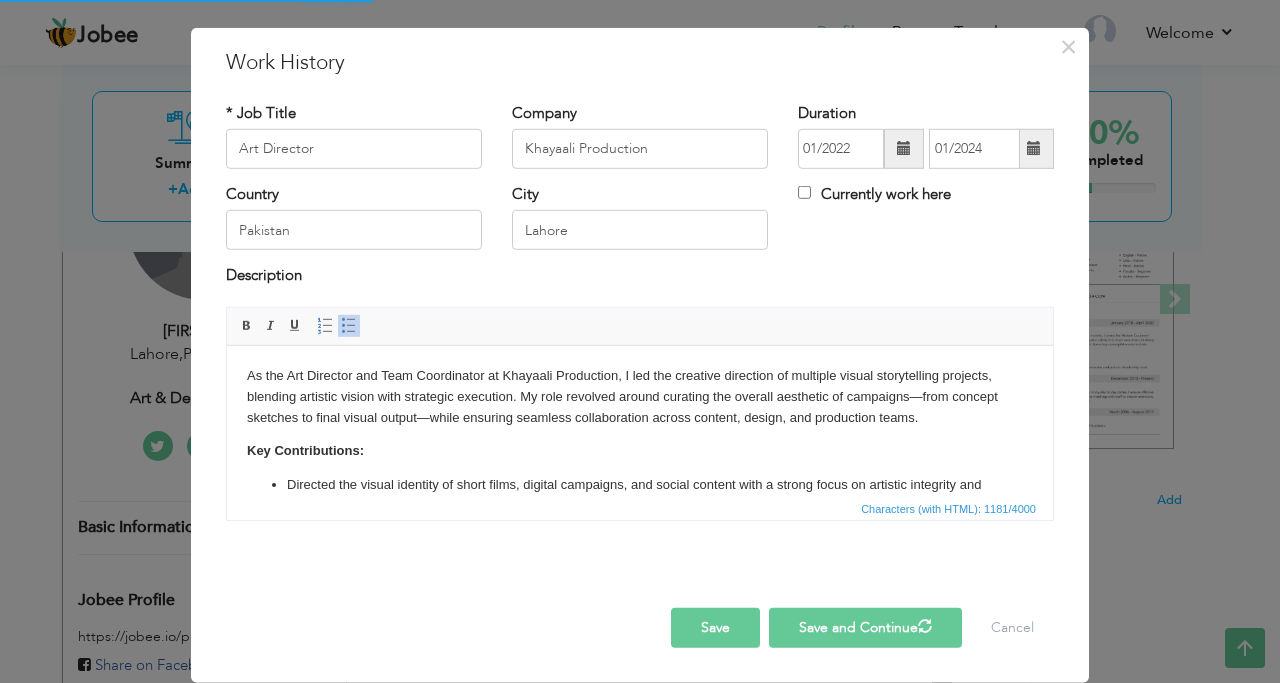 type 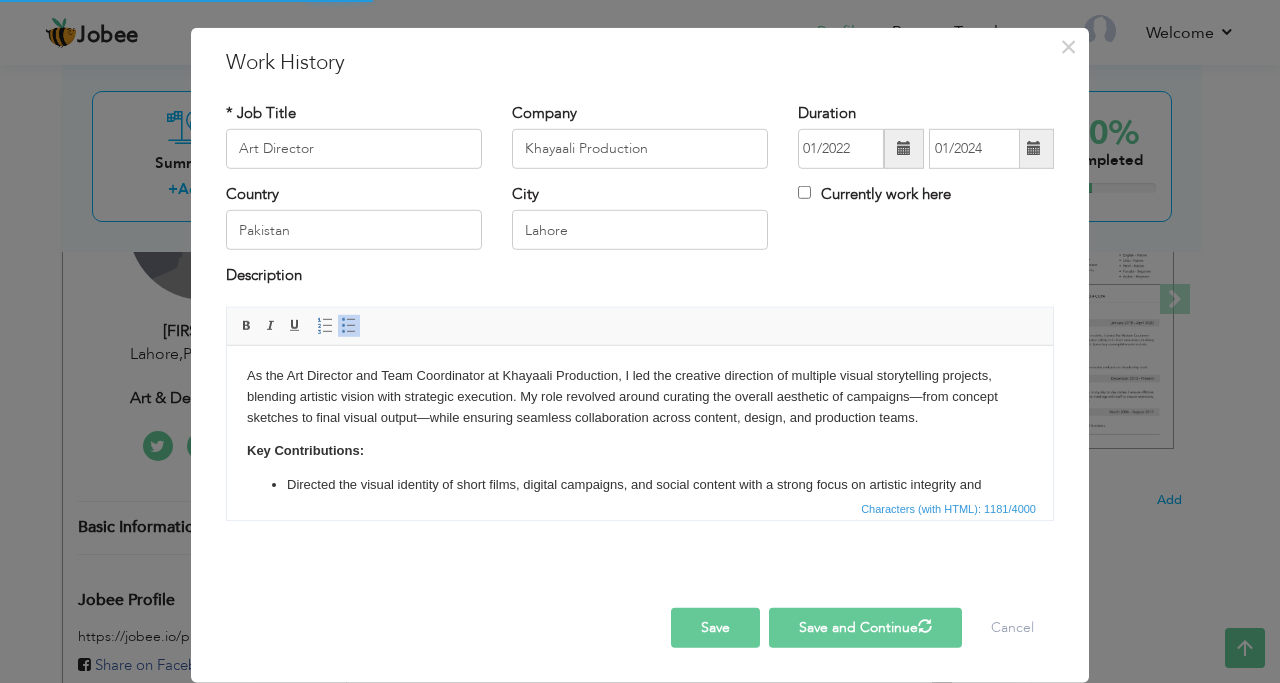 type 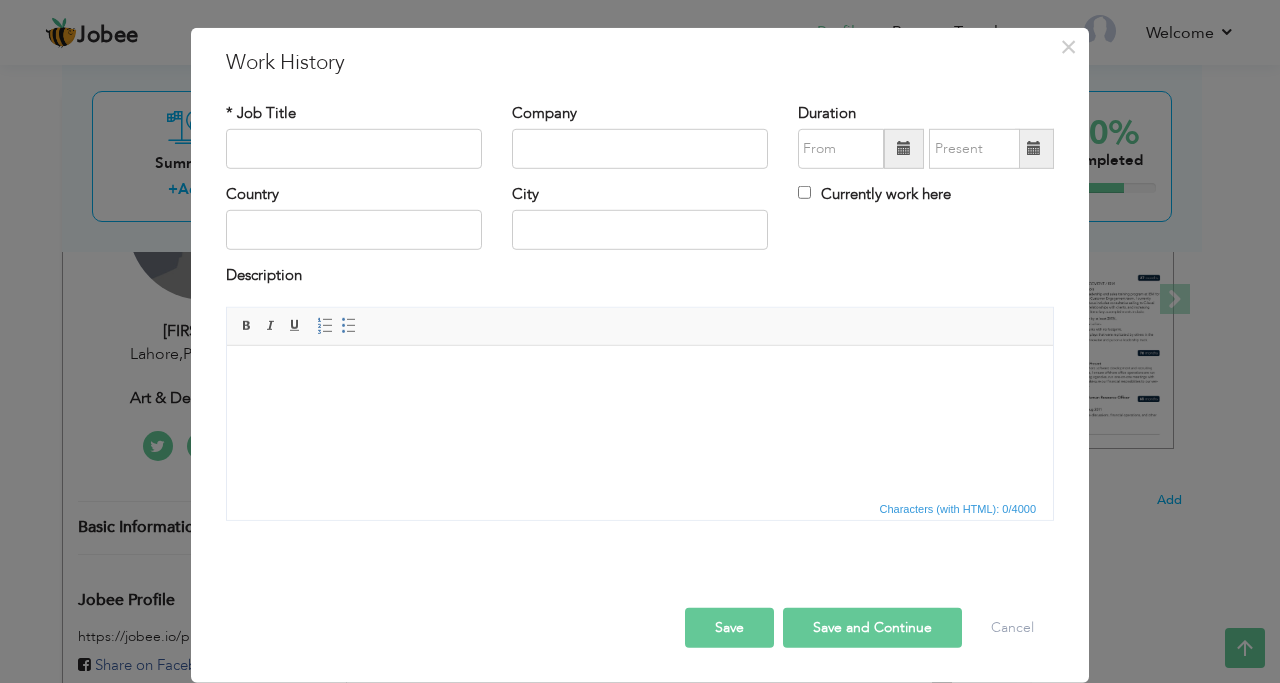 click at bounding box center (640, 375) 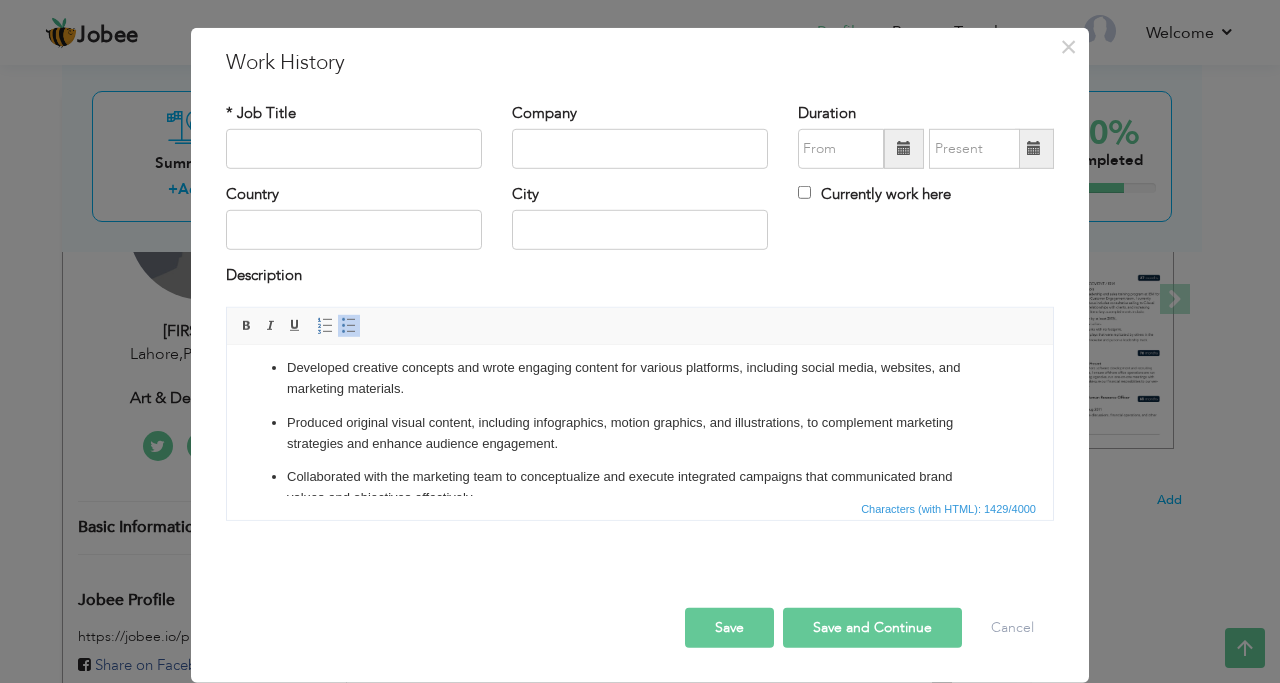 scroll, scrollTop: 0, scrollLeft: 0, axis: both 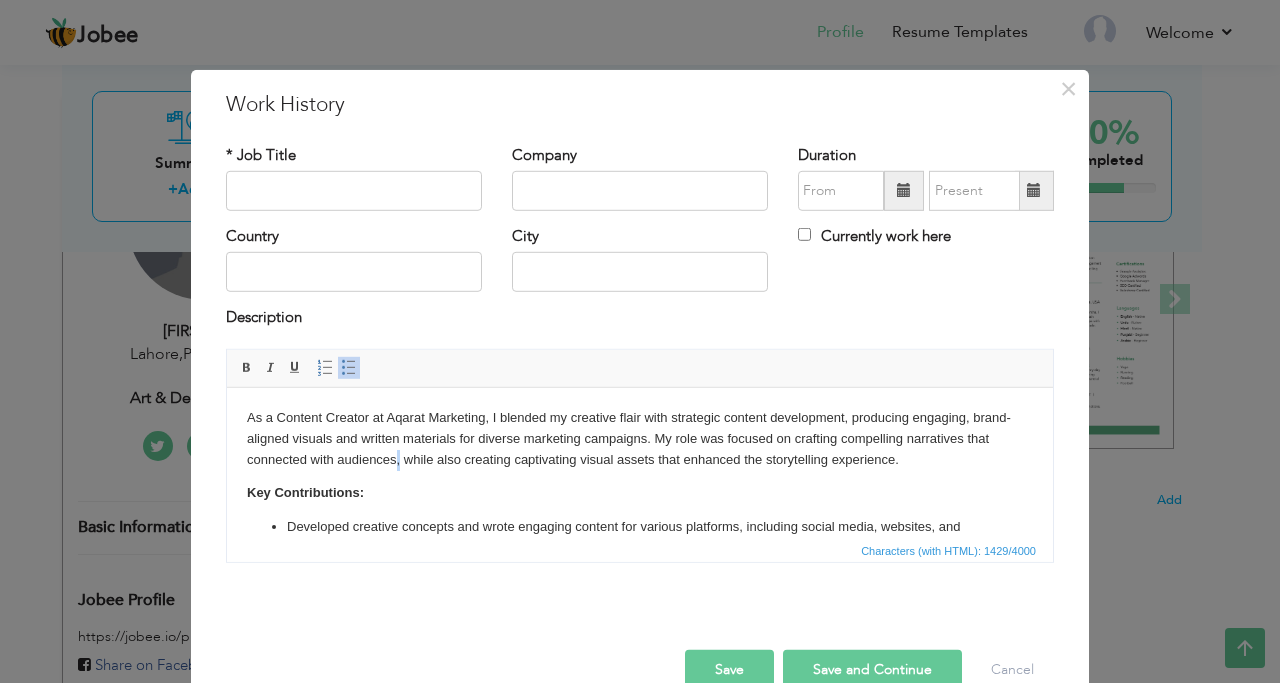type 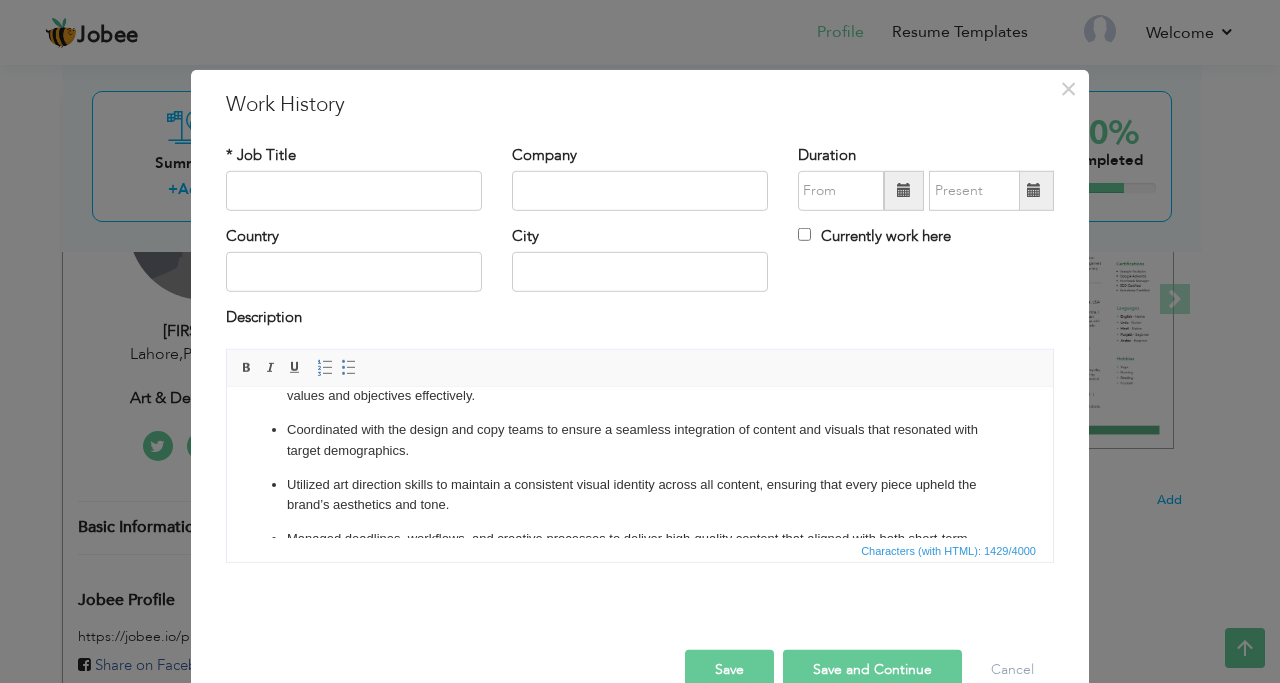 scroll, scrollTop: 300, scrollLeft: 0, axis: vertical 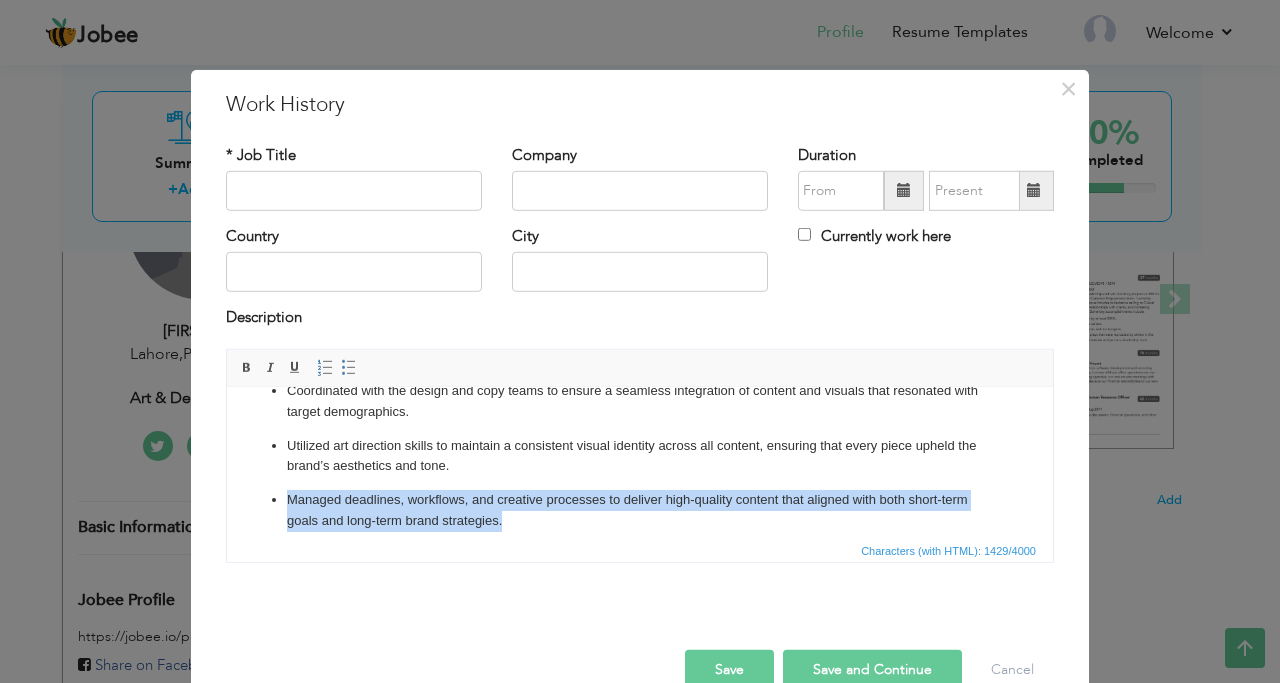 drag, startPoint x: 509, startPoint y: 517, endPoint x: 267, endPoint y: 487, distance: 243.85242 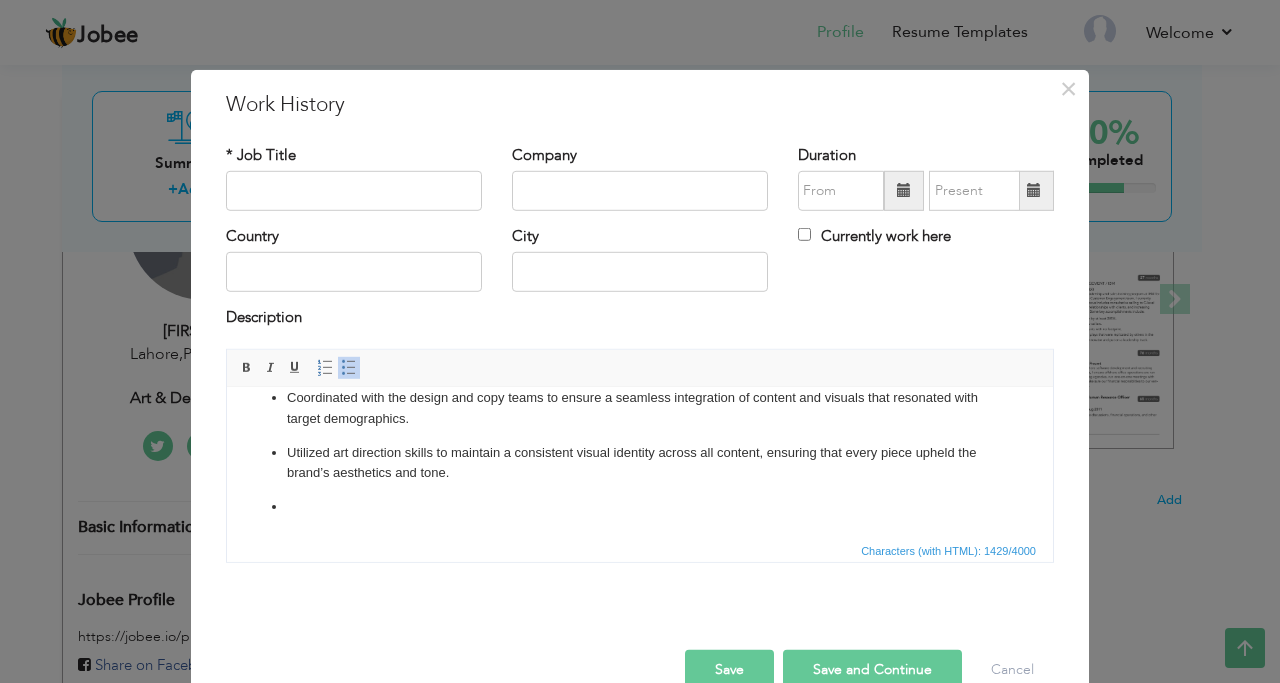 scroll, scrollTop: 293, scrollLeft: 0, axis: vertical 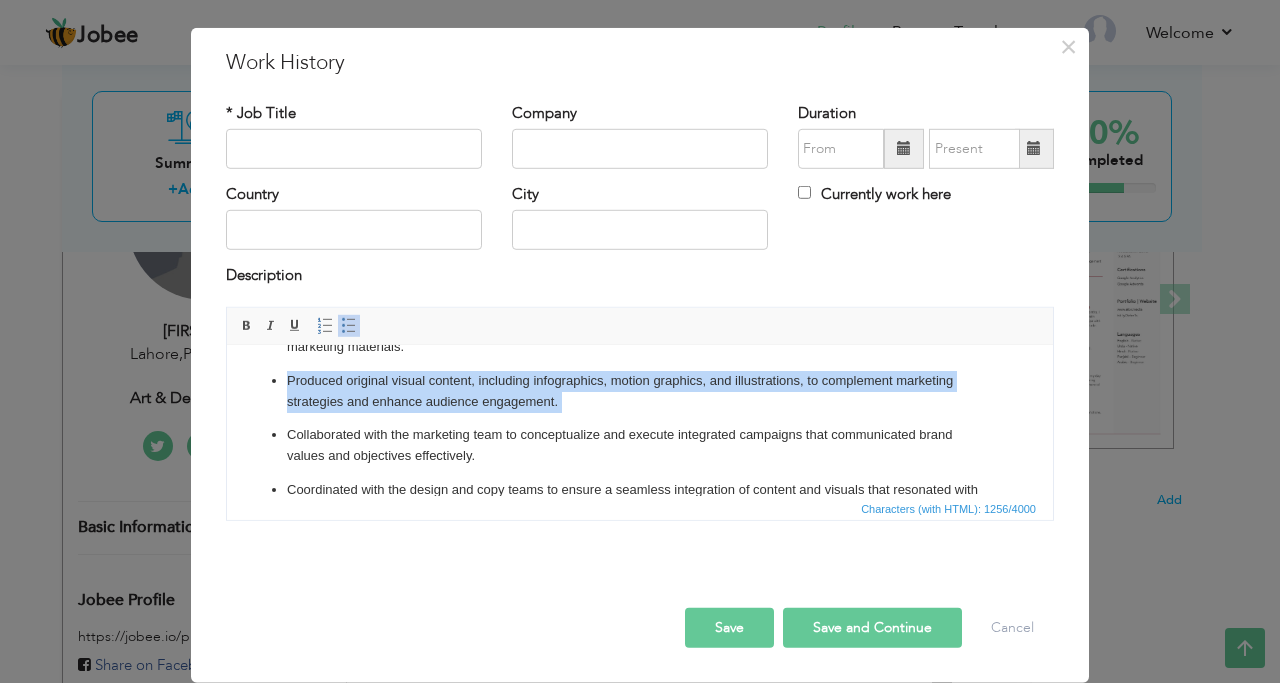 drag, startPoint x: 597, startPoint y: 413, endPoint x: 283, endPoint y: 378, distance: 315.9446 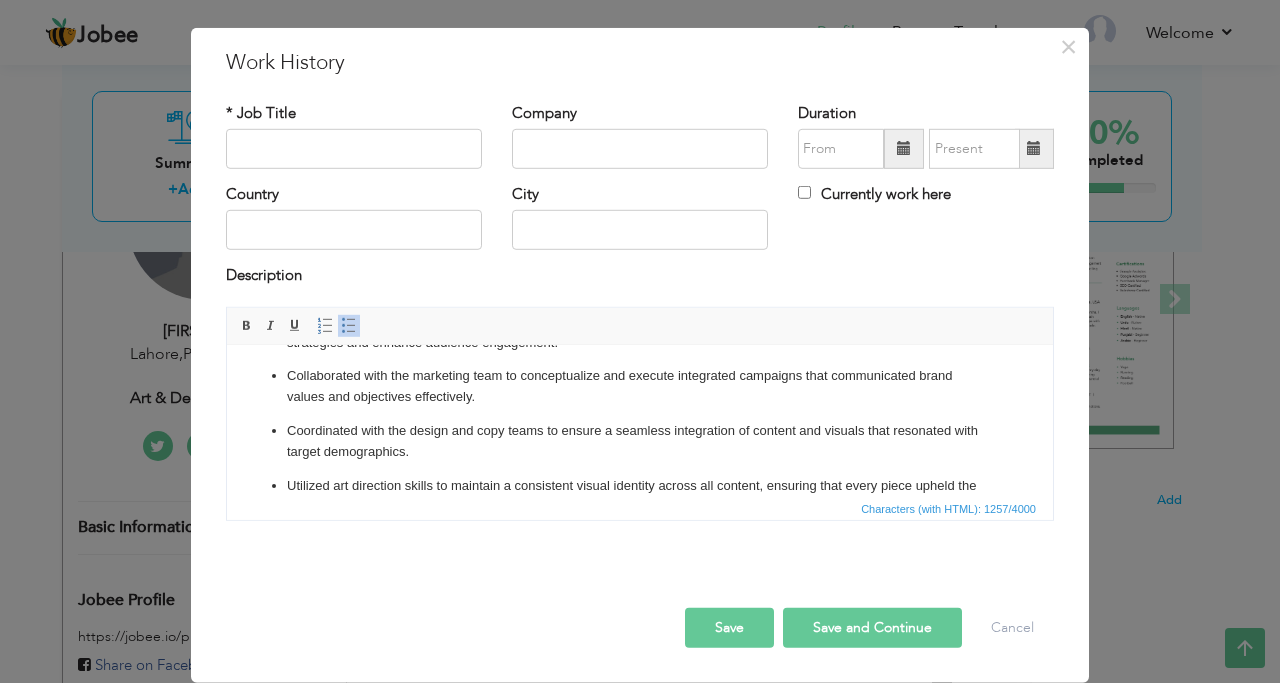scroll, scrollTop: 259, scrollLeft: 0, axis: vertical 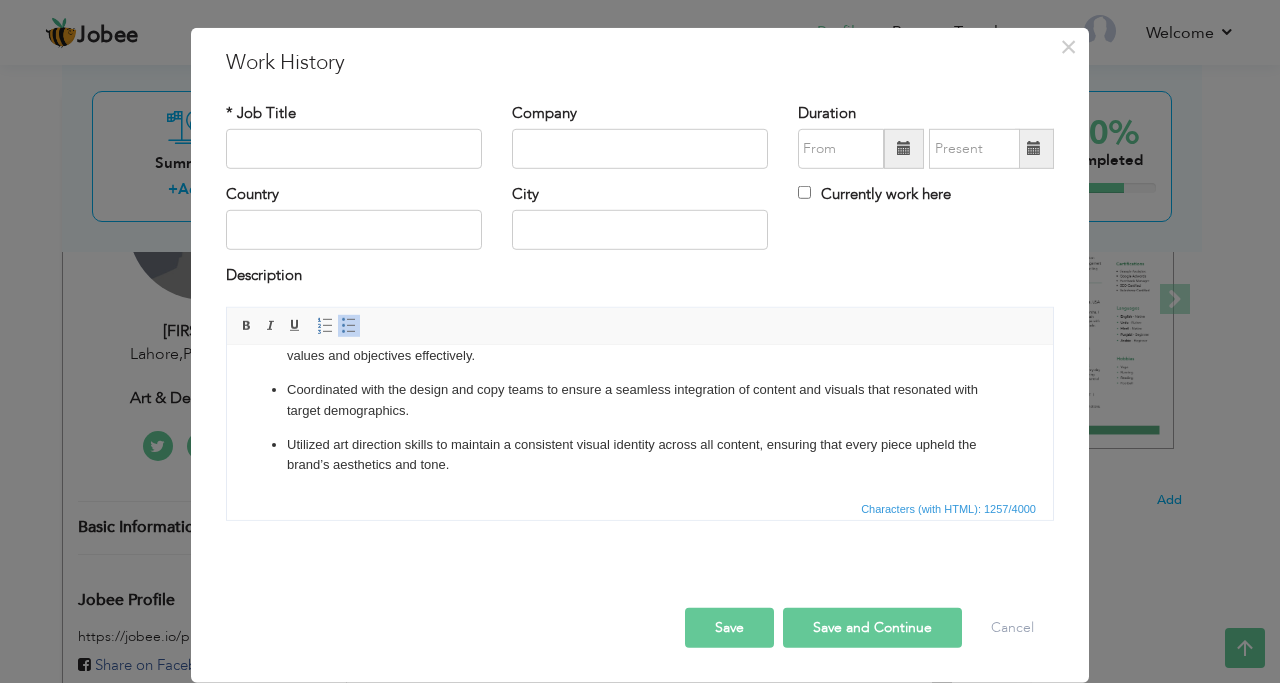 click on "Coordinated with the design and copy teams to ensure a seamless integration of content and visuals that resonated with target demographics." at bounding box center [640, 400] 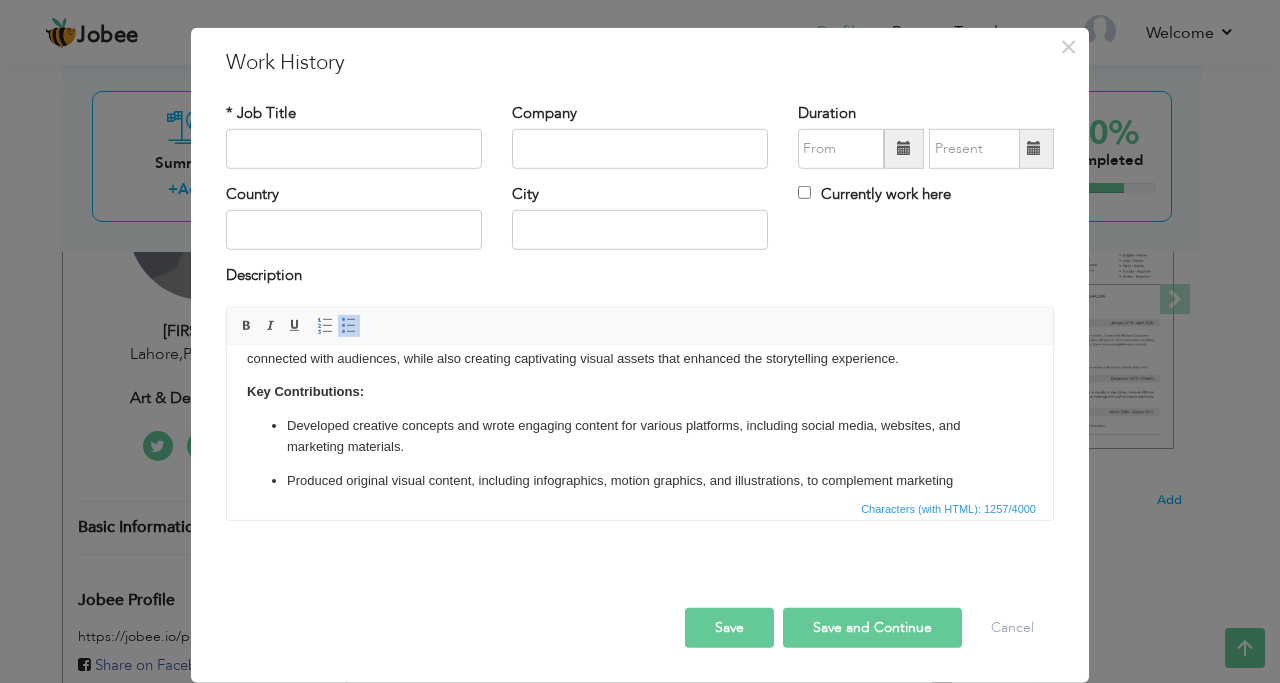 scroll, scrollTop: 159, scrollLeft: 0, axis: vertical 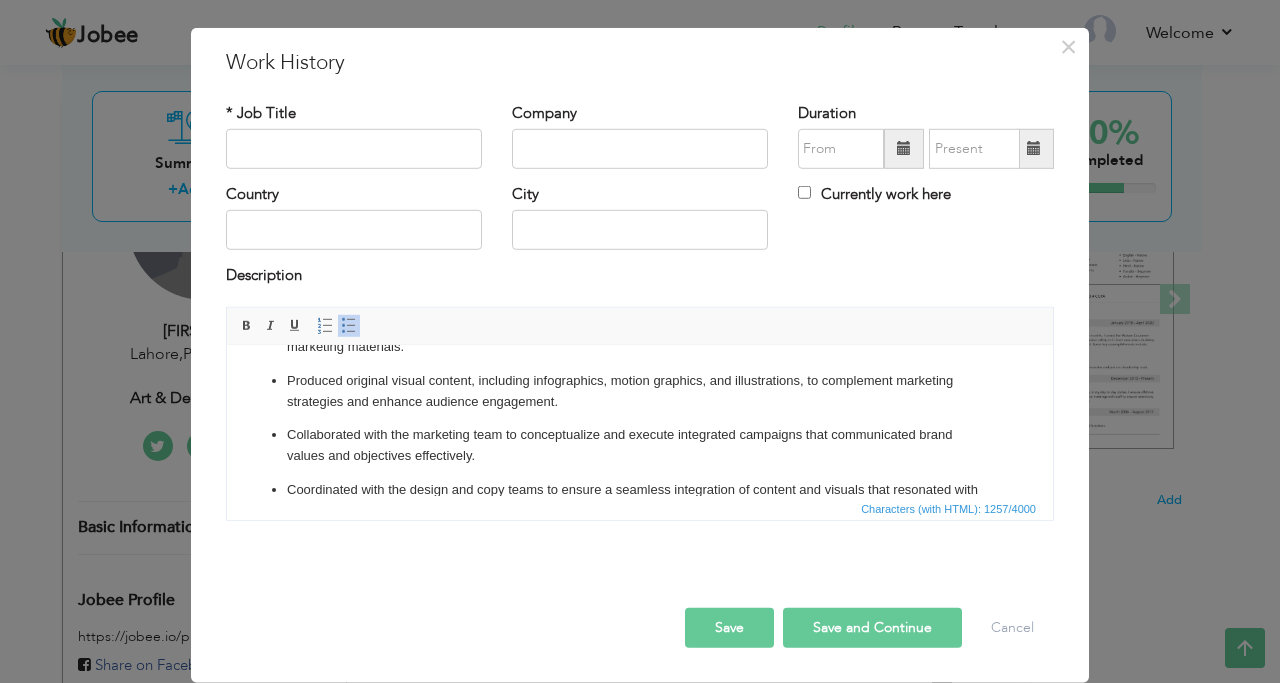 click on "Produced original visual content, including infographics, motion graphics, and illustrations, to complement marketing strategies and enhance audience engagement." at bounding box center (640, 391) 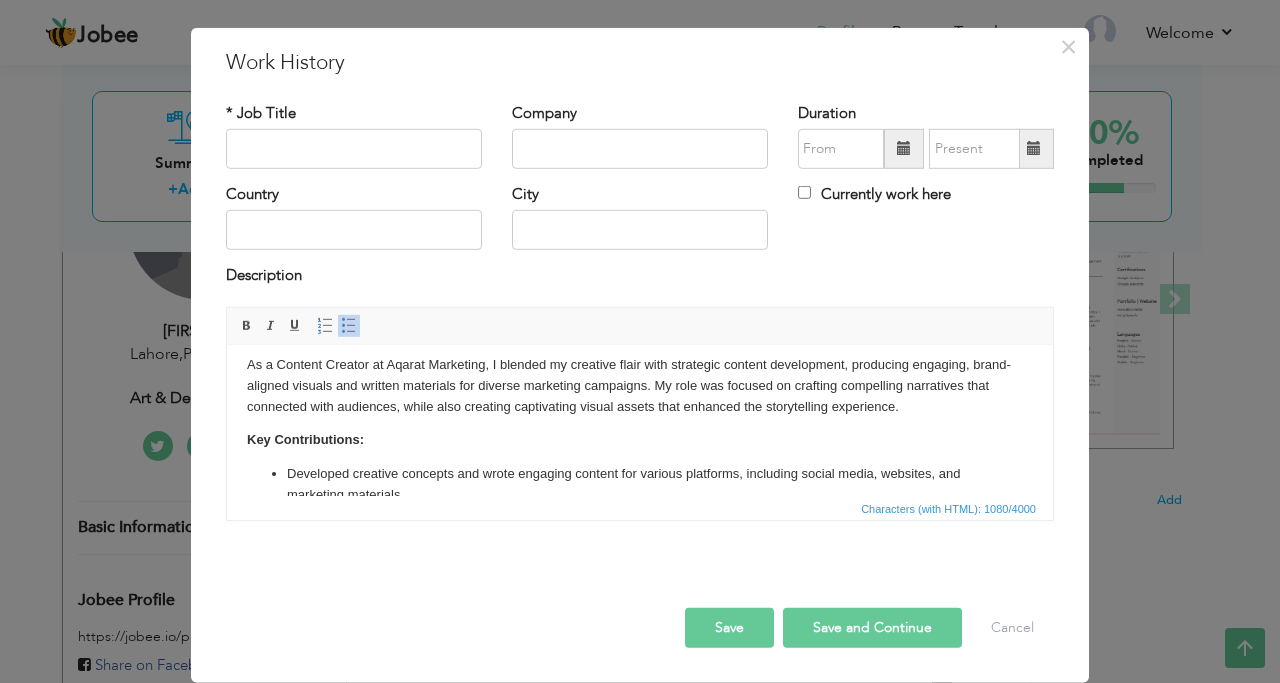 scroll, scrollTop: 0, scrollLeft: 0, axis: both 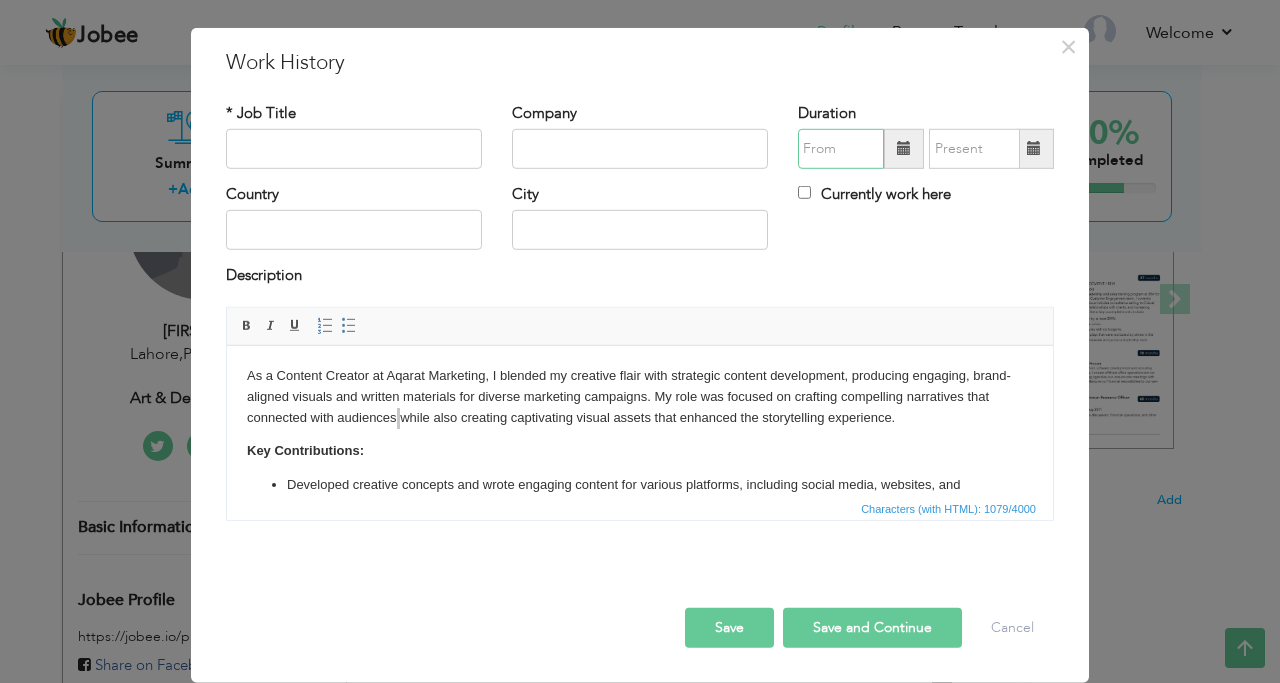 click at bounding box center (841, 149) 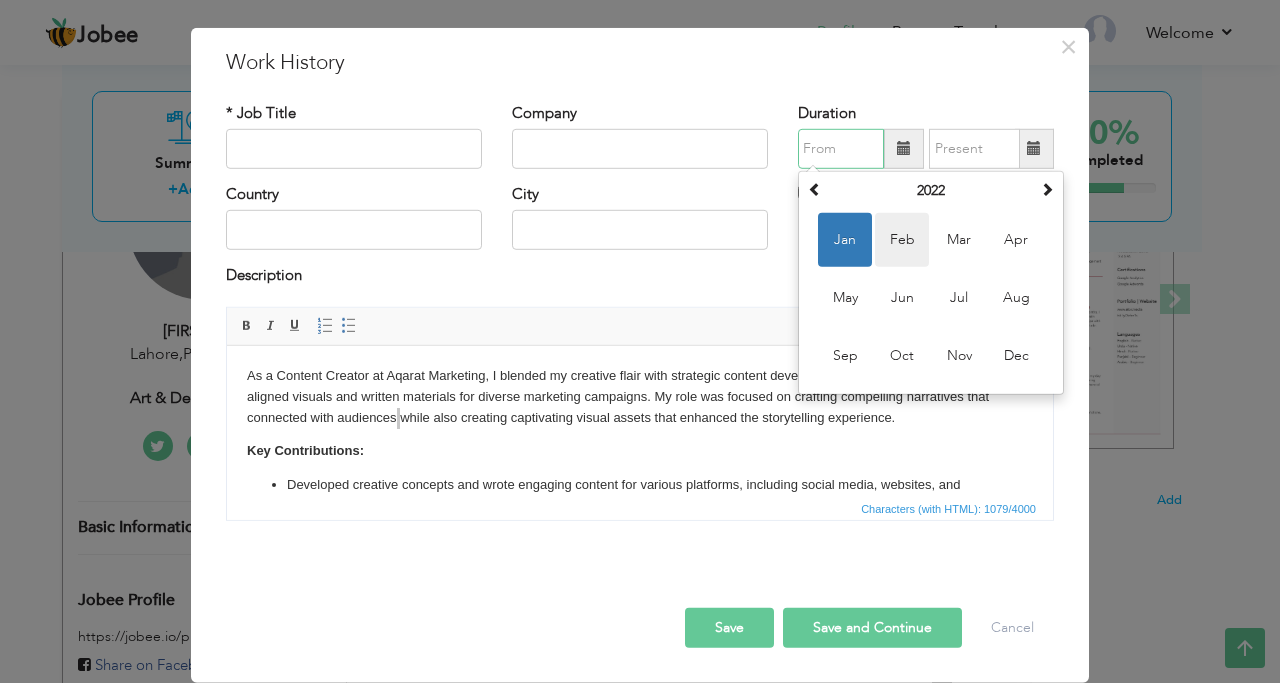 click on "Feb" at bounding box center (902, 240) 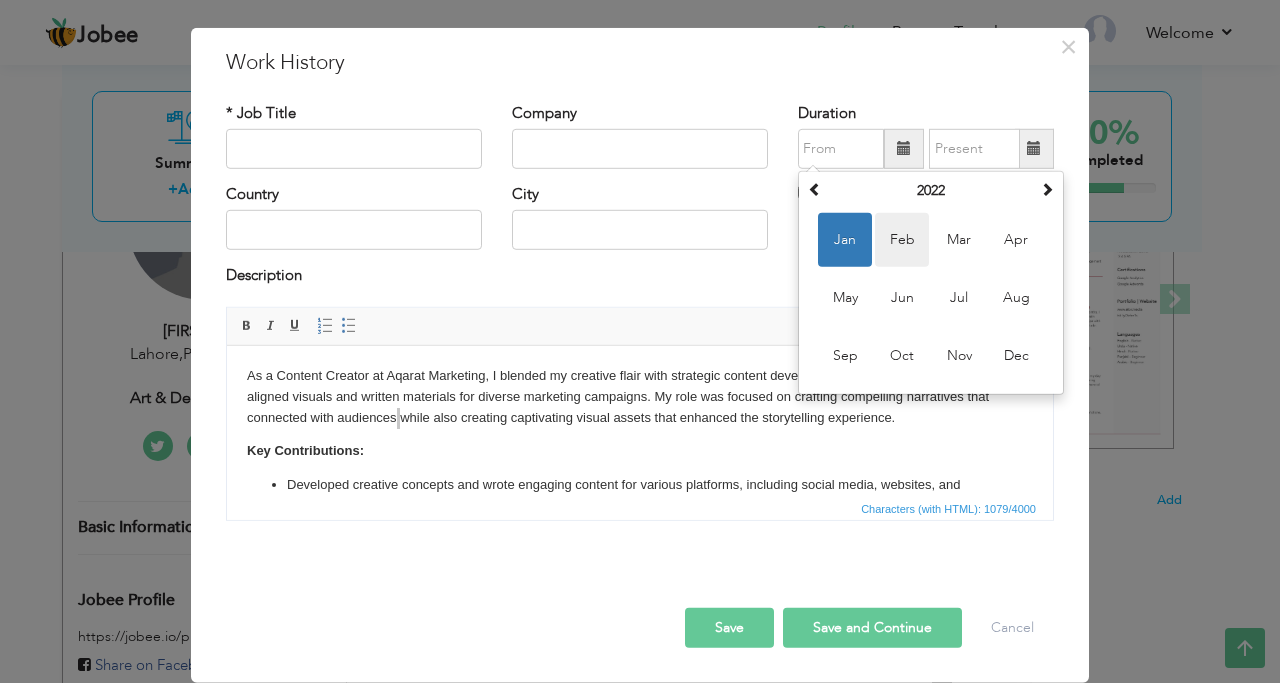 type on "02/2022" 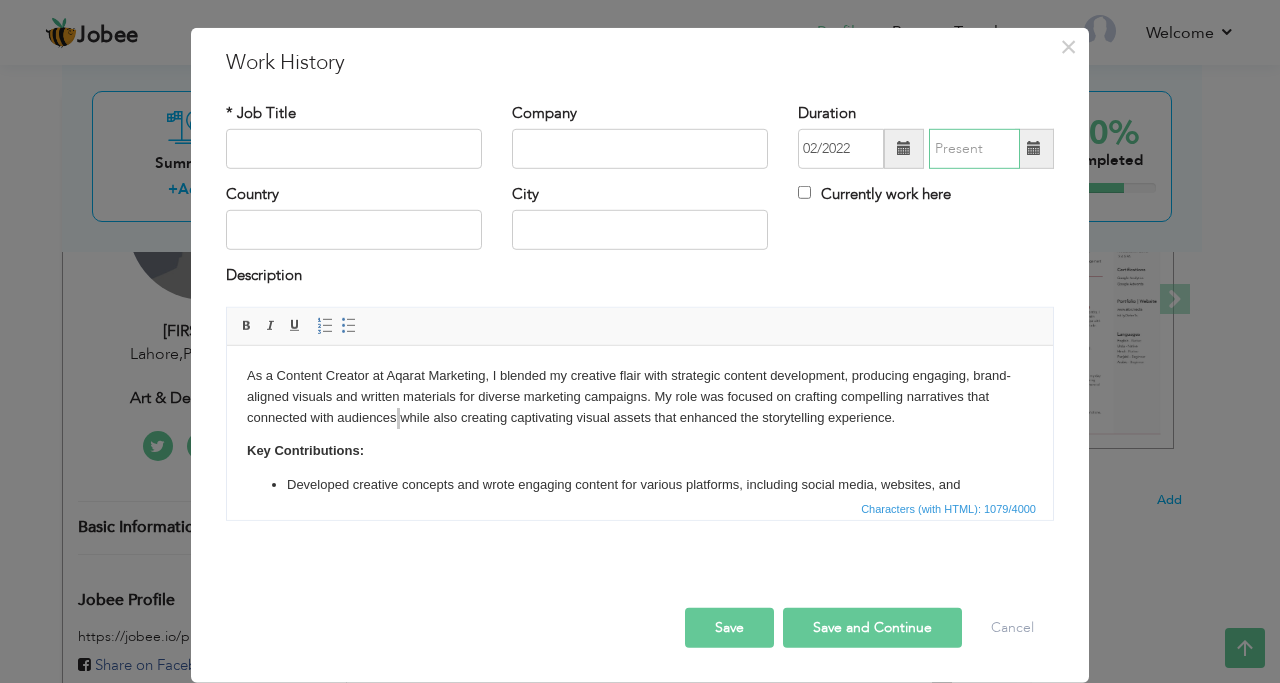 click at bounding box center (974, 149) 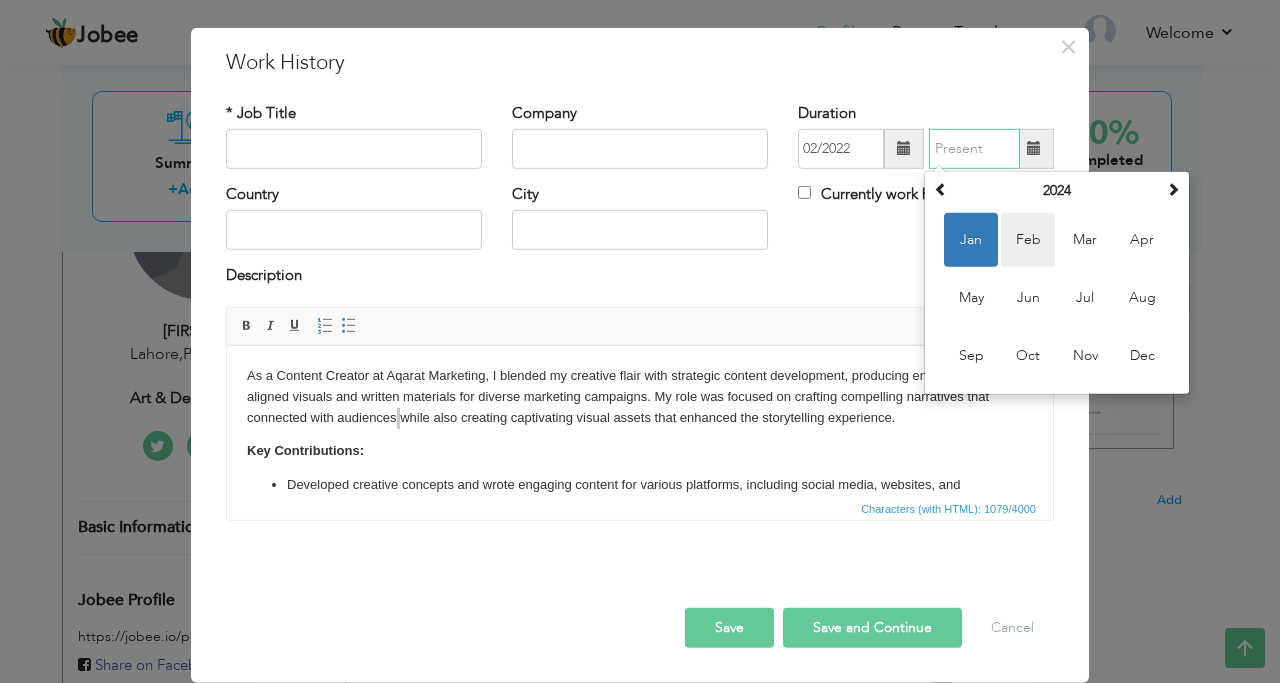click on "Feb" at bounding box center (1028, 240) 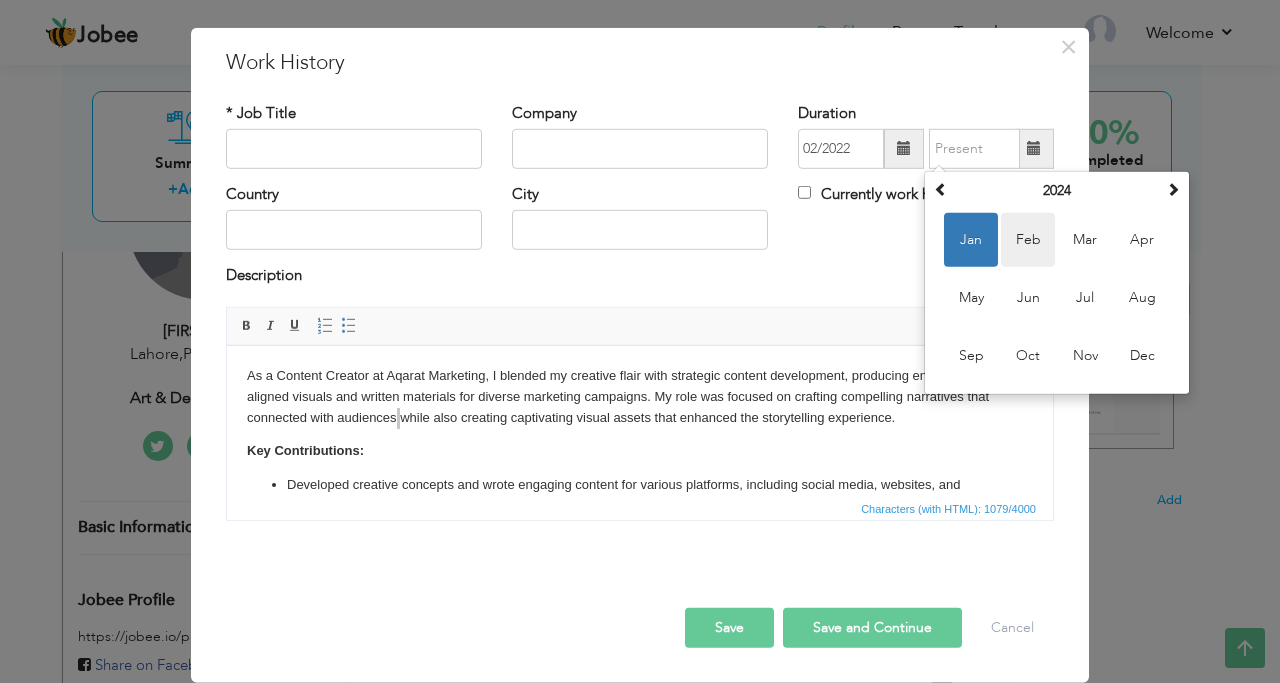 type on "02/2024" 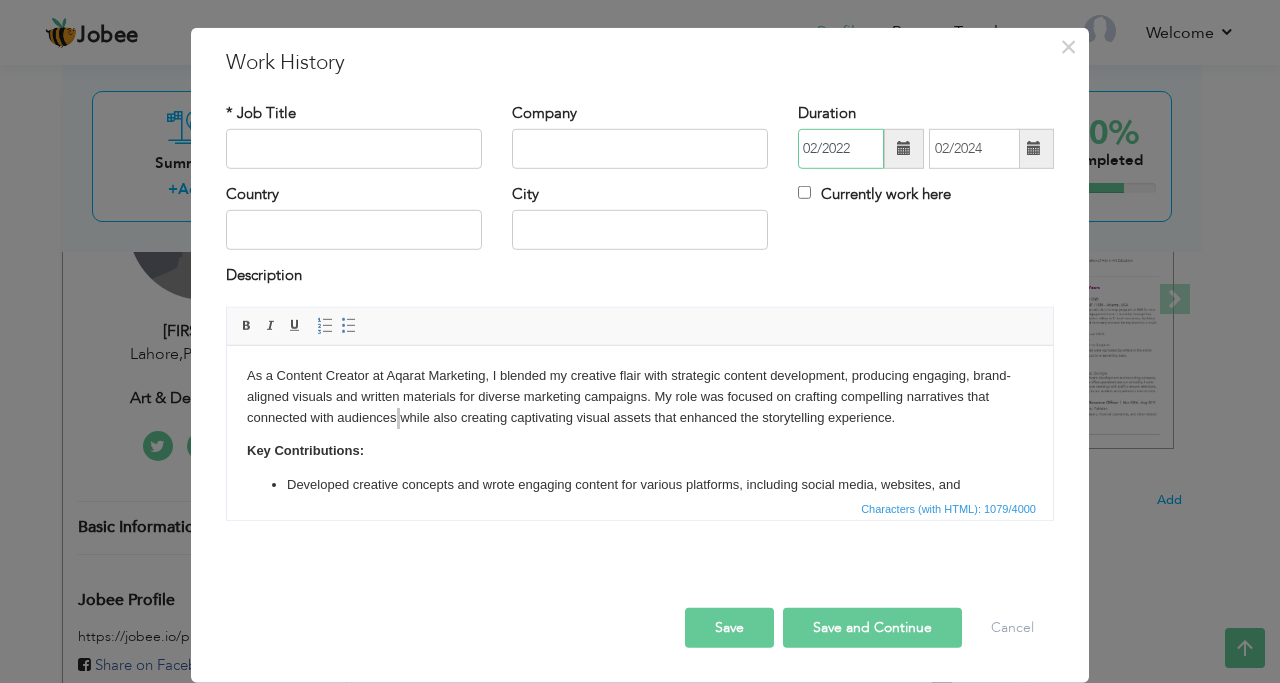 click on "02/2022" at bounding box center [841, 149] 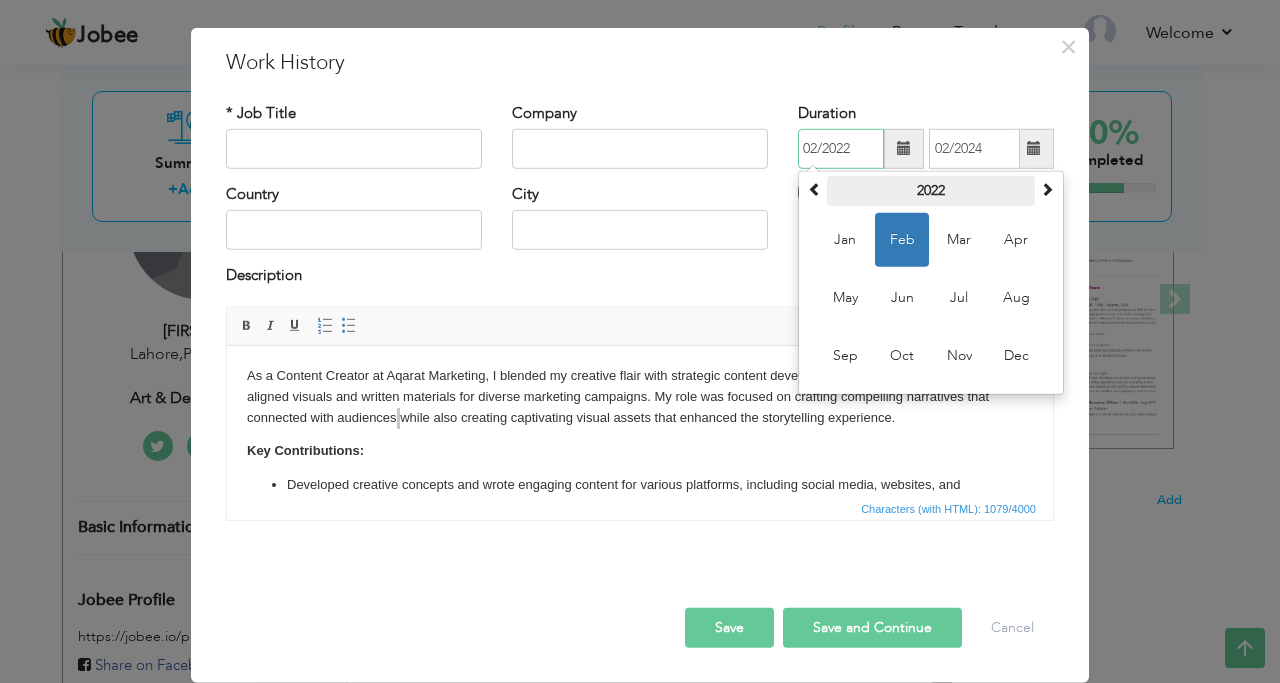 click on "2022" at bounding box center (931, 191) 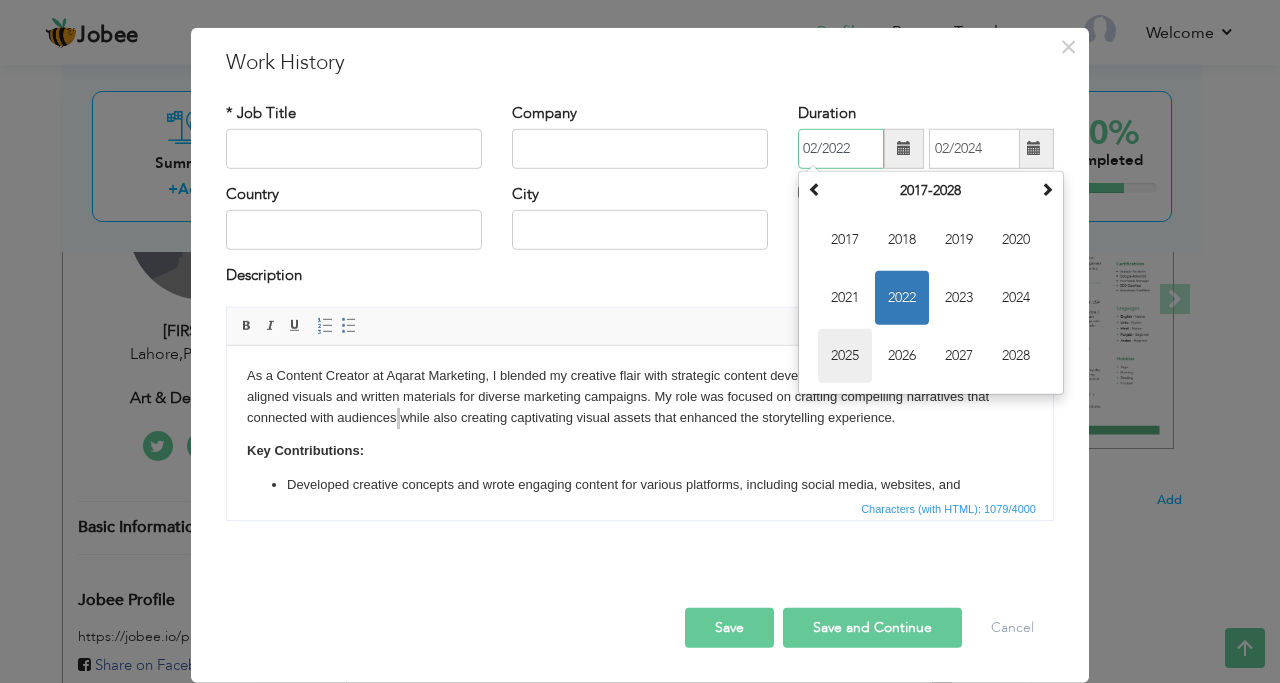 click on "2025" at bounding box center [845, 356] 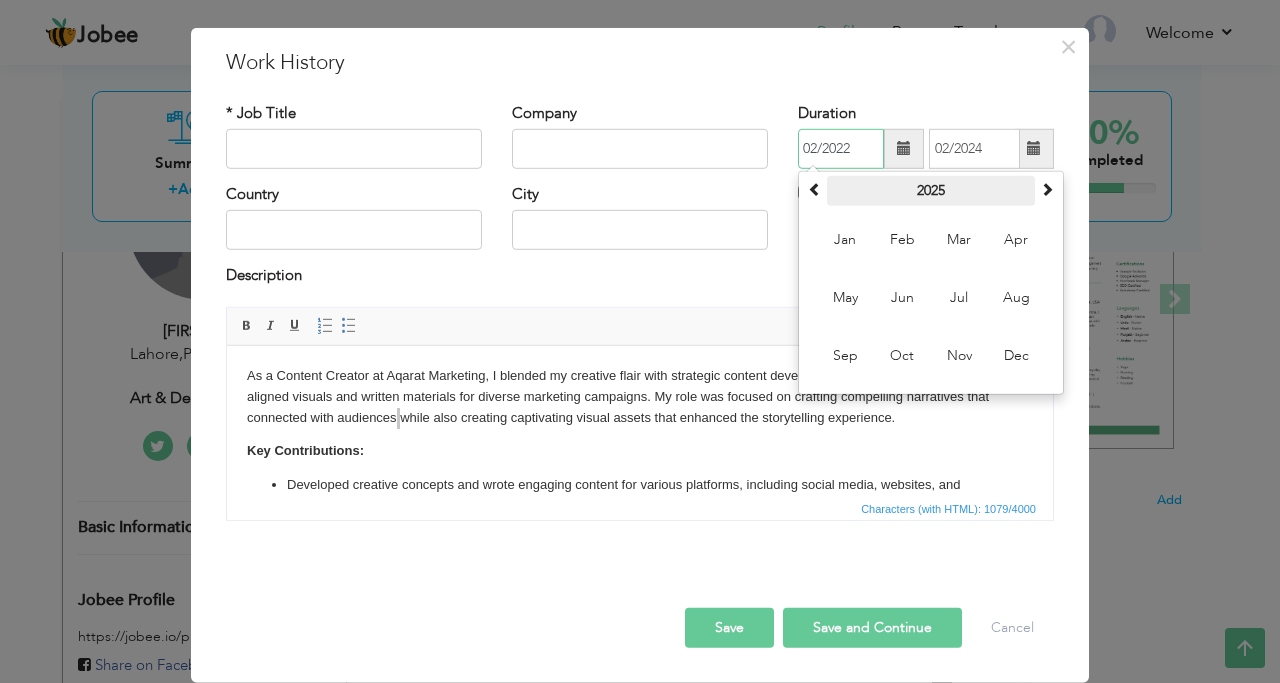 click on "2025" at bounding box center (931, 191) 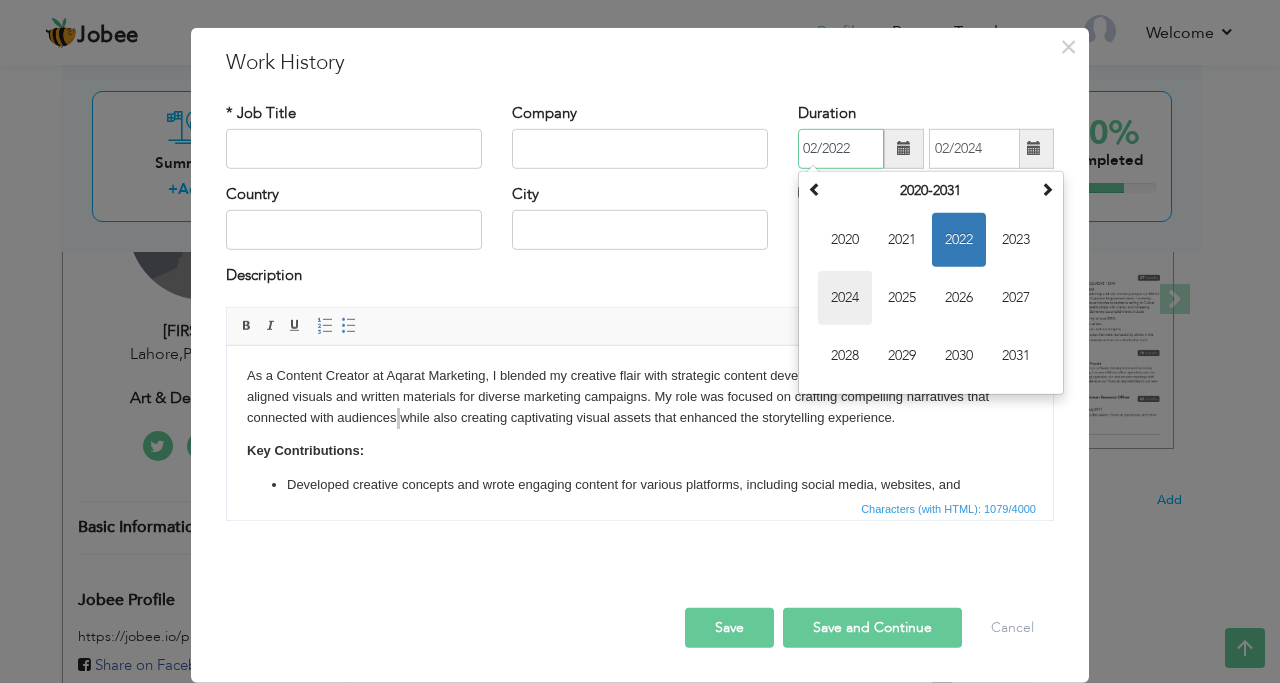 click on "2024" at bounding box center (845, 298) 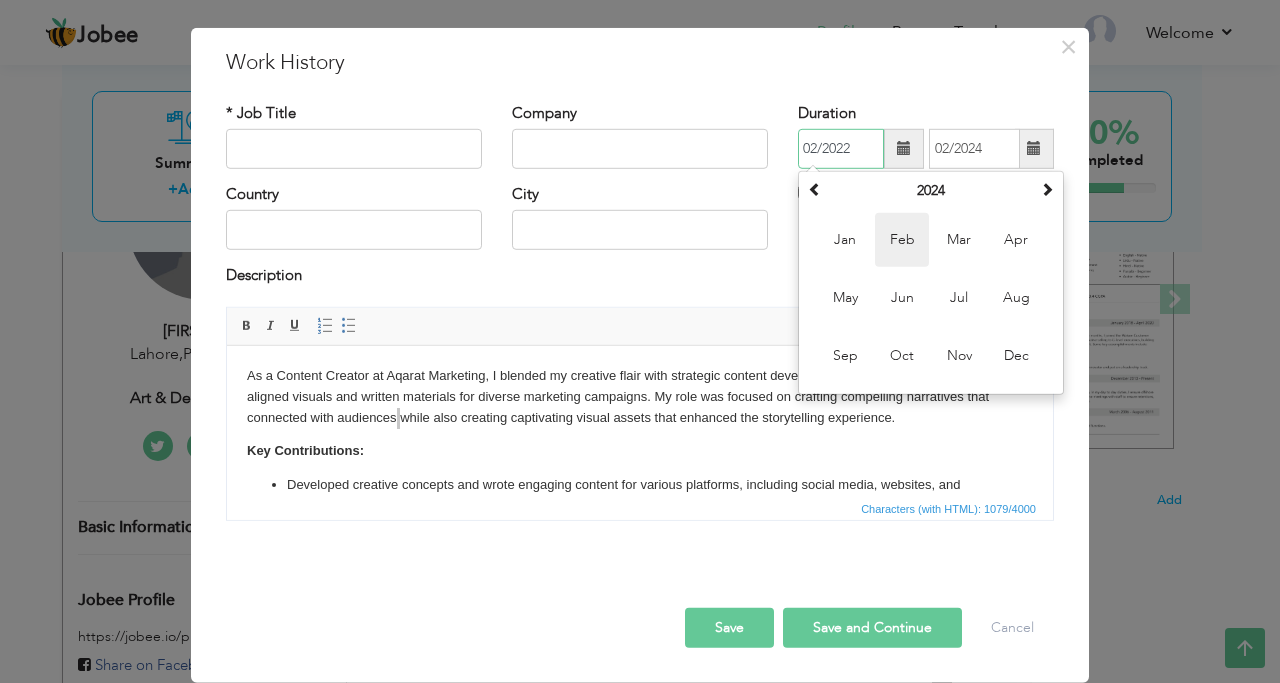 click on "Feb" at bounding box center (902, 240) 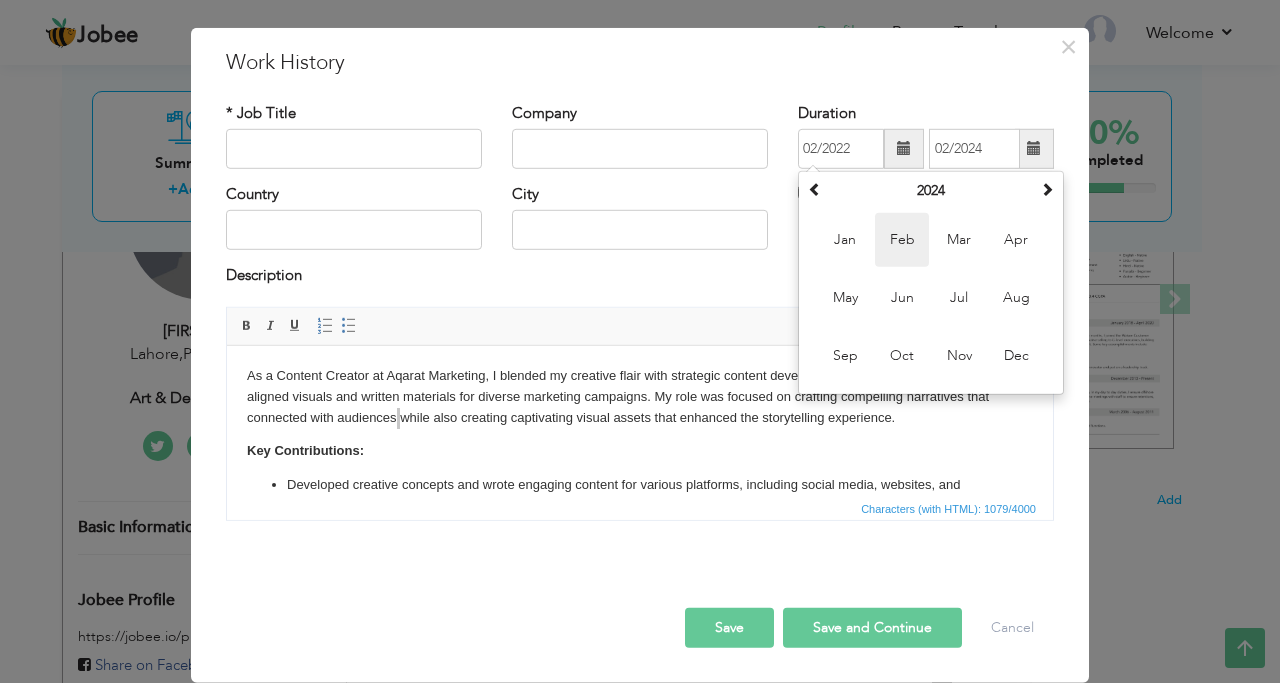 type on "02/2024" 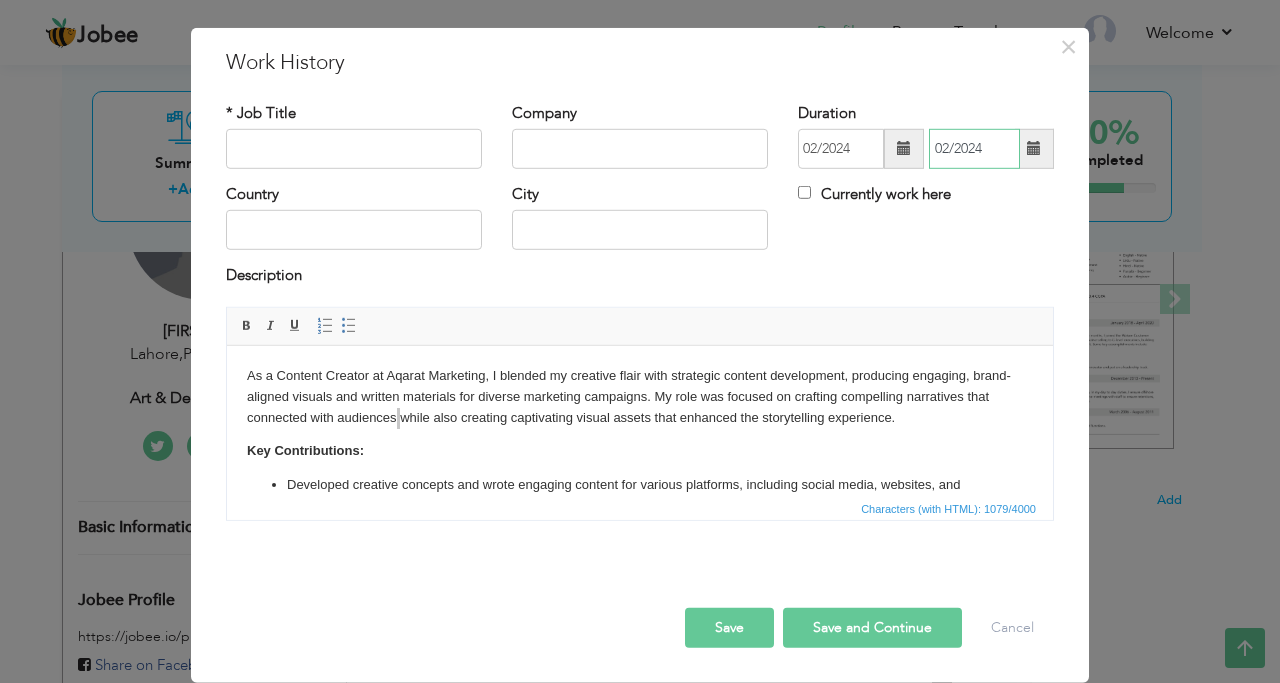 click on "02/2024" at bounding box center (974, 149) 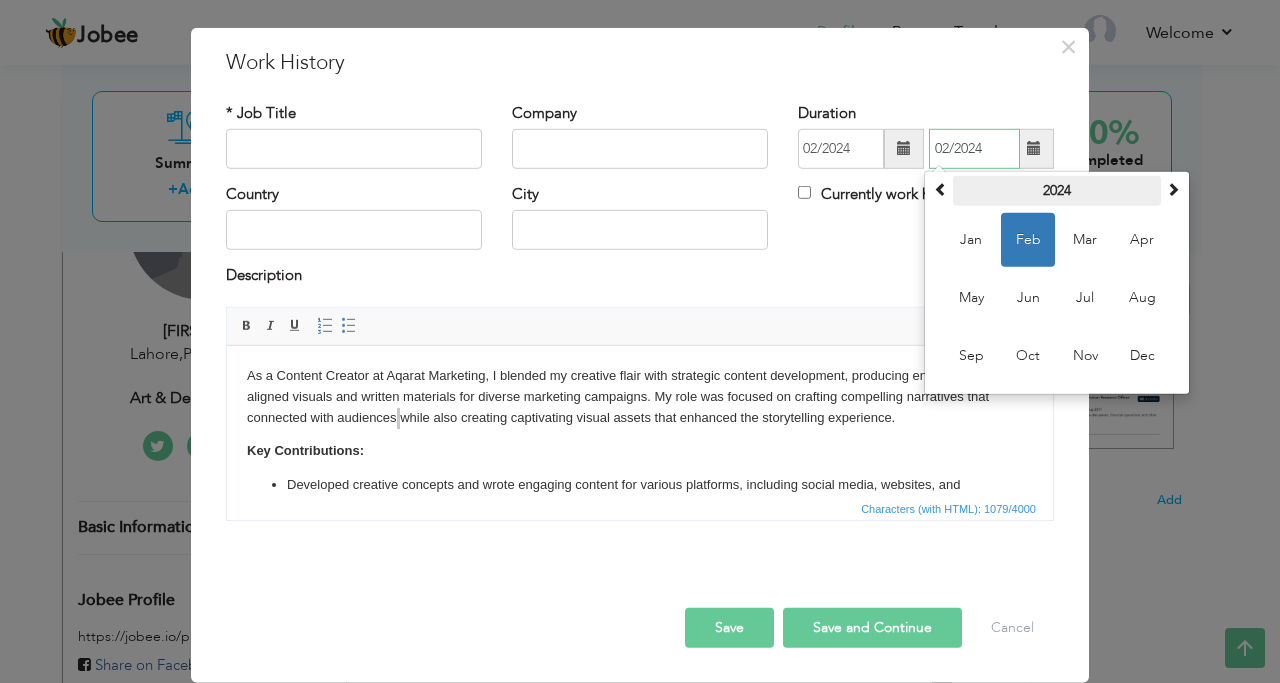 click on "2024" at bounding box center [1057, 191] 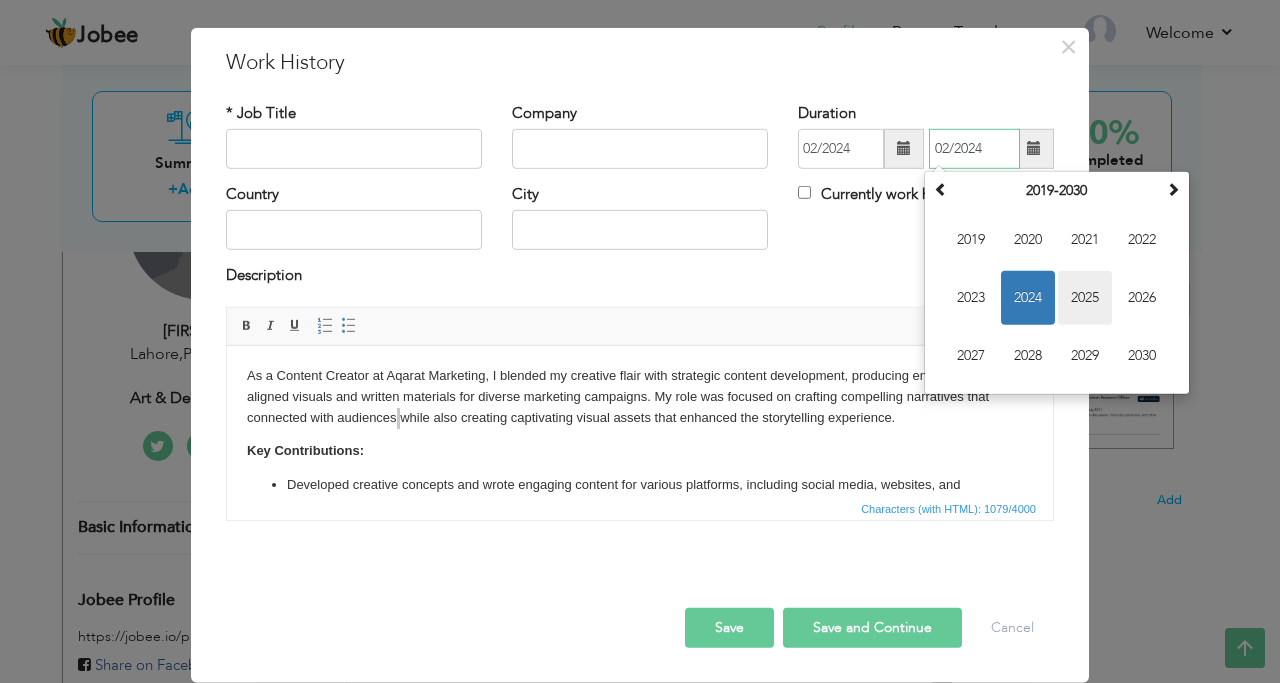 click on "2025" at bounding box center [1085, 298] 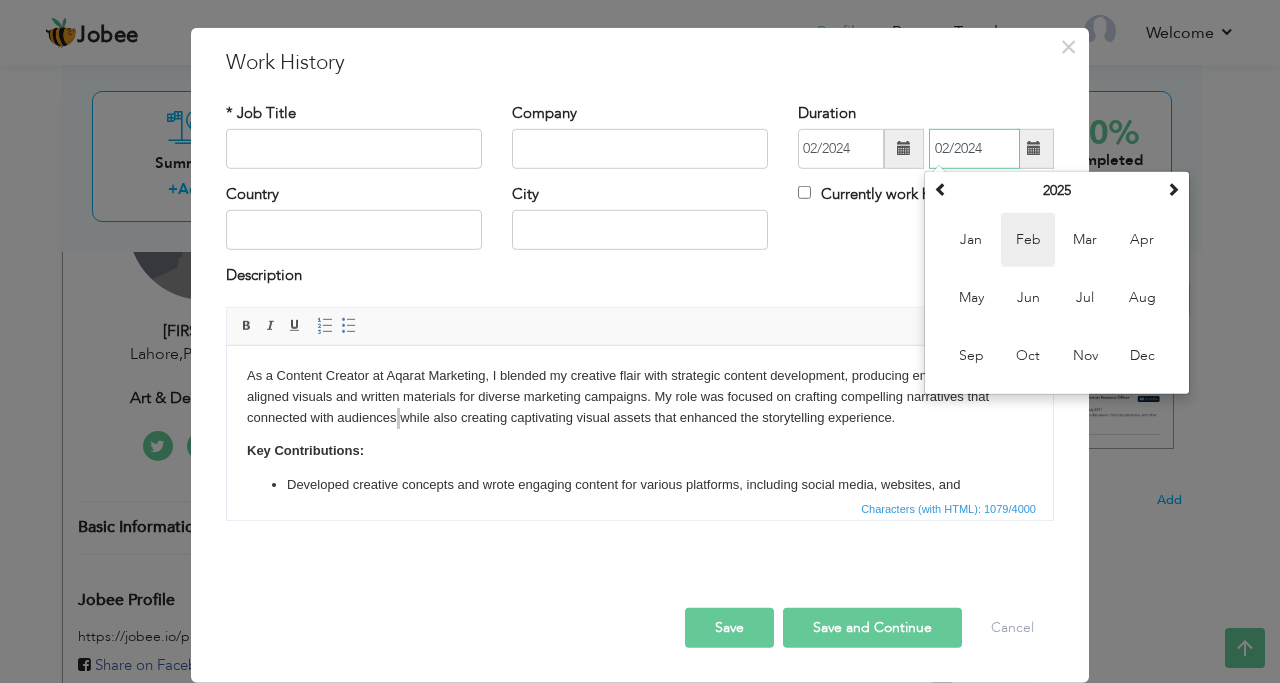 click on "Feb" at bounding box center (1028, 240) 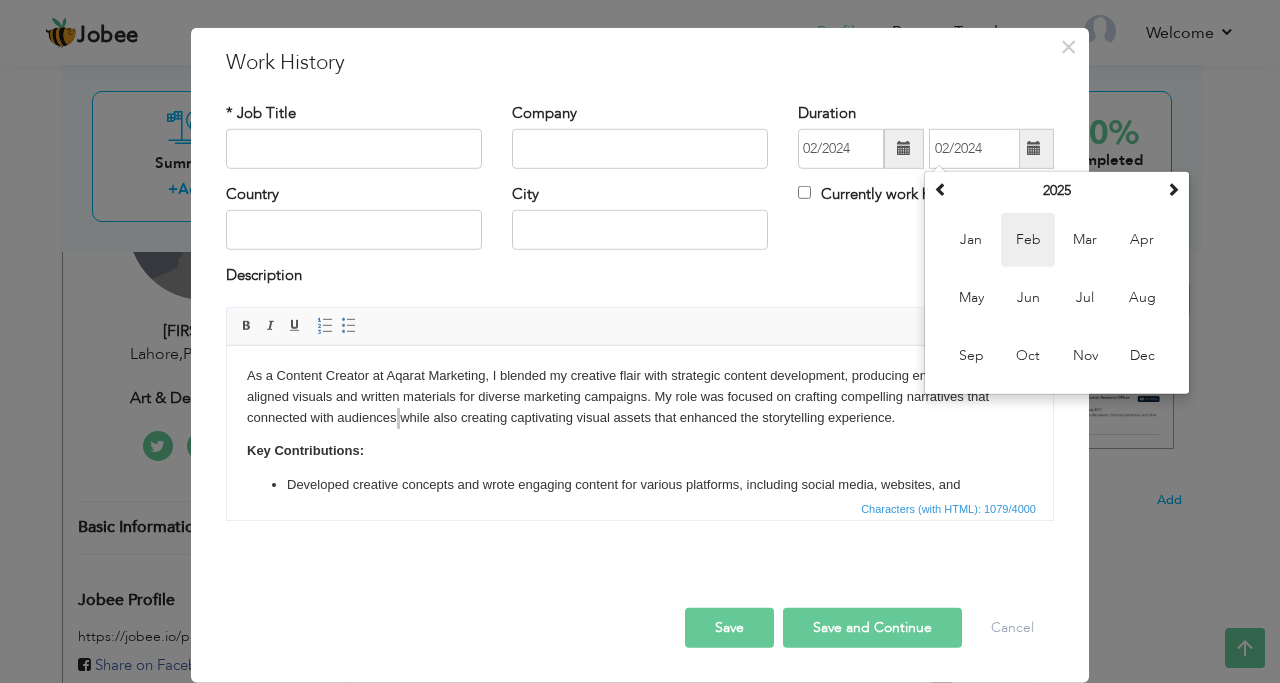 type on "02/2025" 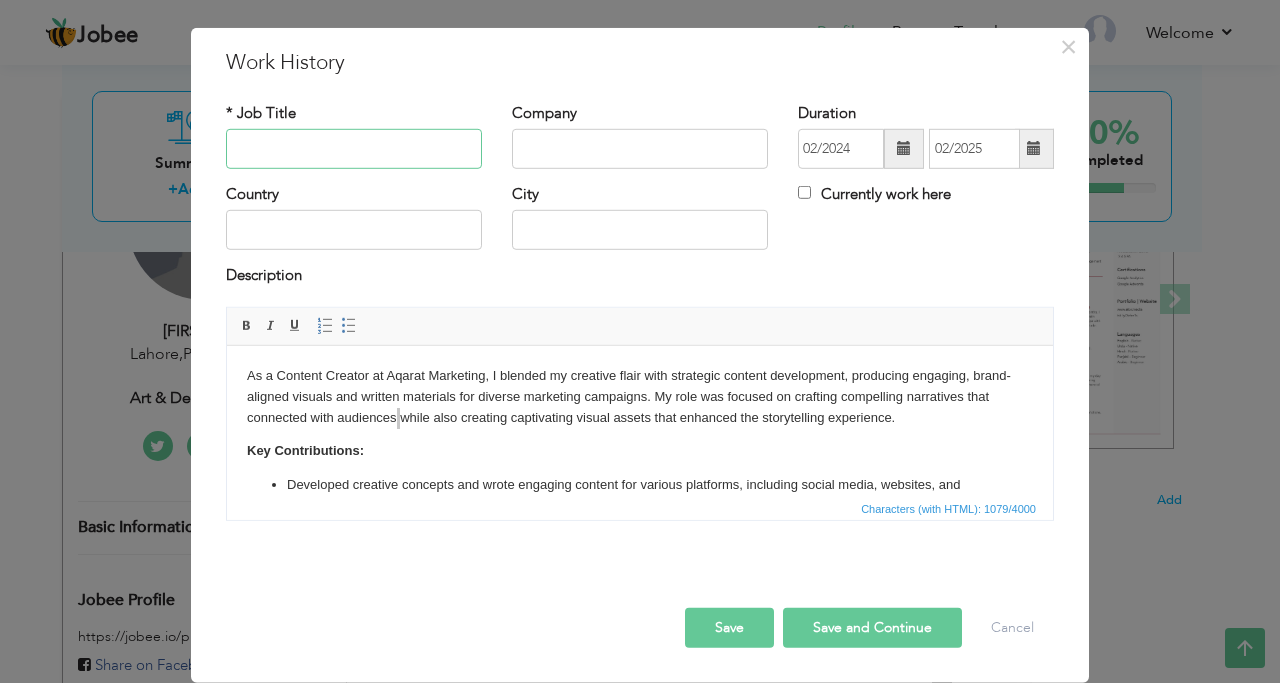 click at bounding box center (354, 149) 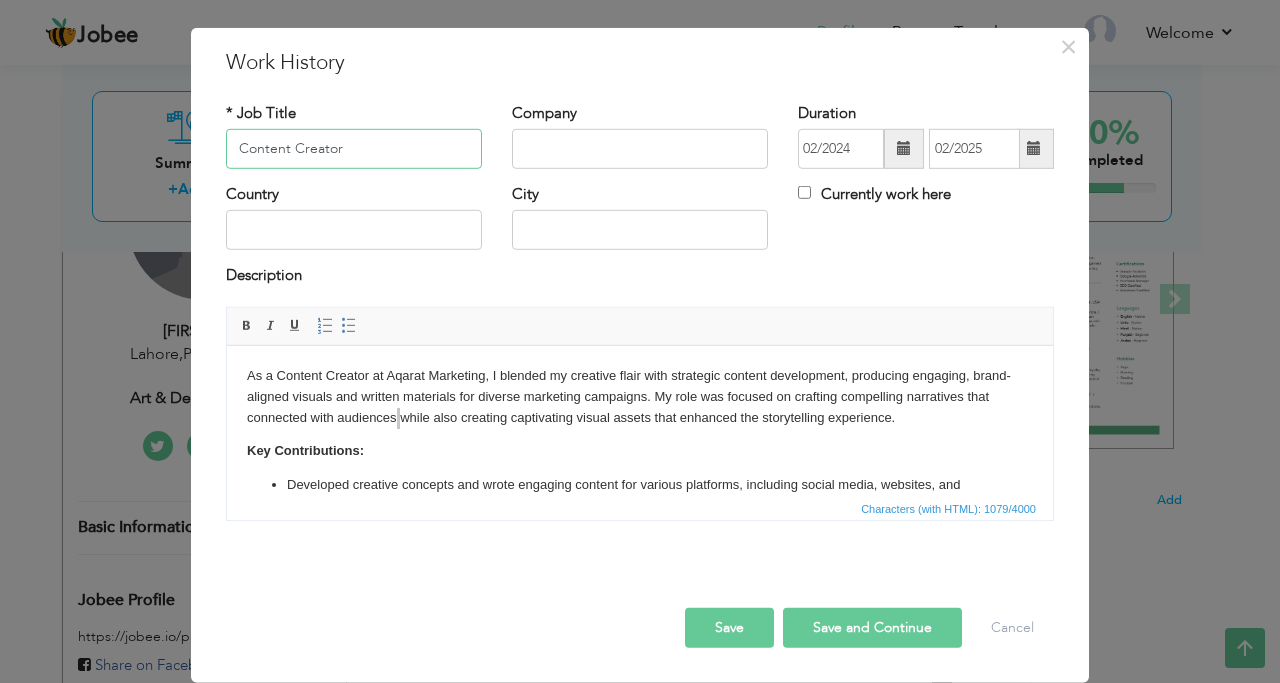 type on "Content Creator" 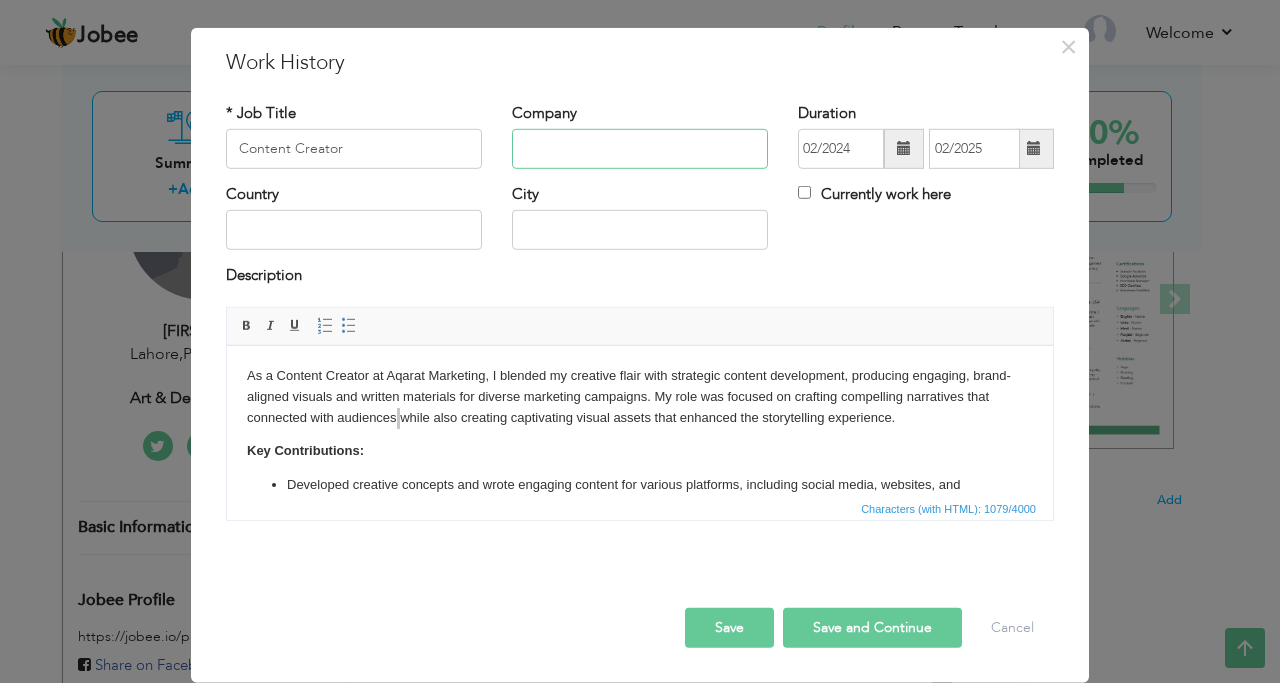 click at bounding box center [640, 149] 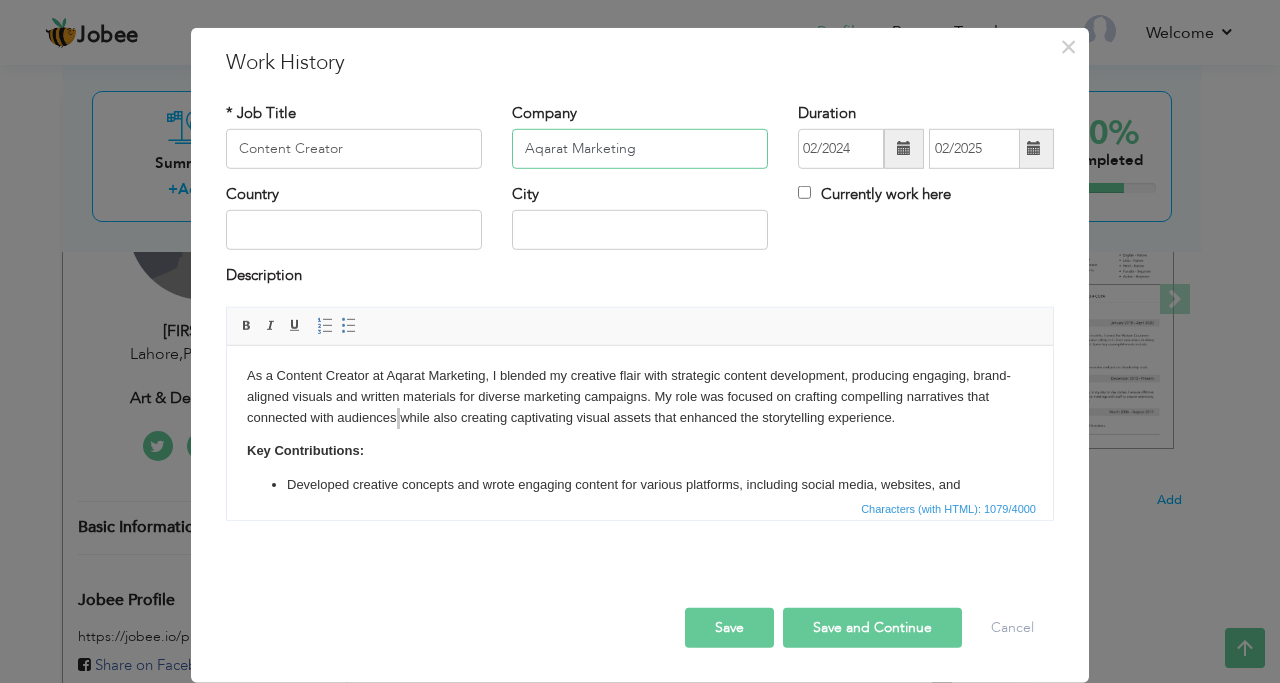 type on "Aqarat Marketing" 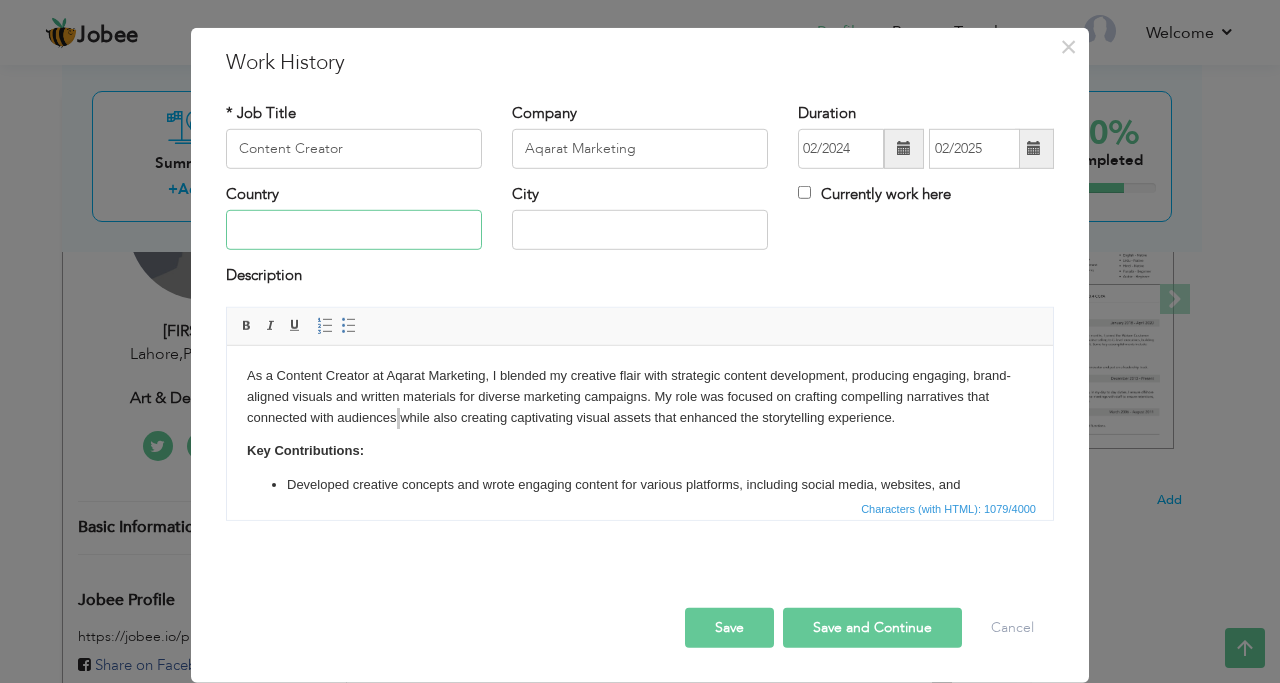 click at bounding box center [354, 230] 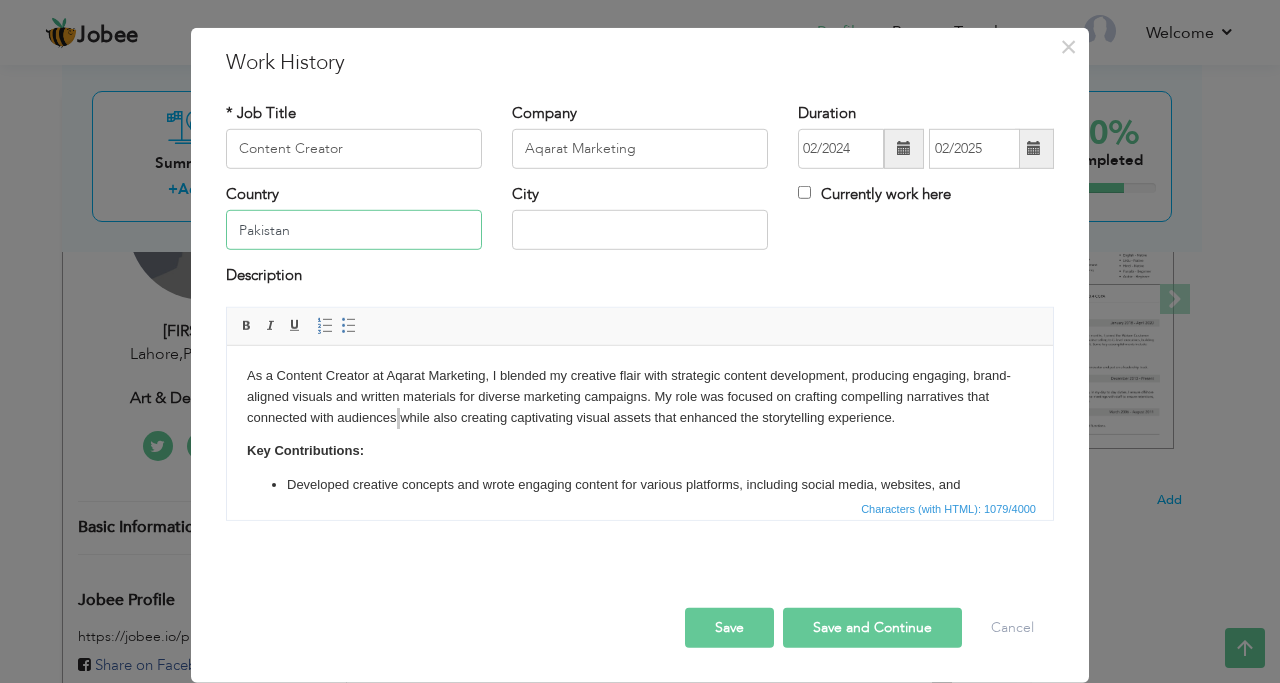 type on "Pakistan" 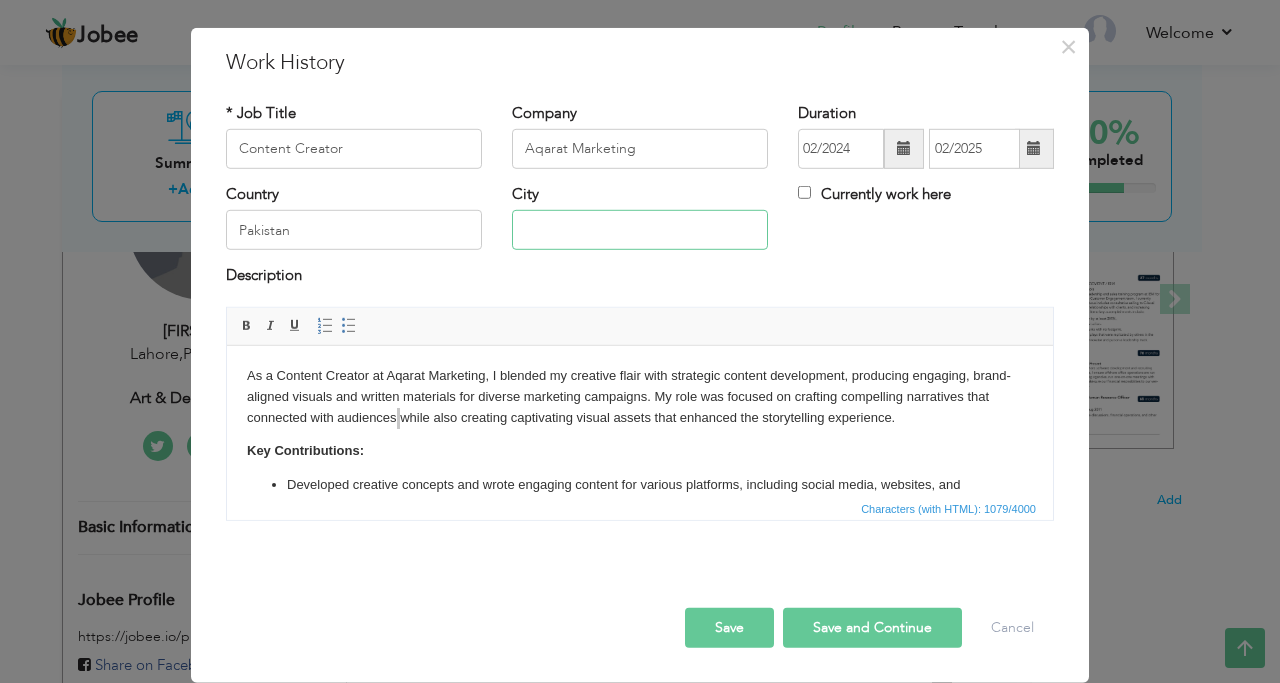 click at bounding box center [640, 230] 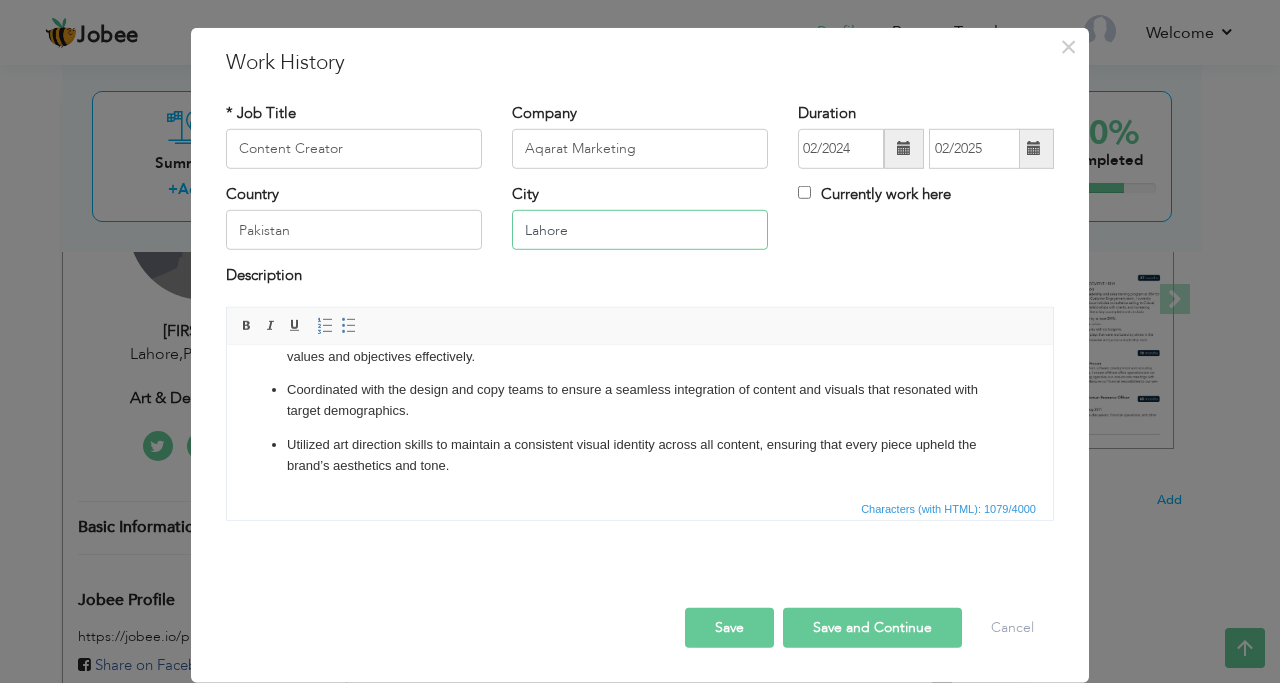 scroll, scrollTop: 205, scrollLeft: 0, axis: vertical 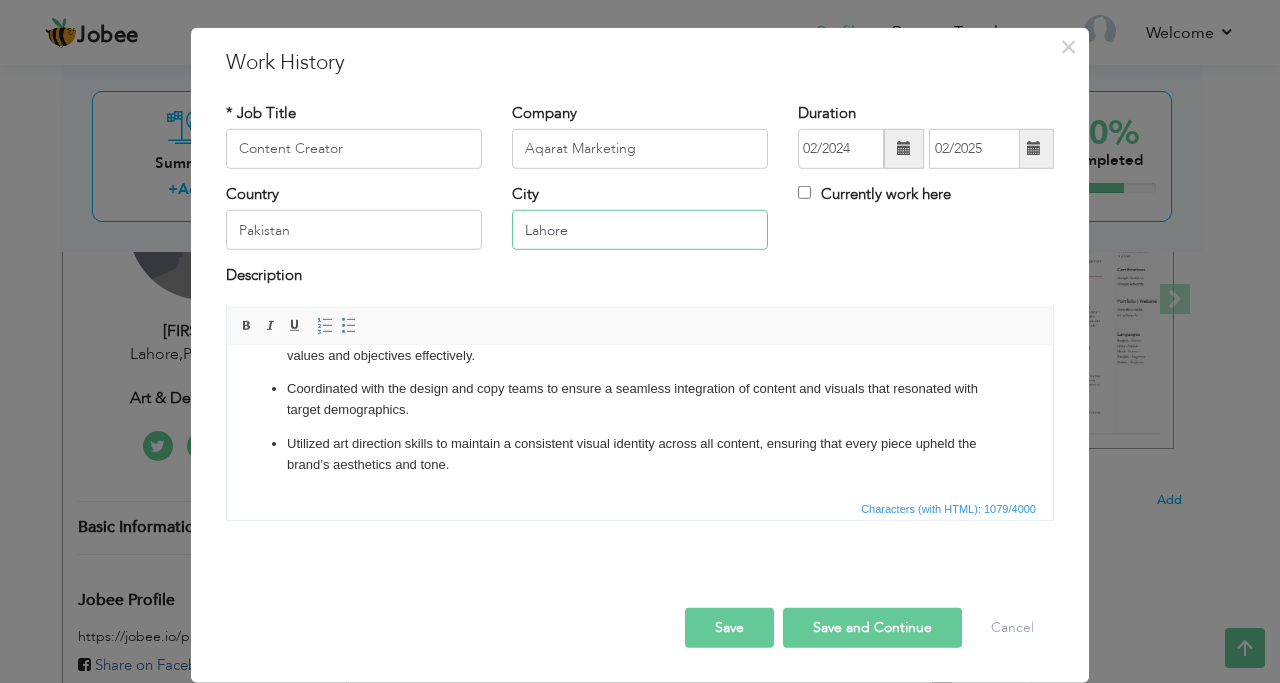 type on "Lahore" 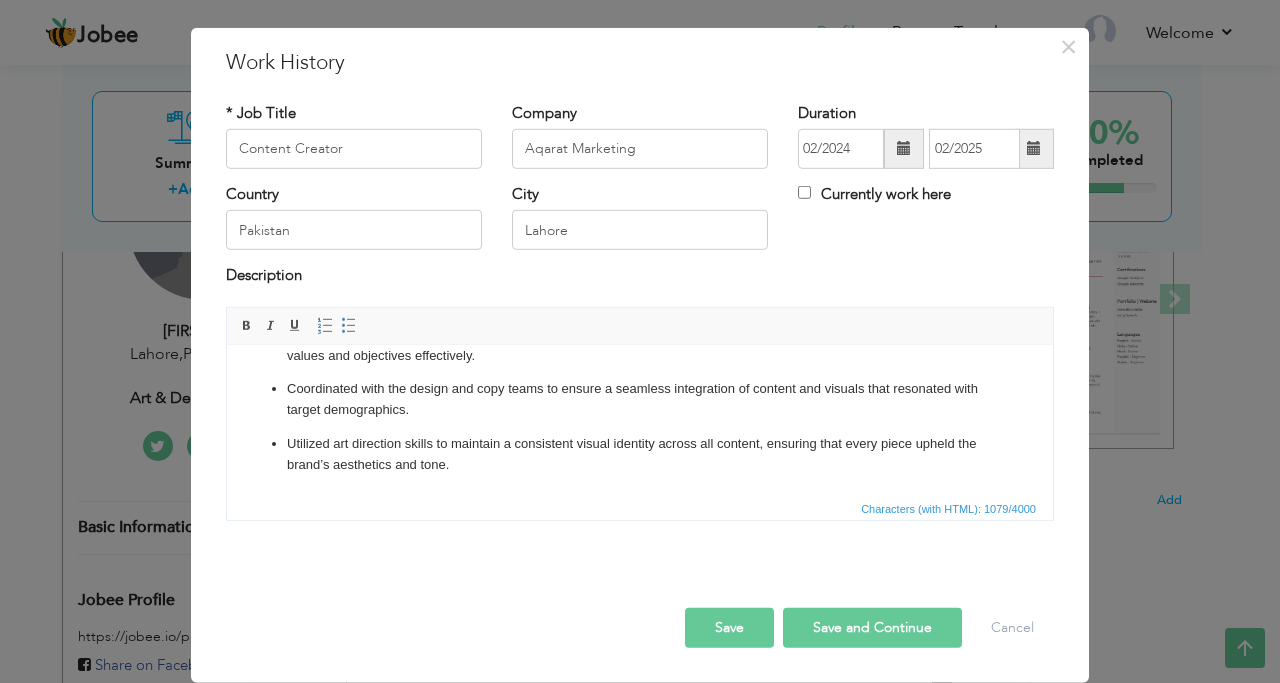 click on "Save" at bounding box center [729, 628] 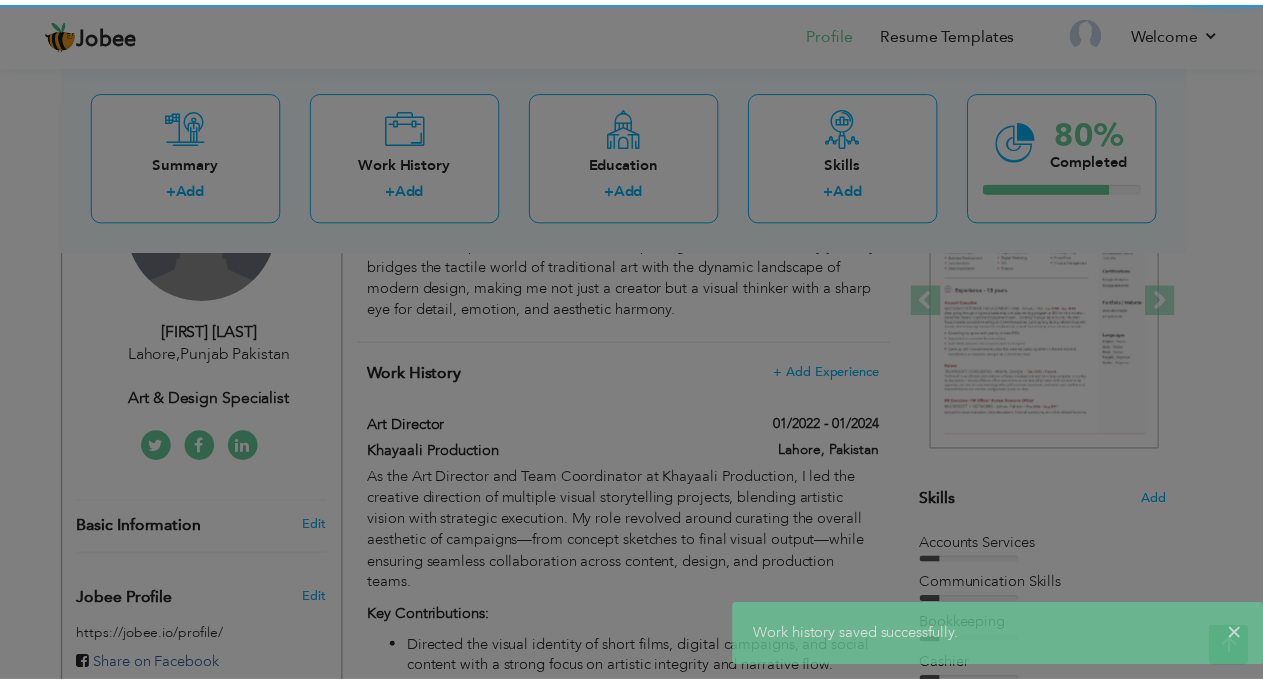 scroll, scrollTop: 0, scrollLeft: 0, axis: both 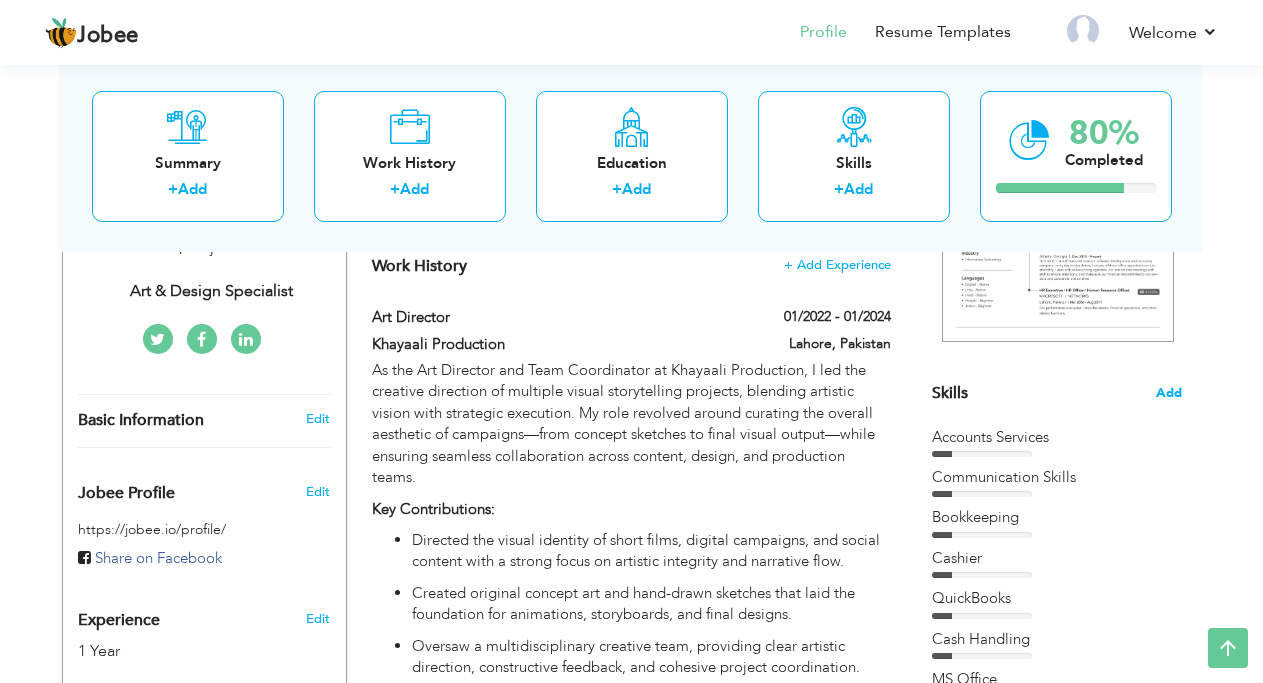 click on "Add" at bounding box center [1169, 393] 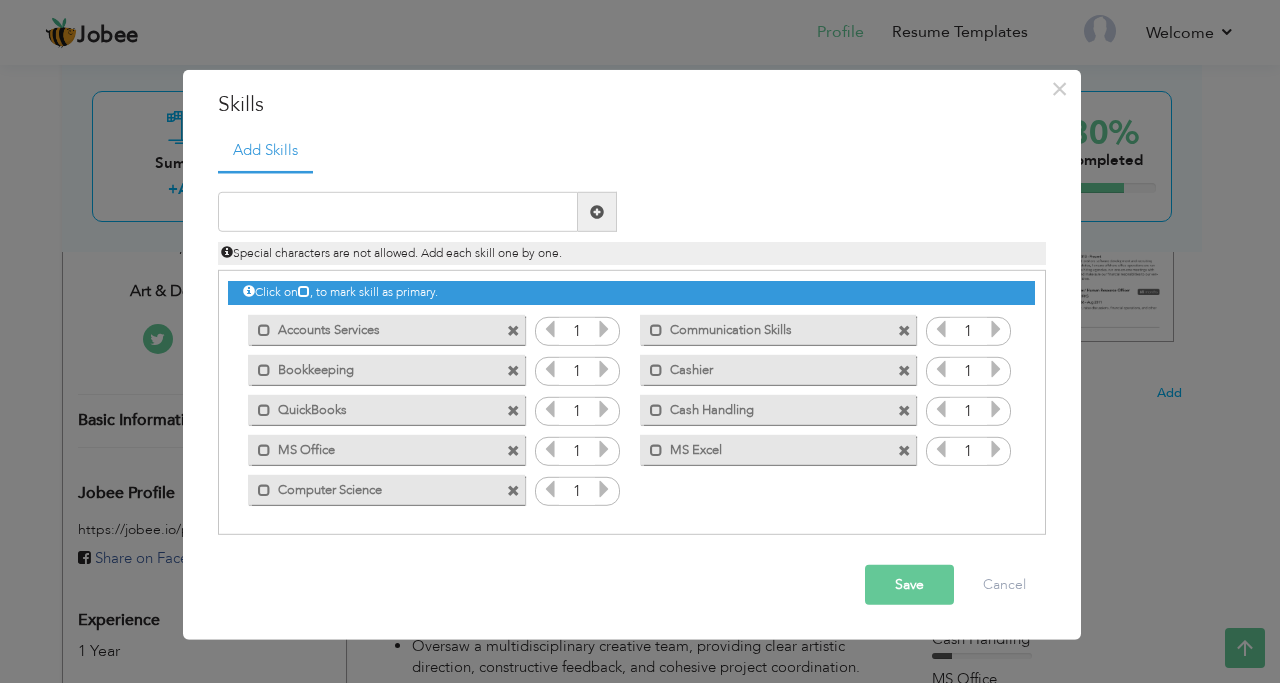 click at bounding box center [513, 330] 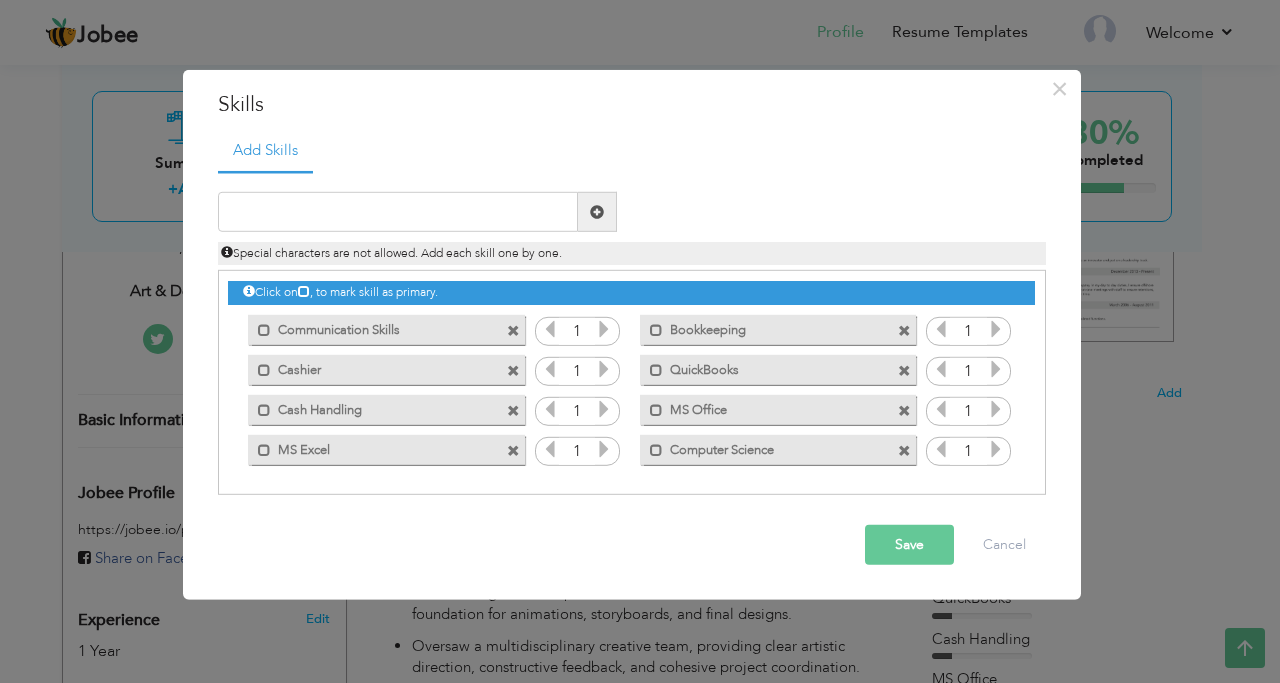 click at bounding box center (513, 330) 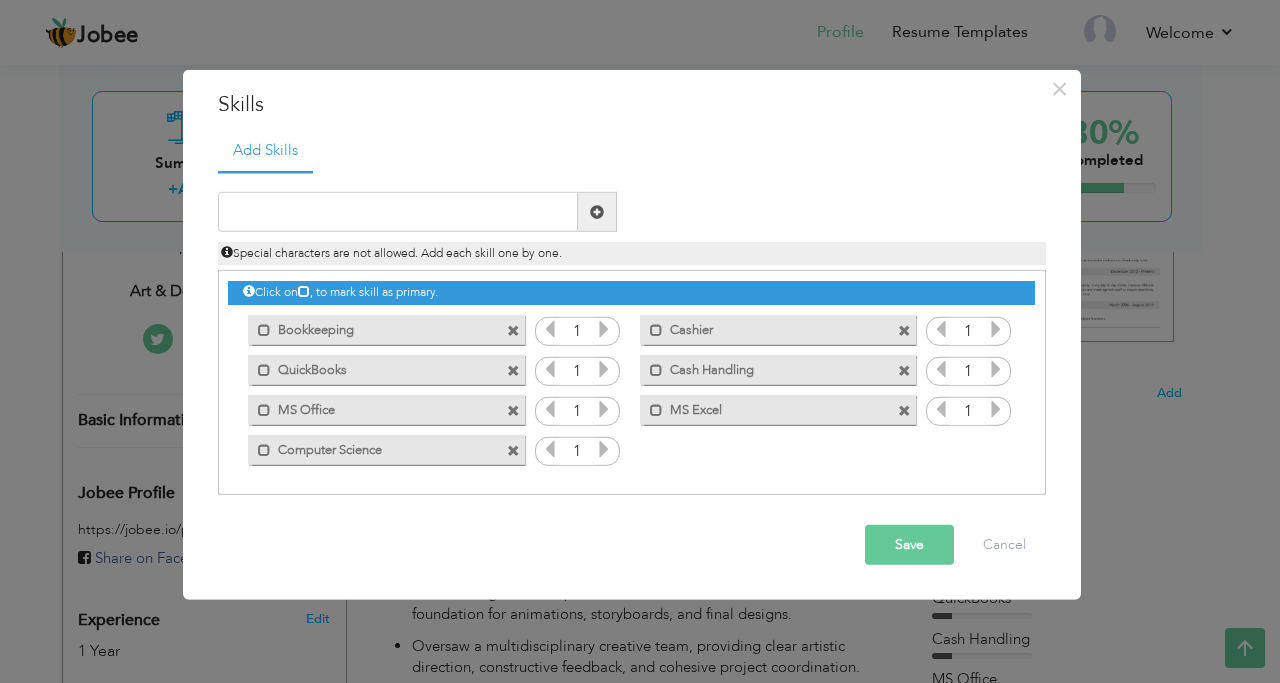 click at bounding box center (513, 330) 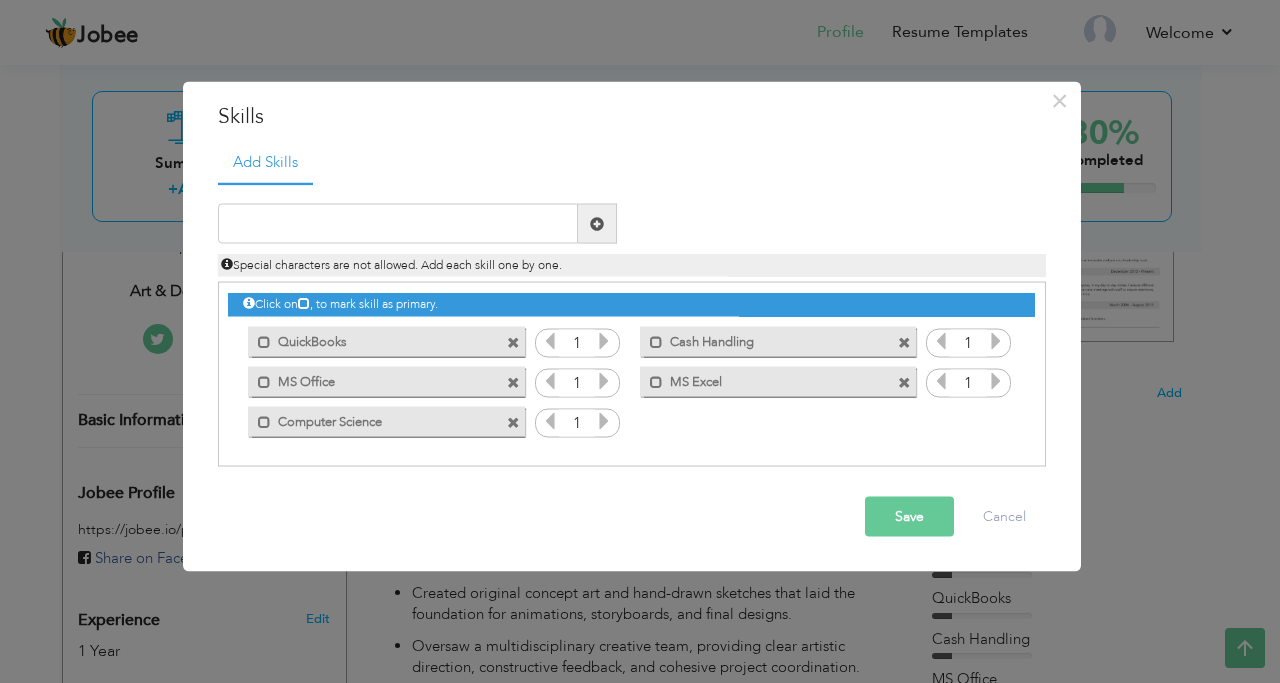 click at bounding box center [516, 336] 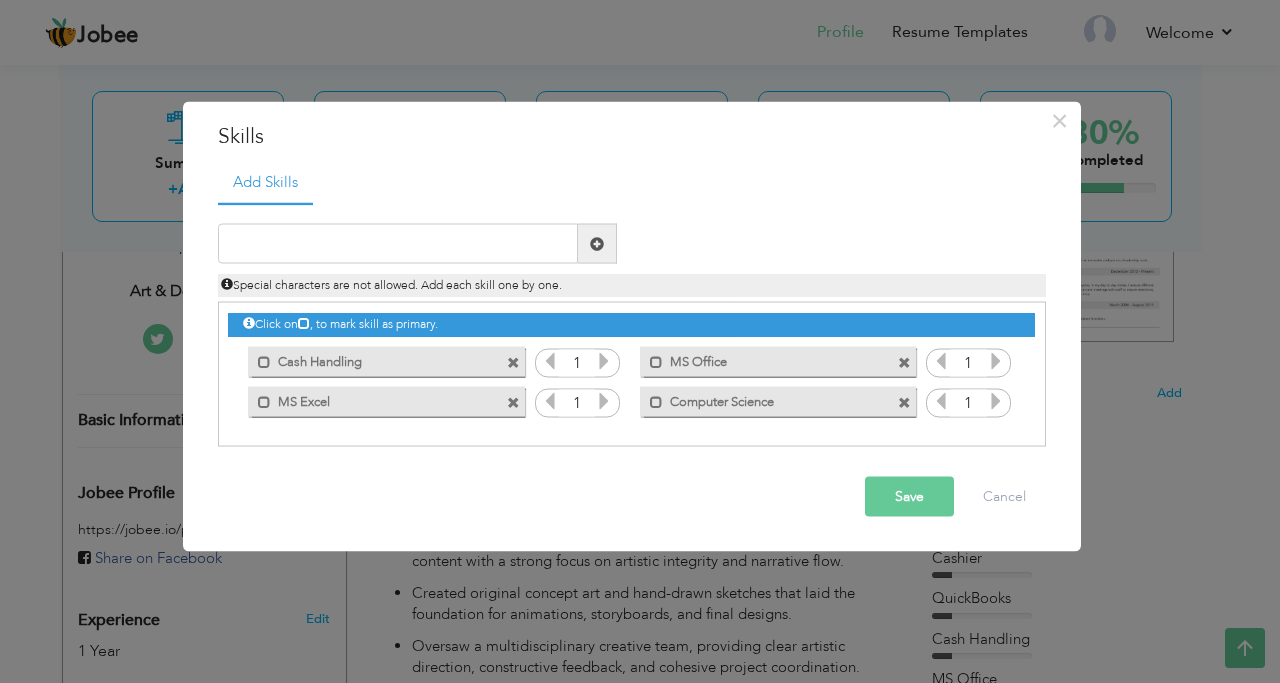 click at bounding box center (513, 362) 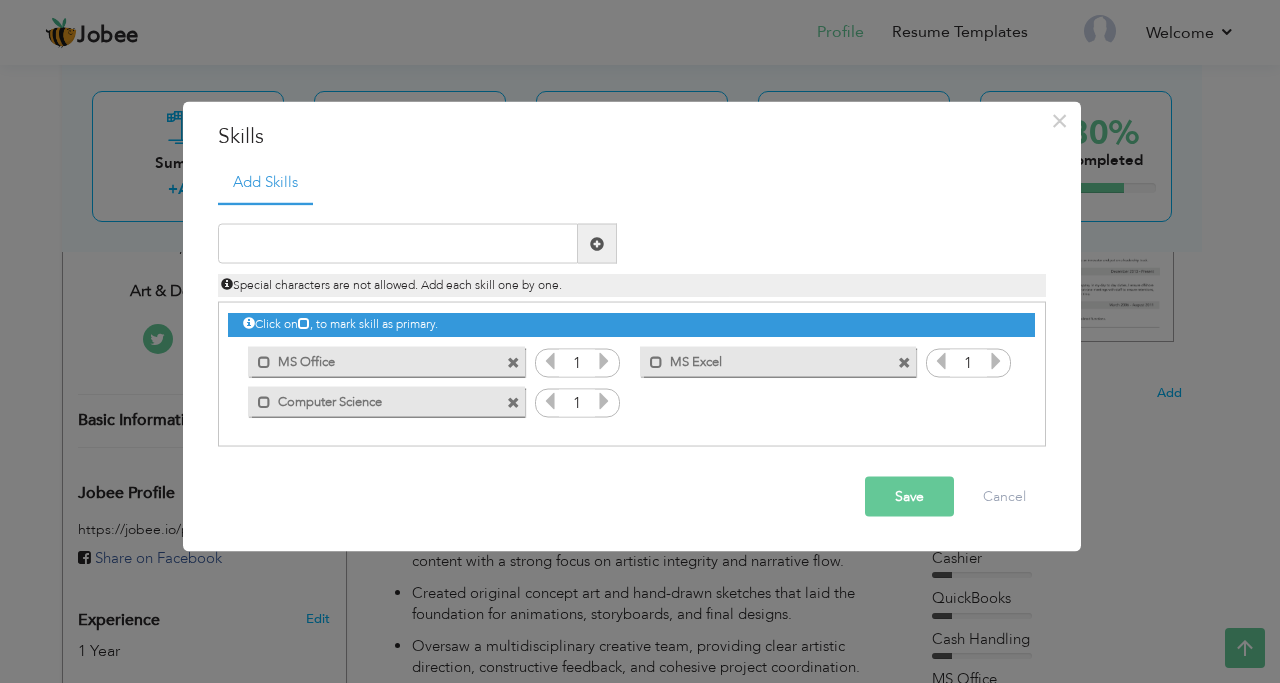 click at bounding box center (513, 362) 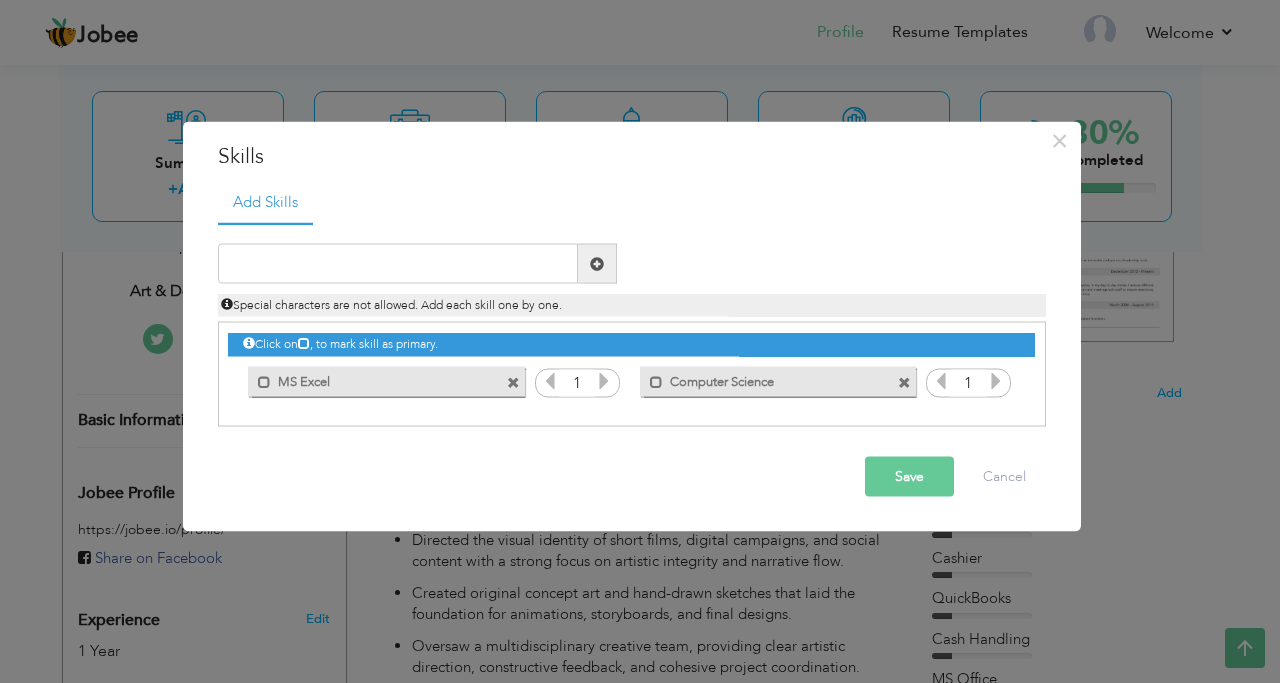 click at bounding box center [513, 382] 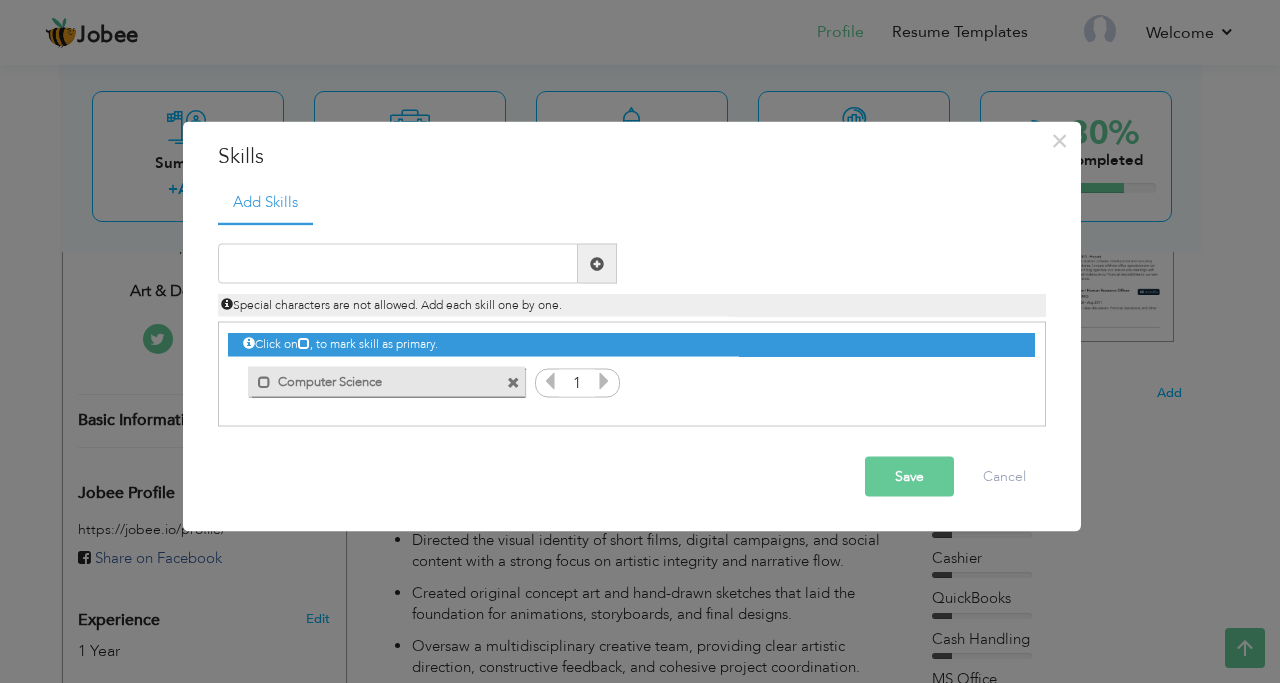 click at bounding box center [513, 382] 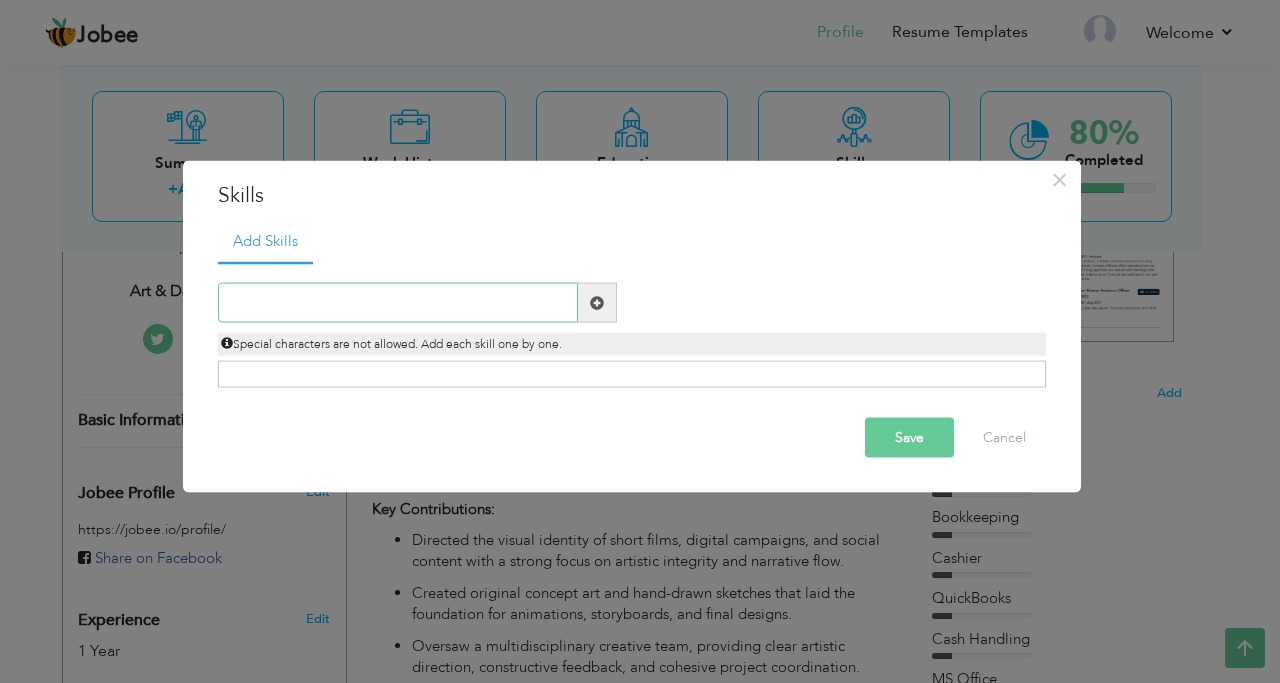 click at bounding box center (398, 303) 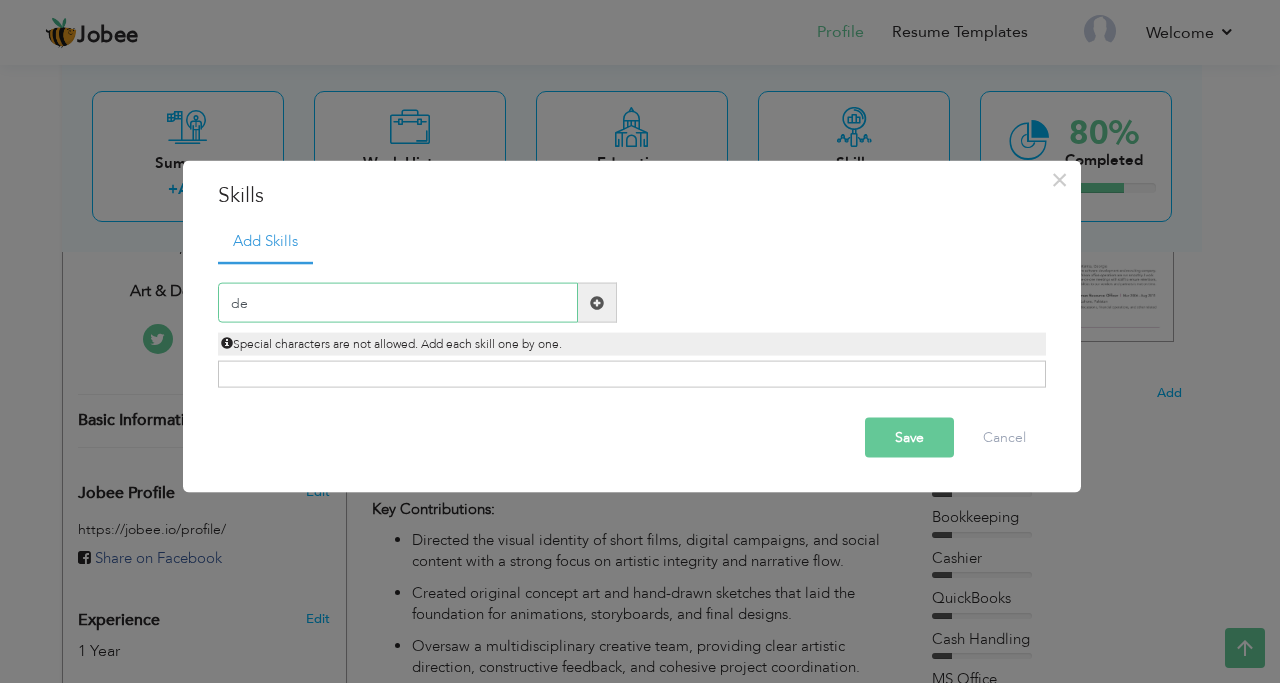 type on "d" 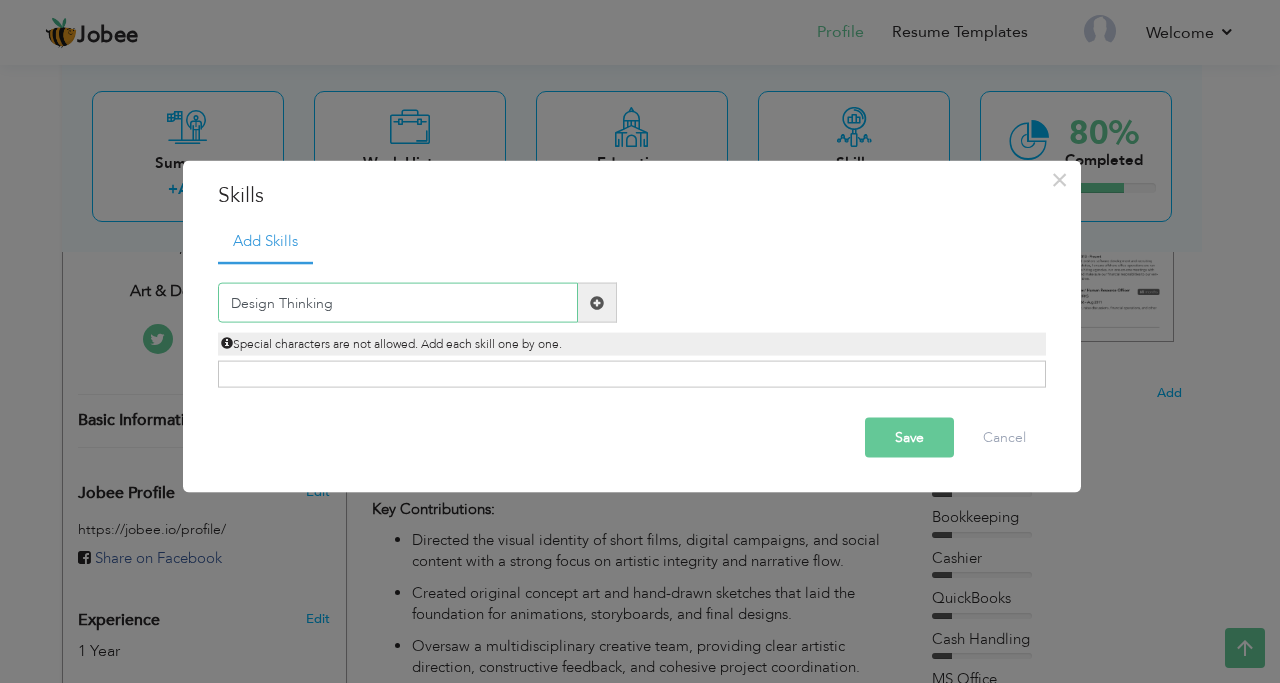 type on "Design Thinking" 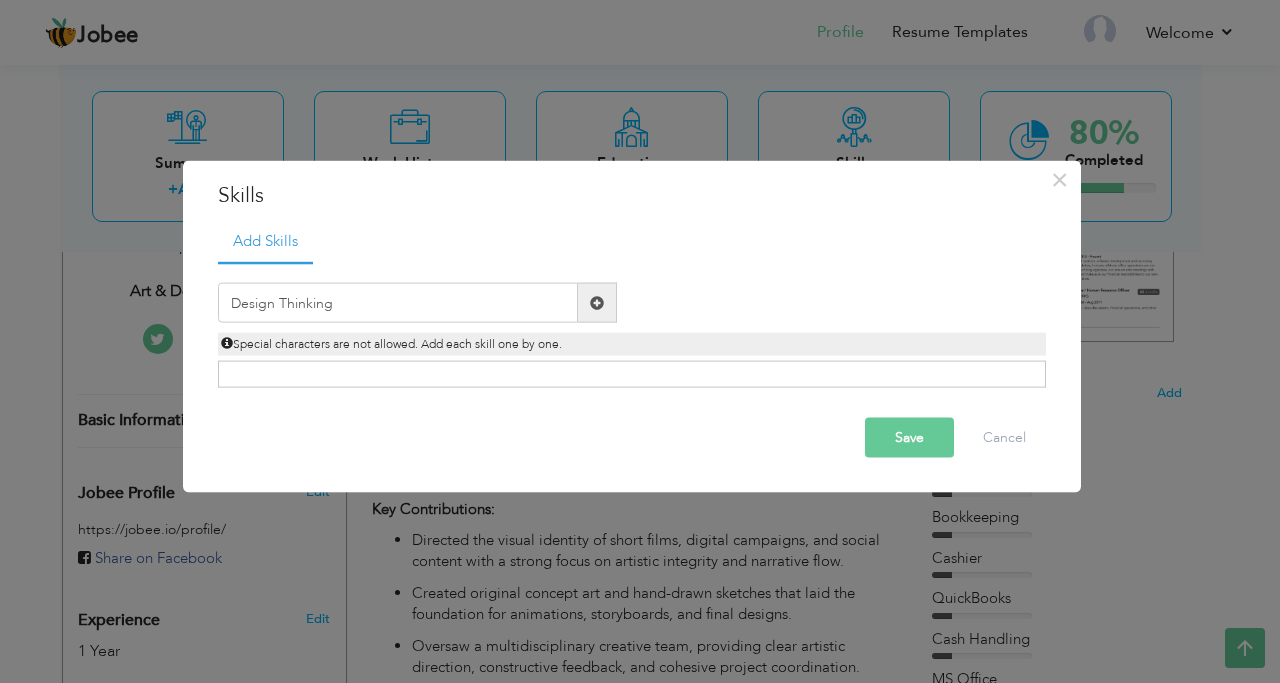 click at bounding box center [597, 302] 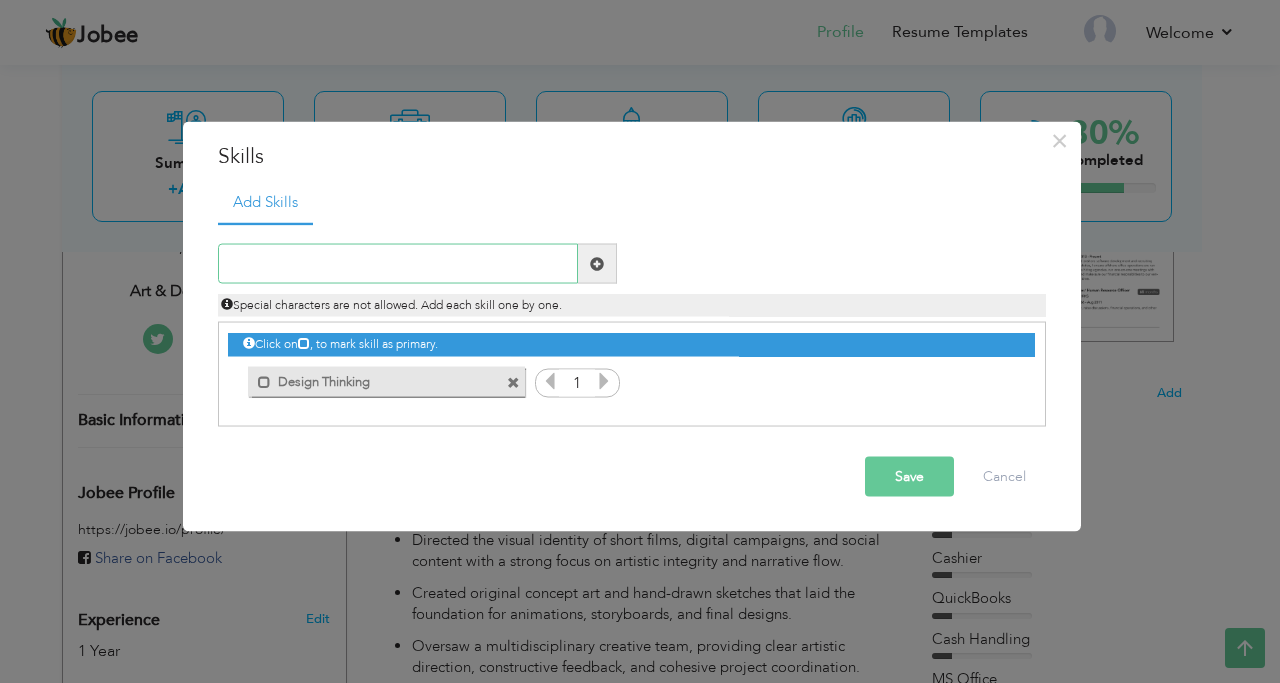 click at bounding box center [398, 264] 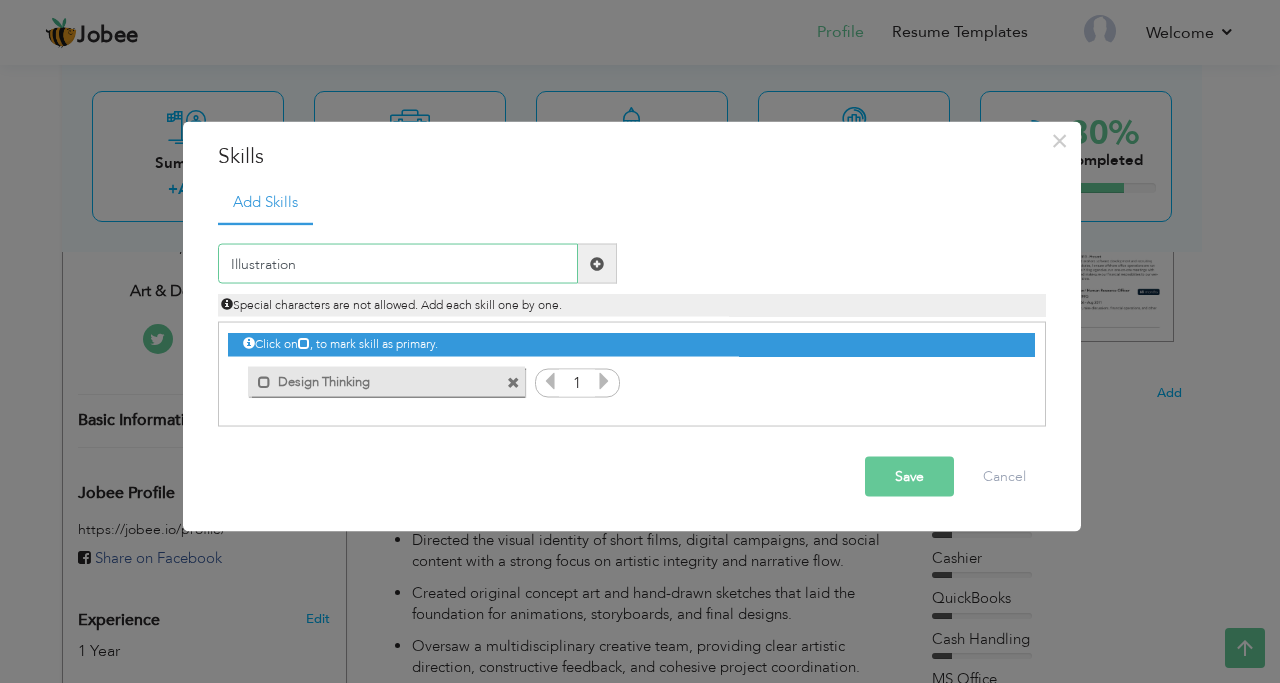 type on "Illustration" 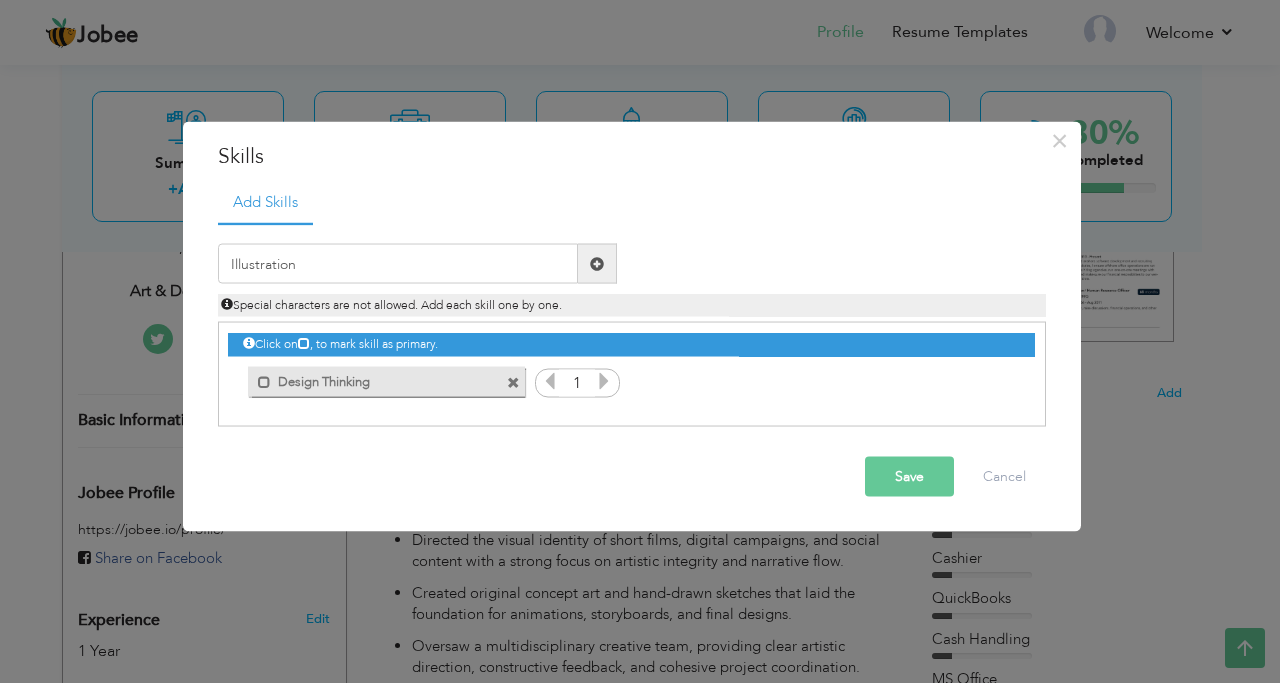 click at bounding box center [597, 263] 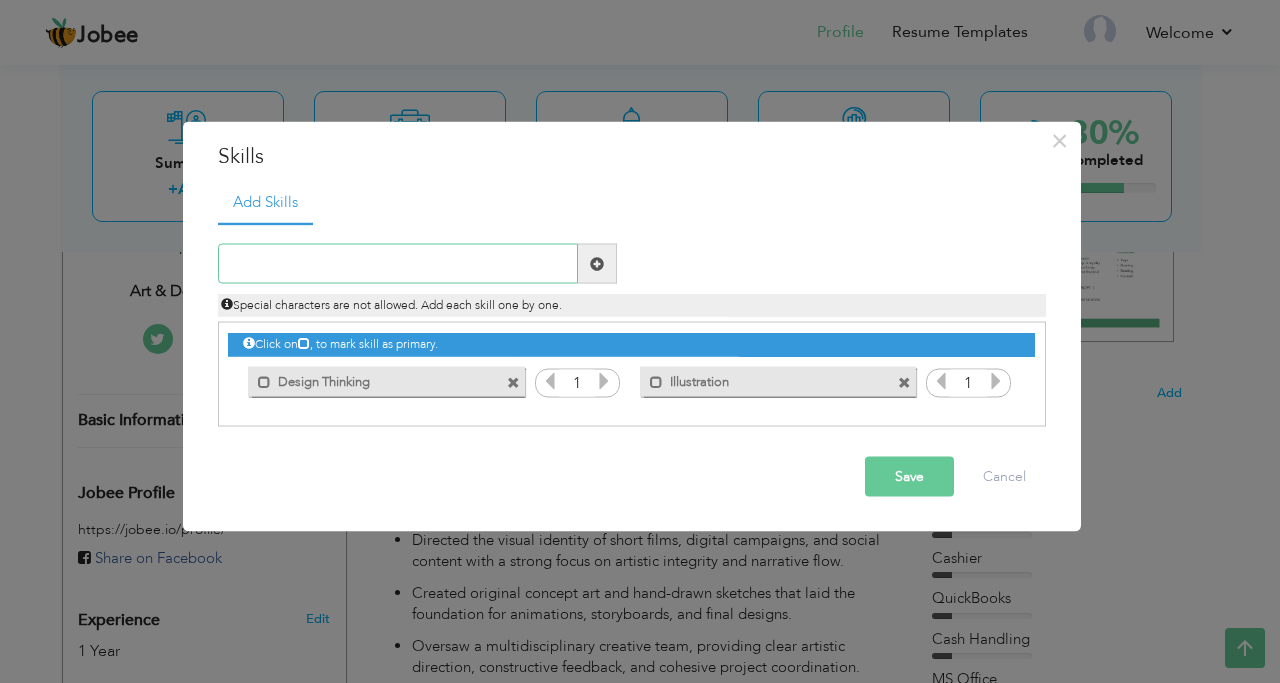 click at bounding box center [398, 264] 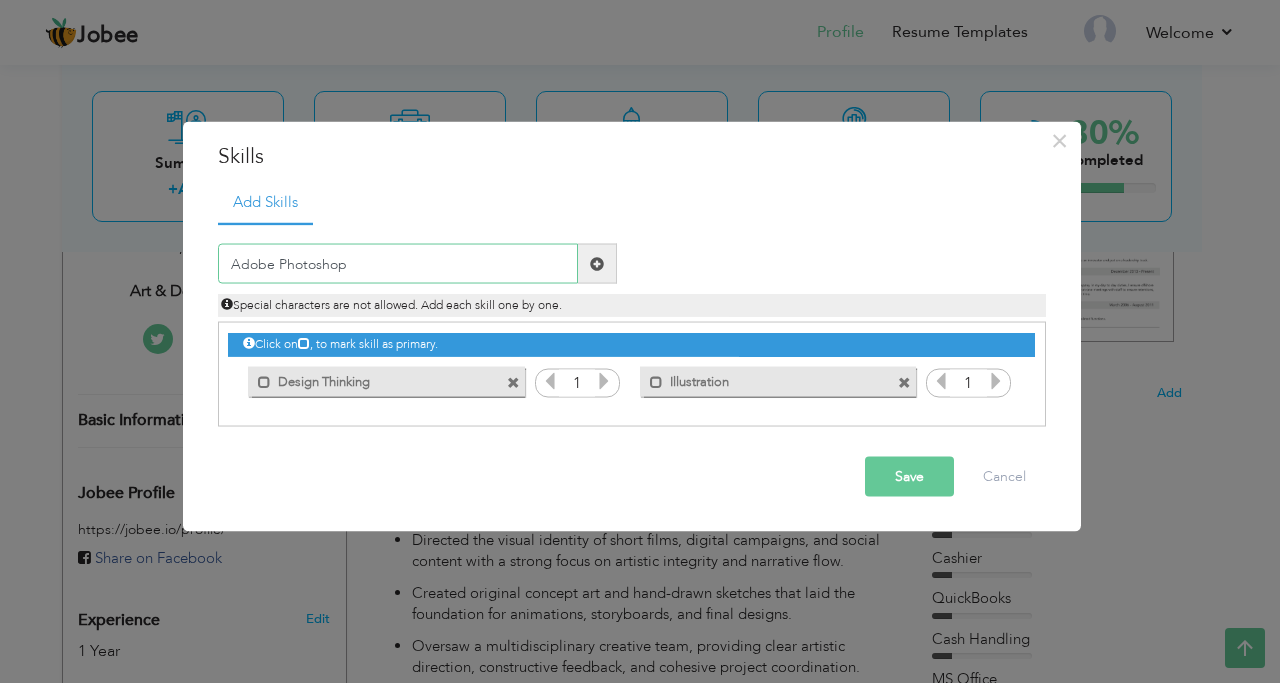 type on "Adobe Photoshop" 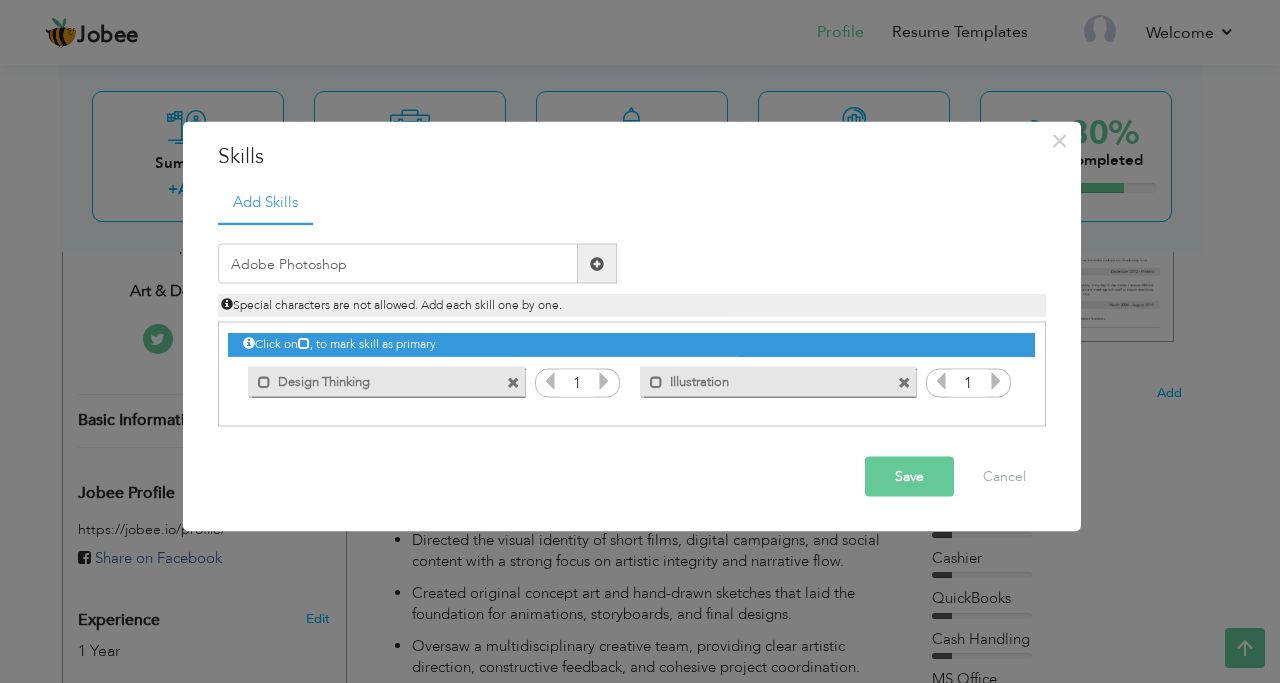 click at bounding box center (597, 263) 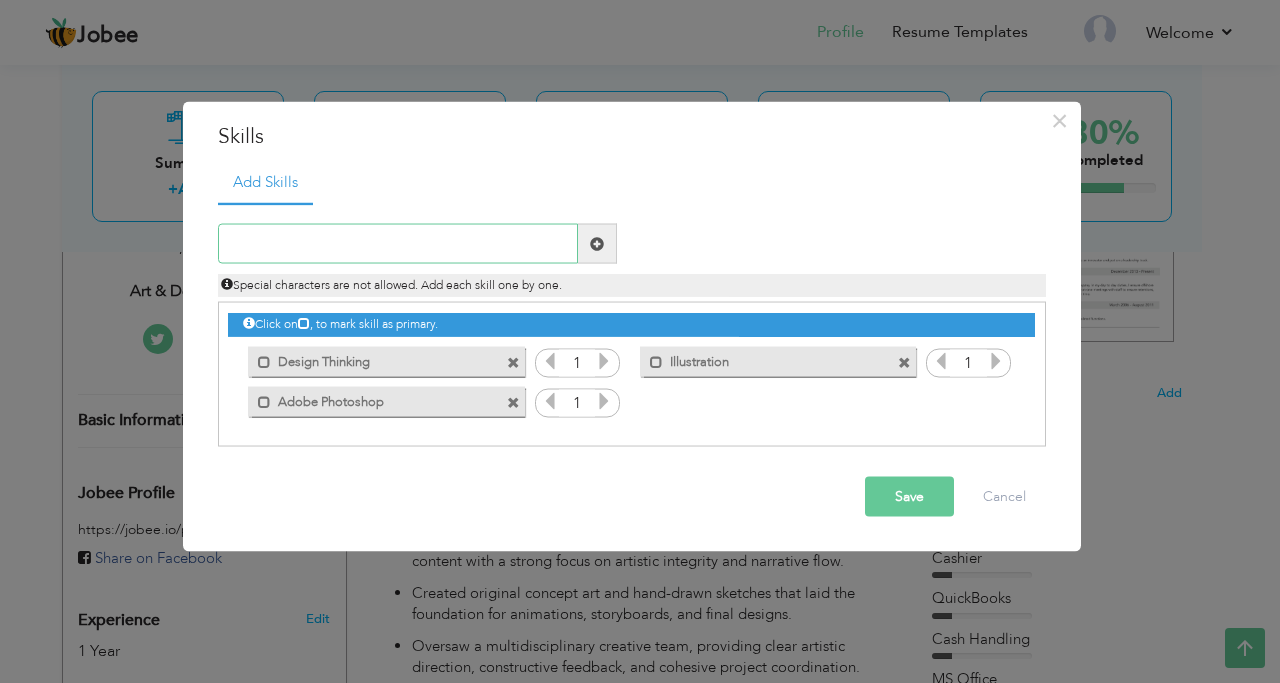 click at bounding box center (398, 244) 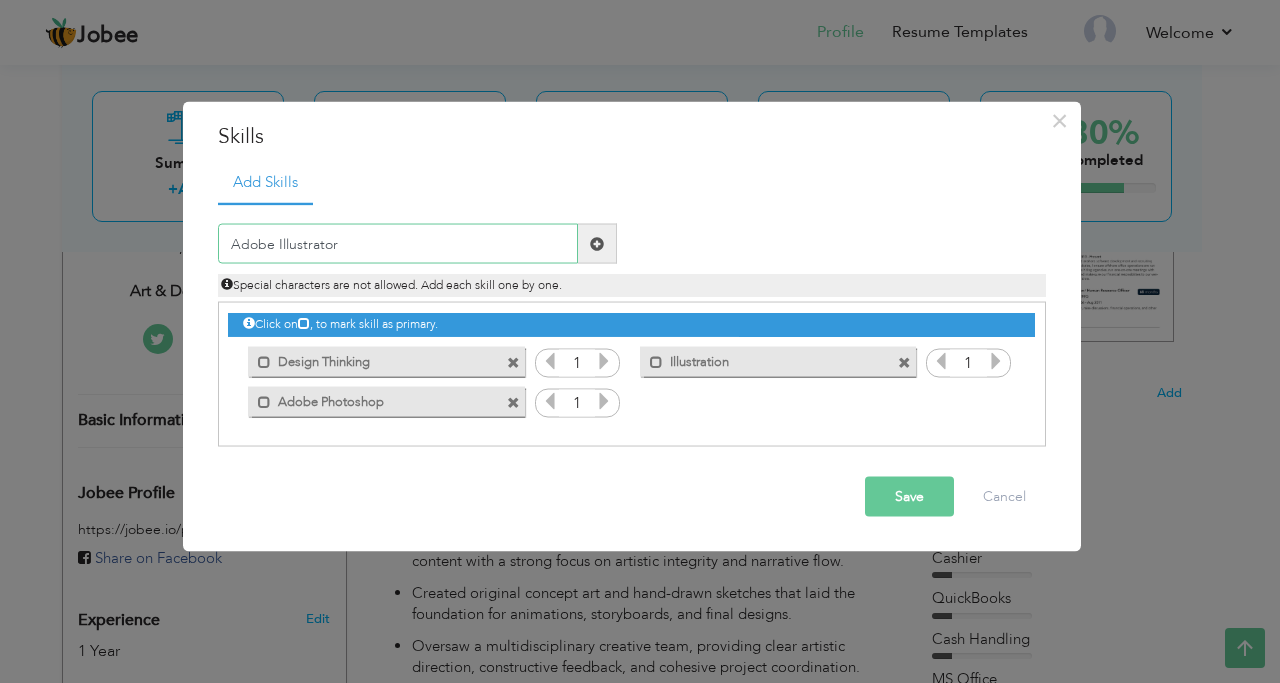 type on "Adobe Illustrator" 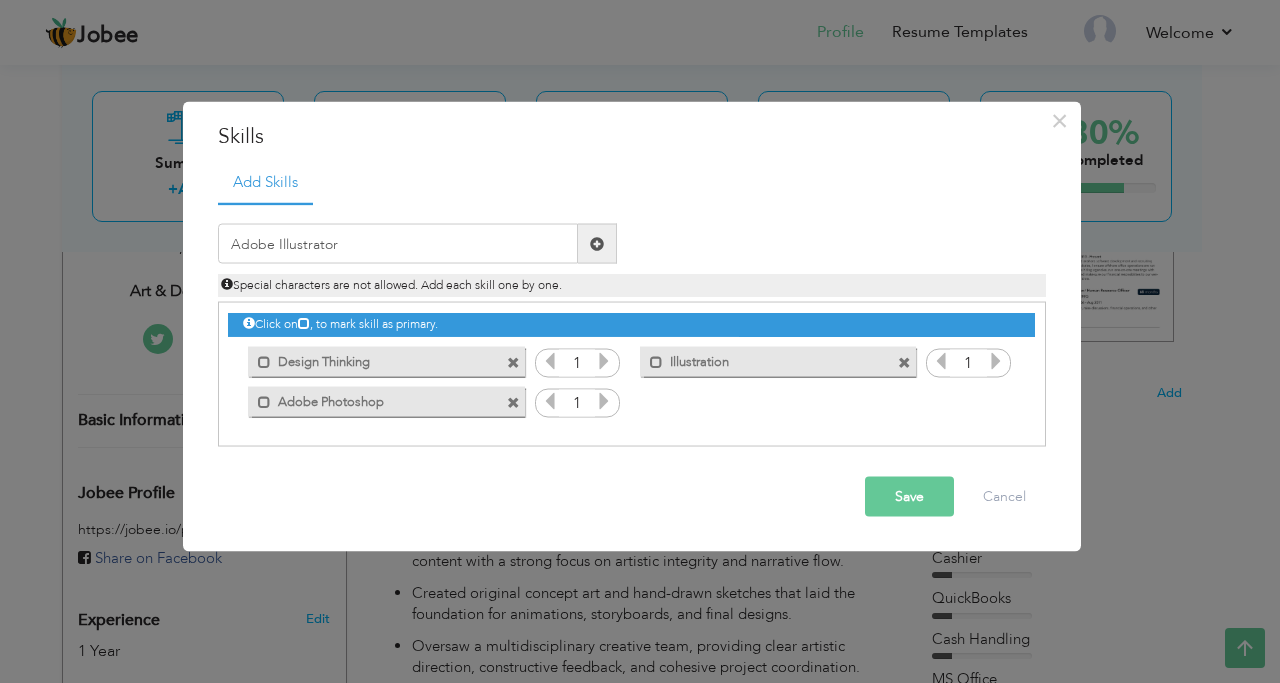 click at bounding box center [597, 244] 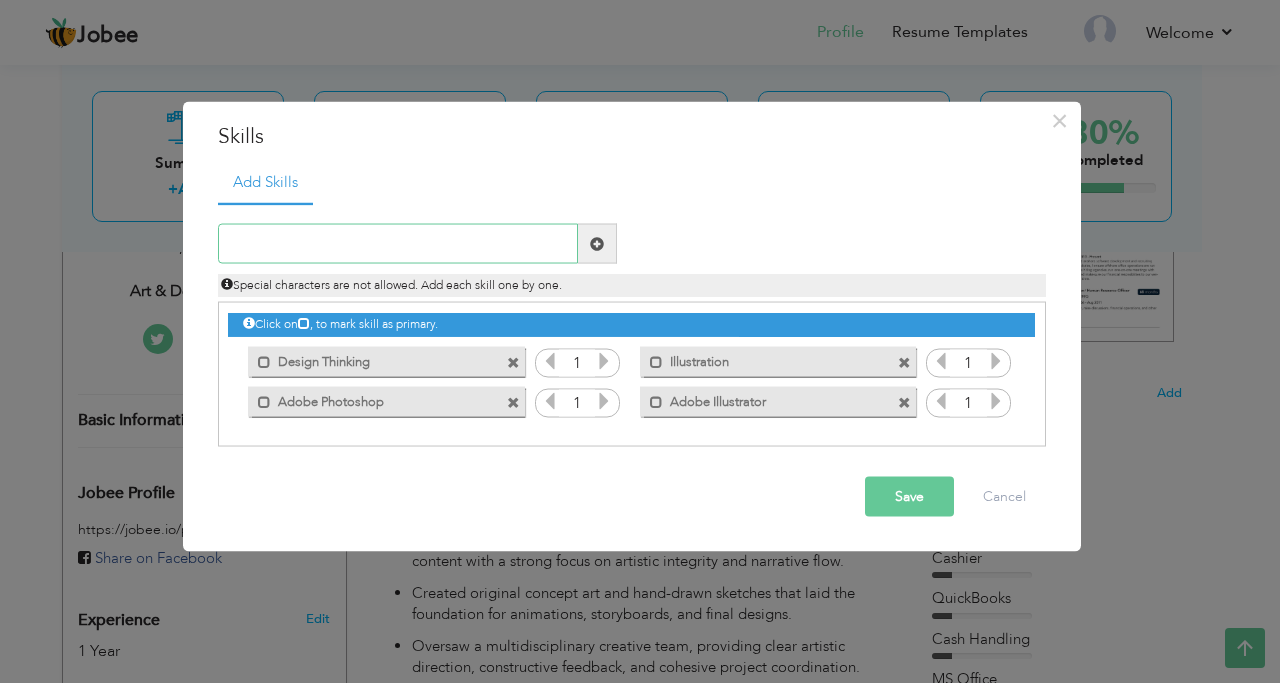 click at bounding box center (398, 244) 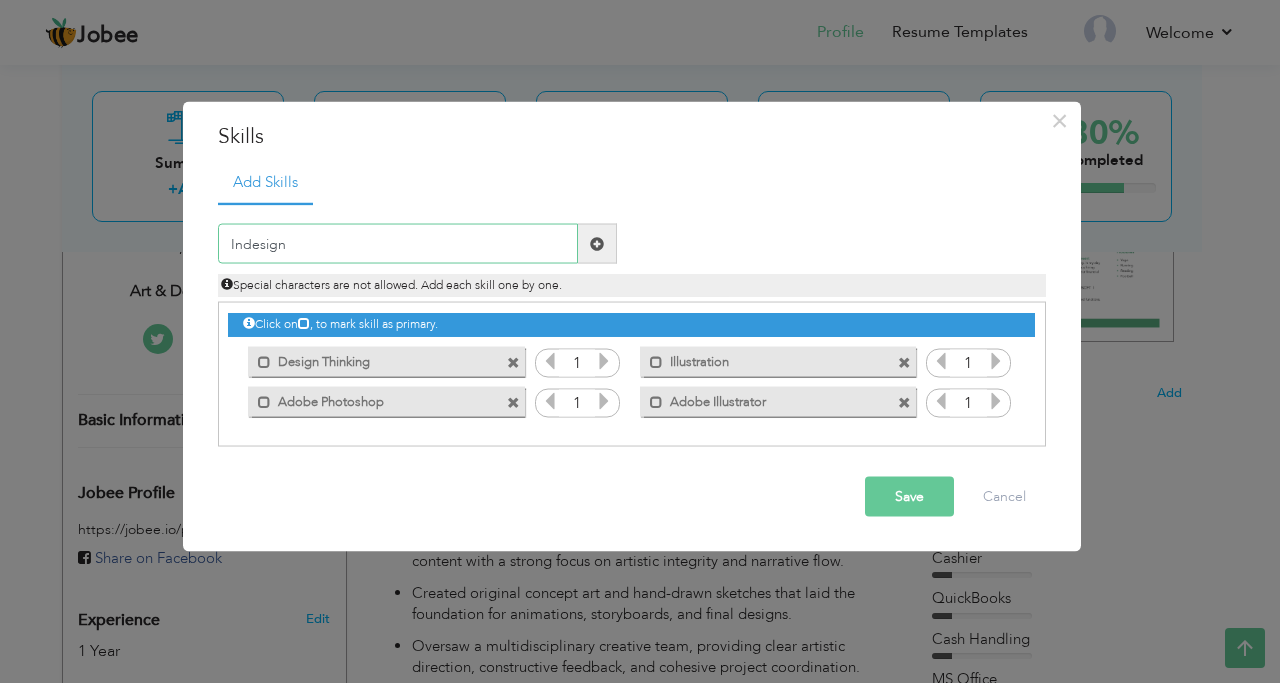 type on "Indesign" 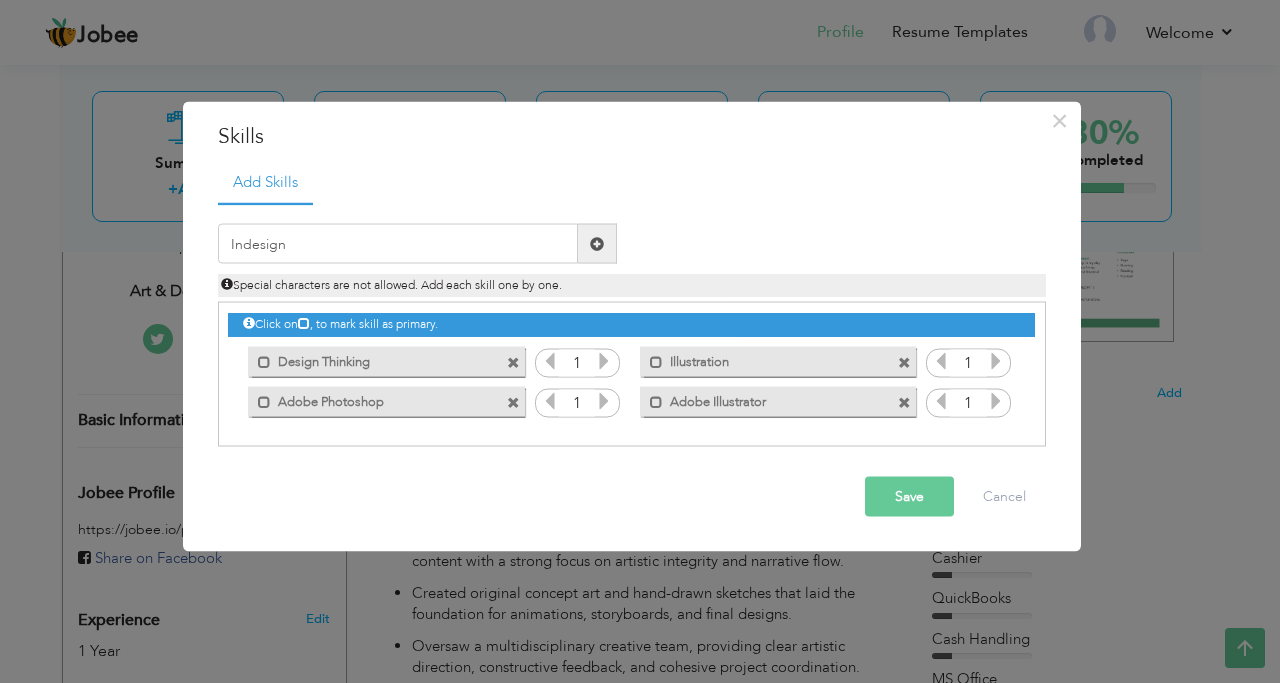 click at bounding box center (597, 243) 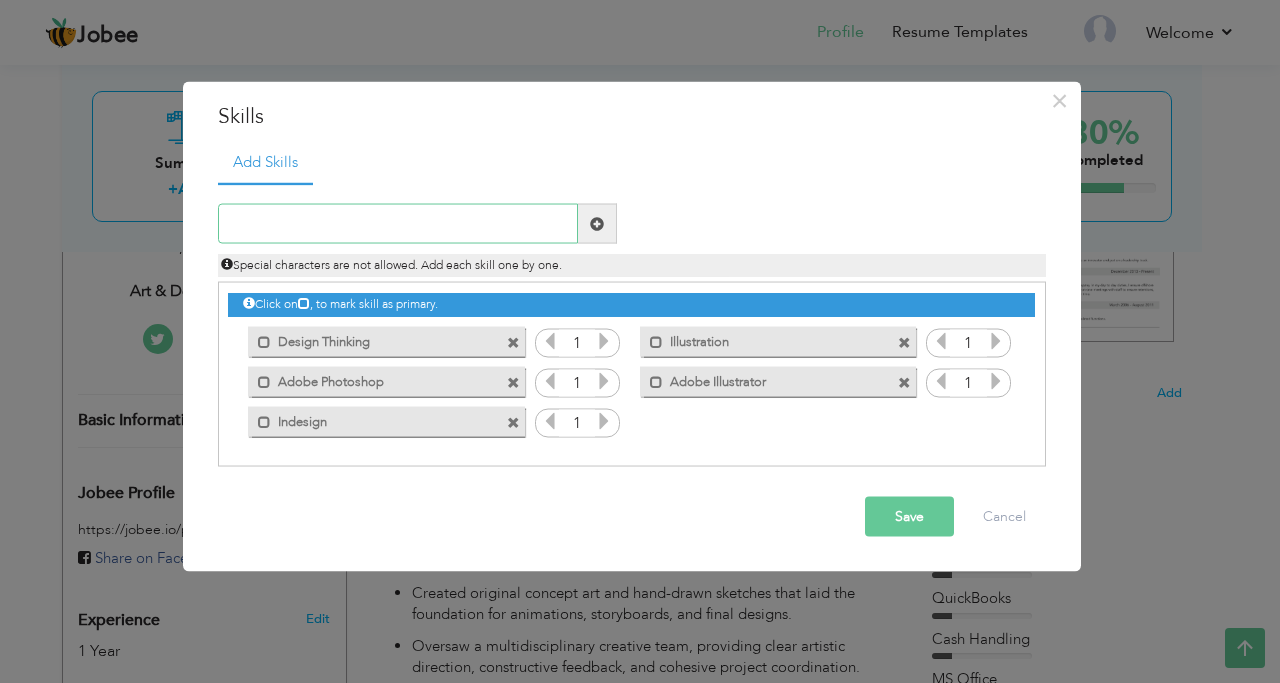 click at bounding box center (398, 224) 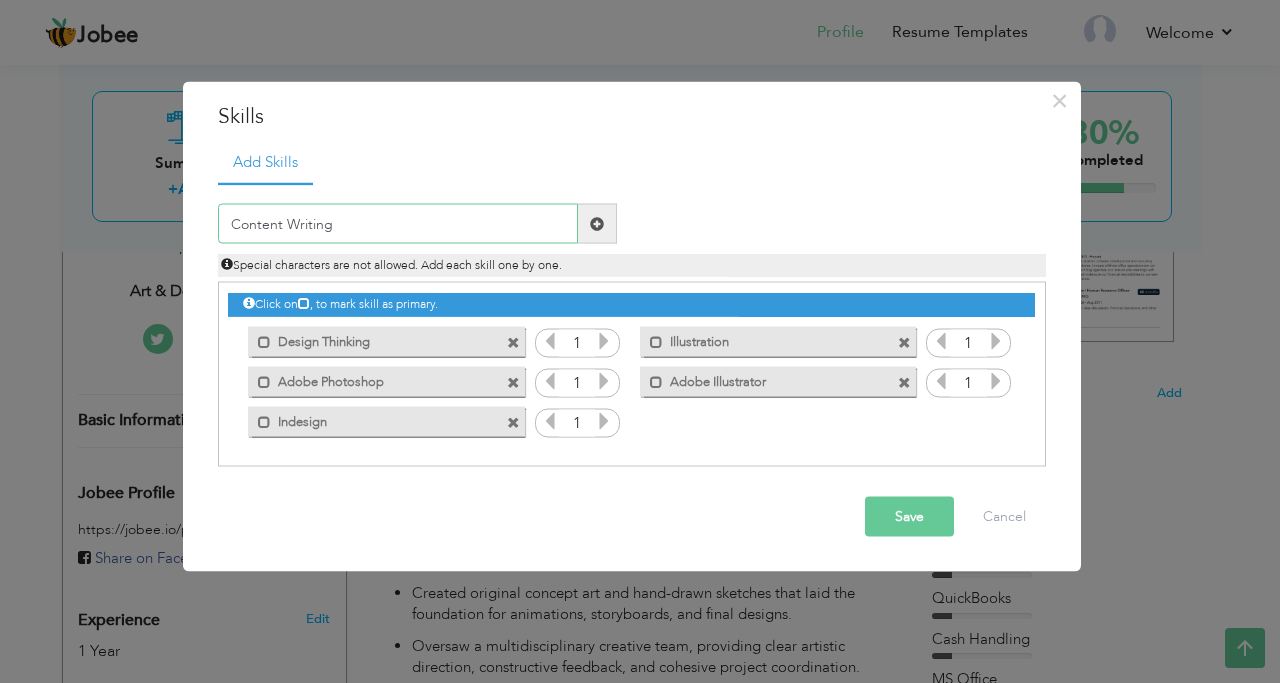type on "Content Writing" 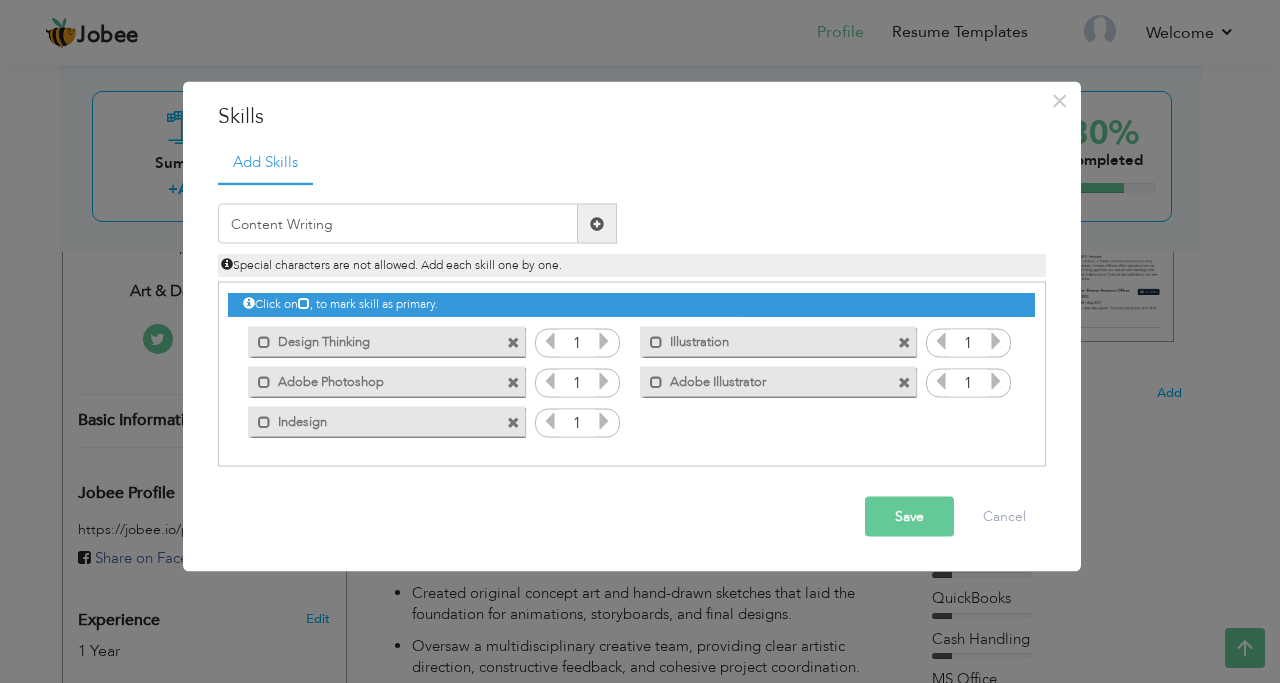 click at bounding box center (597, 224) 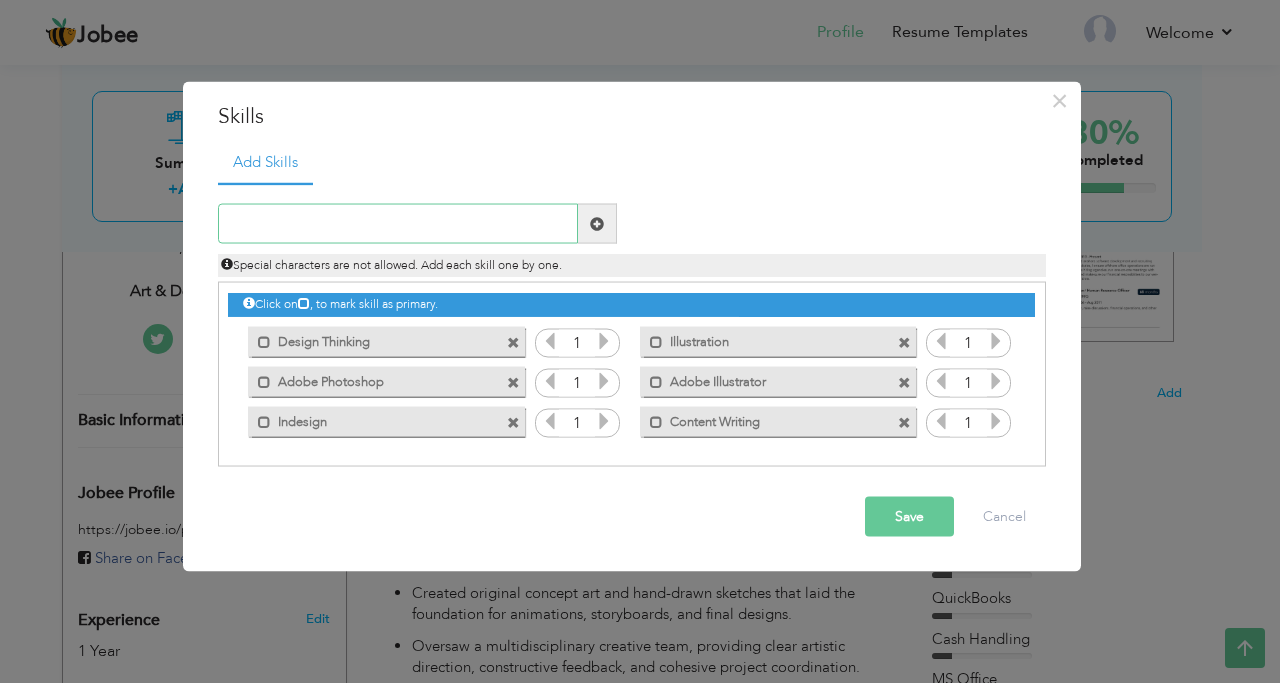 click at bounding box center (398, 224) 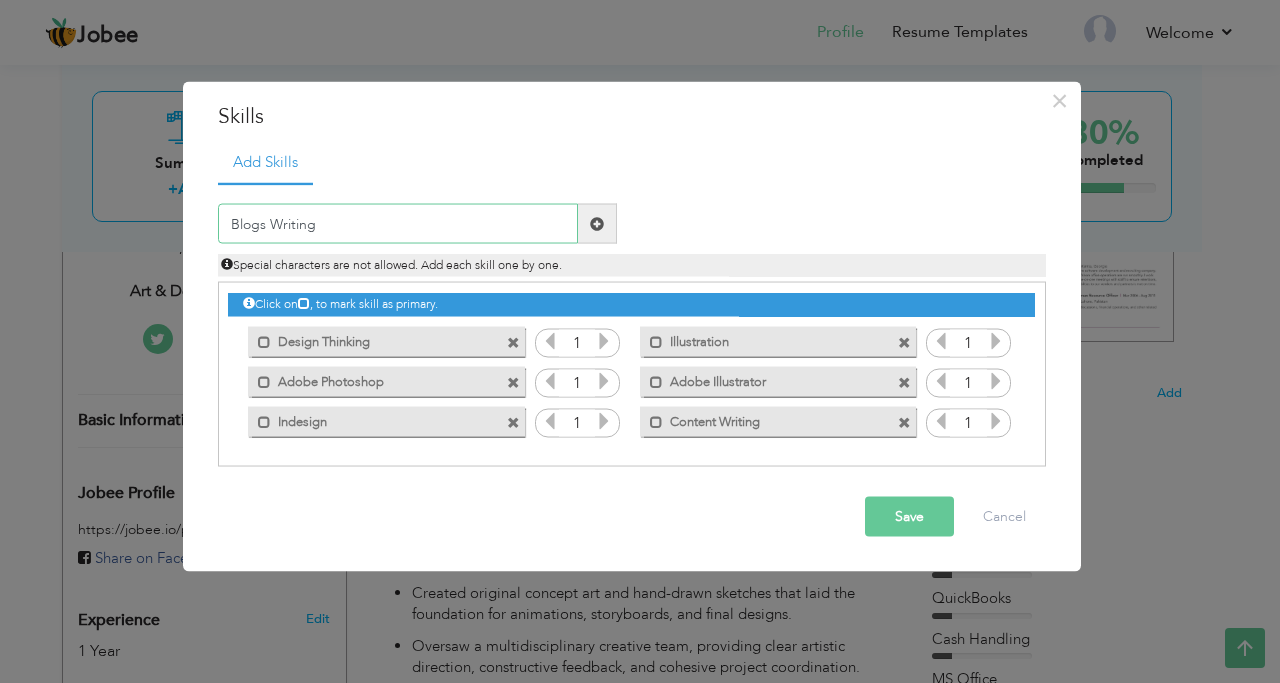 type on "Blogs Writing" 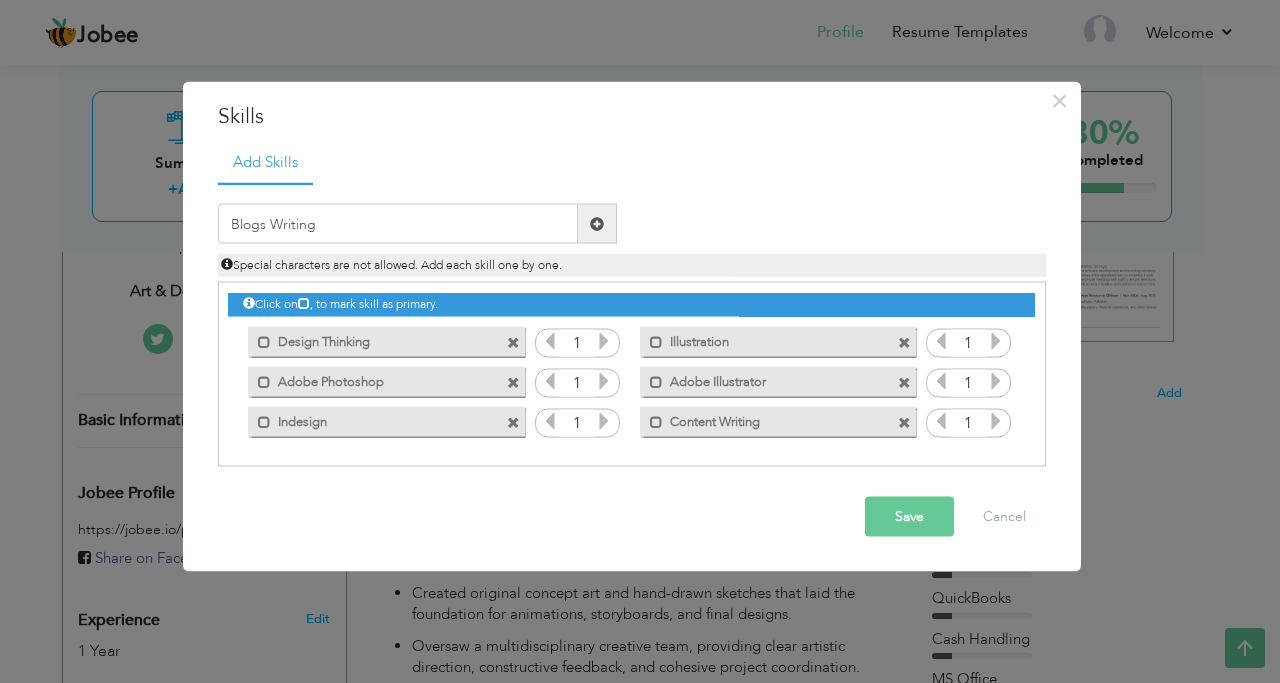 click at bounding box center [597, 224] 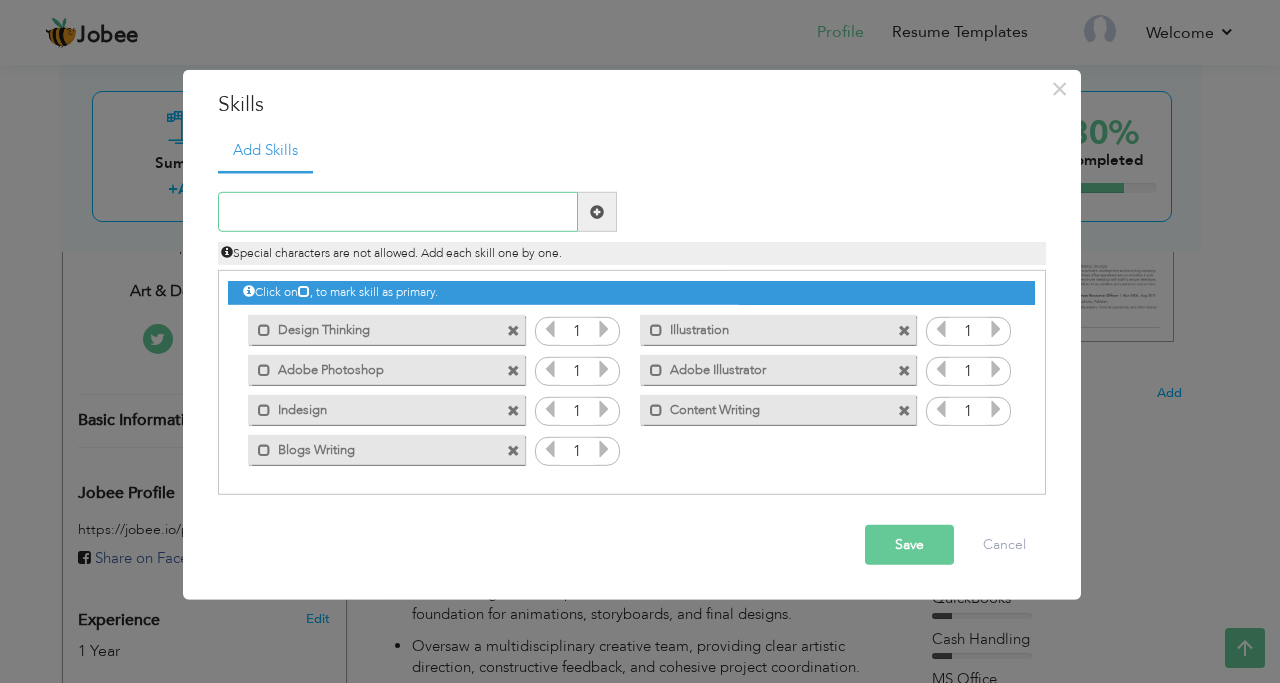click at bounding box center [398, 212] 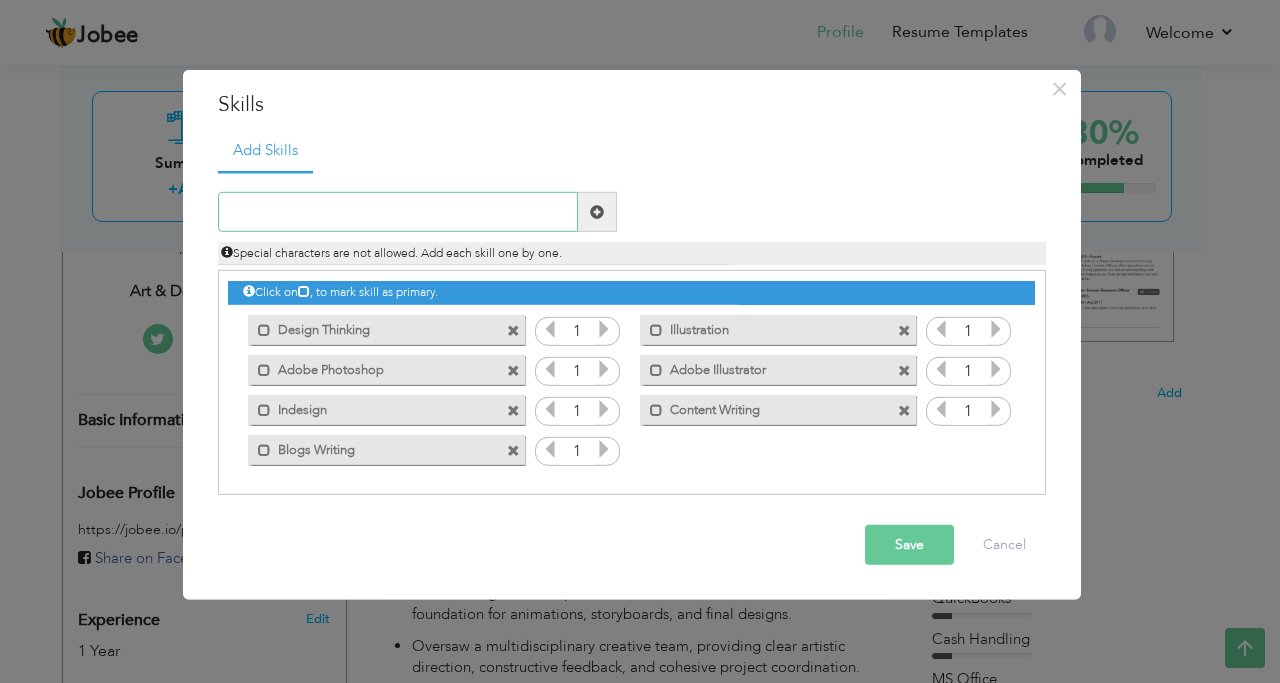 type on "A" 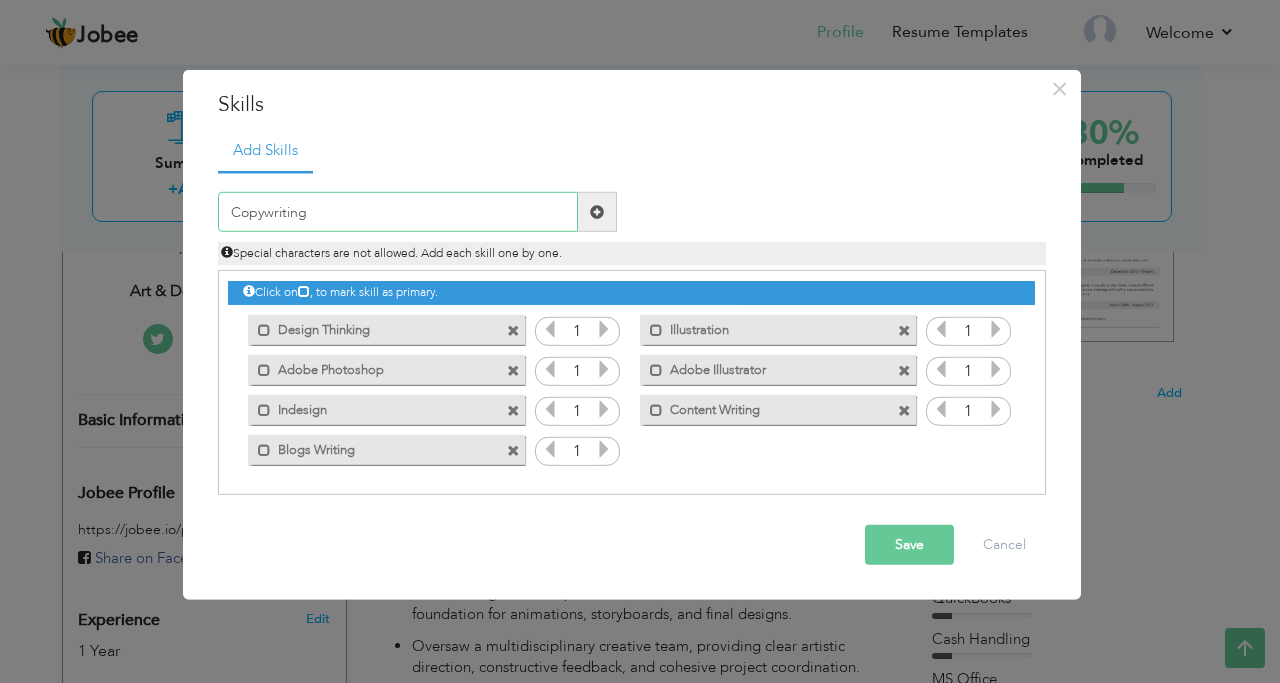 type on "Copywriting" 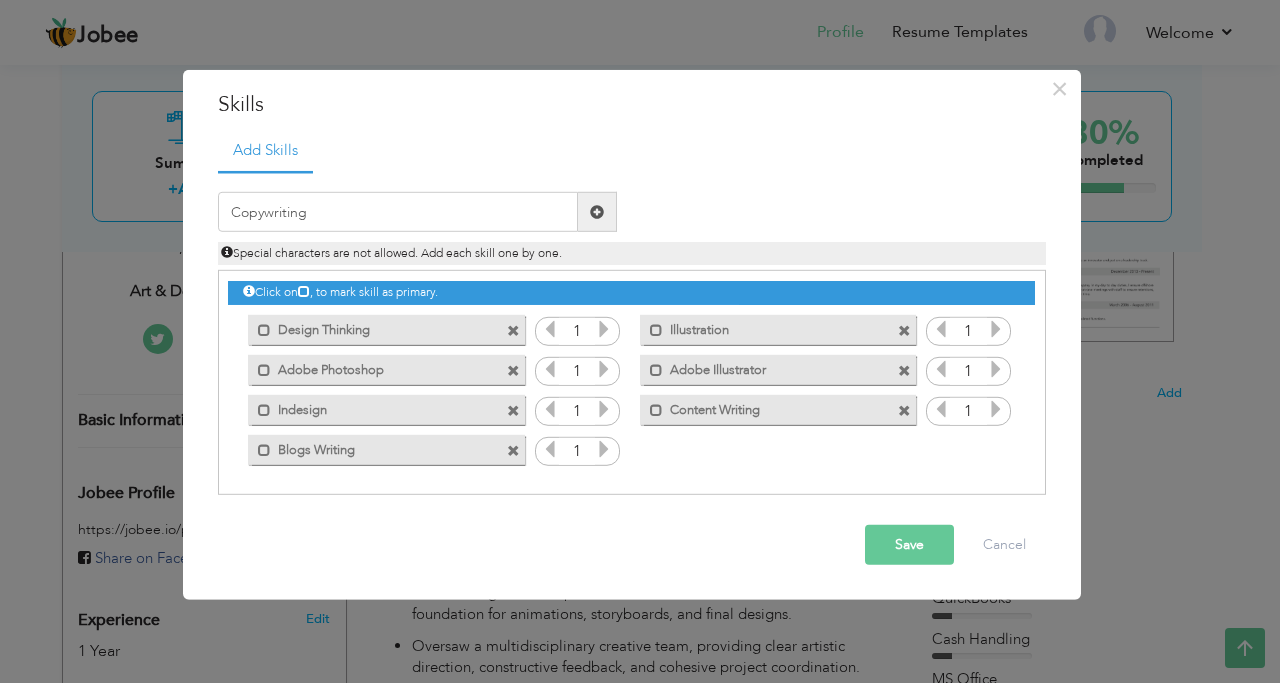 click at bounding box center [597, 212] 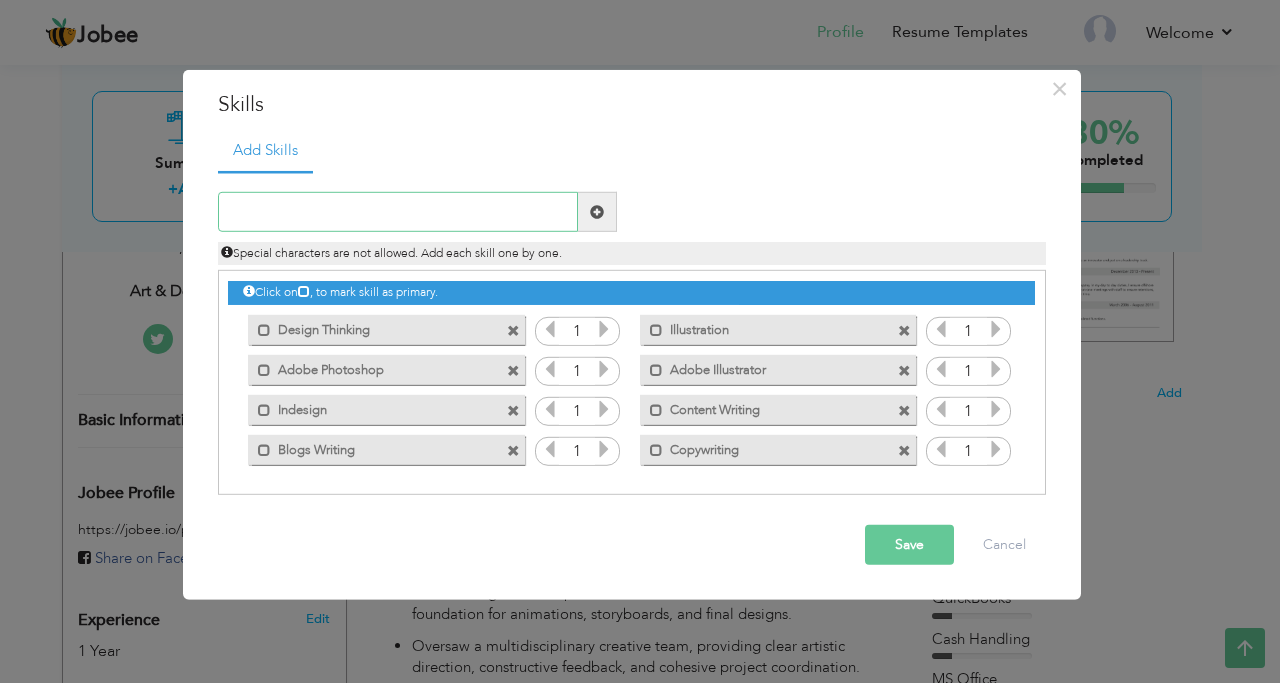 click at bounding box center (398, 212) 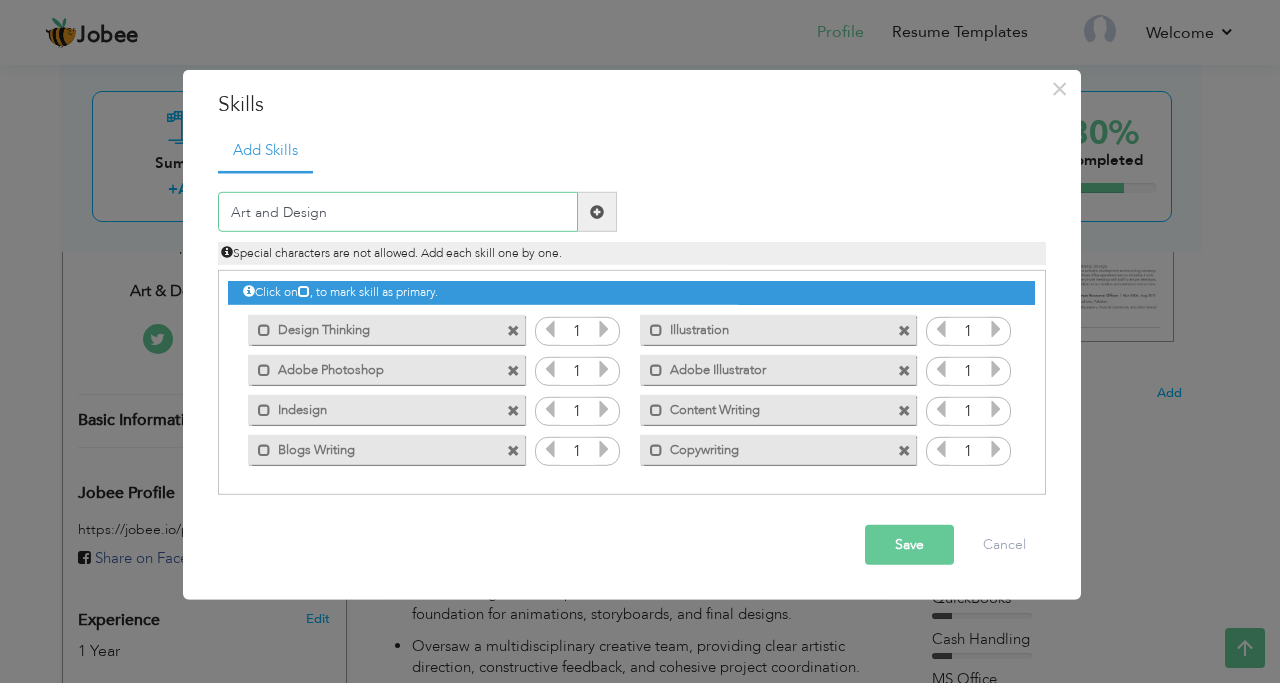 type on "Art and Design" 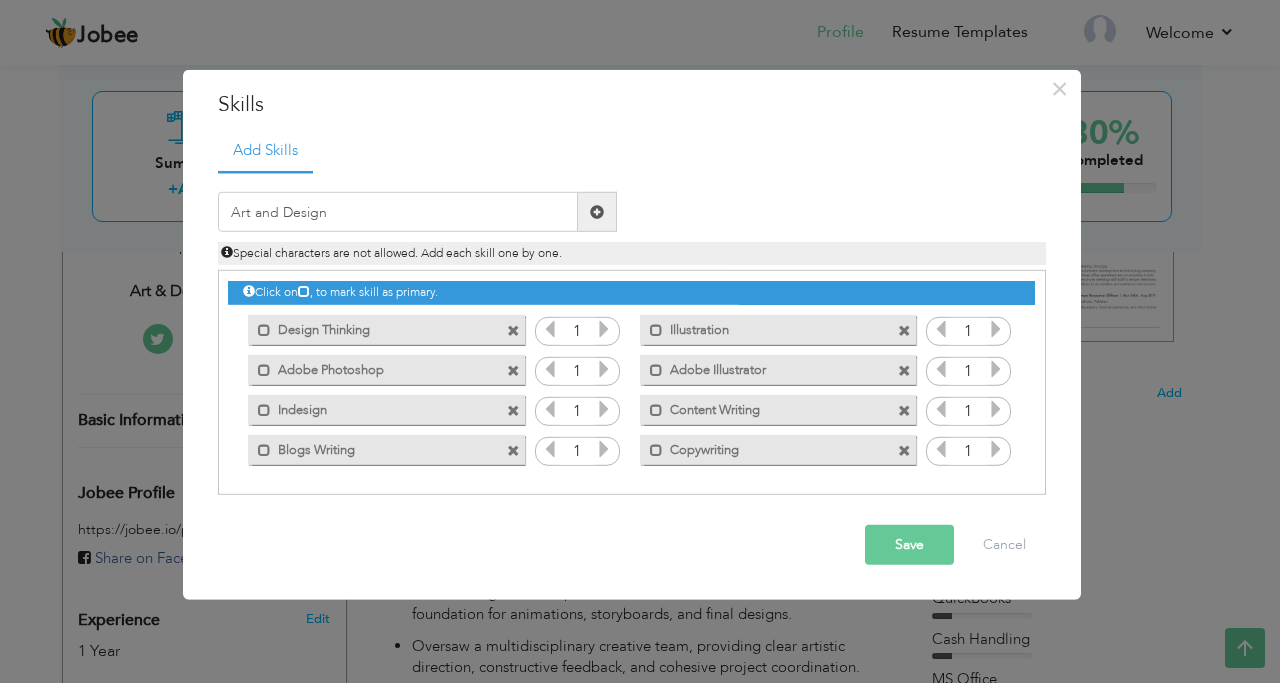 click at bounding box center [597, 212] 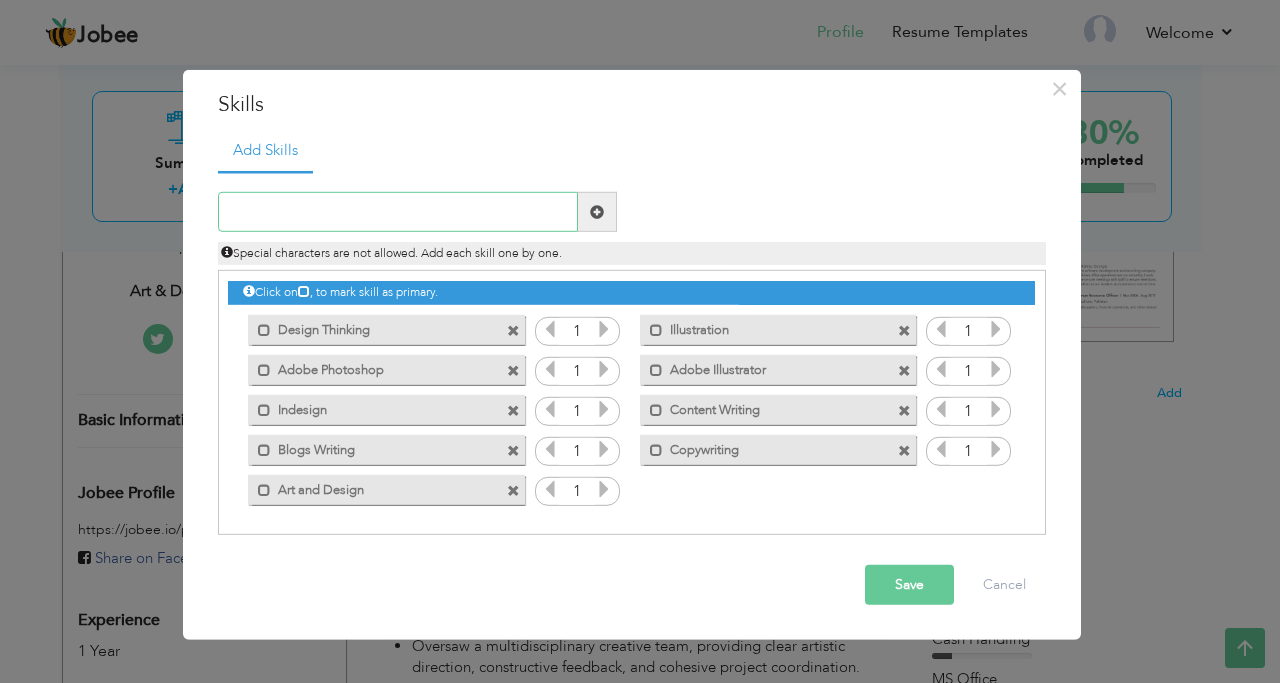 click at bounding box center (398, 212) 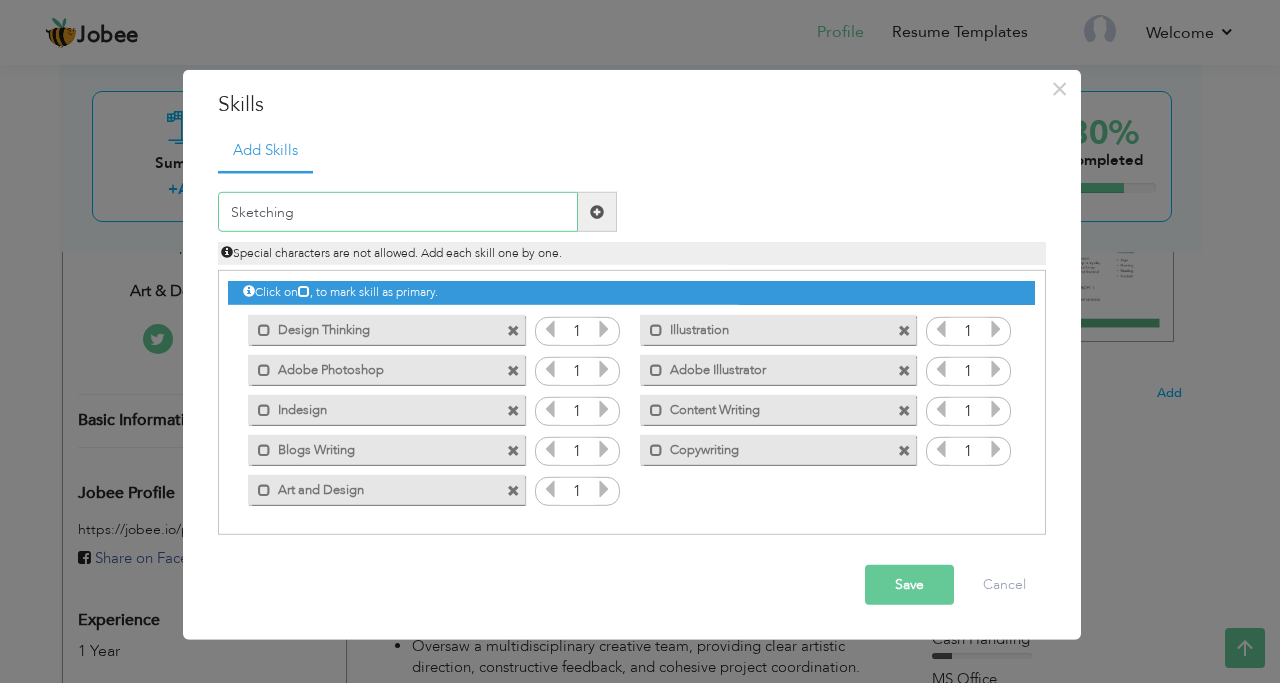 type on "Sketching" 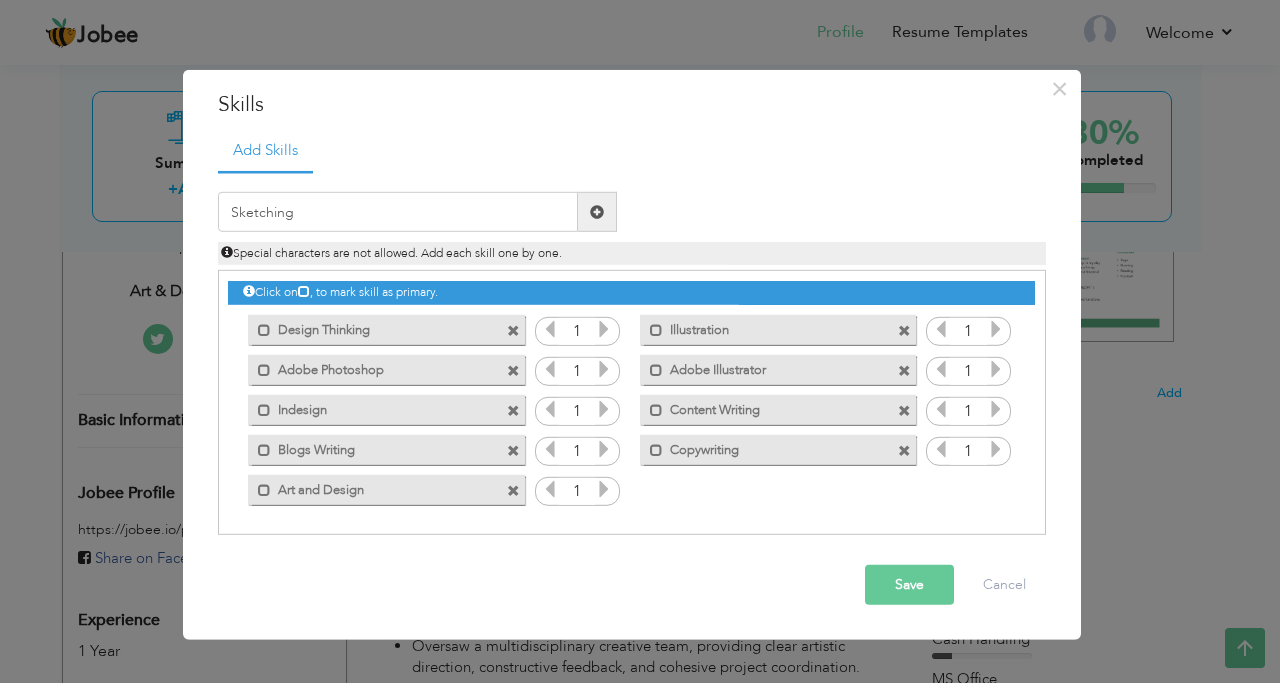 click at bounding box center (597, 212) 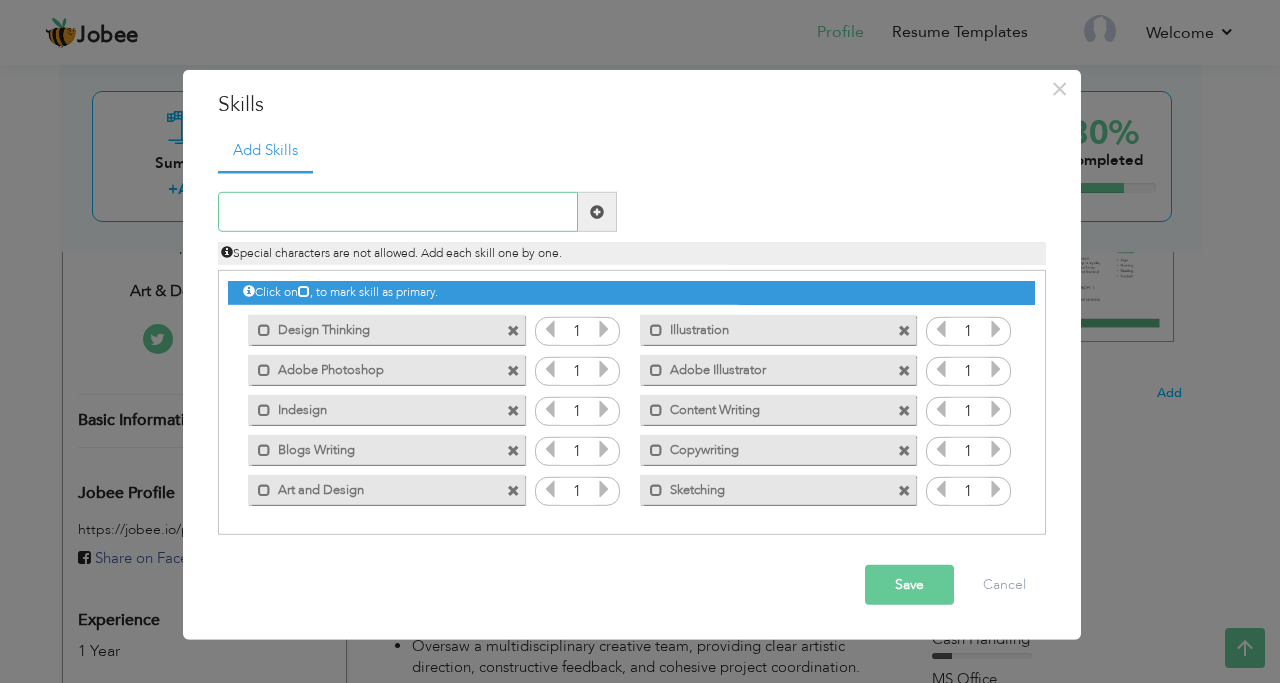 click at bounding box center (398, 212) 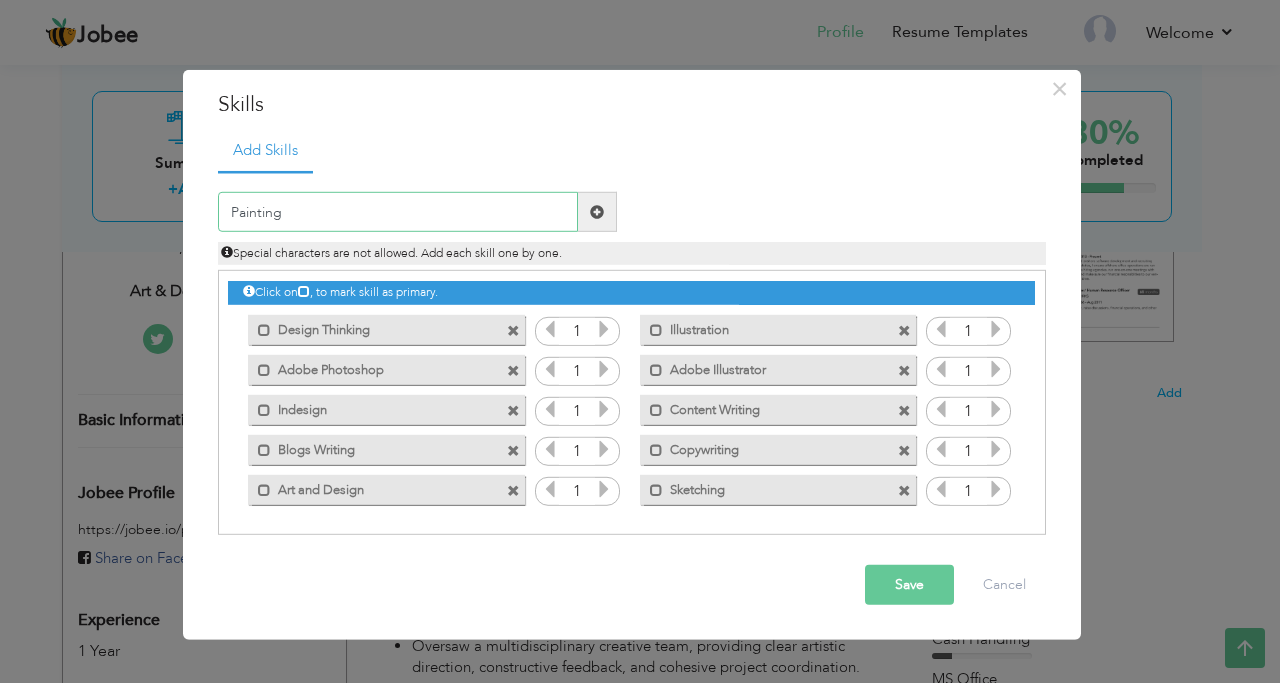 type on "Painting" 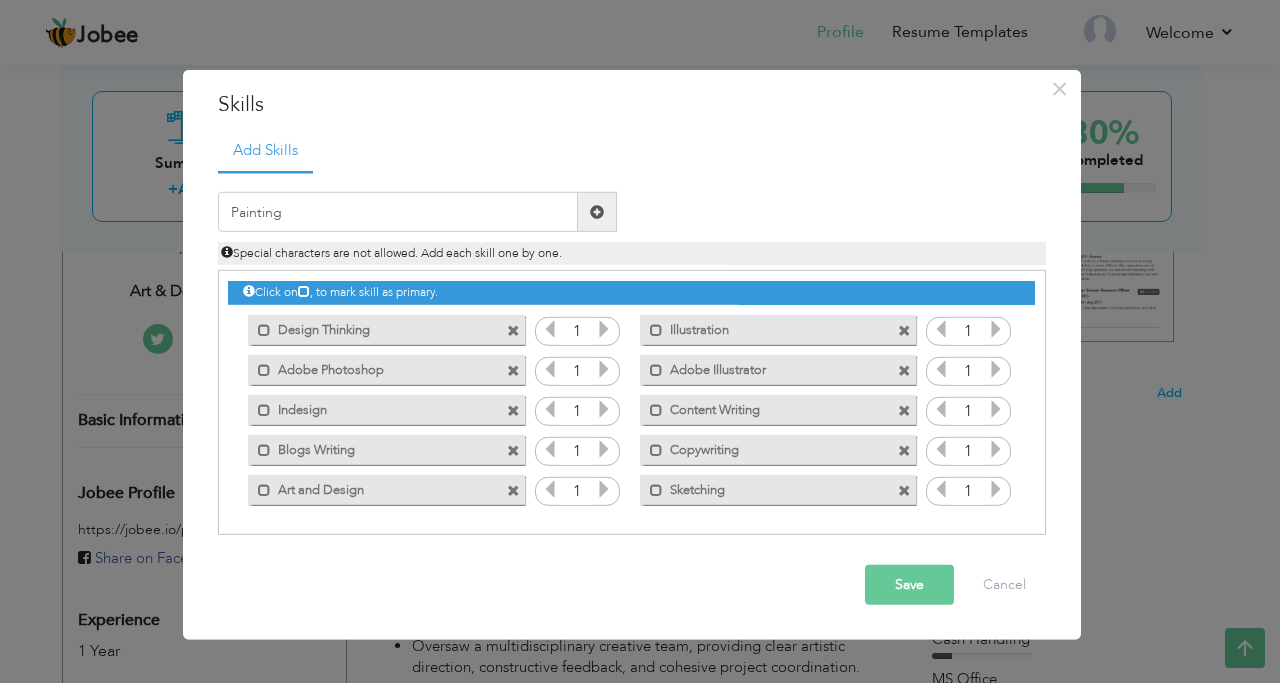 click at bounding box center [597, 212] 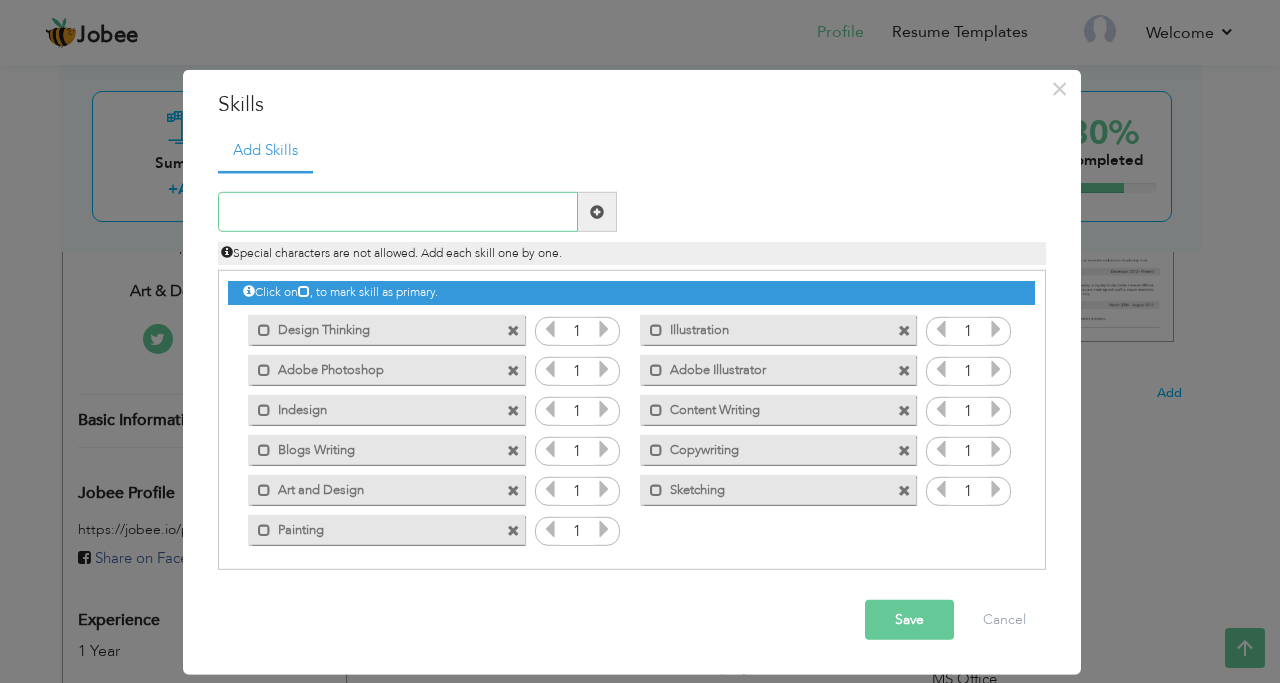 click at bounding box center [398, 212] 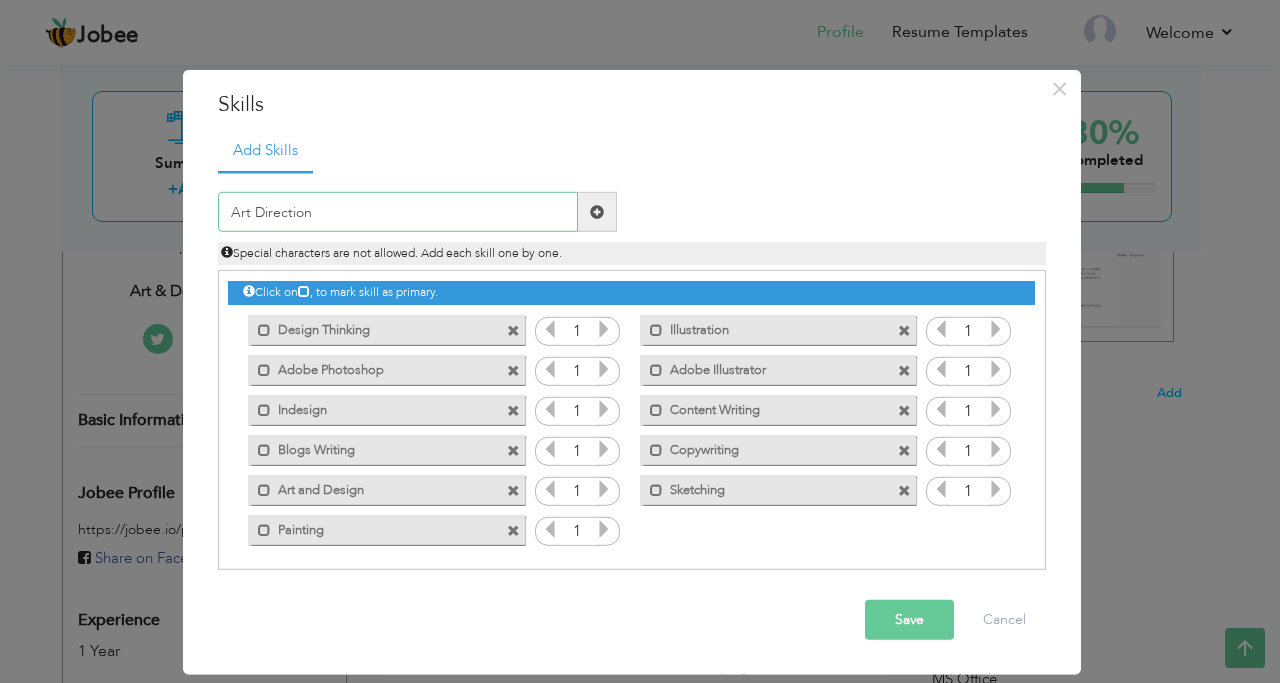 type on "Art Direction" 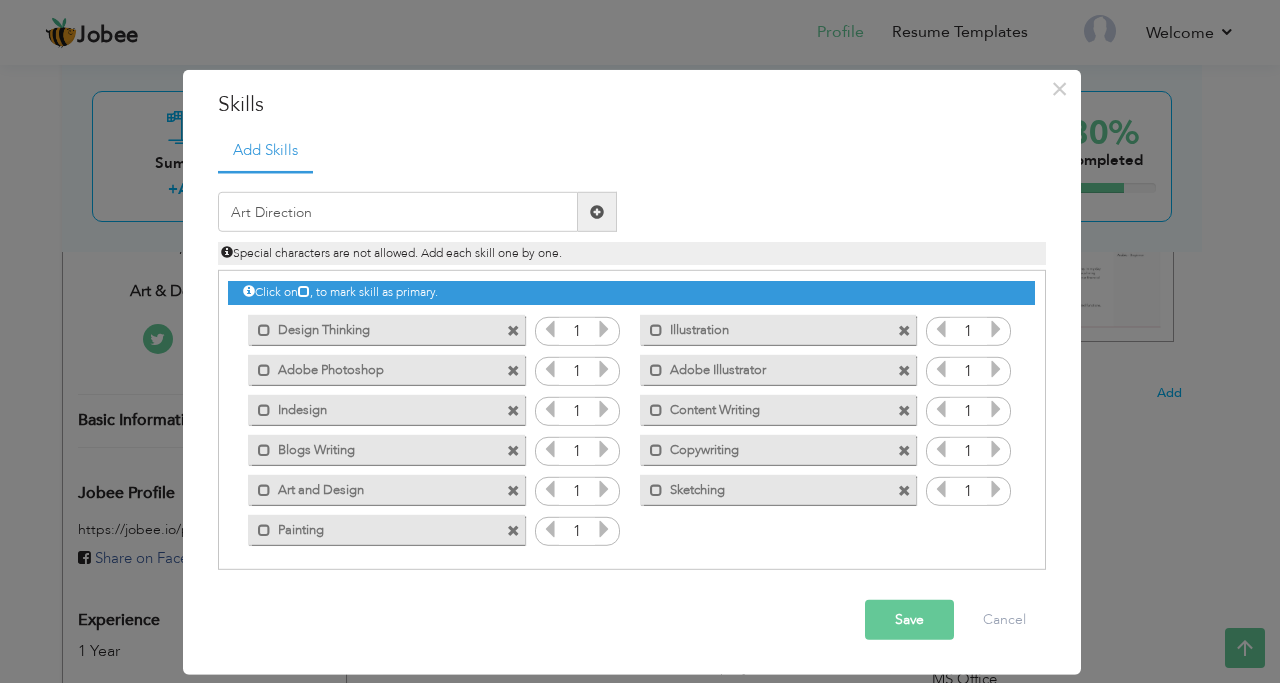 click at bounding box center (597, 212) 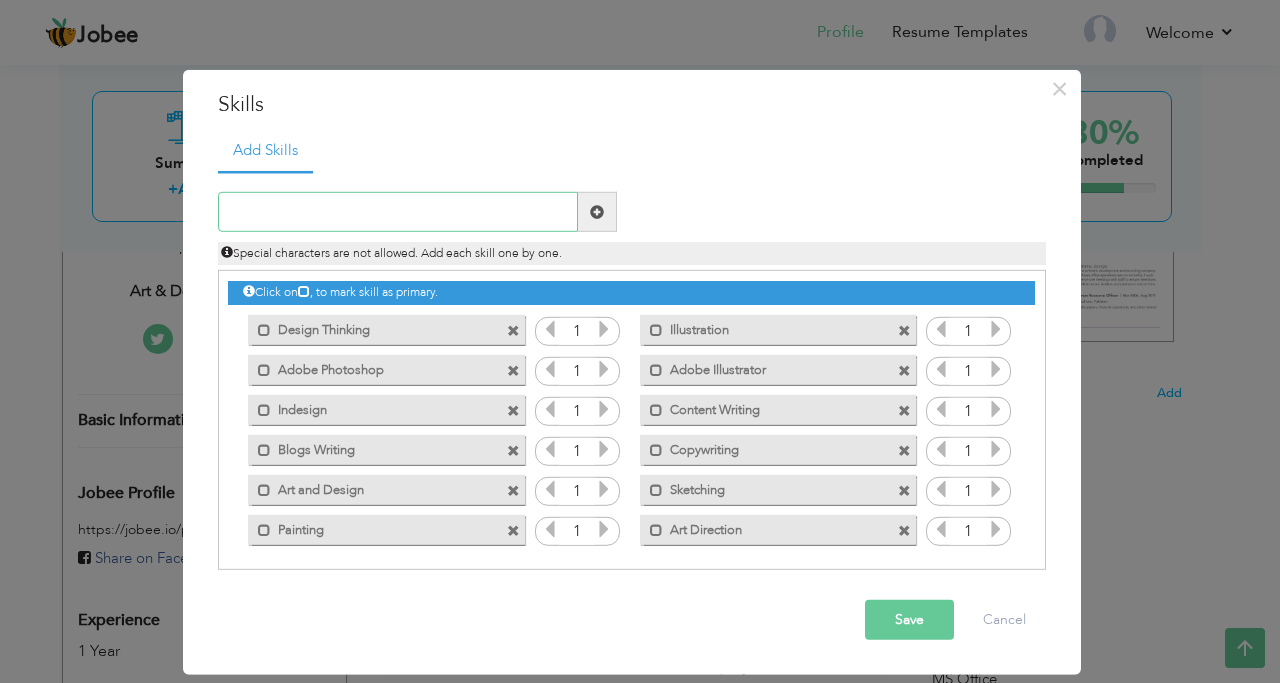 click at bounding box center (398, 212) 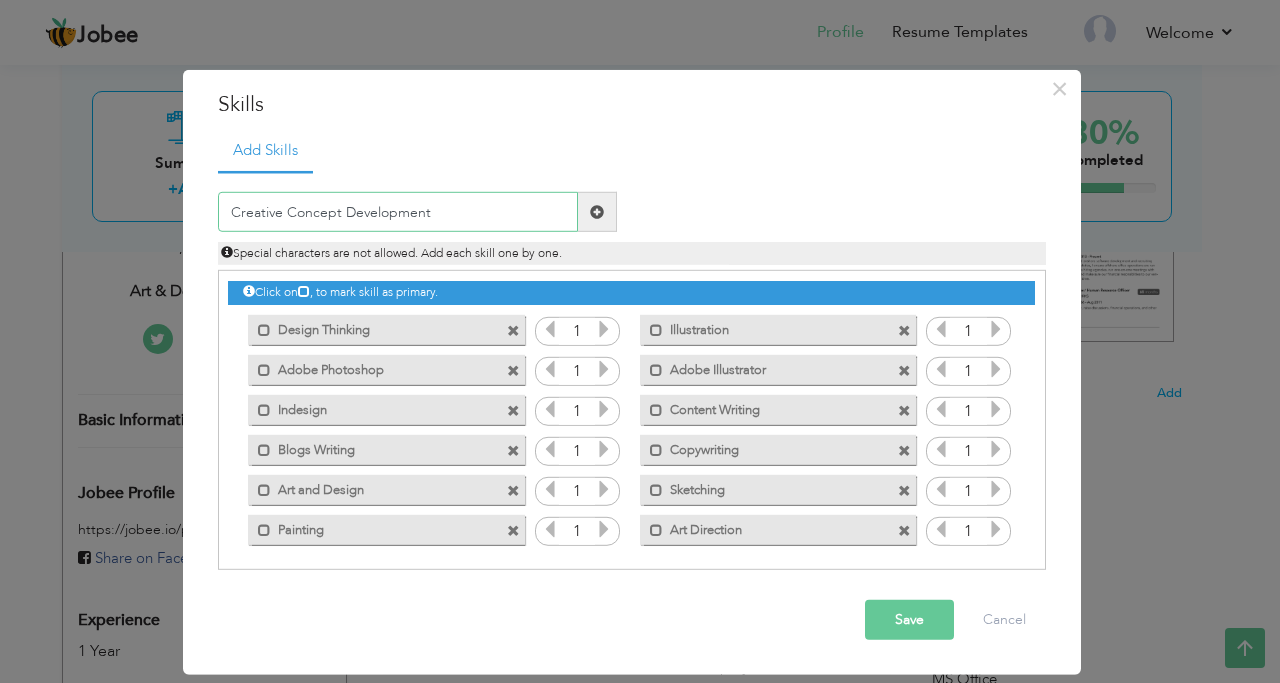 type on "Creative Concept Development" 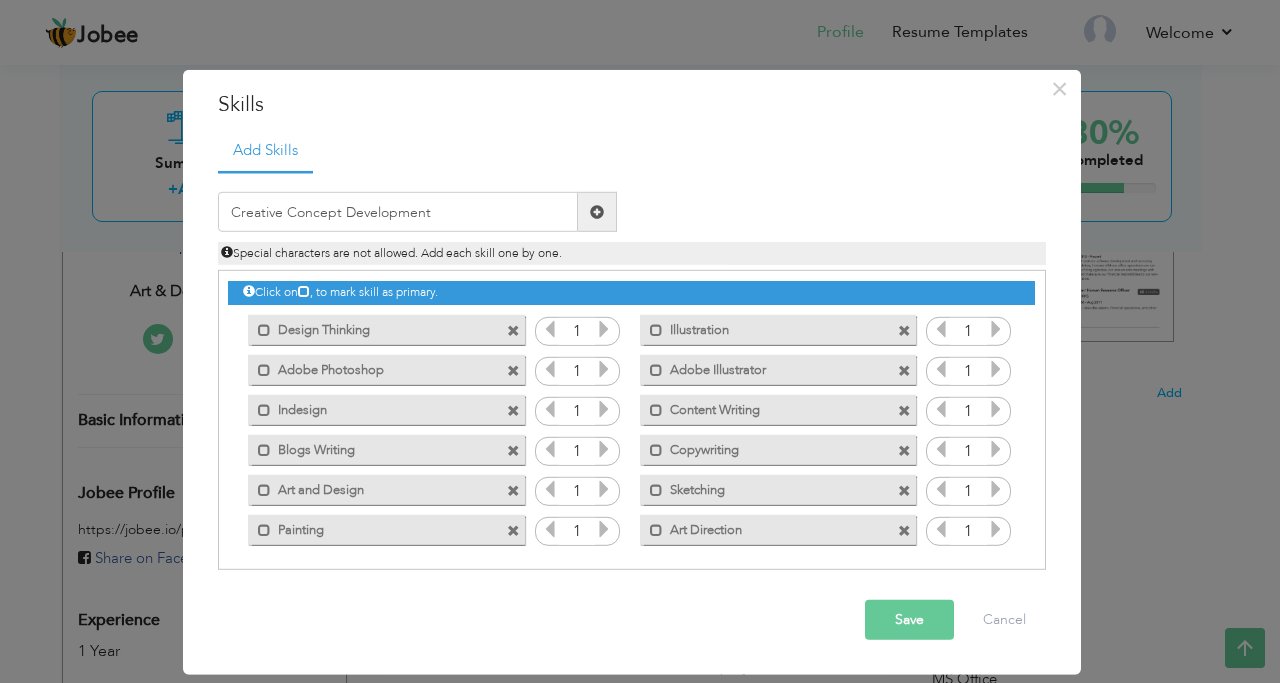 click at bounding box center [597, 212] 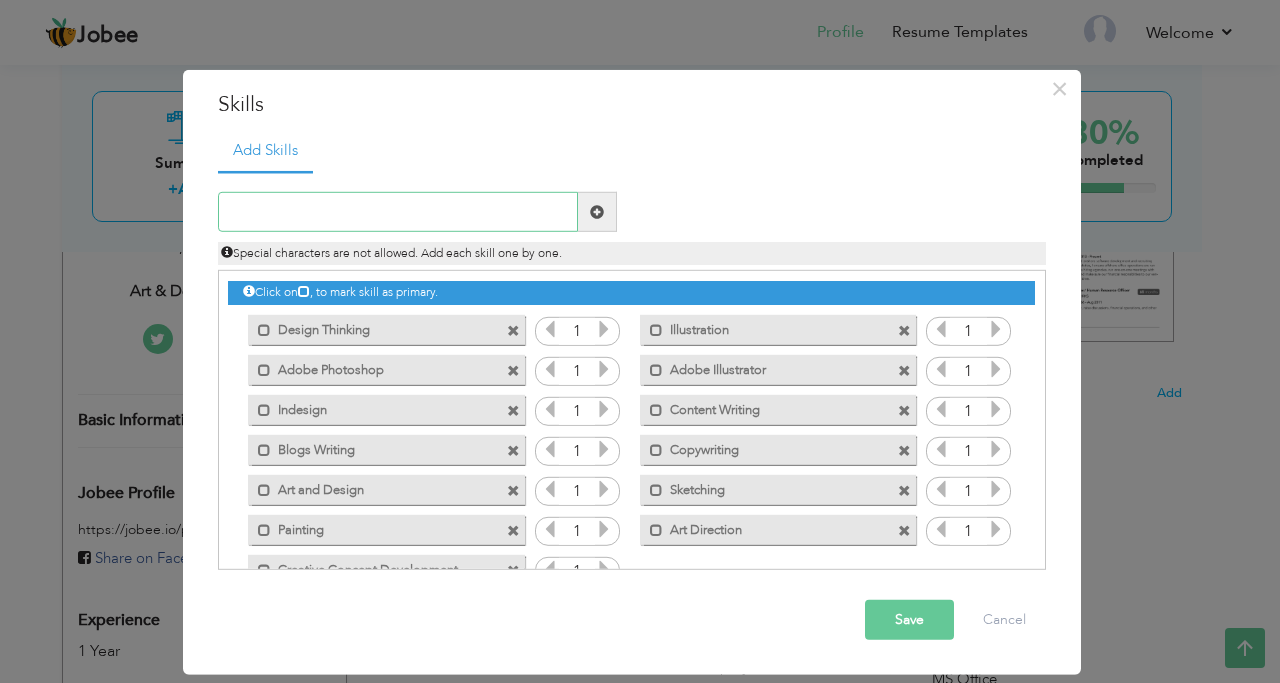 click at bounding box center [398, 212] 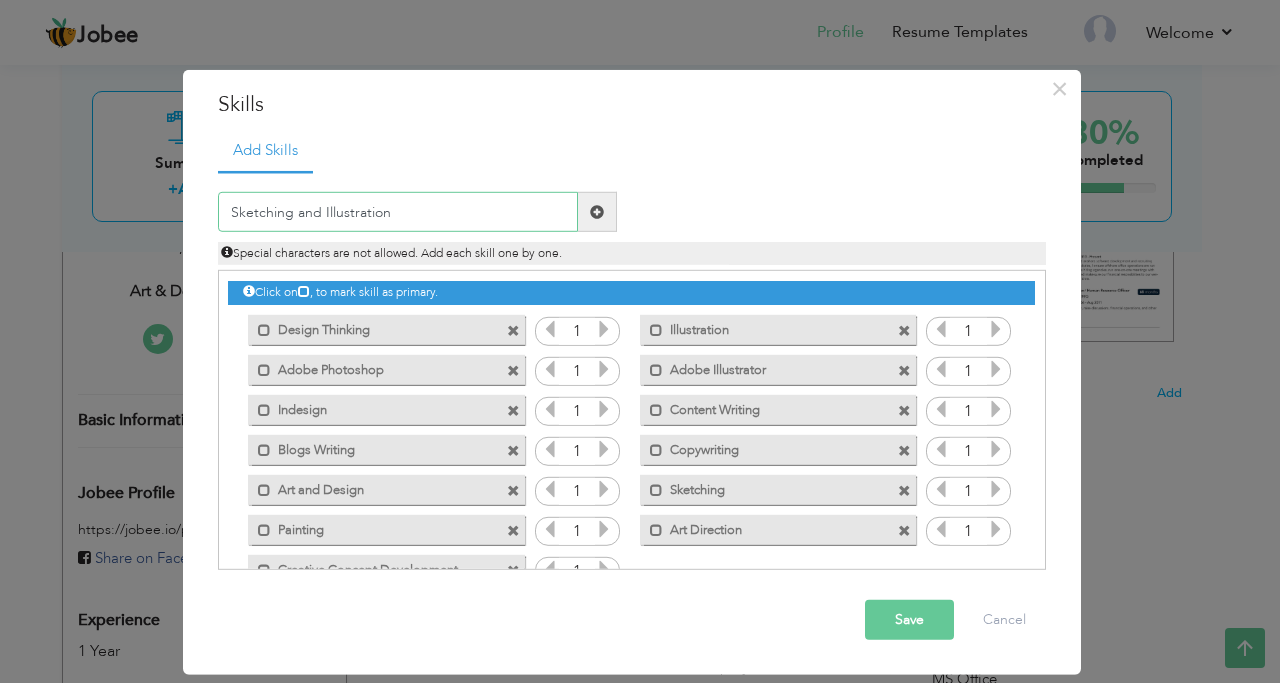 type on "Sketching and Illustration" 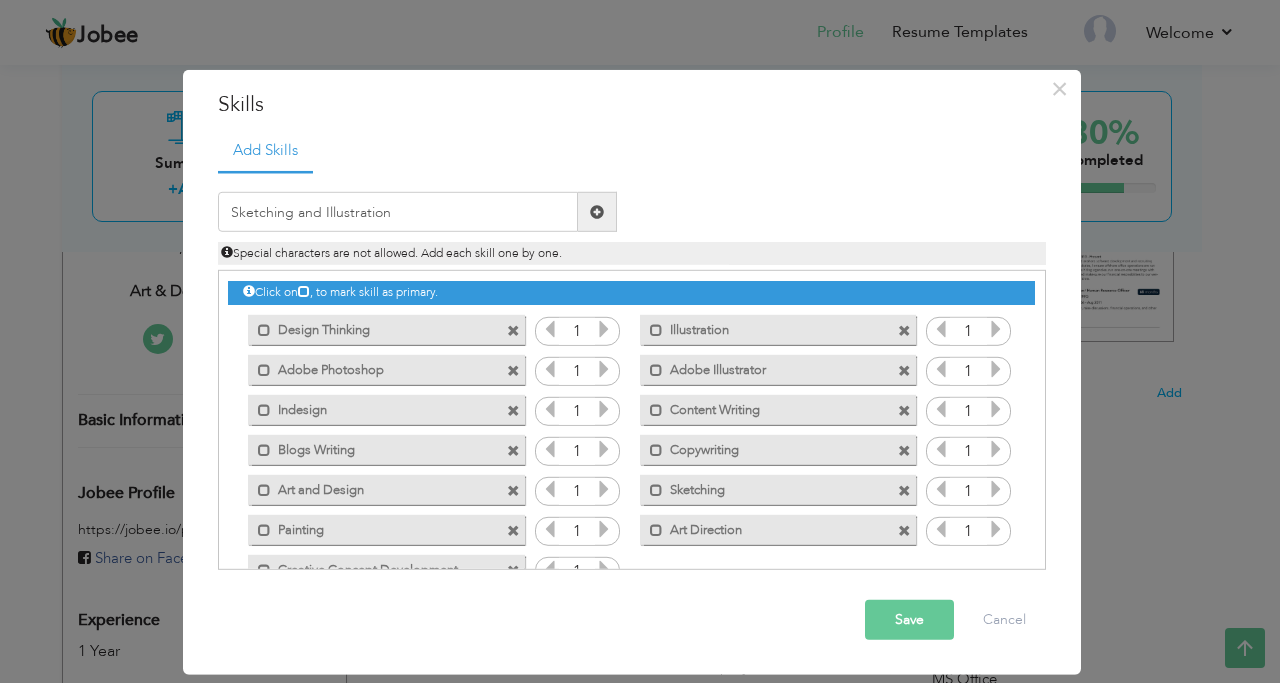 click at bounding box center (597, 212) 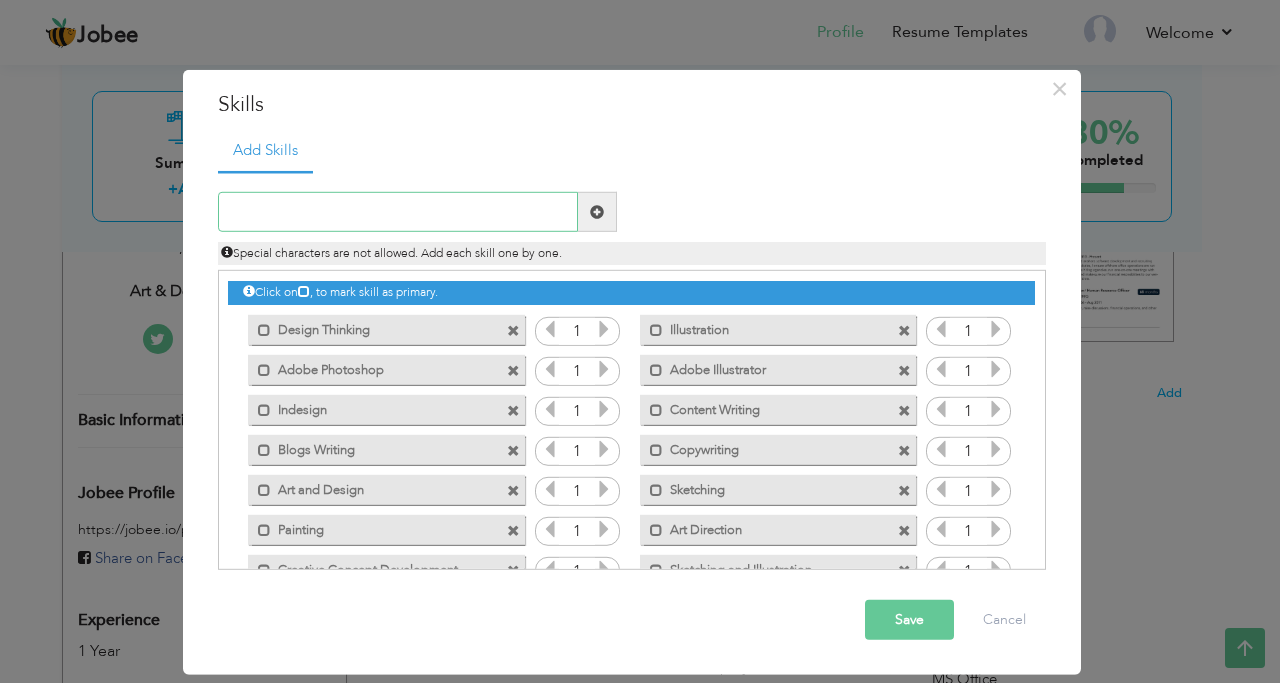 click at bounding box center [398, 212] 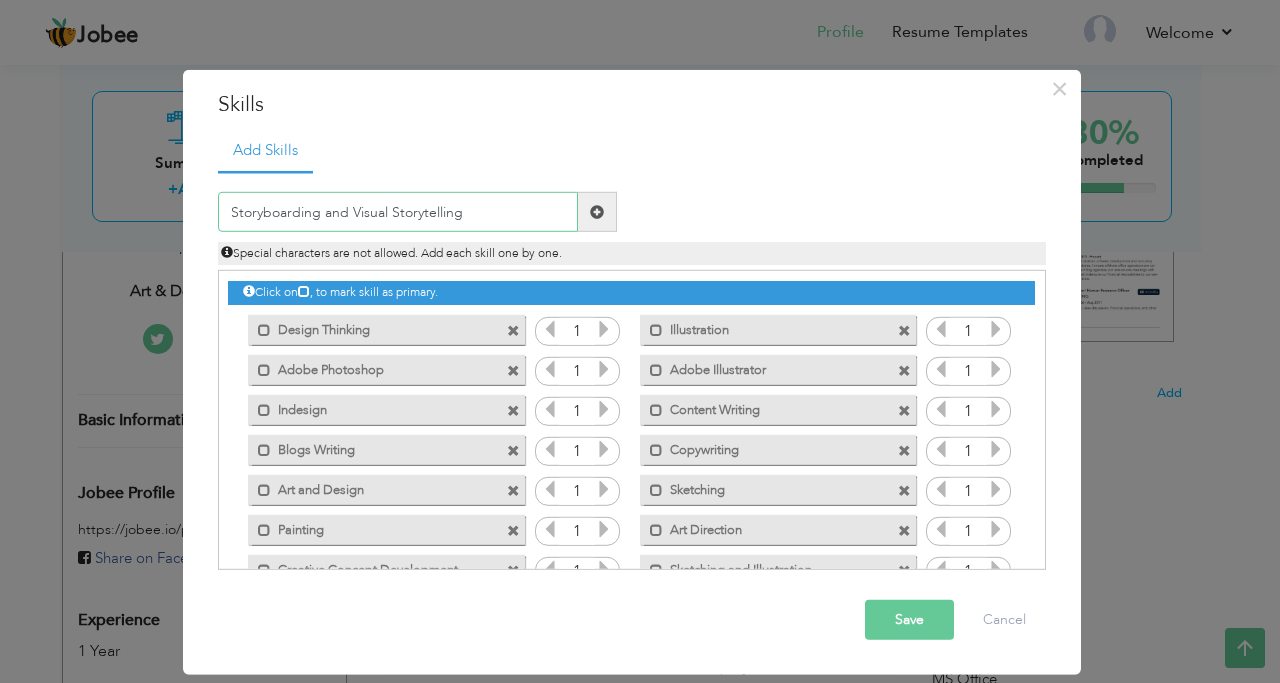 type on "Storyboarding and Visual Storytelling" 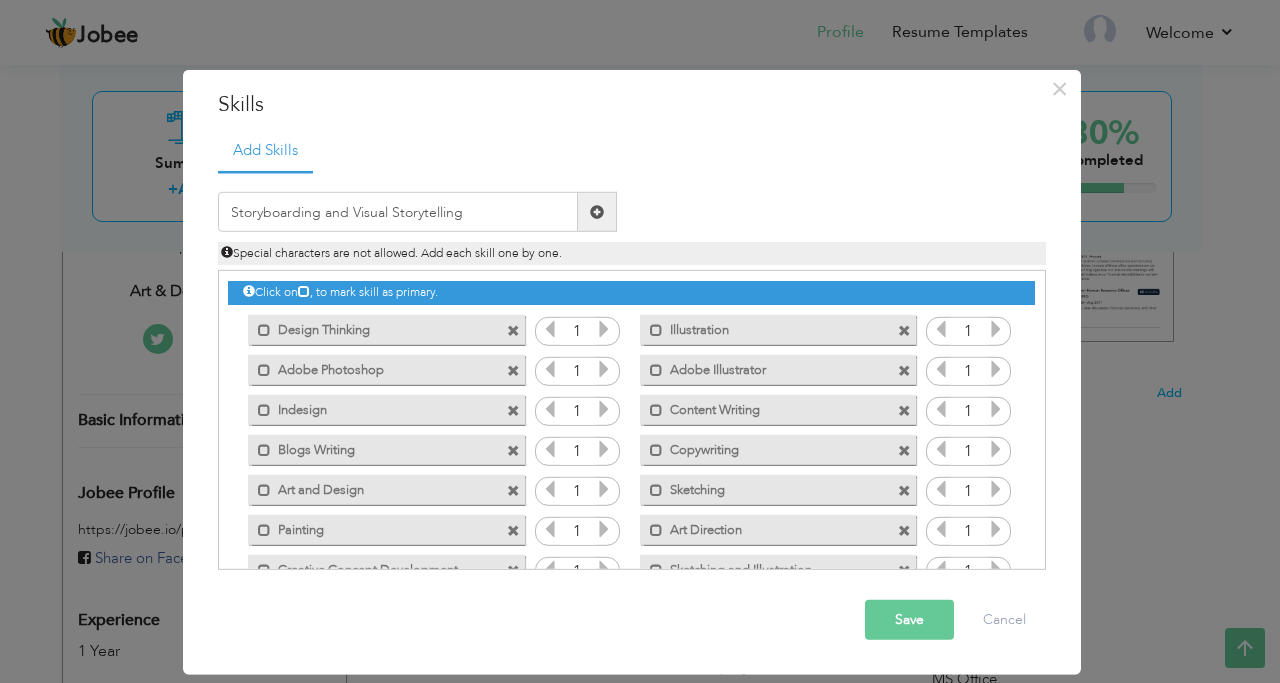 click at bounding box center (597, 212) 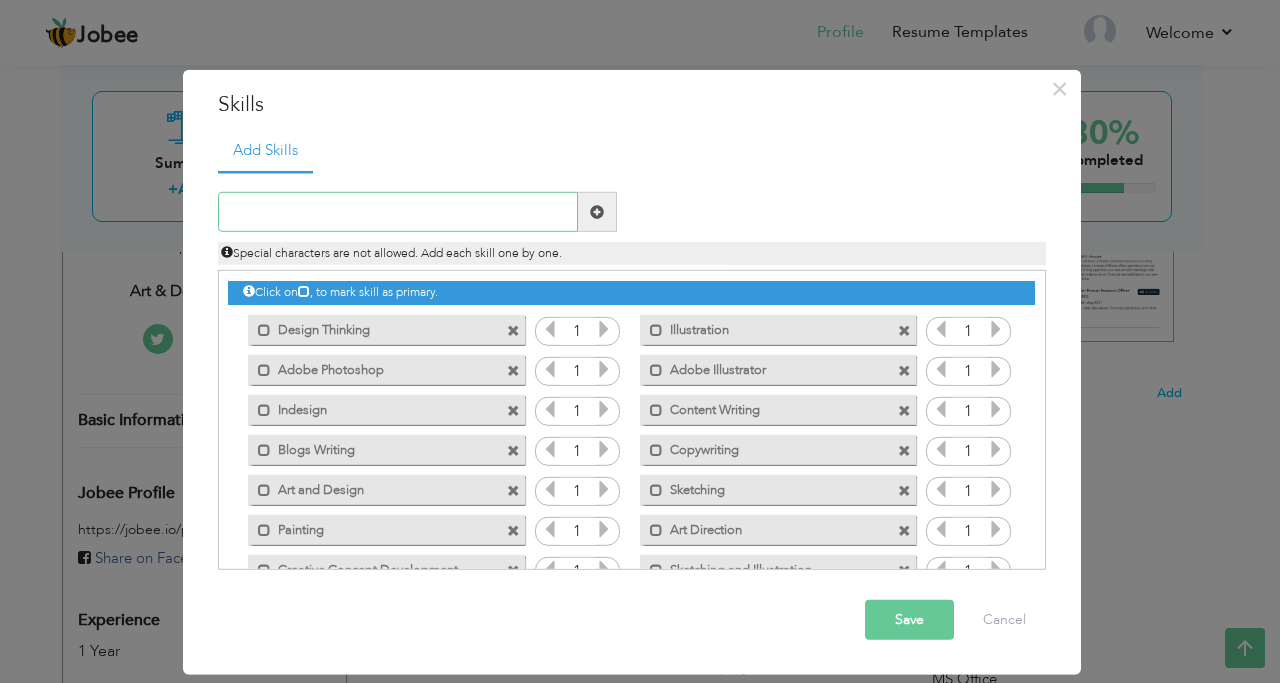 click at bounding box center [398, 212] 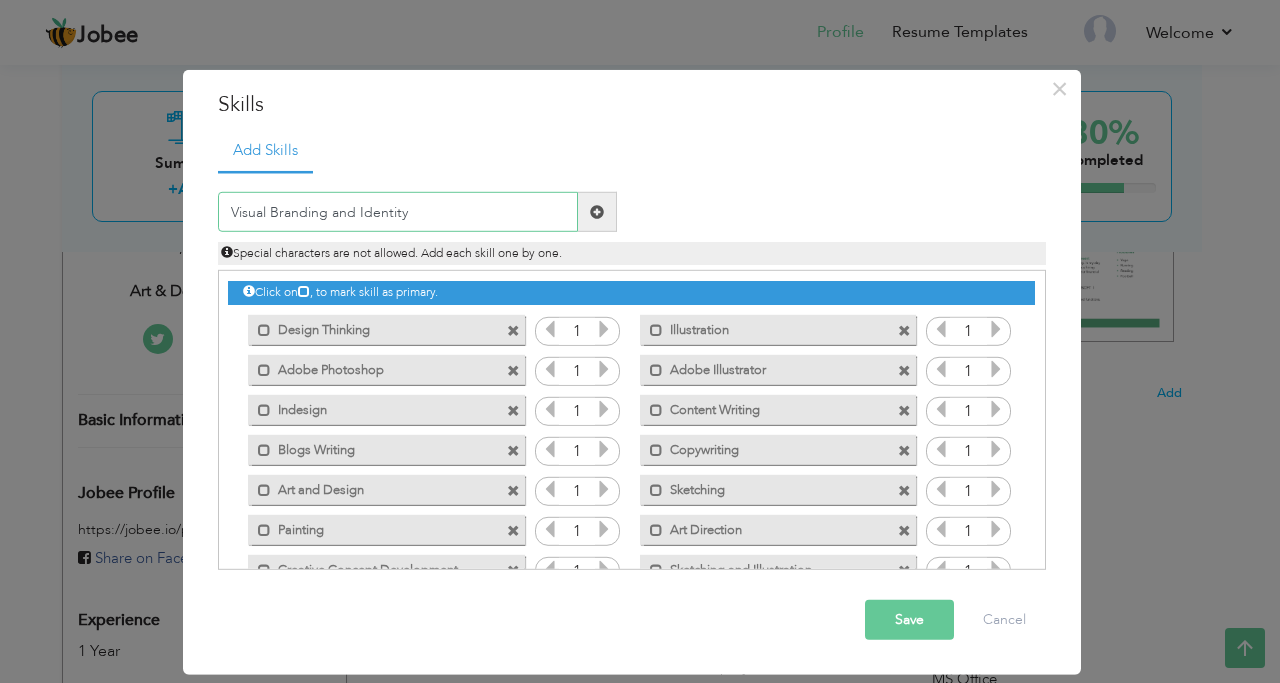 type on "Visual Branding and Identity" 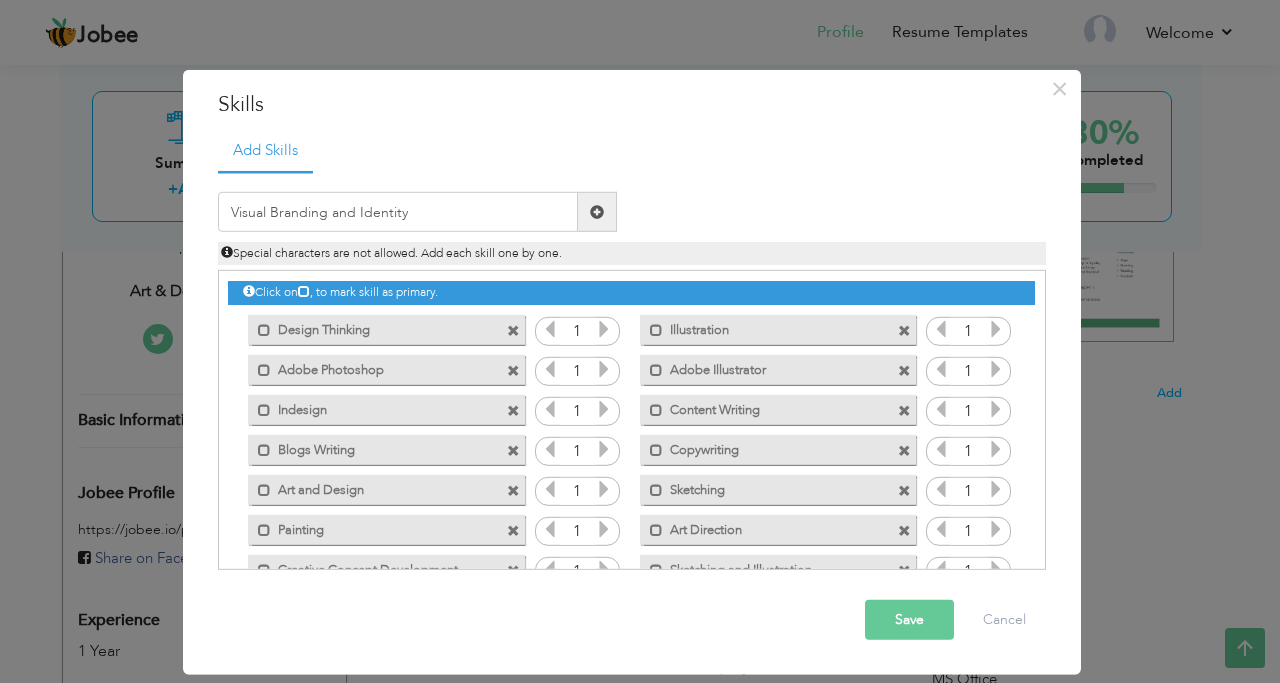 click at bounding box center [597, 212] 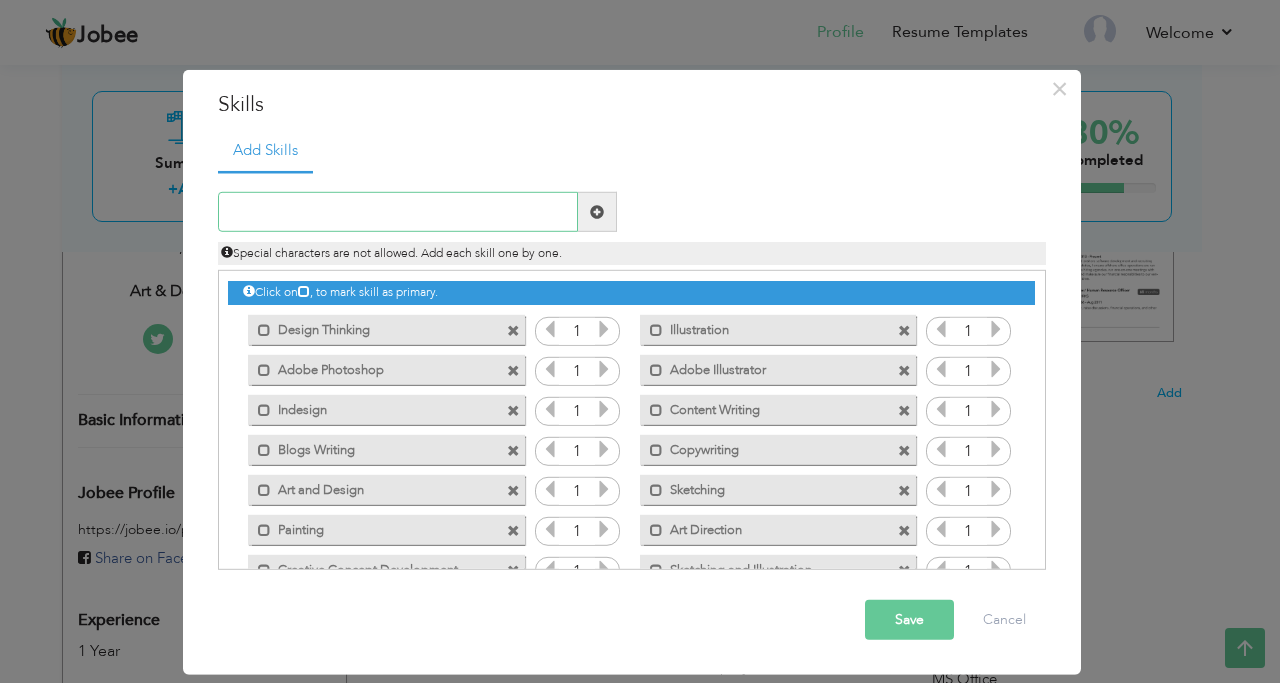 click at bounding box center (398, 212) 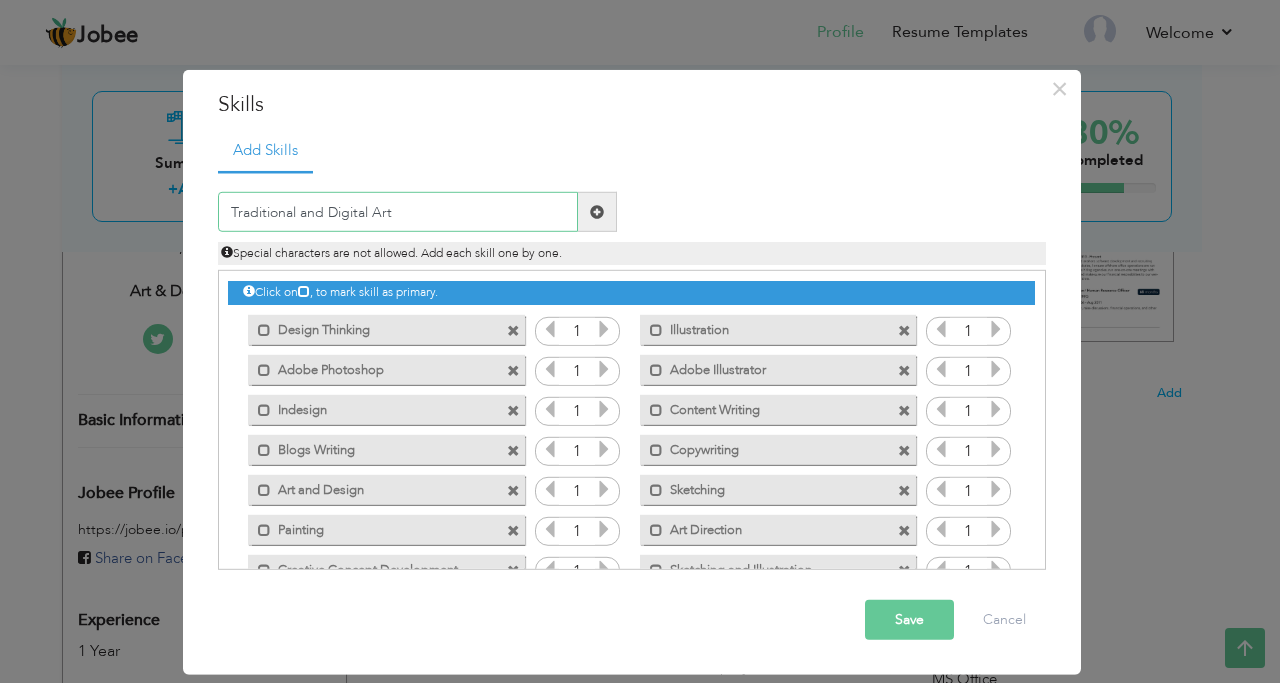 type on "Traditional and Digital Art" 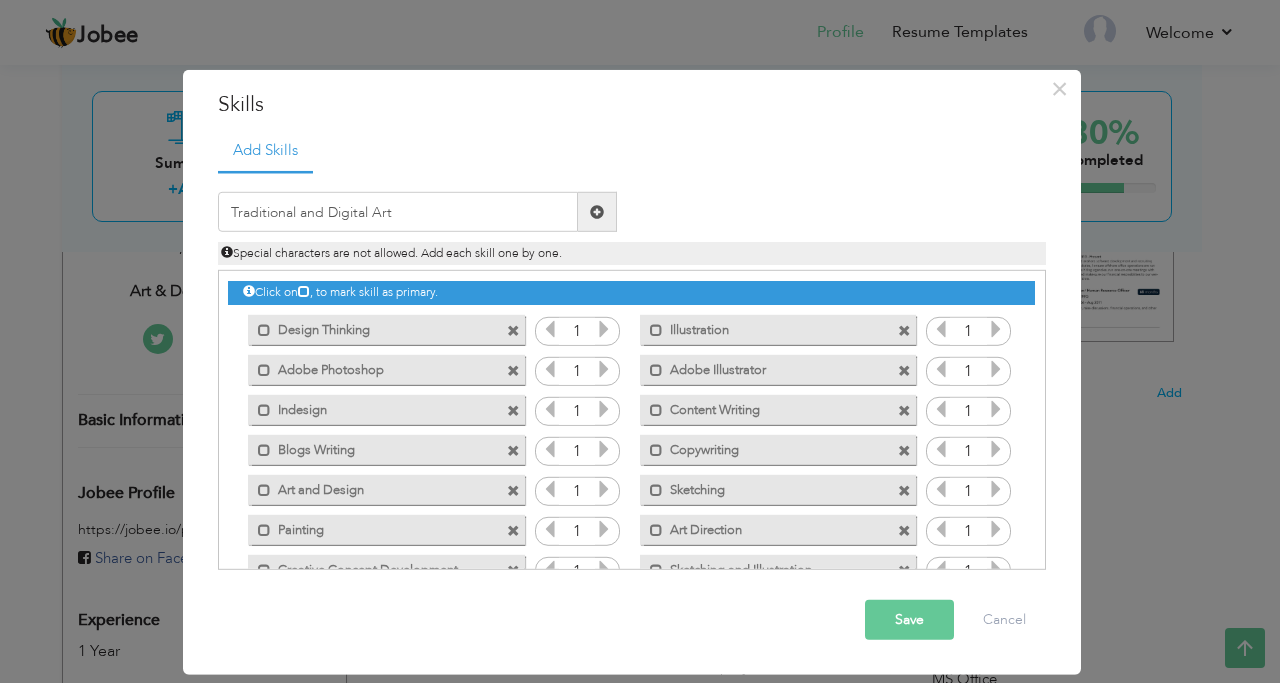 click at bounding box center [597, 212] 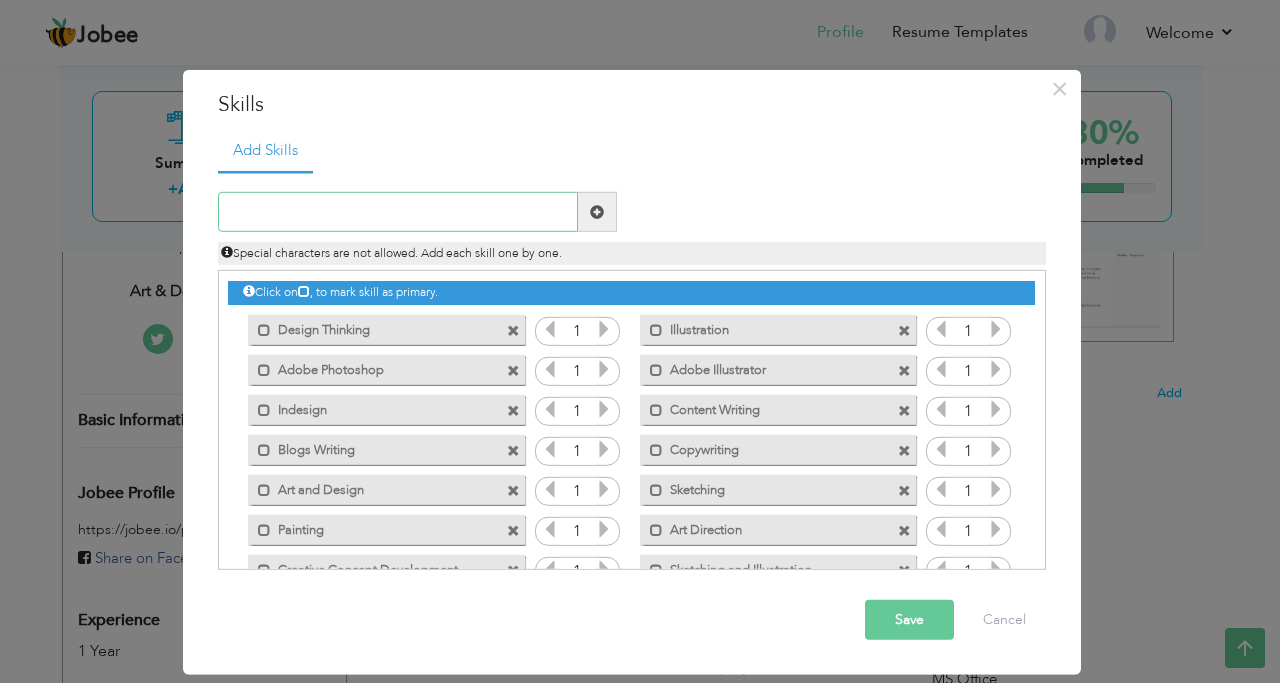 click at bounding box center [398, 212] 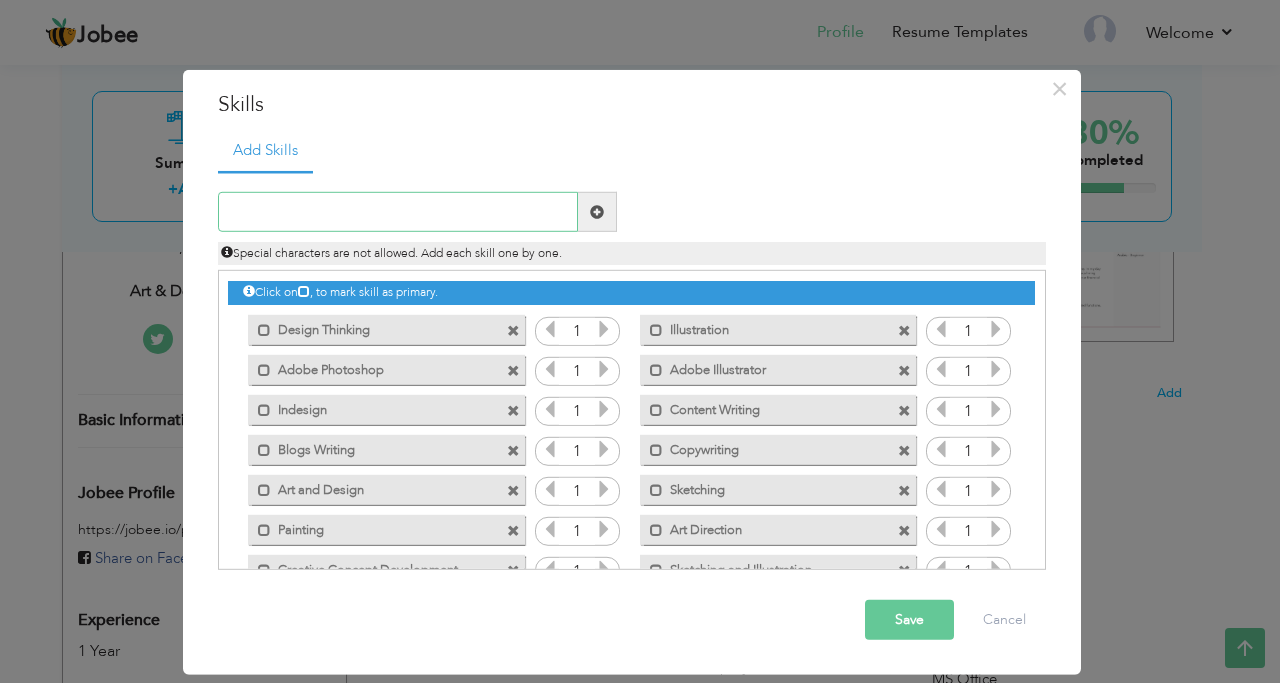 click at bounding box center [398, 212] 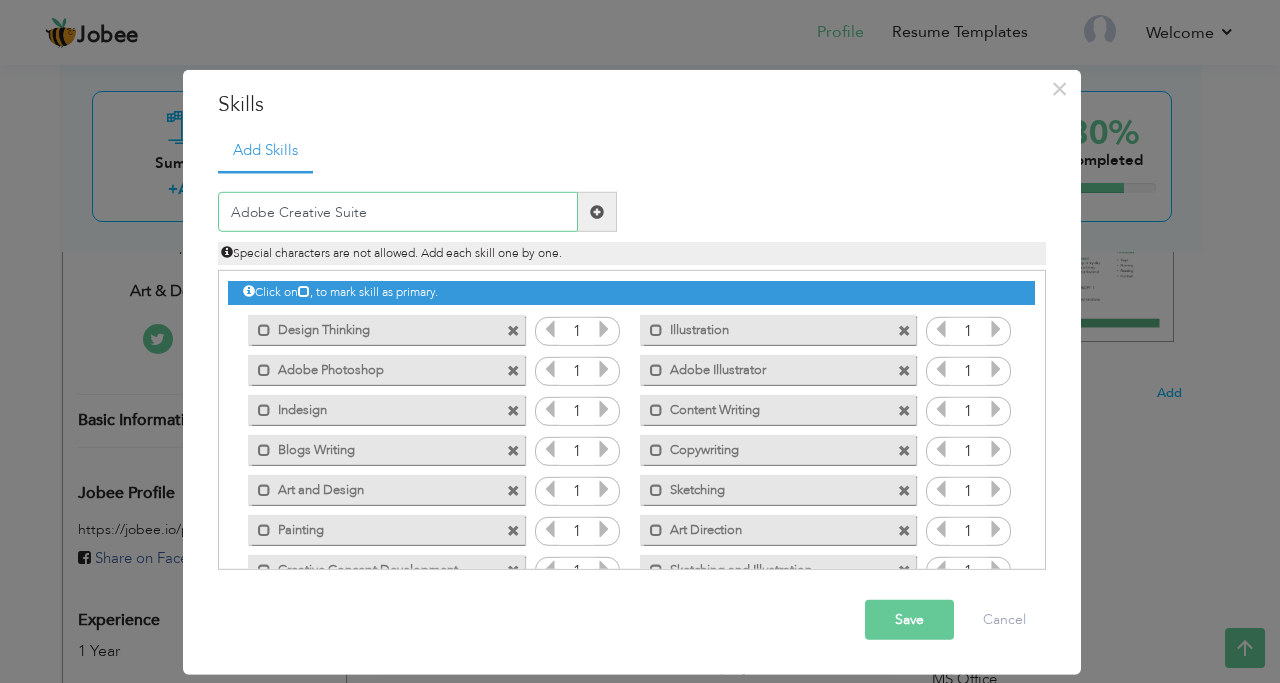type on "Adobe Creative Suite" 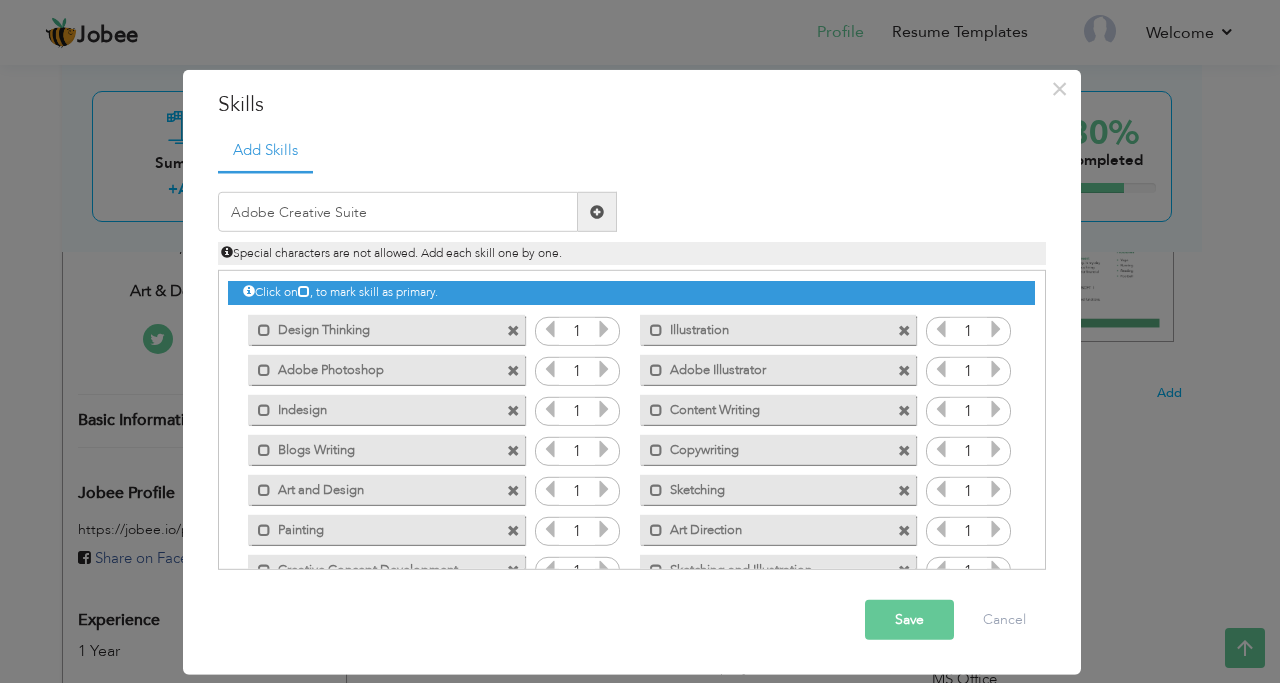 click at bounding box center (597, 212) 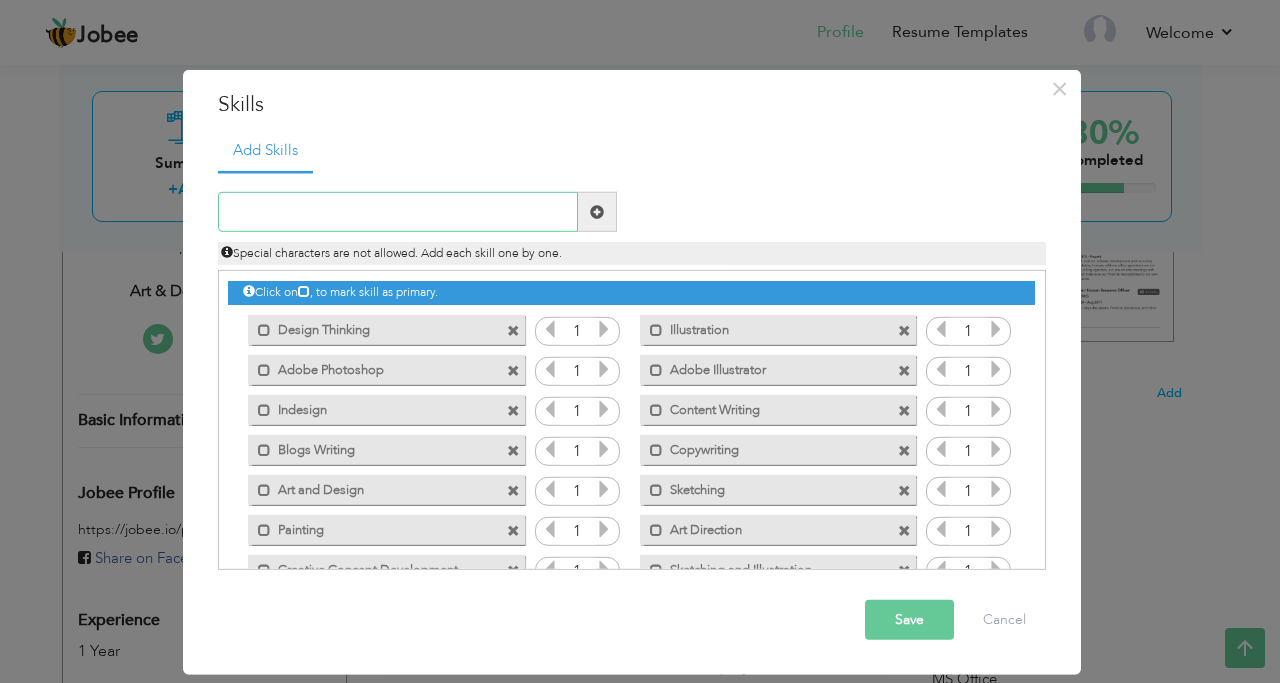 click at bounding box center (398, 212) 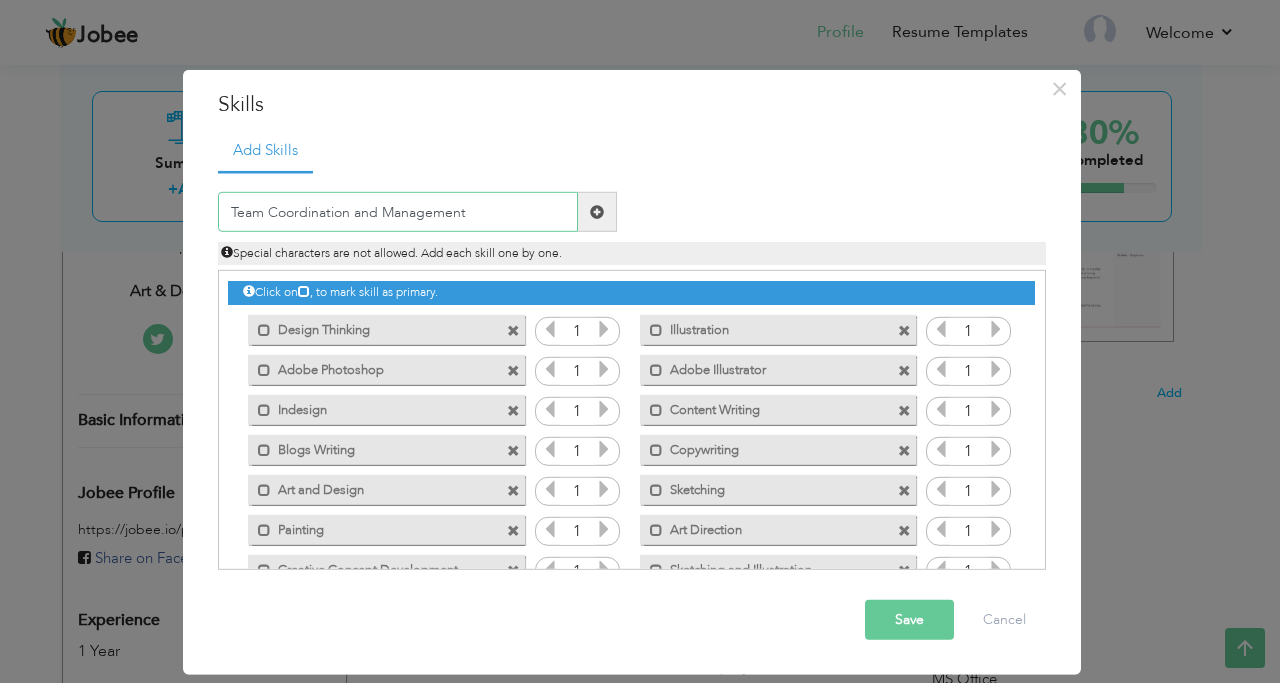 type on "Team Coordination and Management" 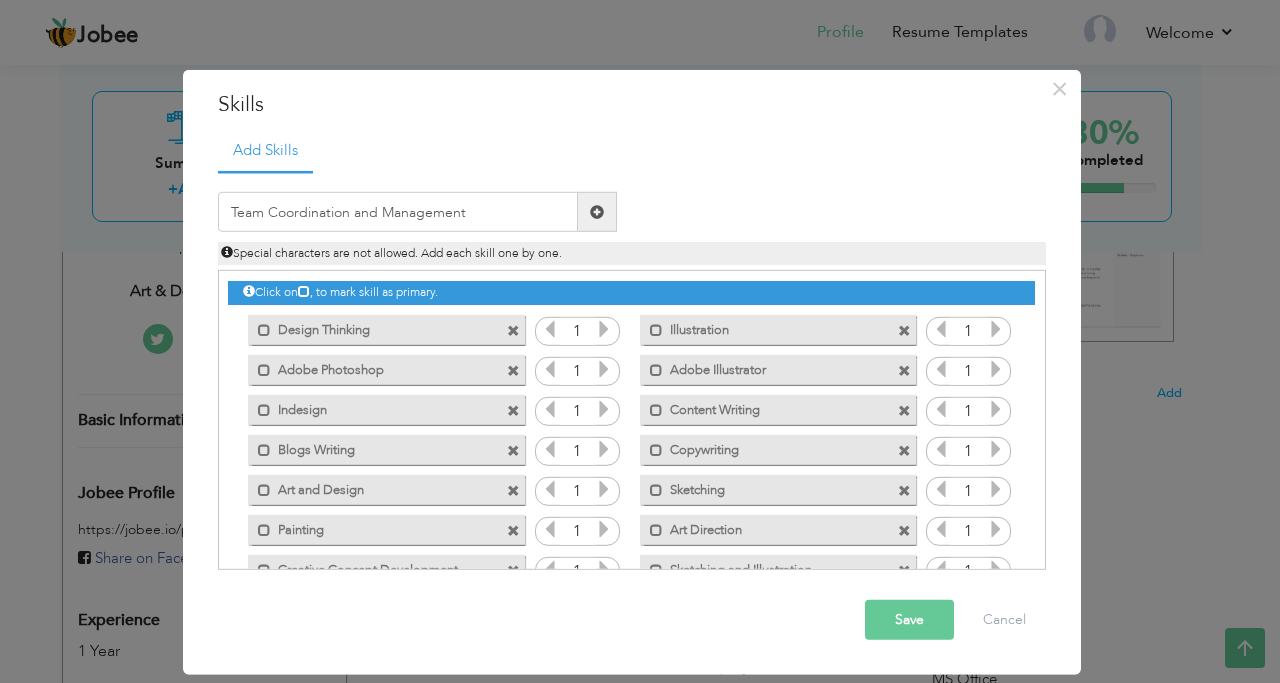 click at bounding box center (597, 212) 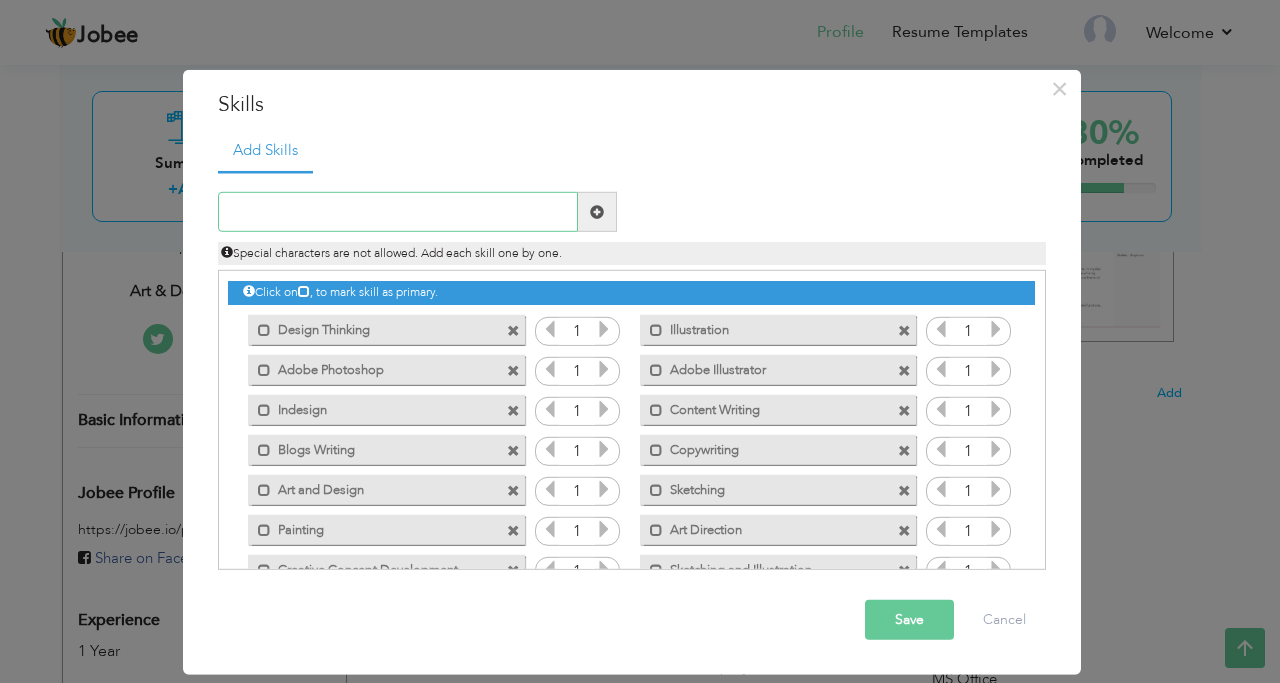 click at bounding box center (398, 212) 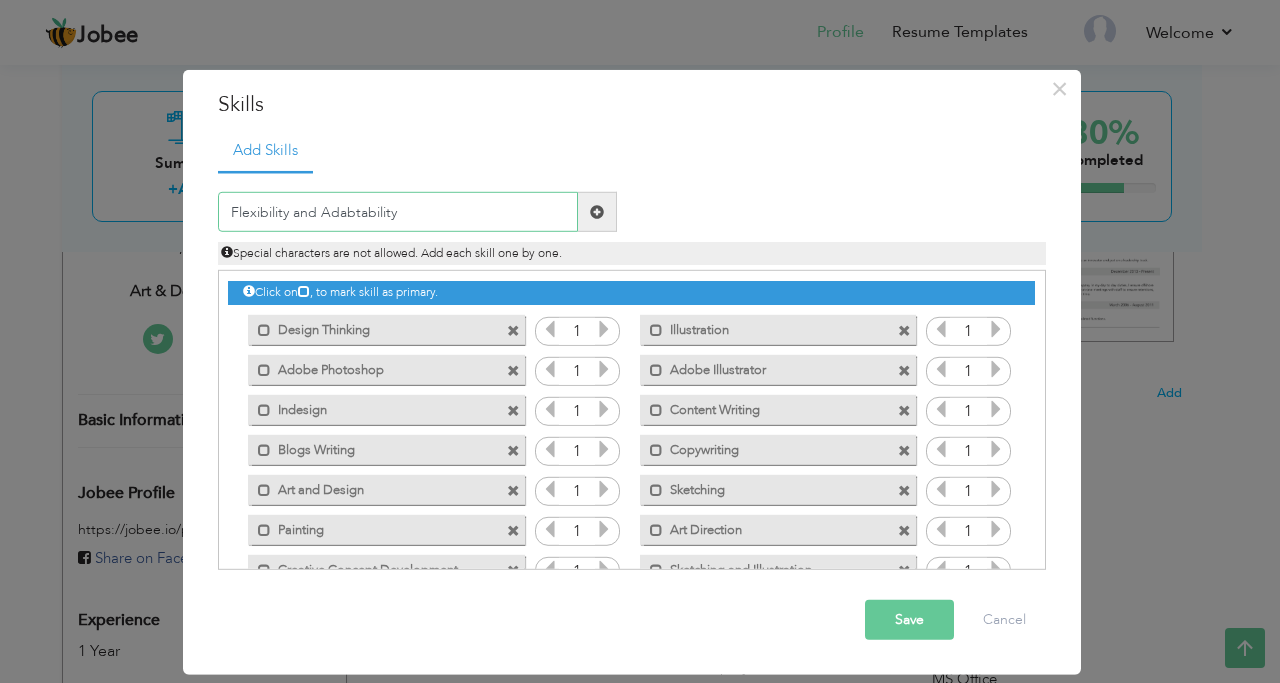 click on "Flexibility and Adabtability" at bounding box center [398, 212] 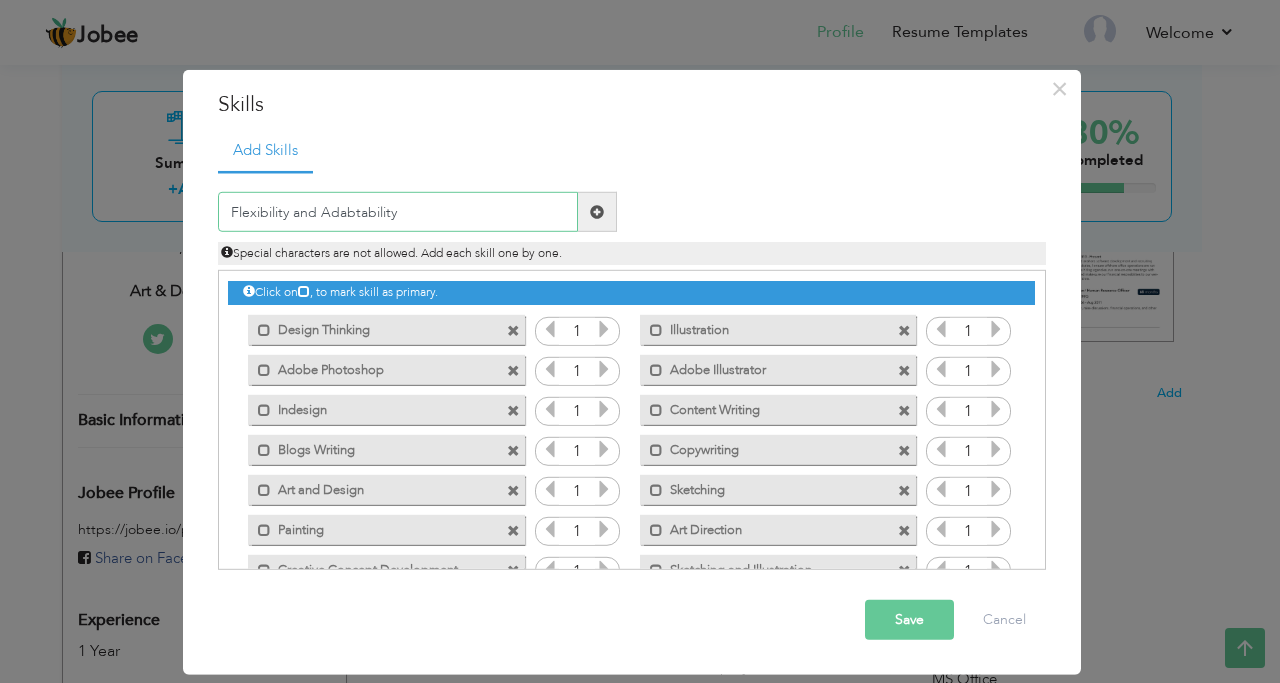 type on "Flexibility and Adabtability" 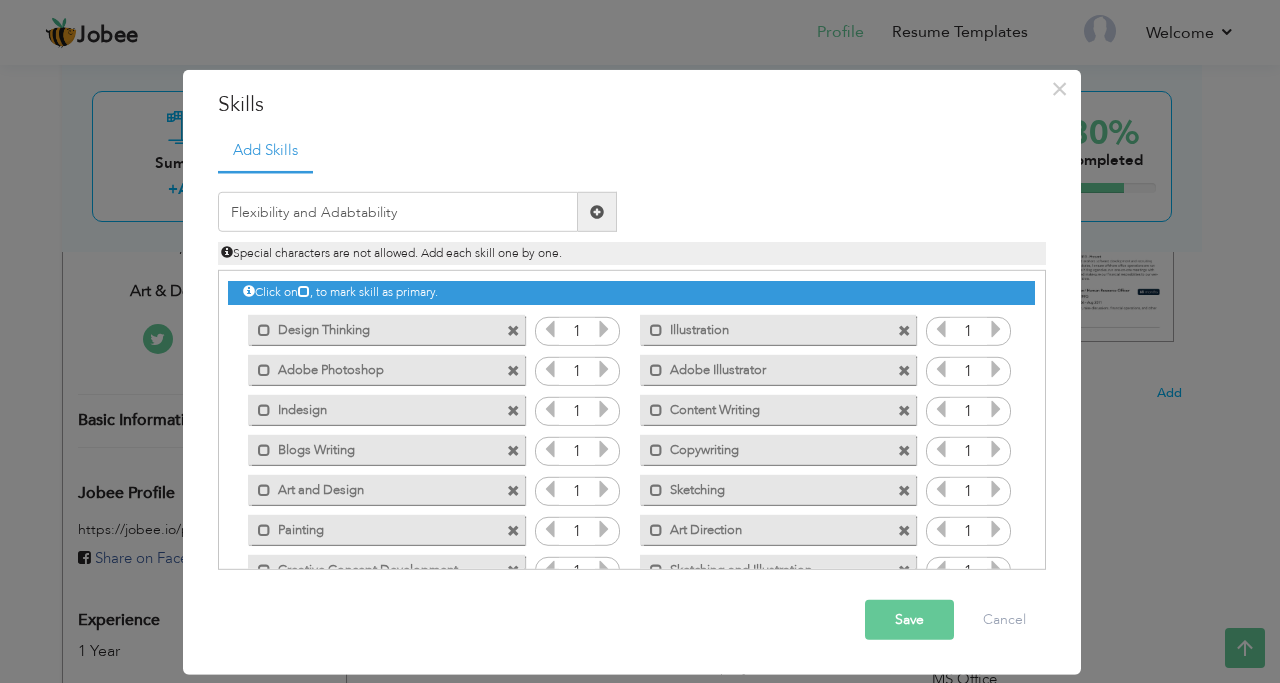 click at bounding box center [597, 212] 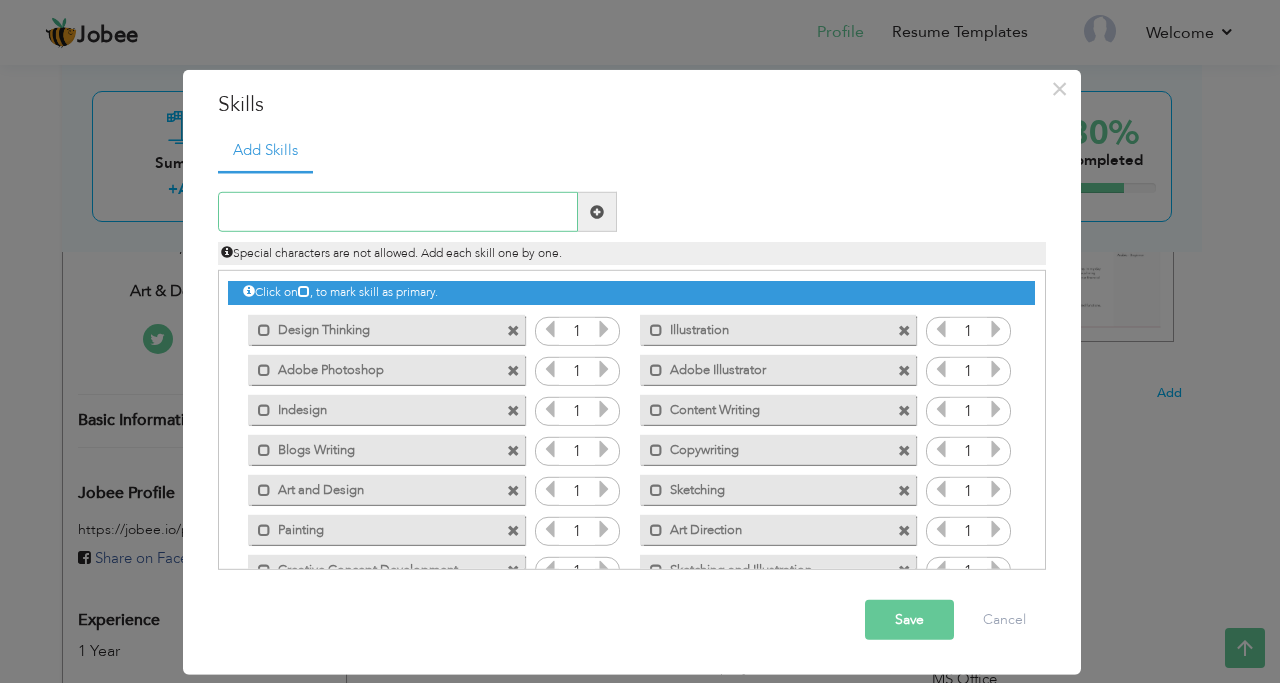 click at bounding box center (398, 212) 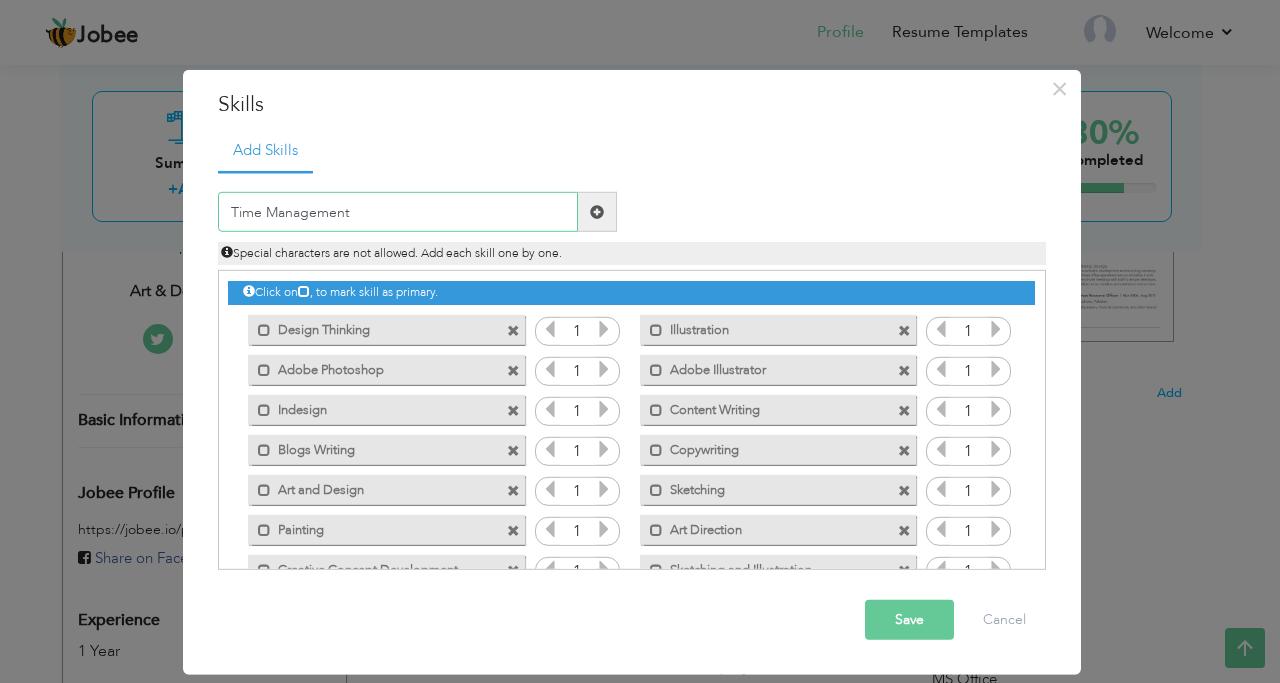 type on "Time Management" 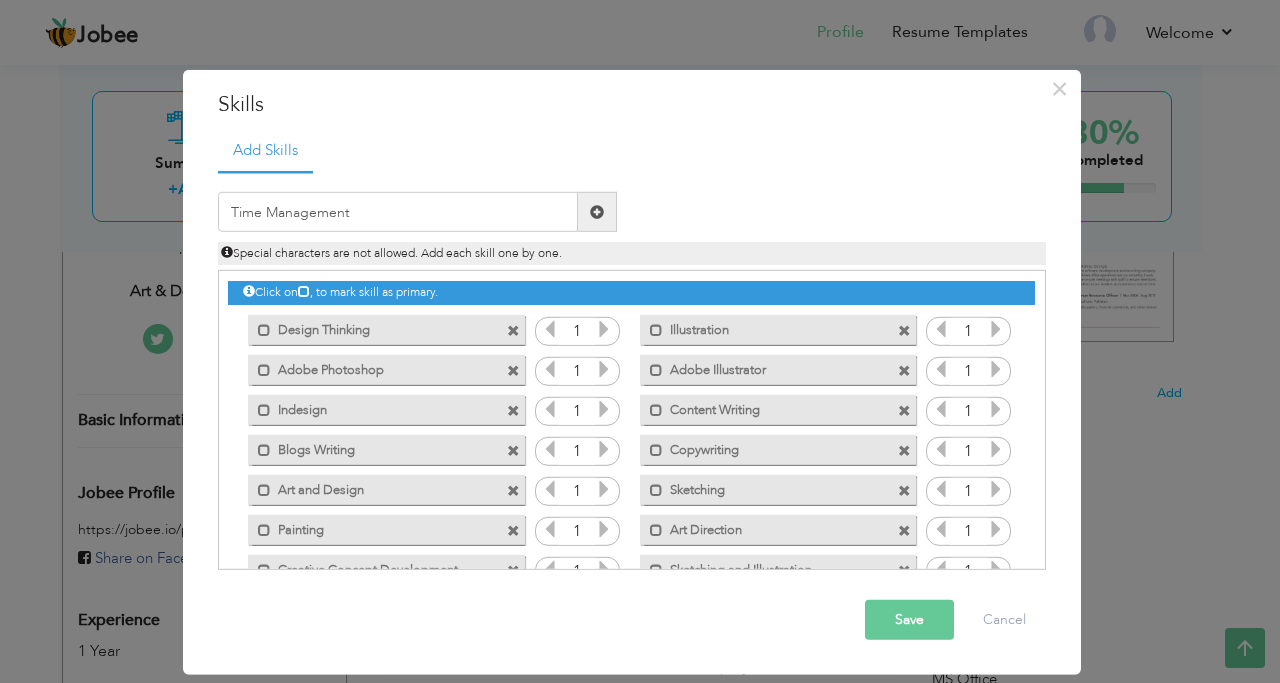 click at bounding box center (597, 212) 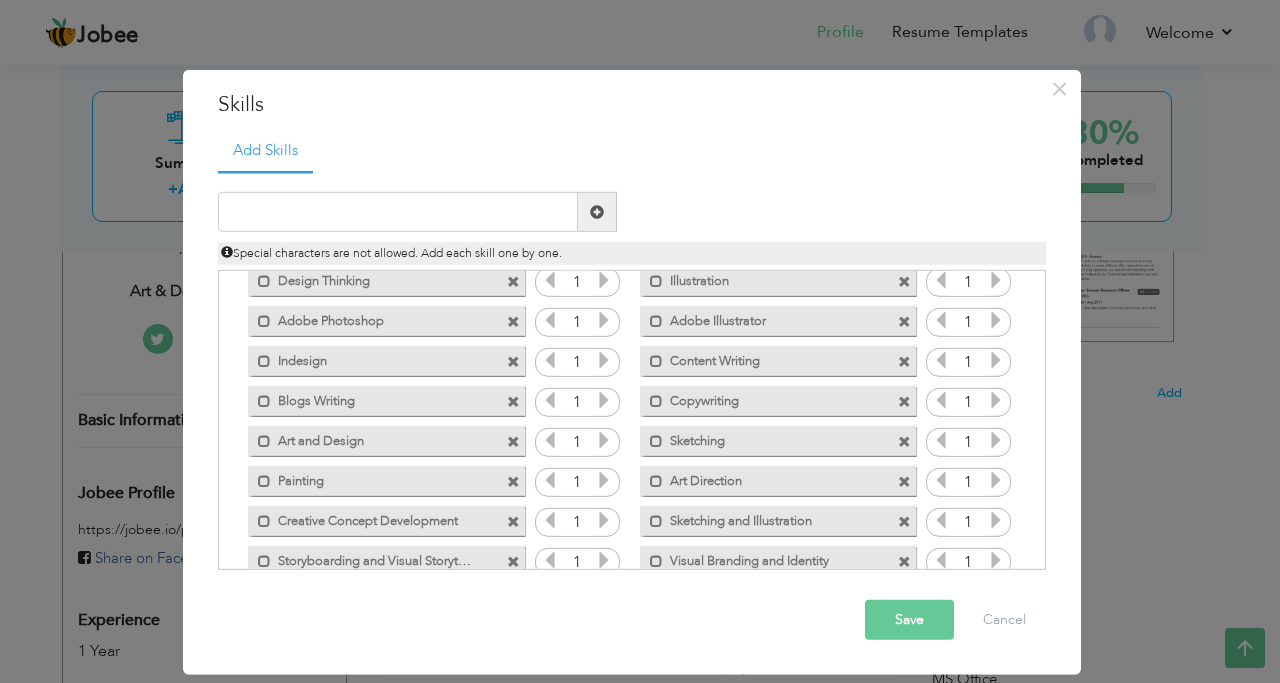 scroll, scrollTop: 0, scrollLeft: 0, axis: both 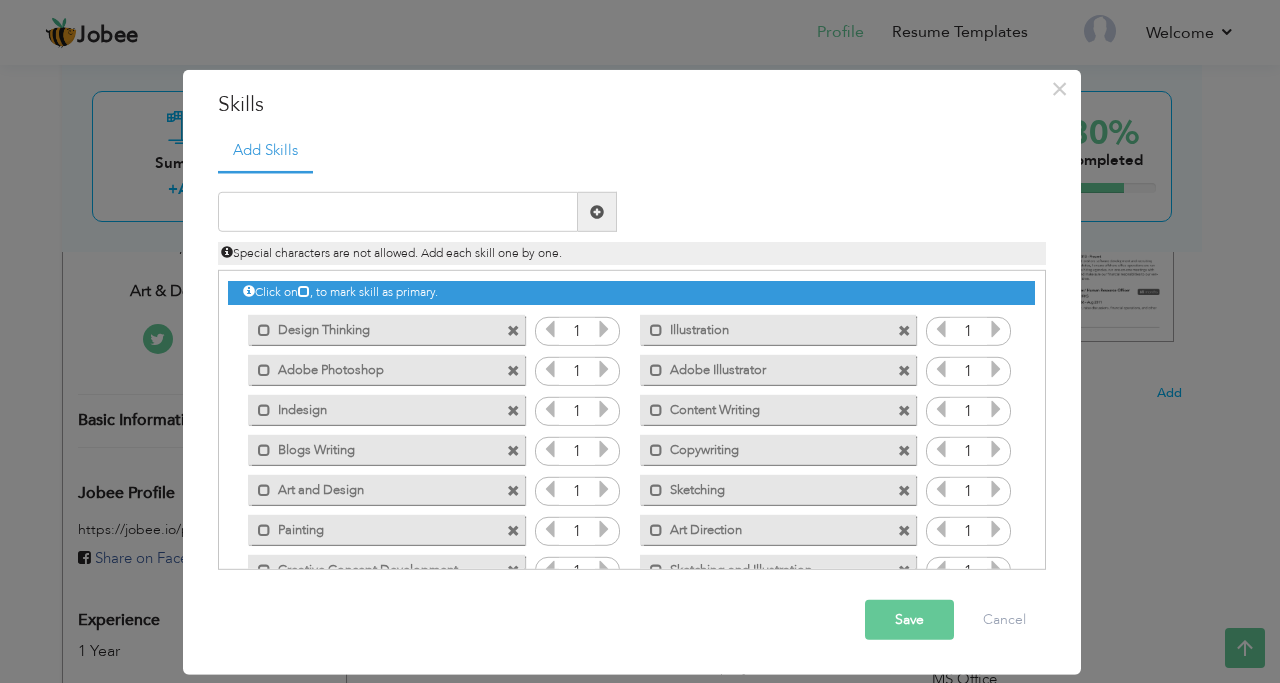 click at bounding box center [513, 370] 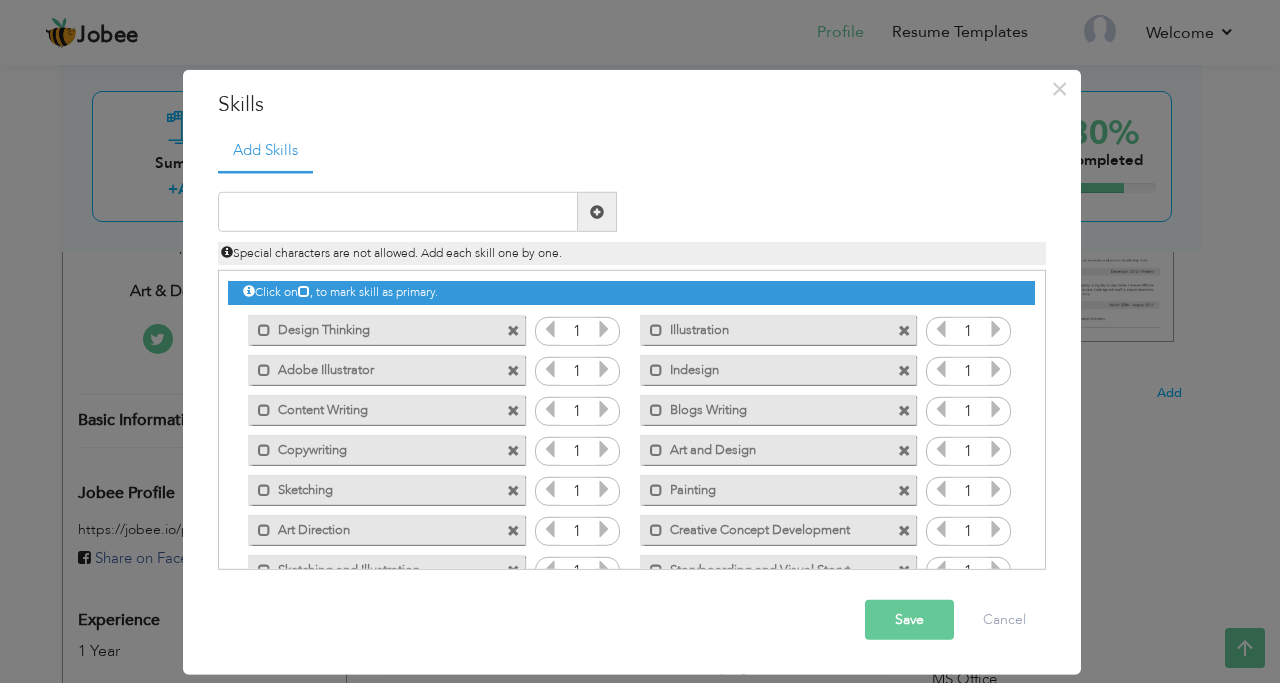 click at bounding box center [513, 370] 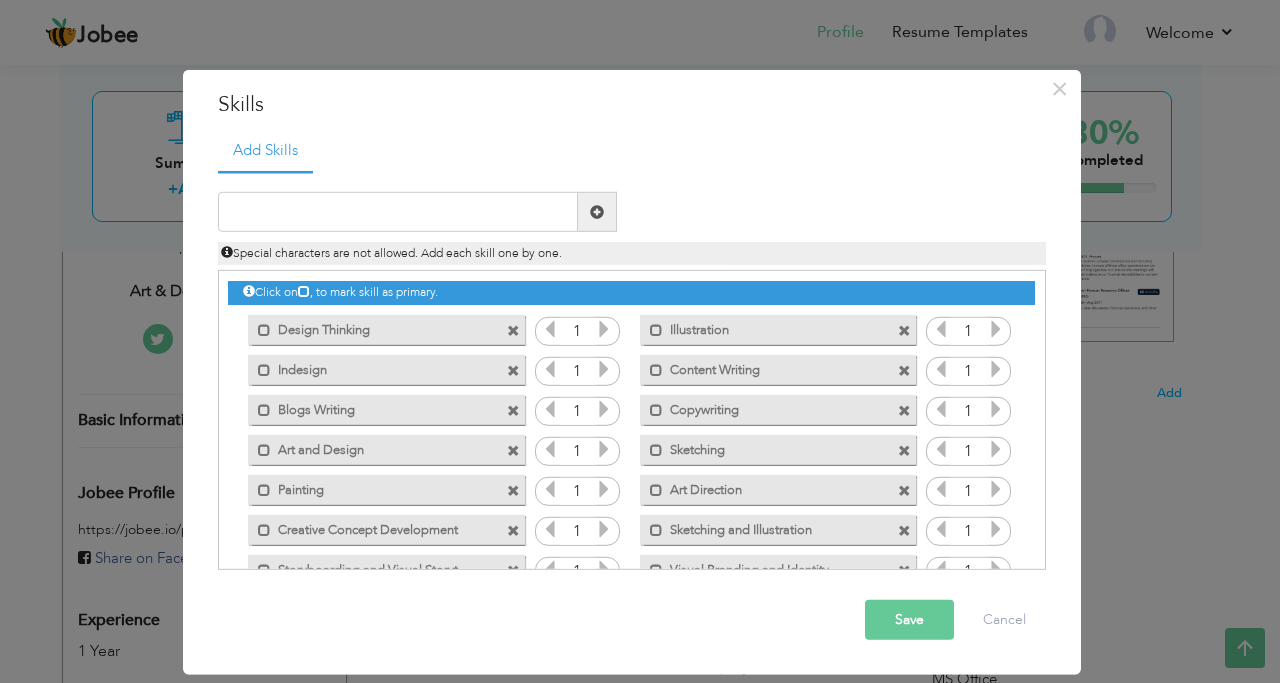 click at bounding box center [904, 330] 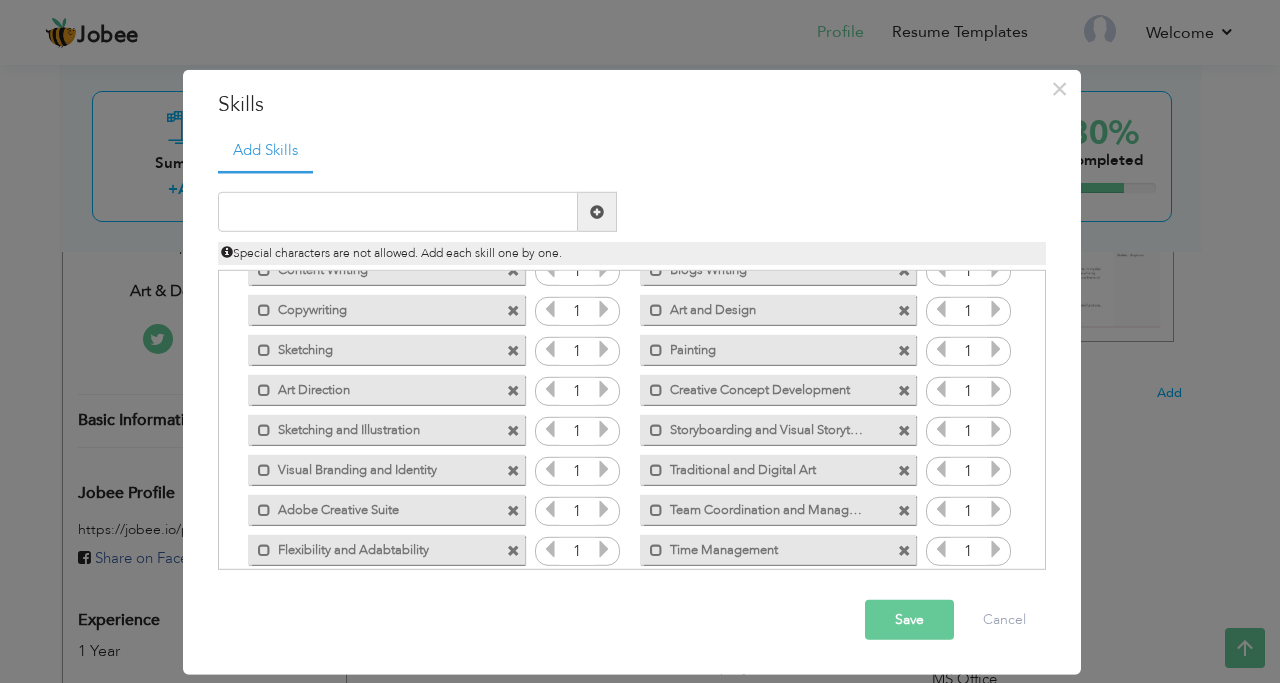 scroll, scrollTop: 125, scrollLeft: 0, axis: vertical 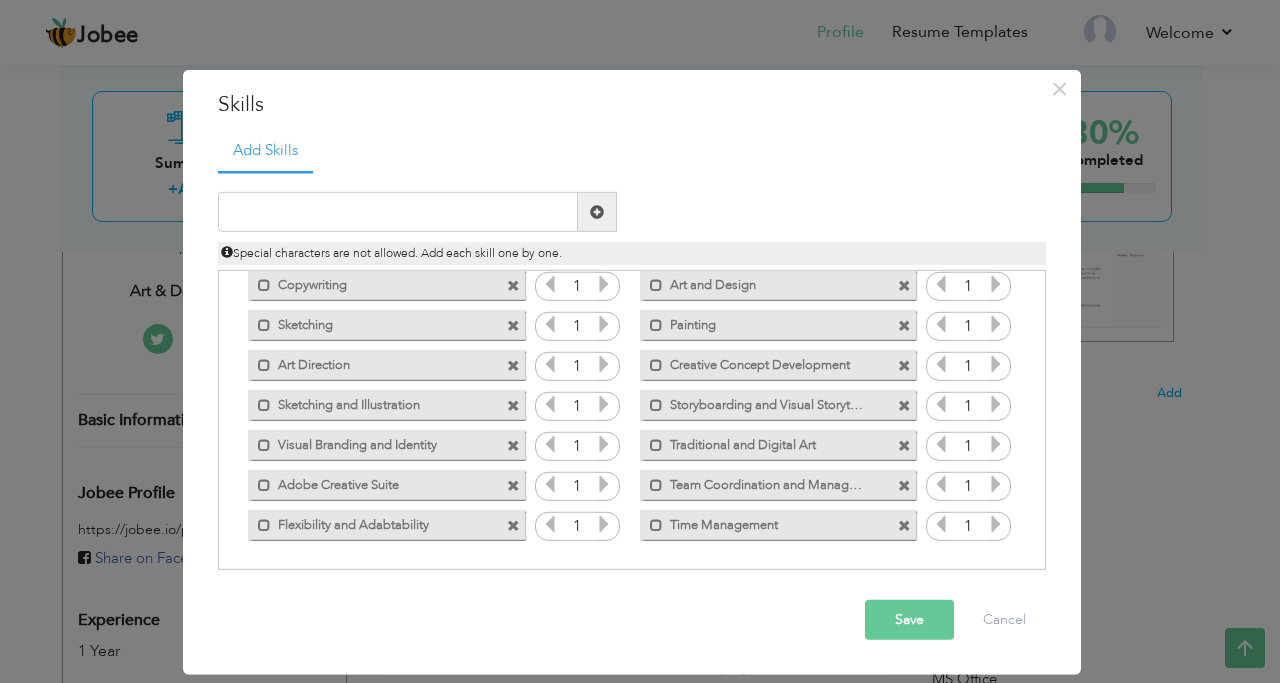 click on "Save" at bounding box center (909, 620) 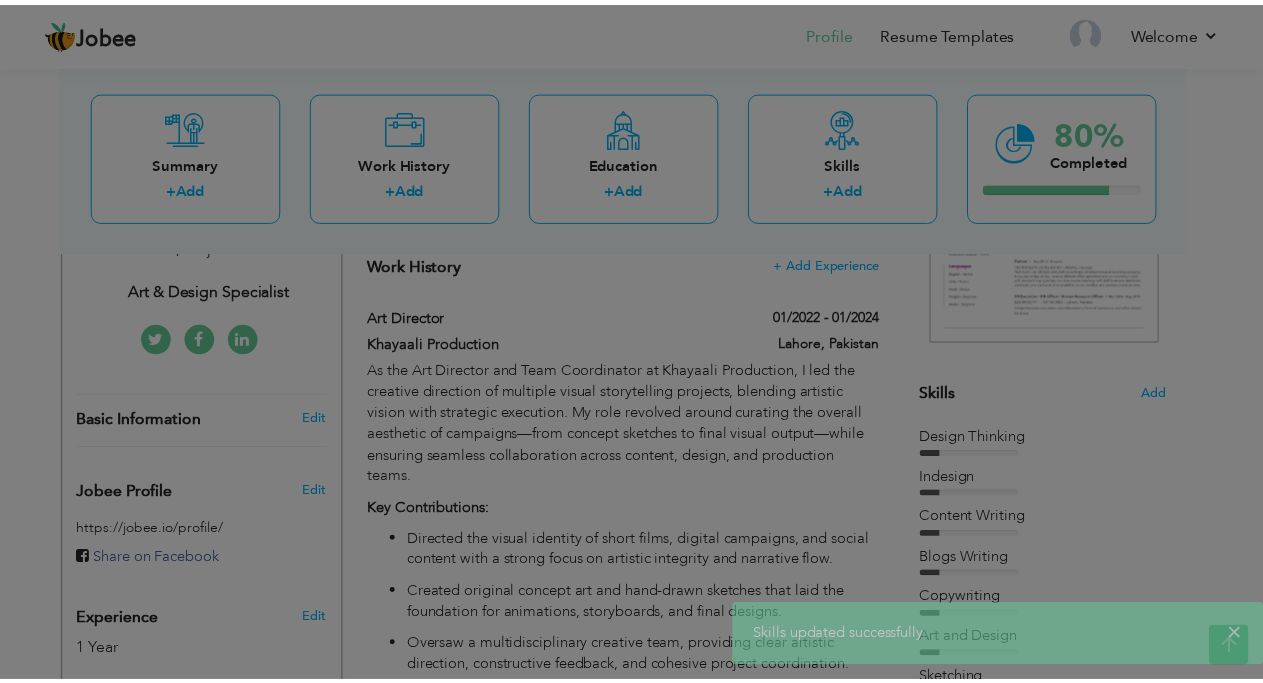 scroll, scrollTop: 0, scrollLeft: 0, axis: both 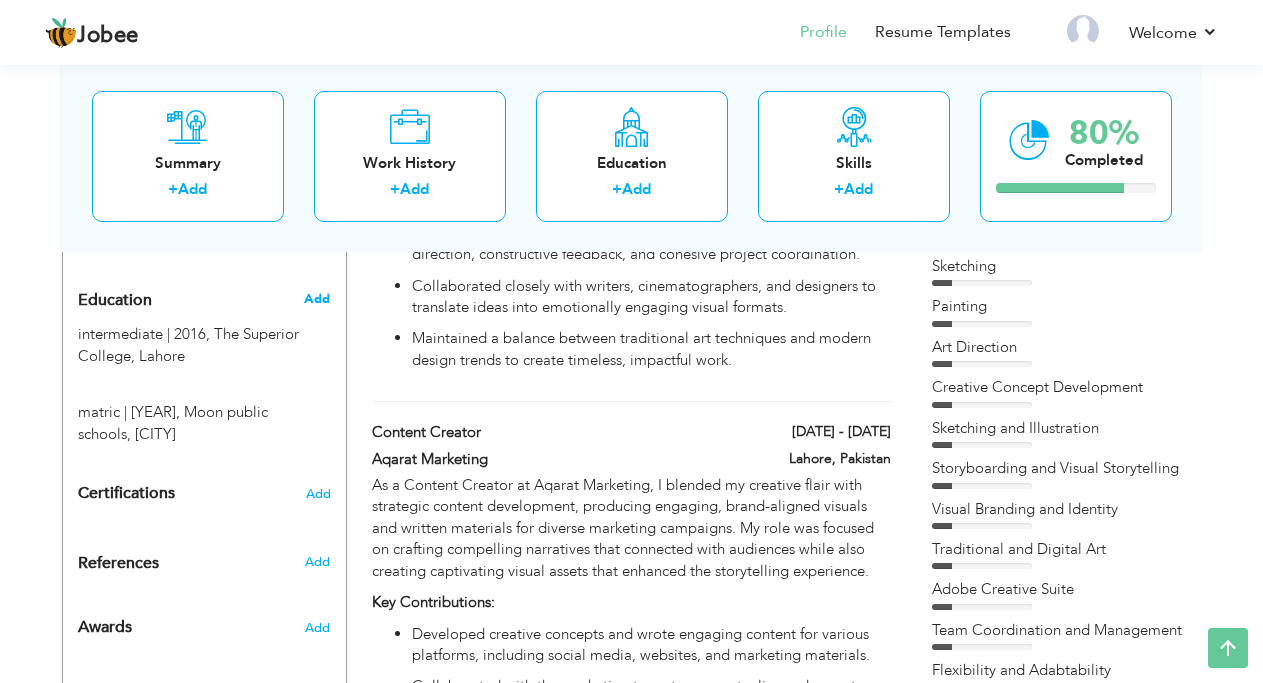 click on "Add" at bounding box center [317, 299] 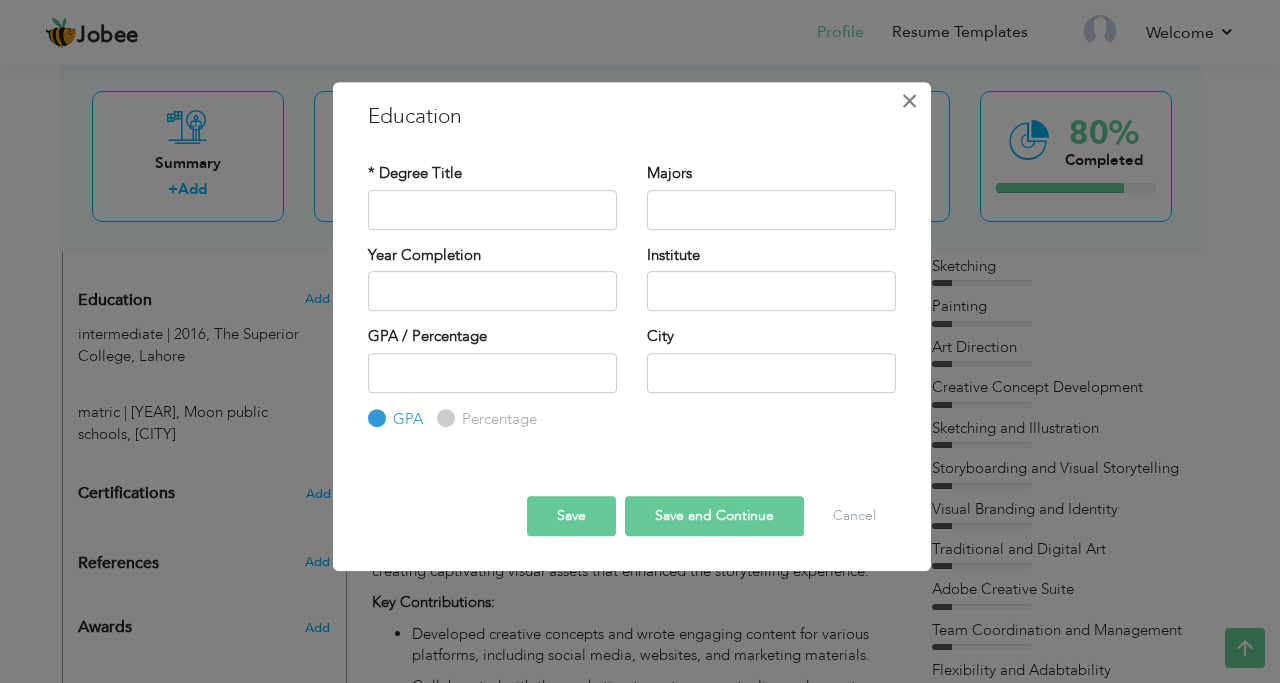 click on "×" at bounding box center (909, 101) 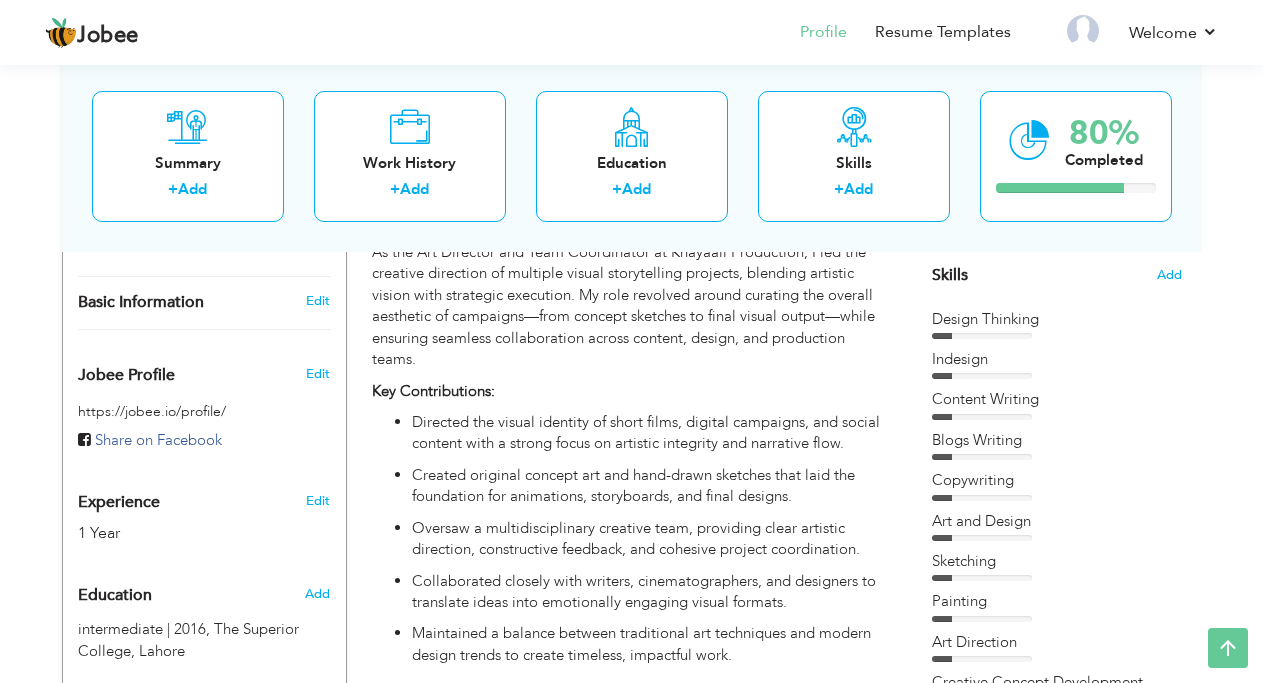 scroll, scrollTop: 500, scrollLeft: 0, axis: vertical 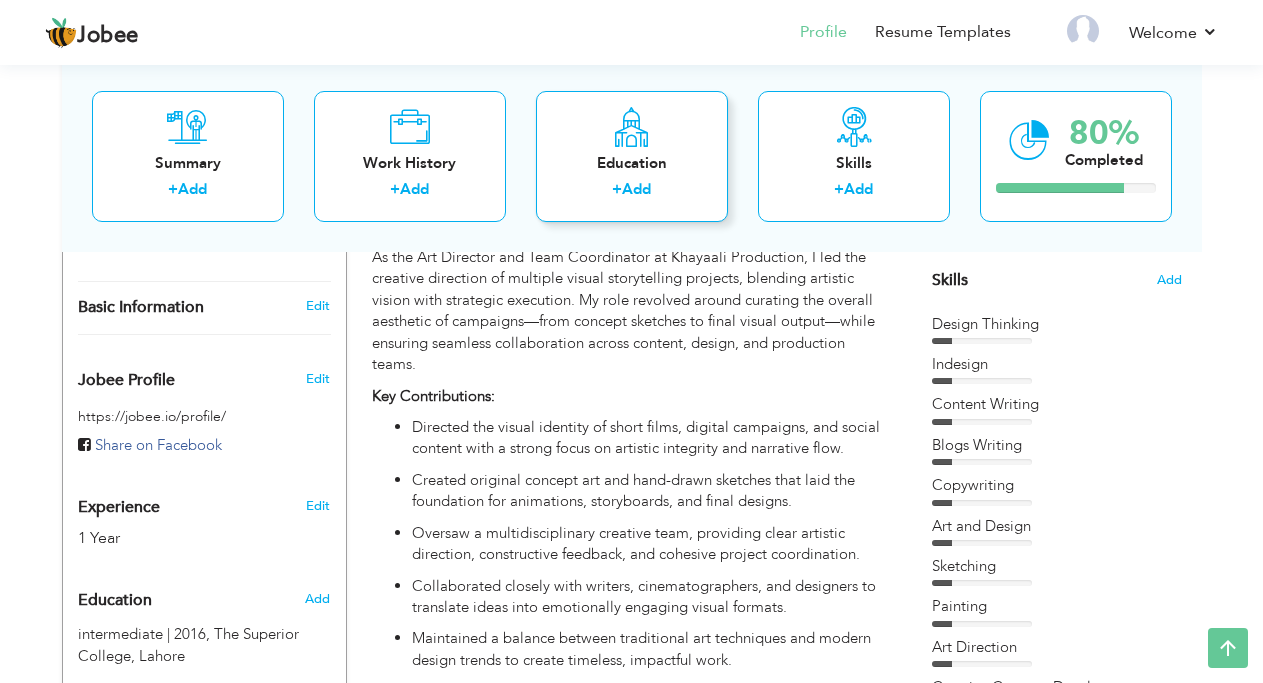 click on "Add" at bounding box center (636, 189) 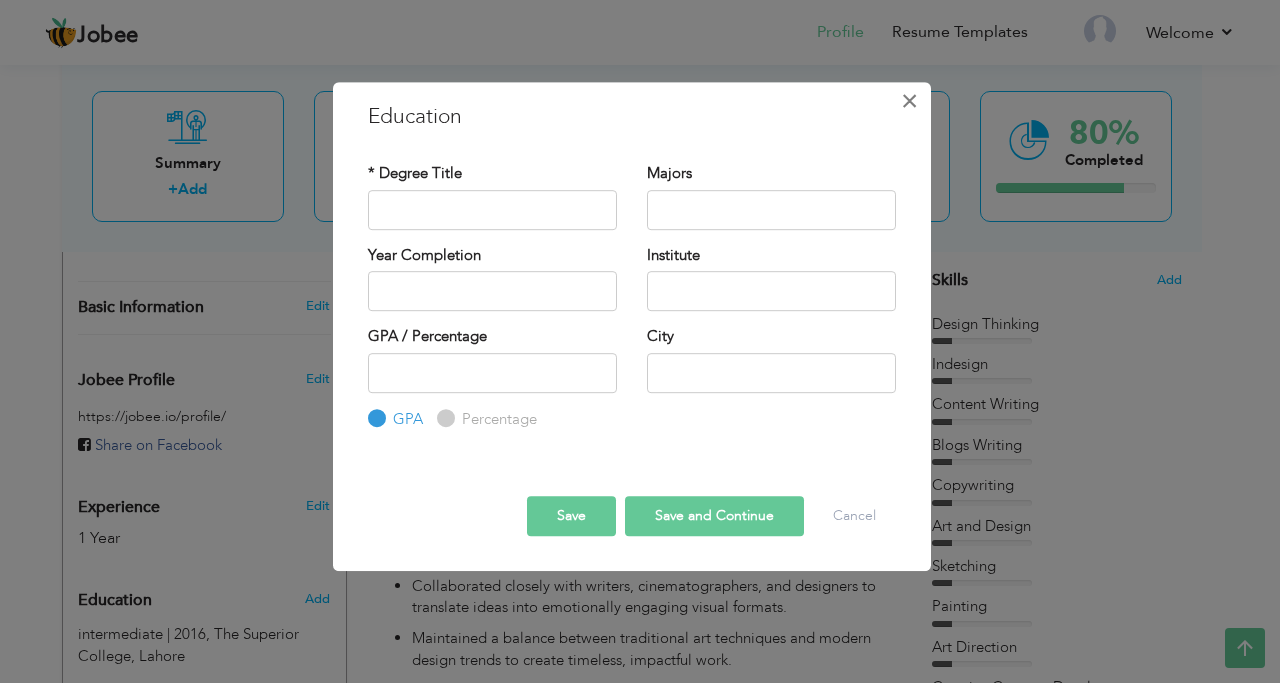 click on "×" at bounding box center (909, 101) 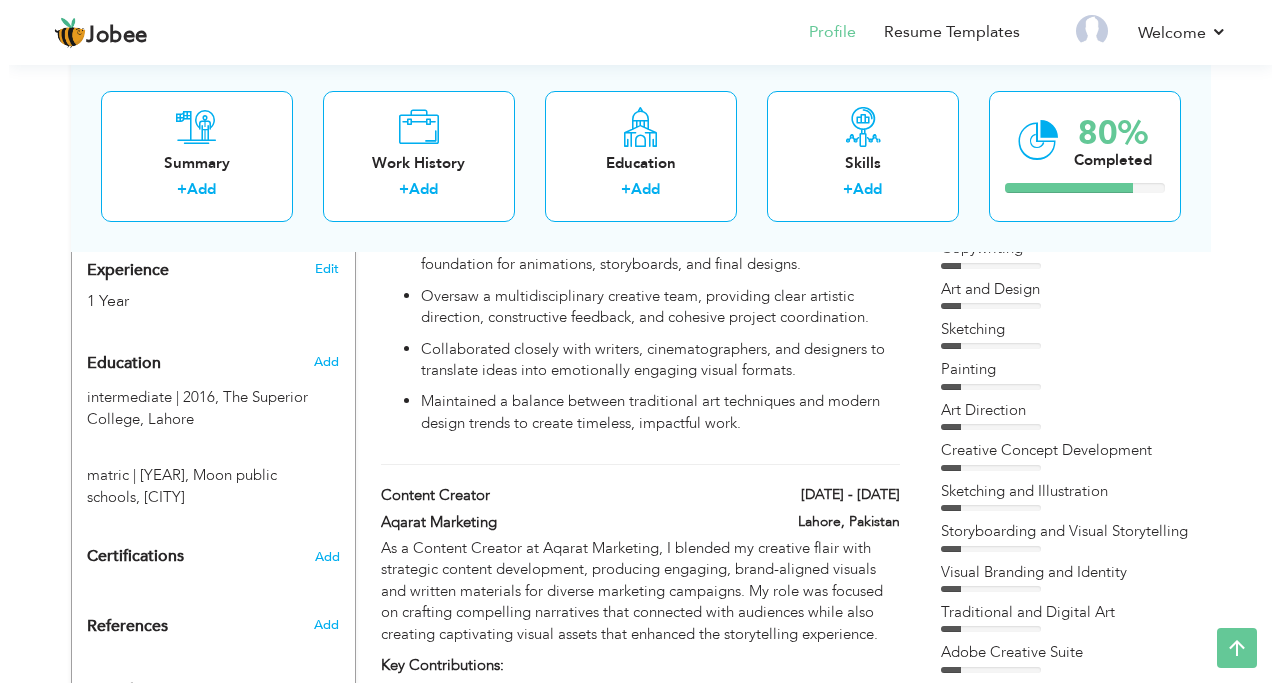 scroll, scrollTop: 700, scrollLeft: 0, axis: vertical 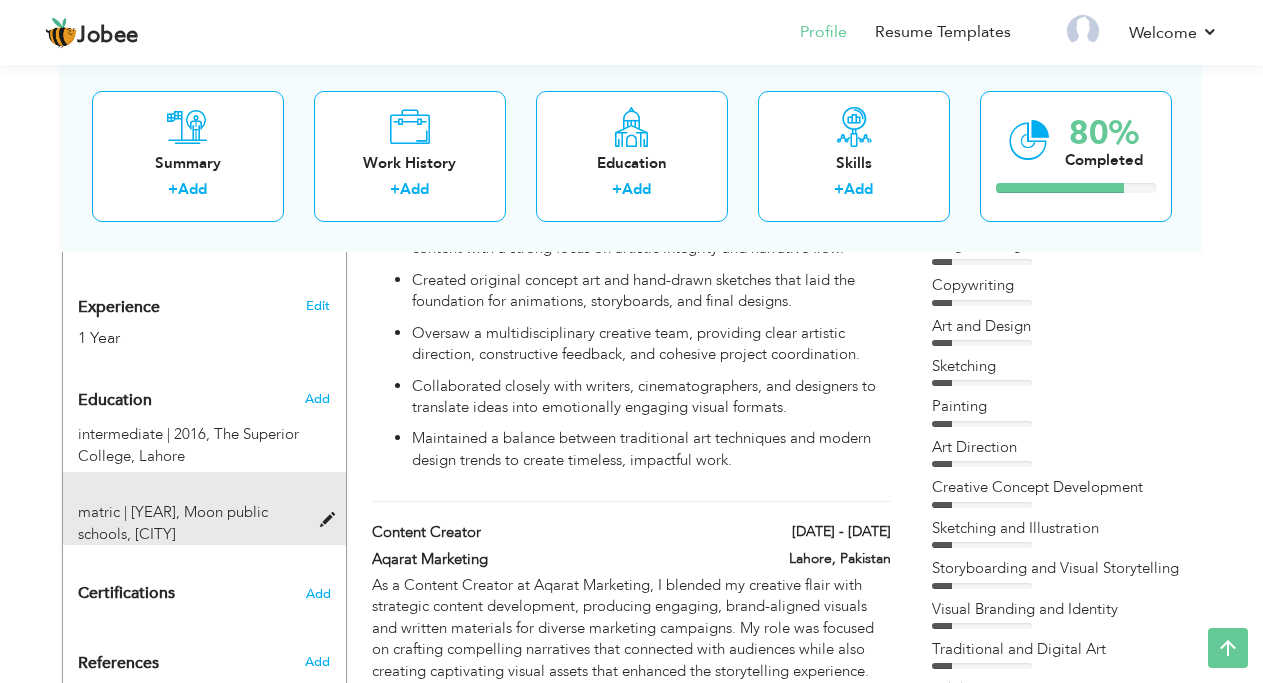 click at bounding box center [332, 520] 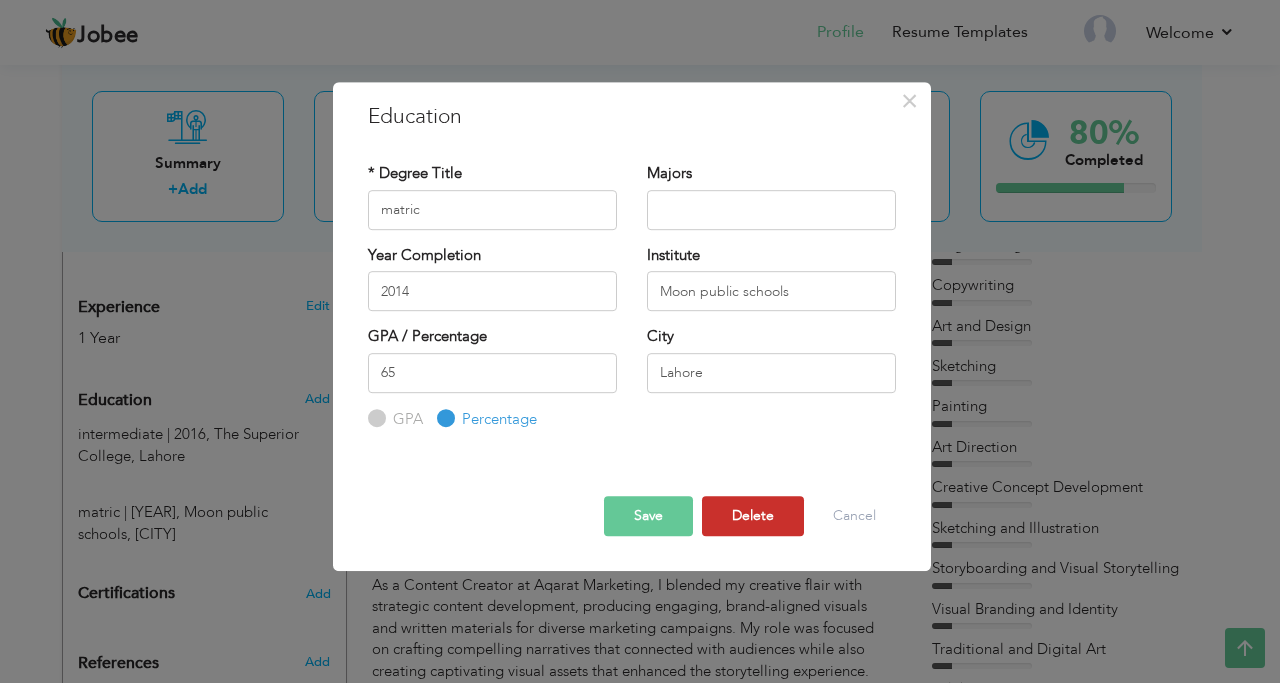click on "Delete" at bounding box center (753, 516) 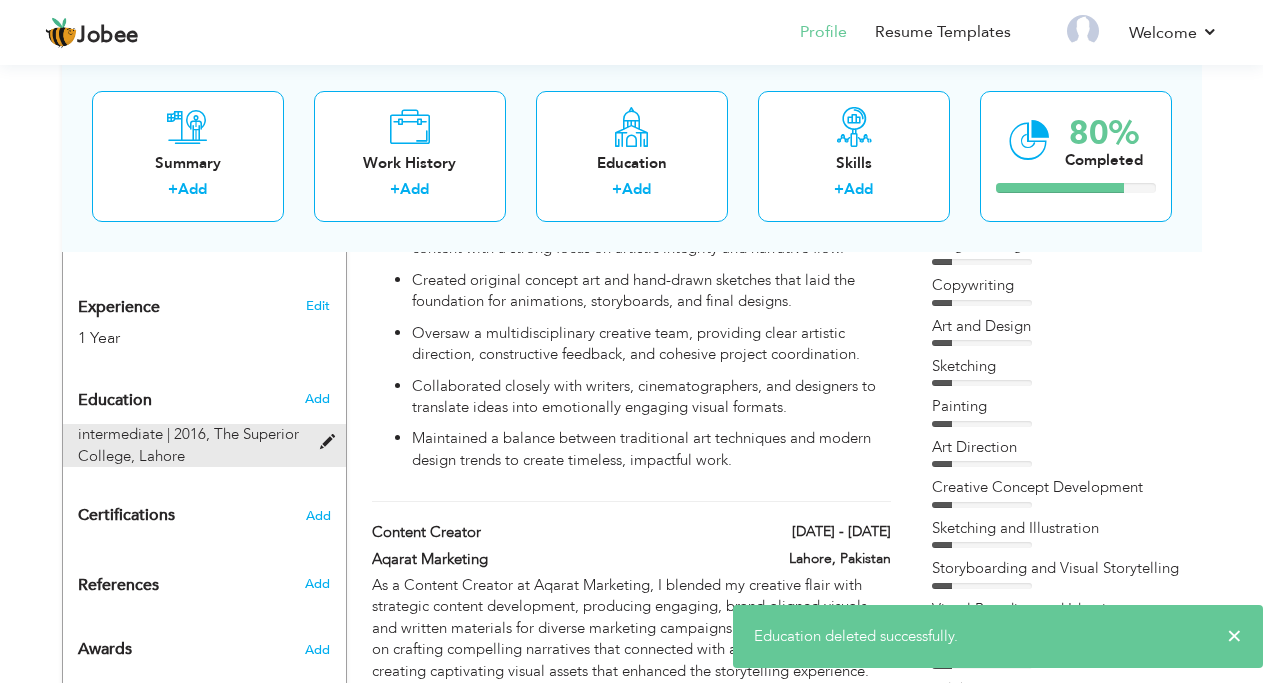 click at bounding box center (332, 442) 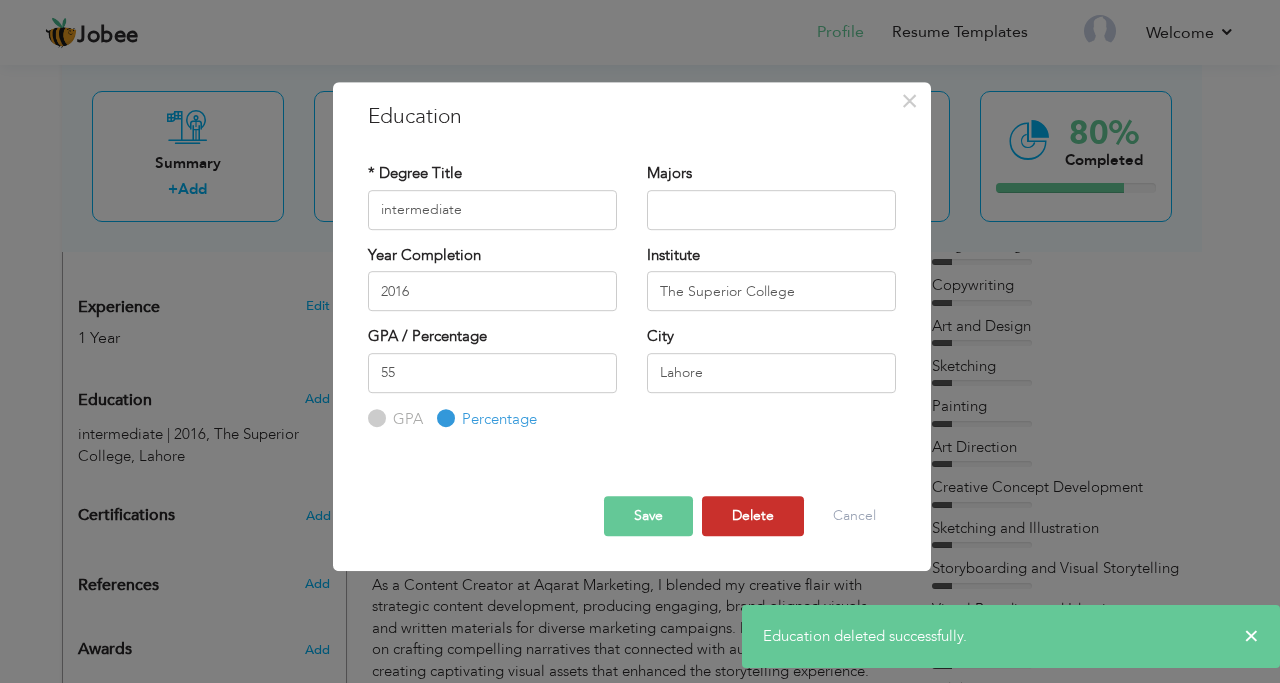click on "Delete" at bounding box center [753, 516] 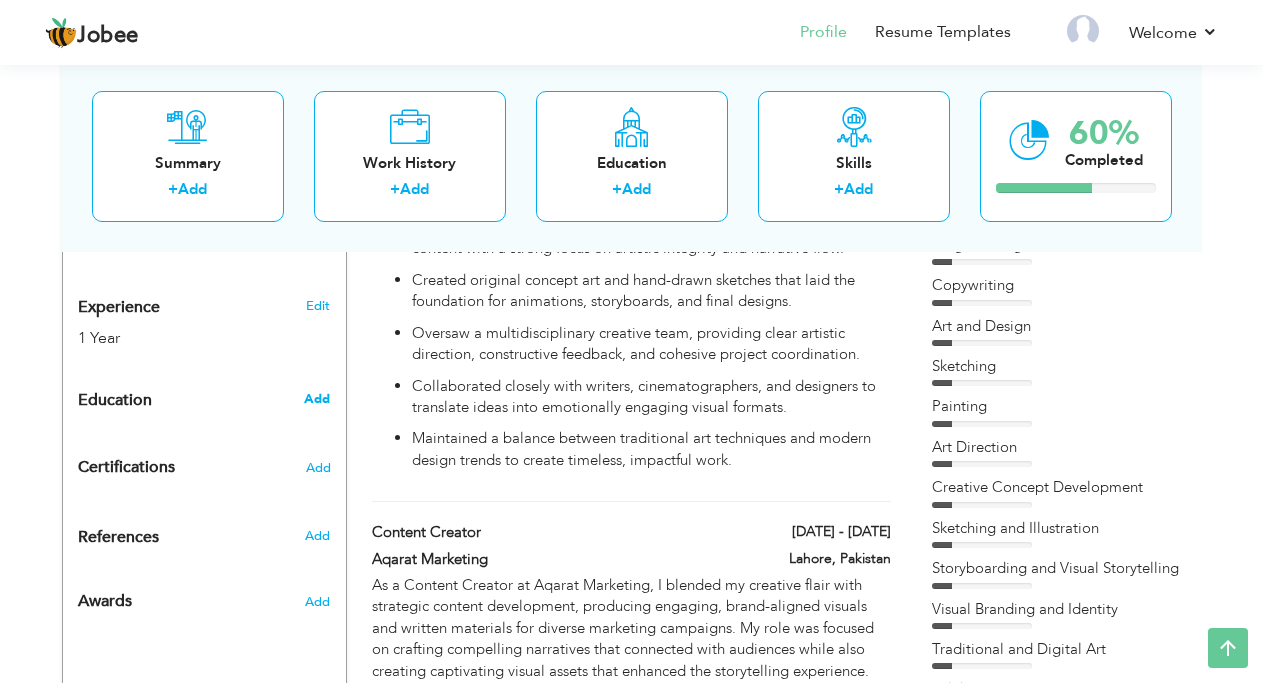 click on "Add" at bounding box center [317, 399] 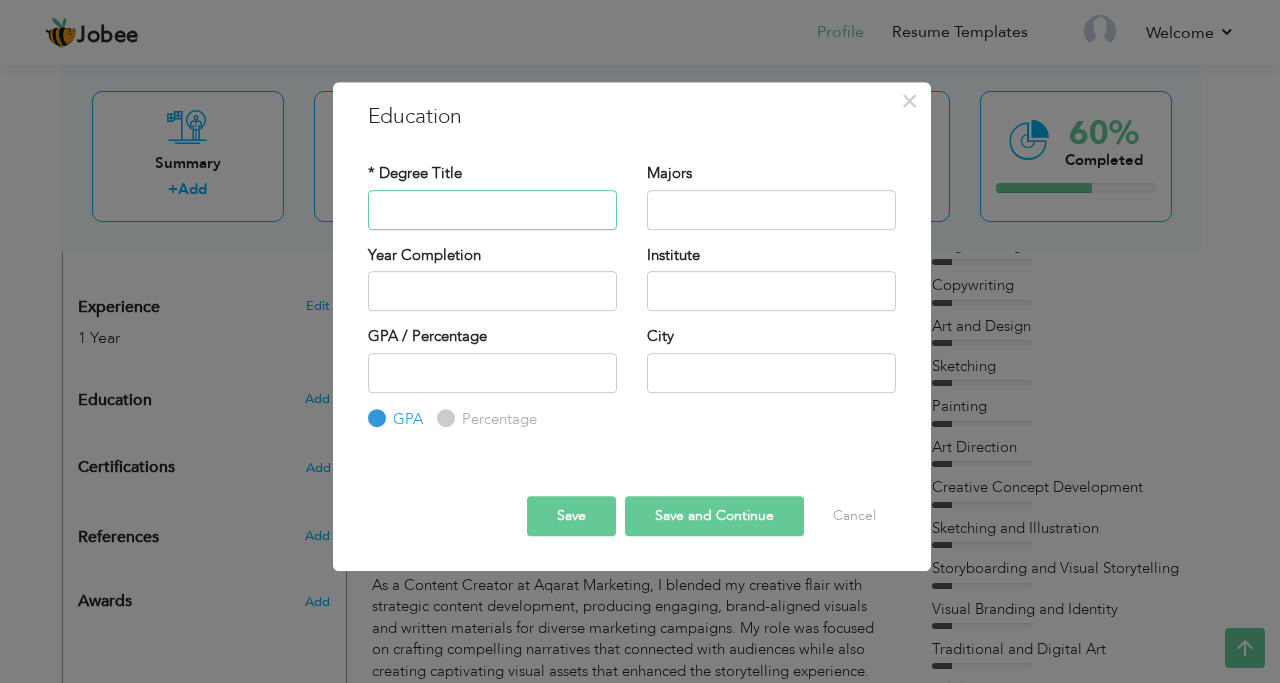 click at bounding box center (492, 210) 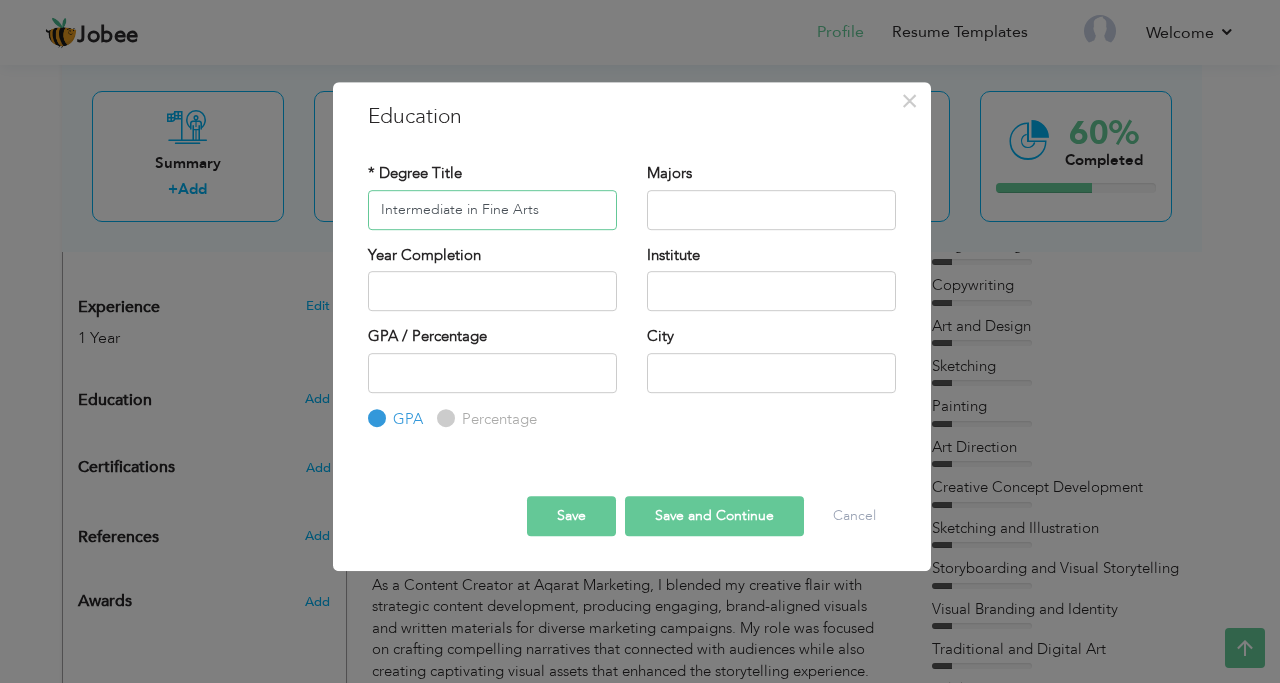 type on "Intermediate in Fine Arts" 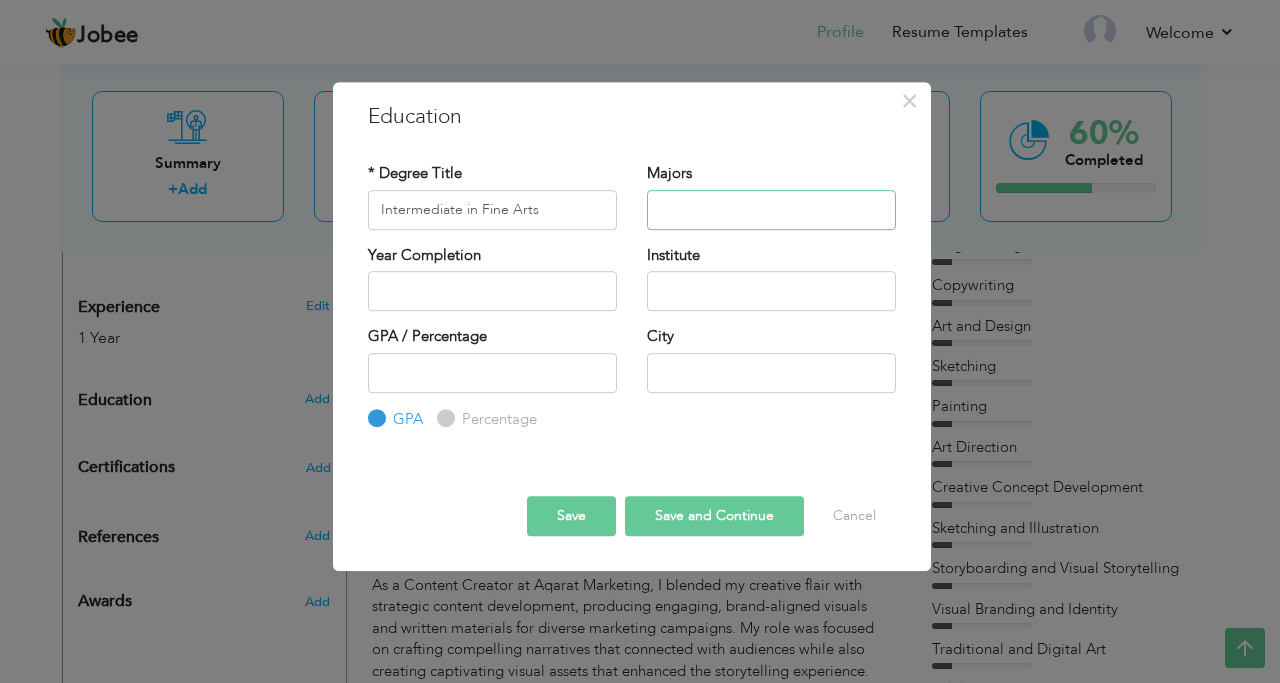 click at bounding box center (771, 210) 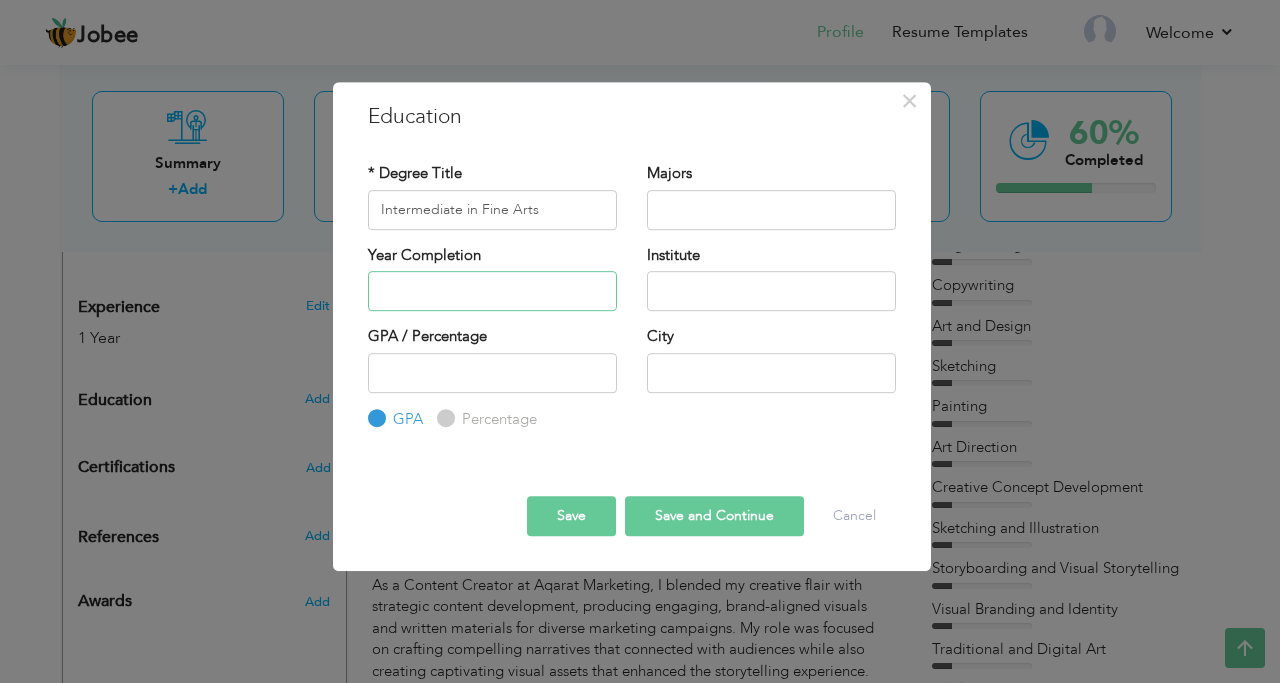 click at bounding box center [492, 291] 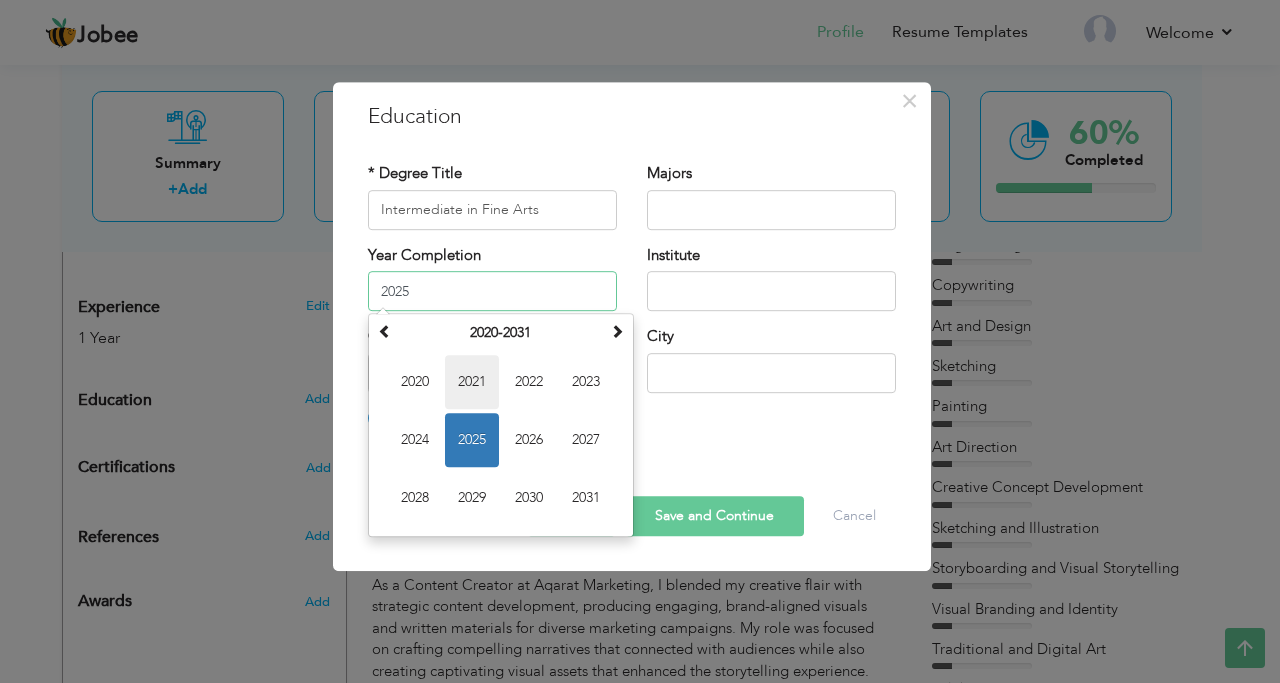 click on "2021" at bounding box center (472, 382) 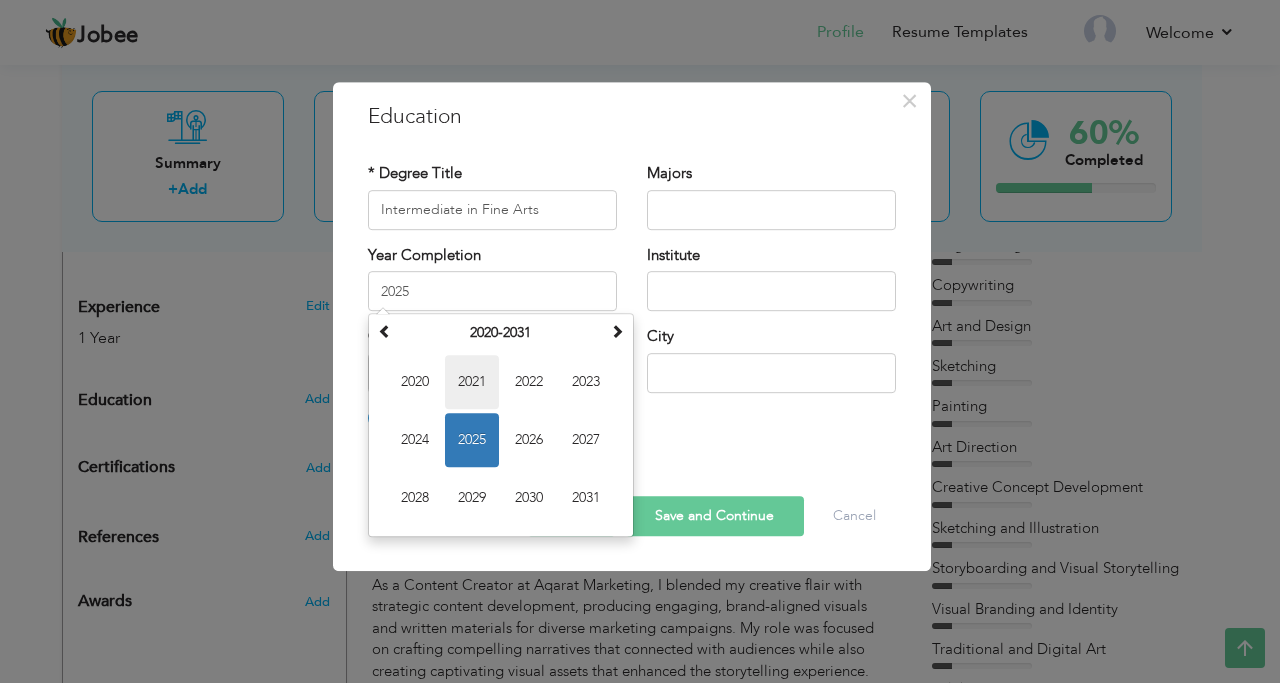 type on "2021" 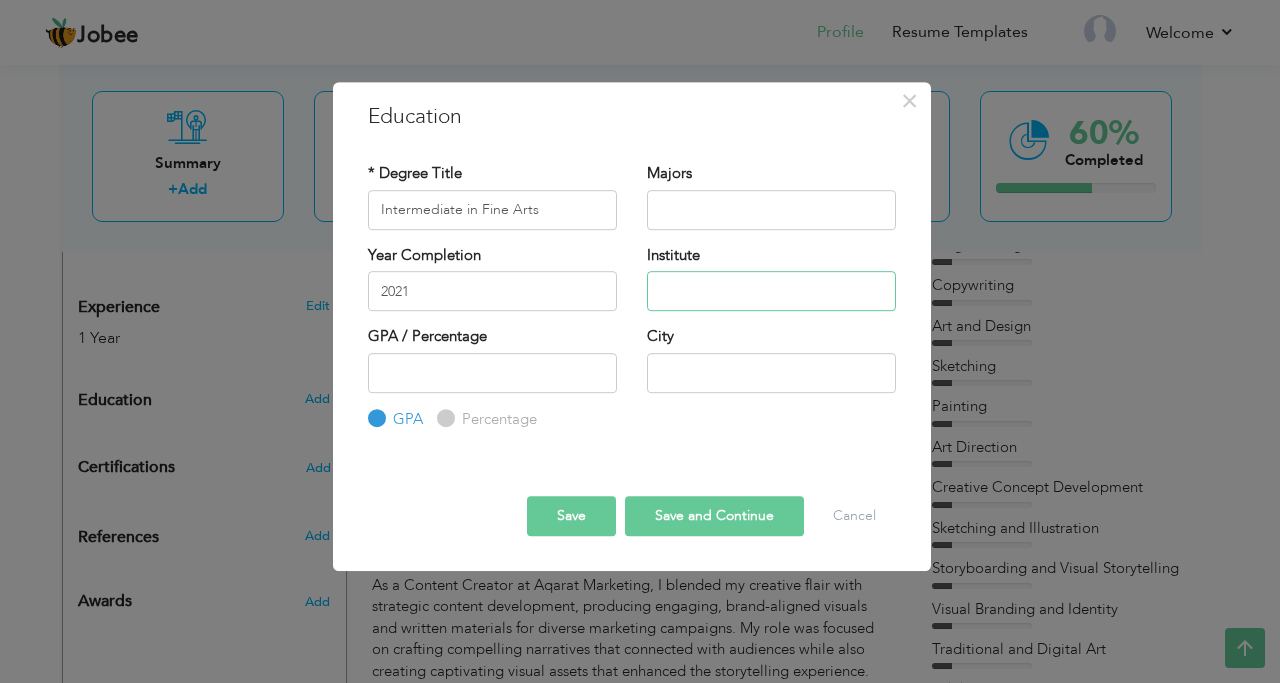 click at bounding box center [771, 291] 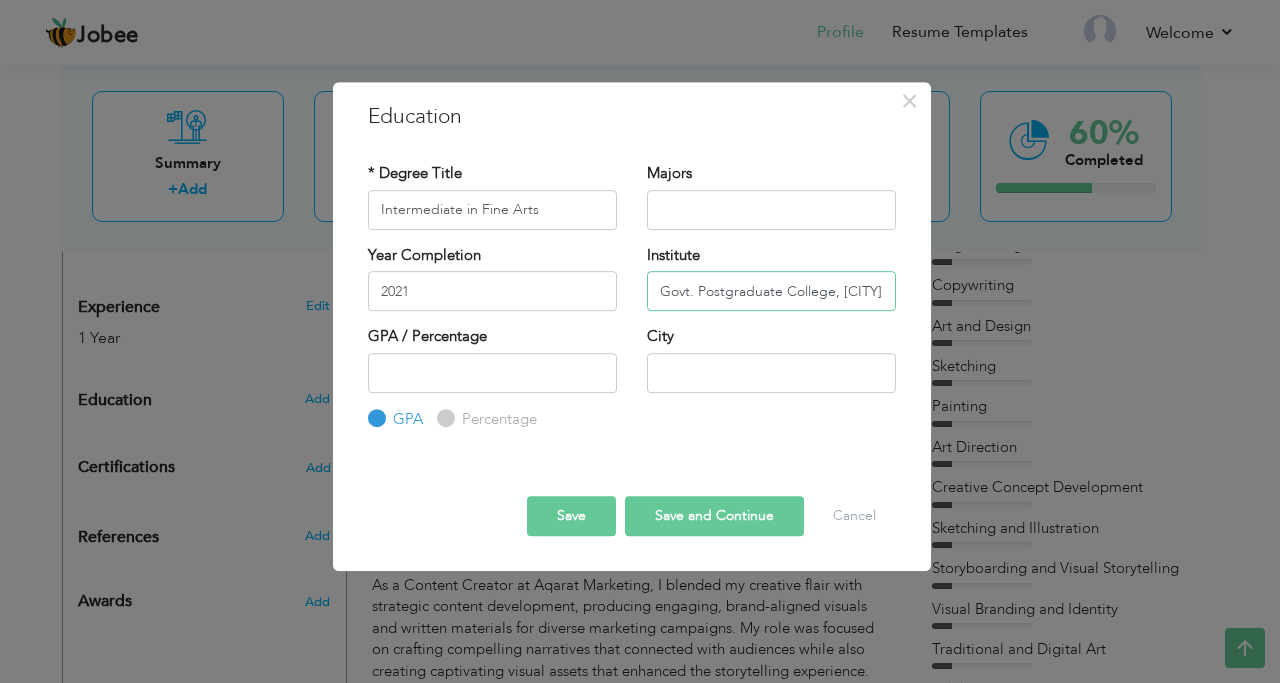 scroll, scrollTop: 0, scrollLeft: 25, axis: horizontal 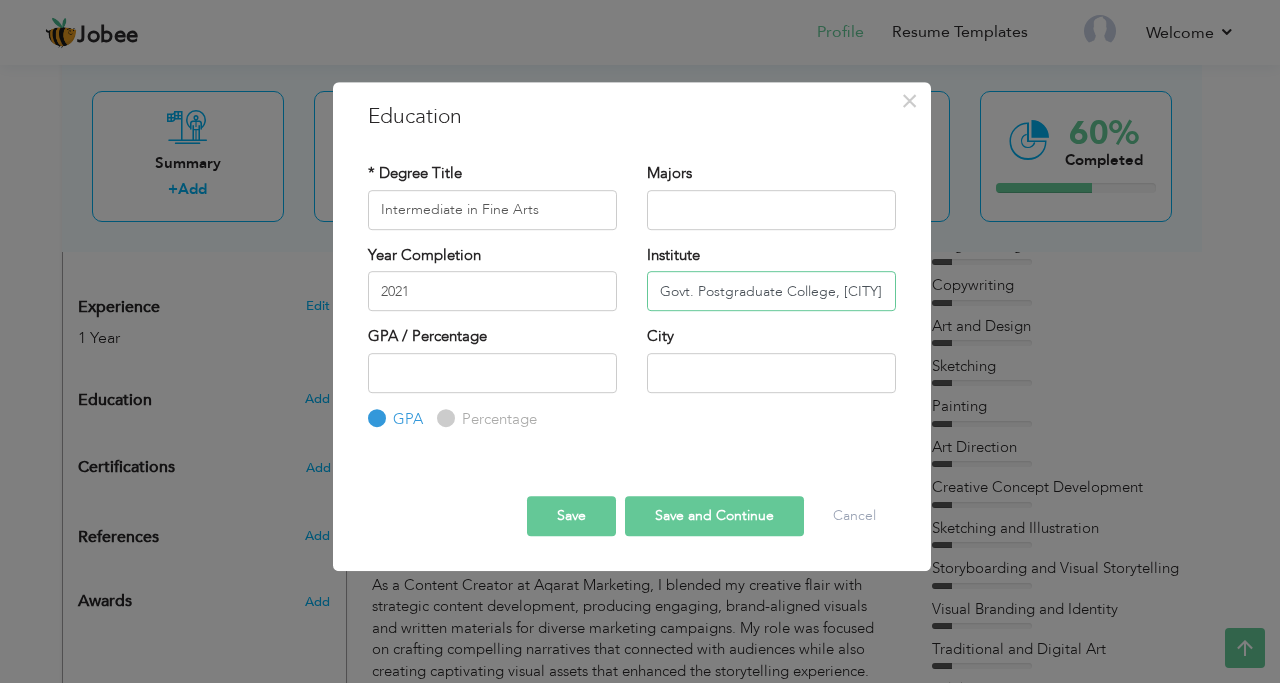 type on "Govt. Postgraduate College, [CITY]" 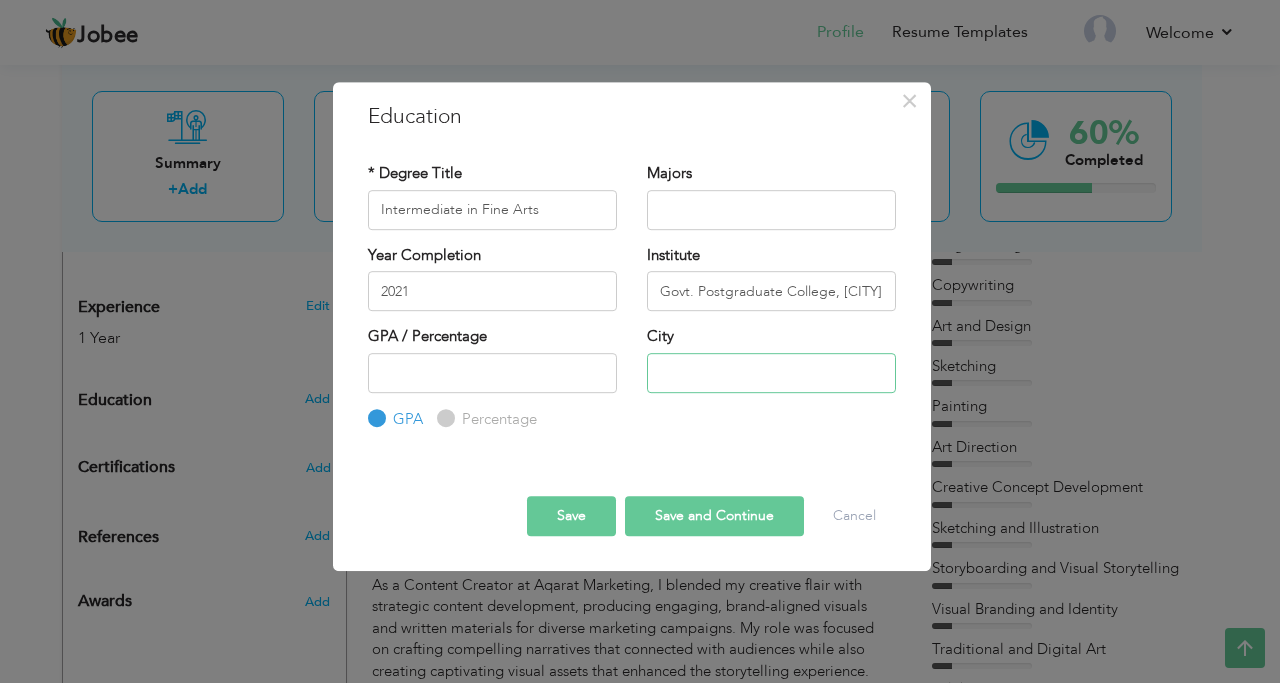 click at bounding box center [771, 373] 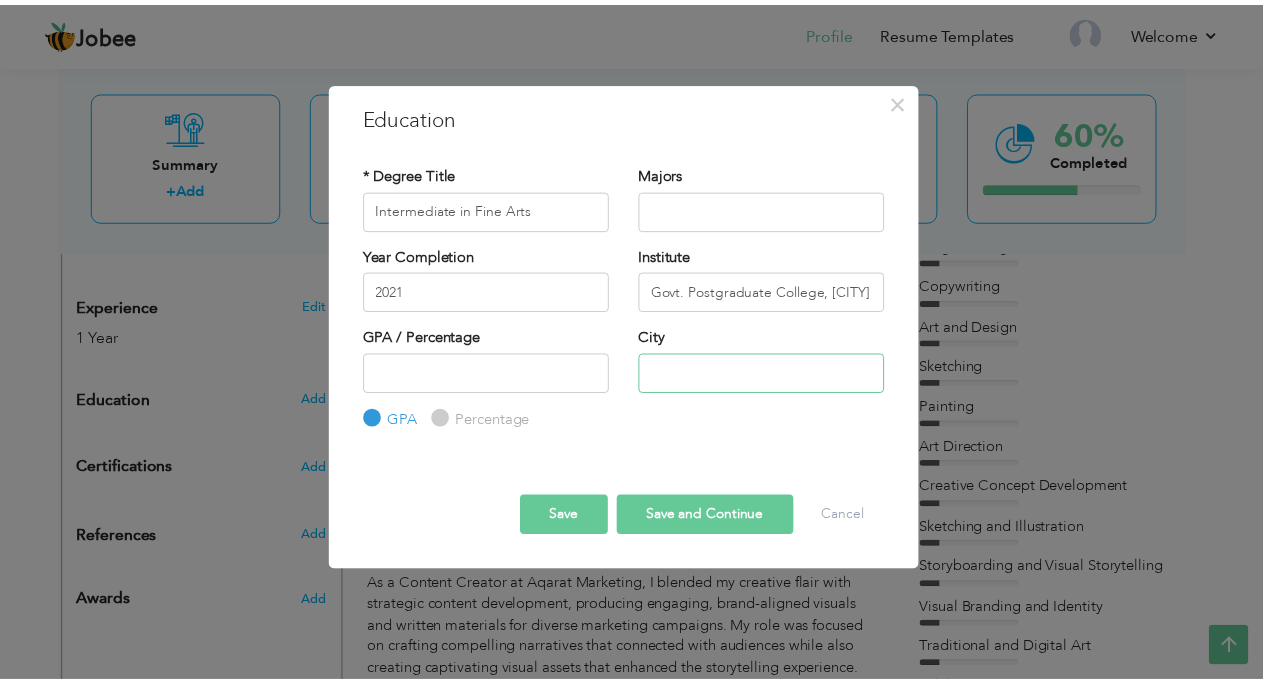 scroll, scrollTop: 0, scrollLeft: 0, axis: both 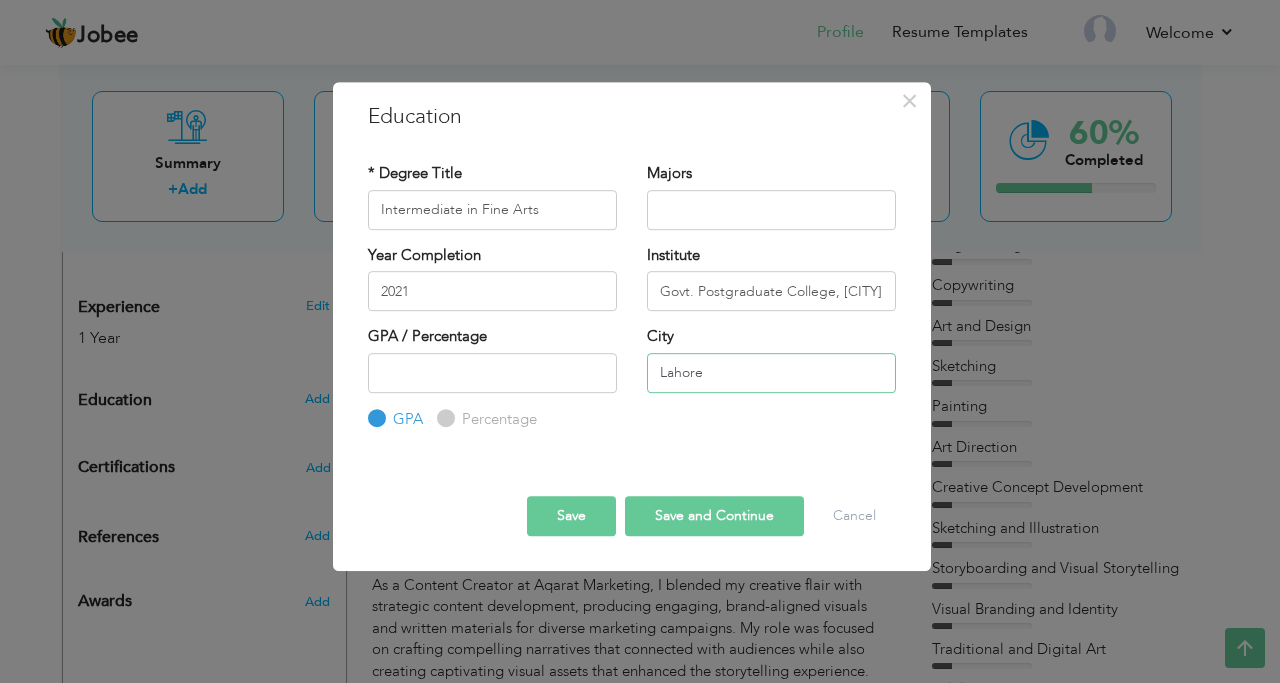 type on "Lahore" 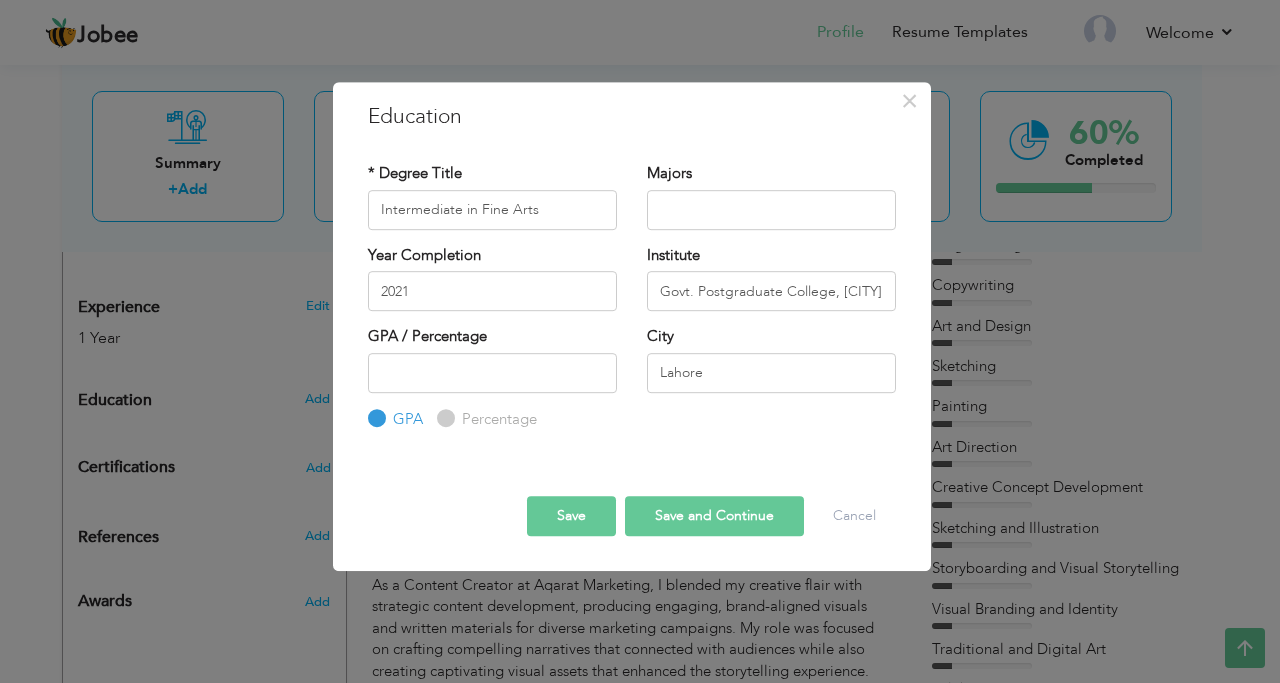 click on "Save and Continue" at bounding box center [714, 516] 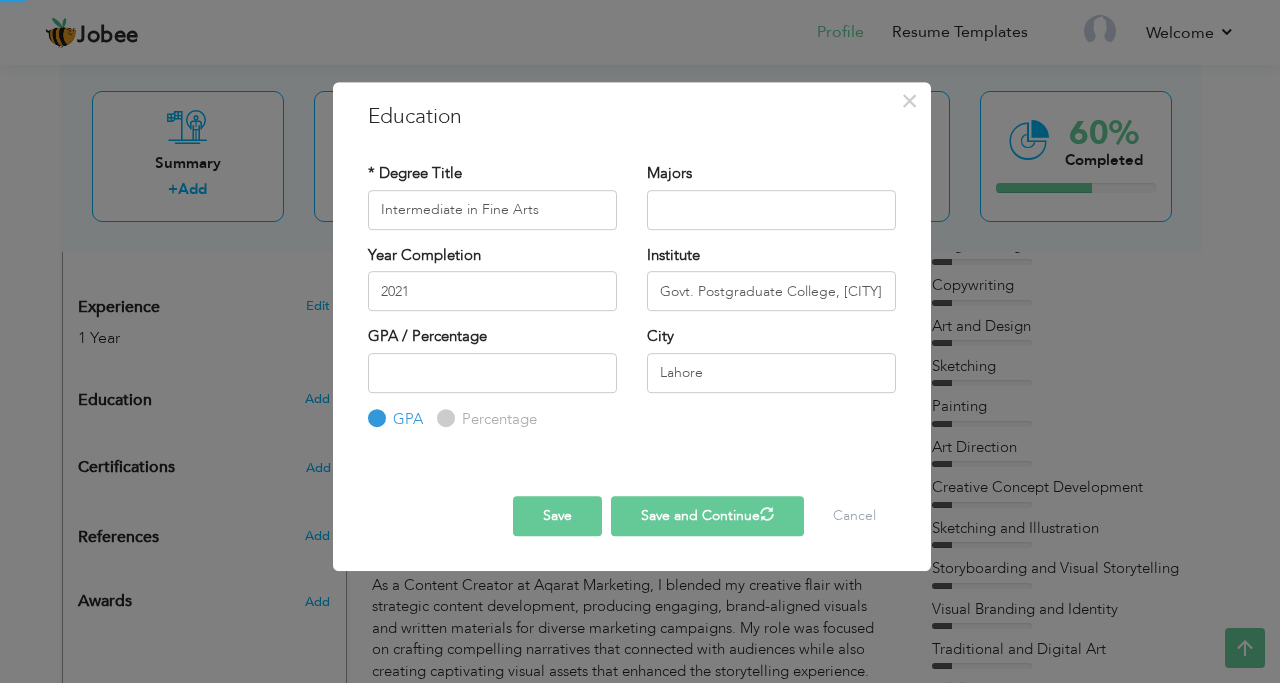 type 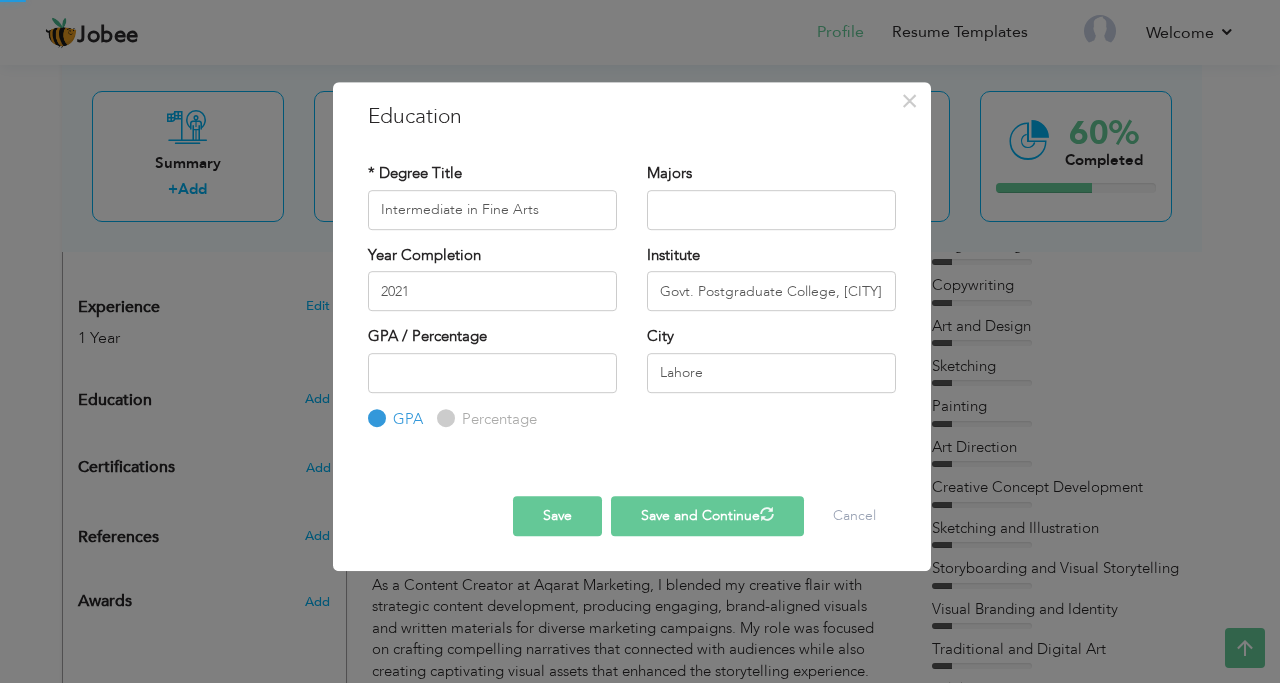 type 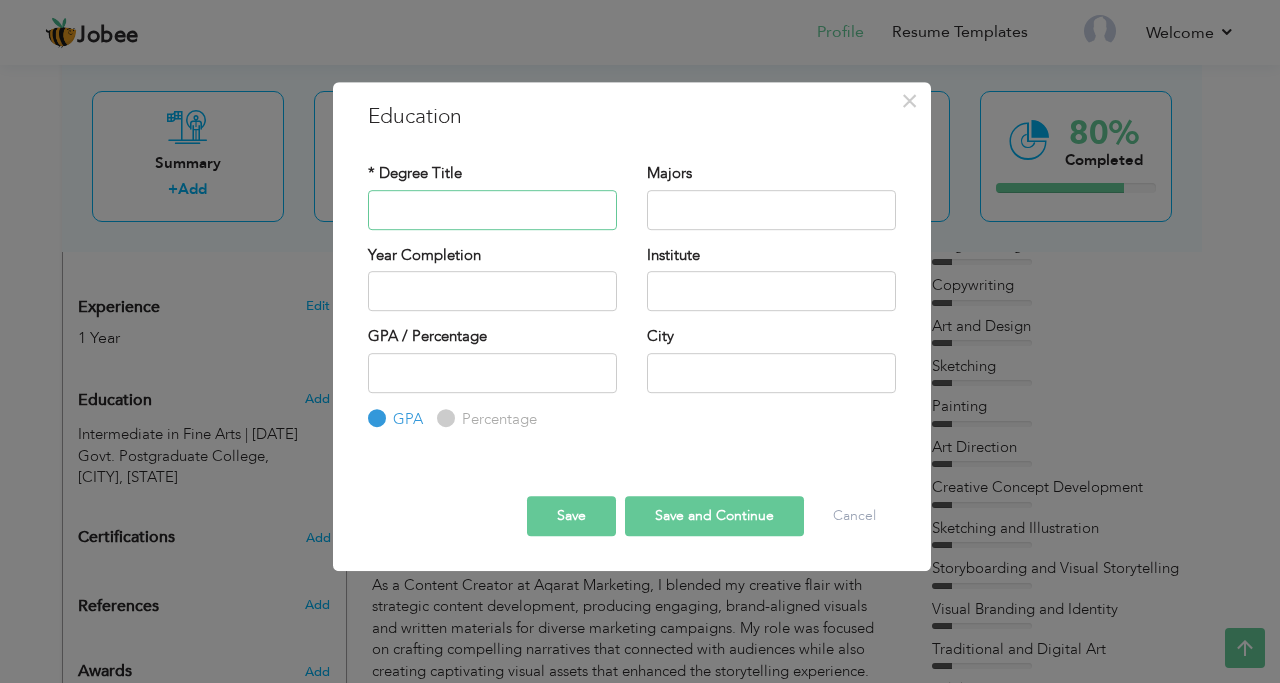 click at bounding box center [492, 210] 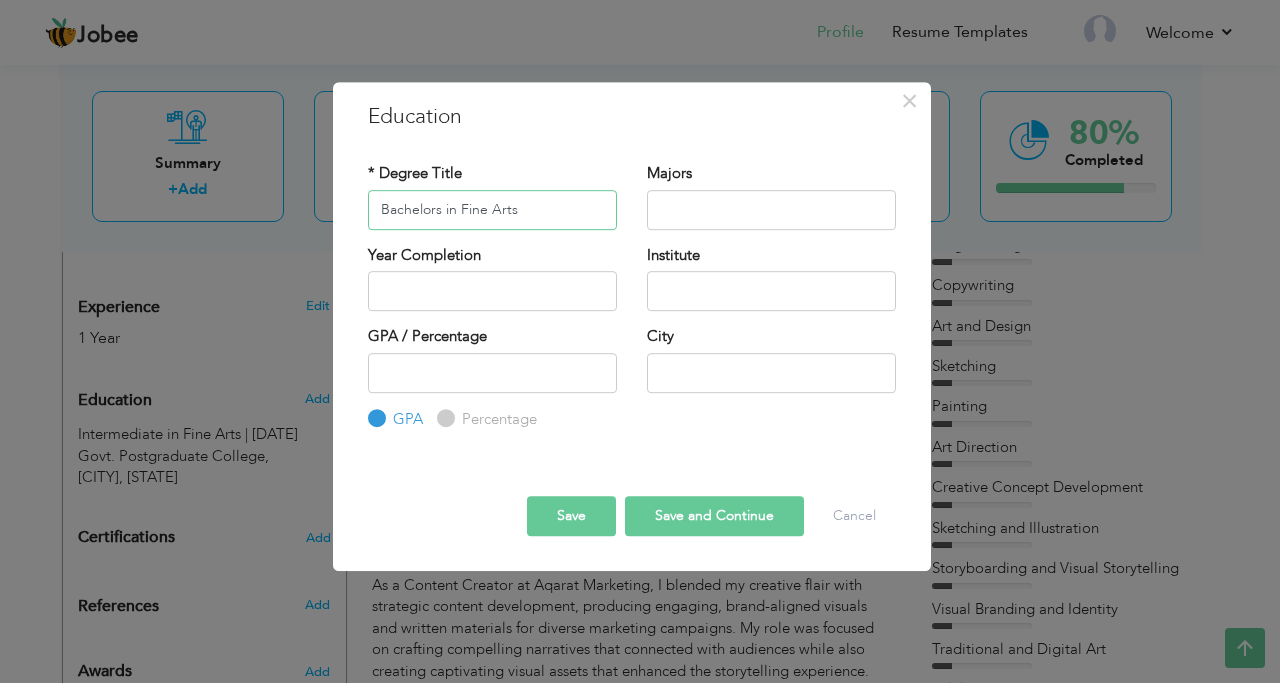 type on "Bachelors in Fine Arts" 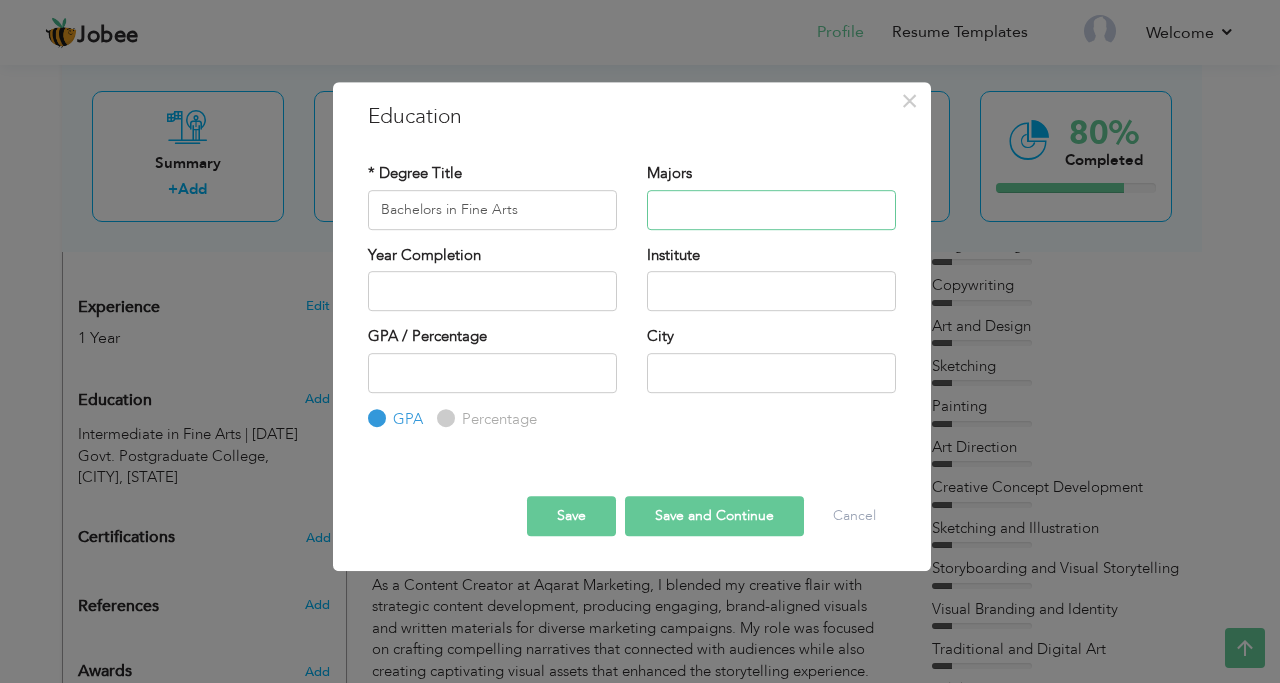 click at bounding box center [771, 210] 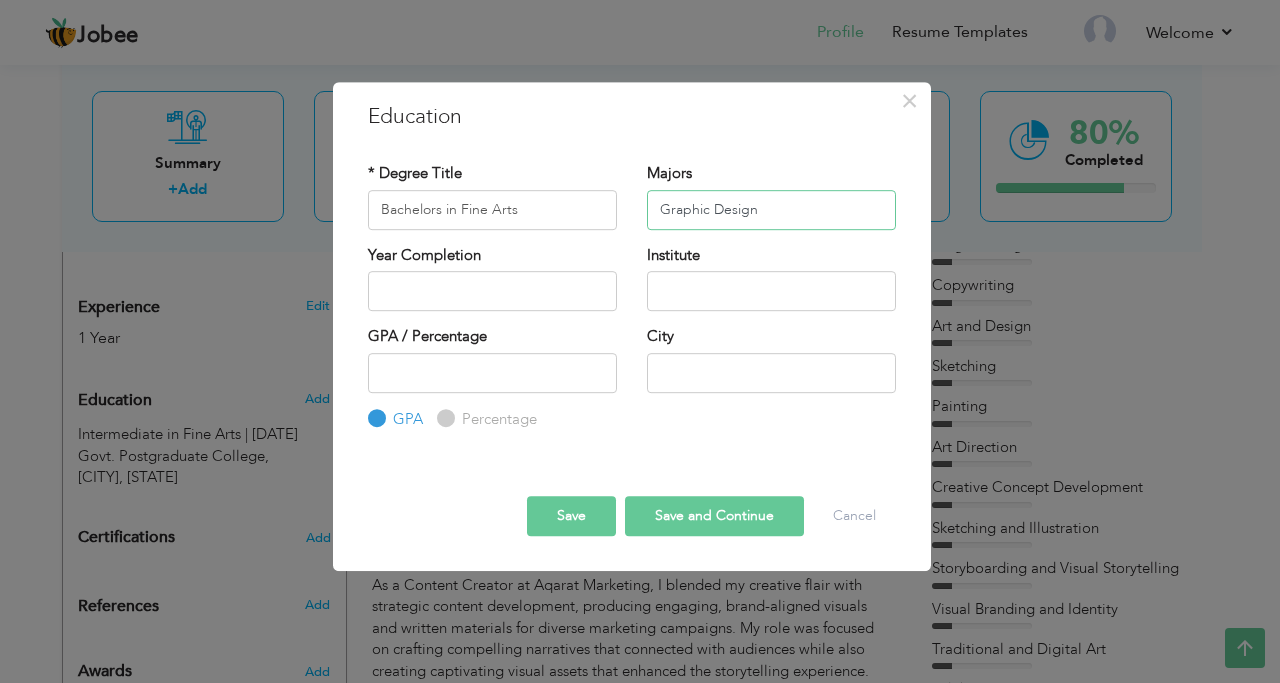 type on "Graphic Design" 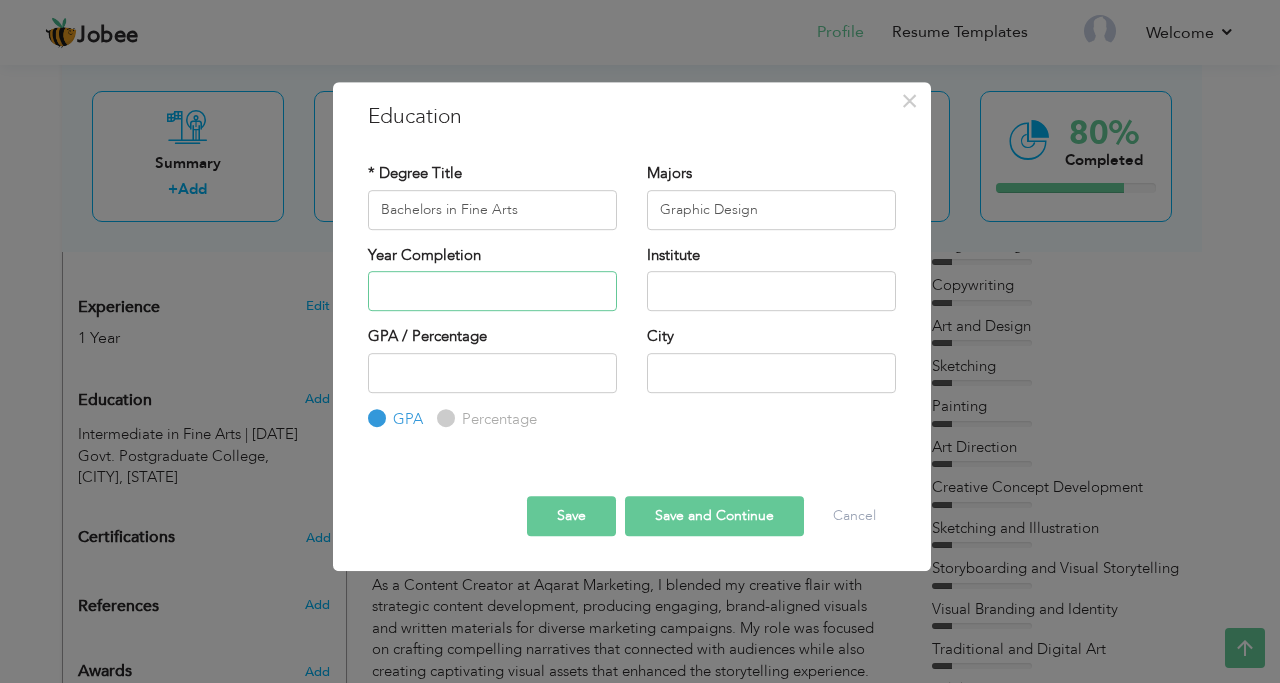 click at bounding box center [492, 291] 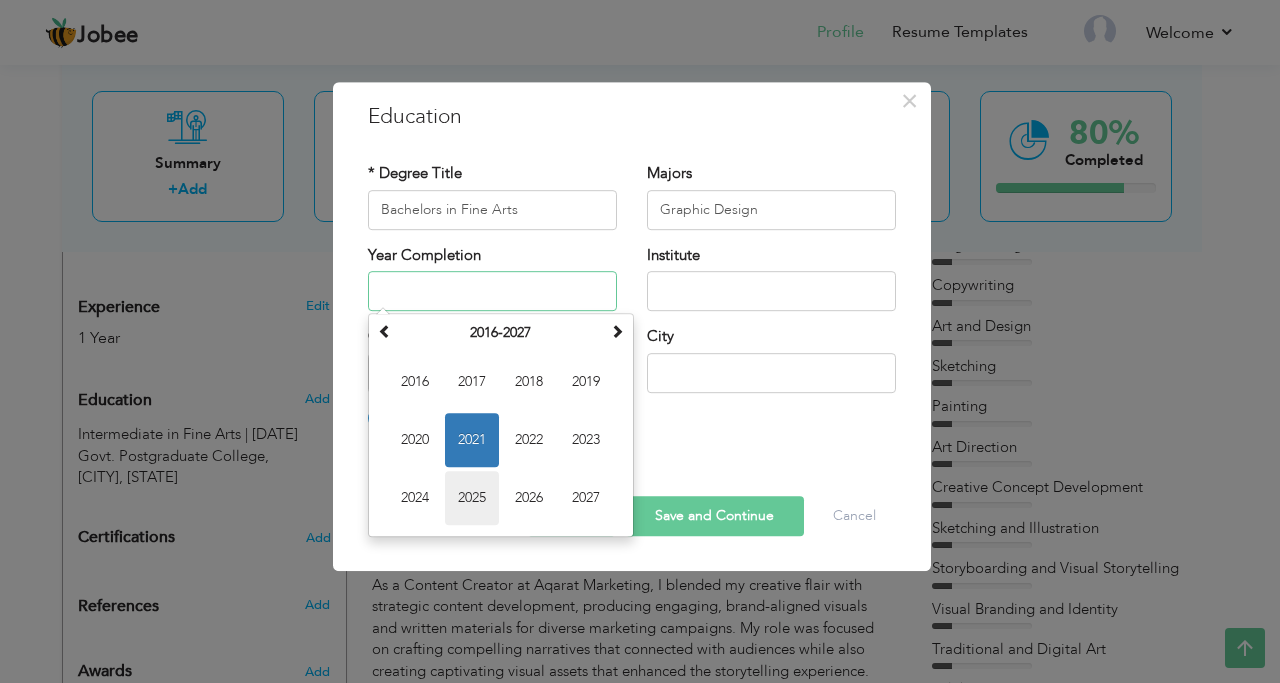 click on "2025" at bounding box center [472, 498] 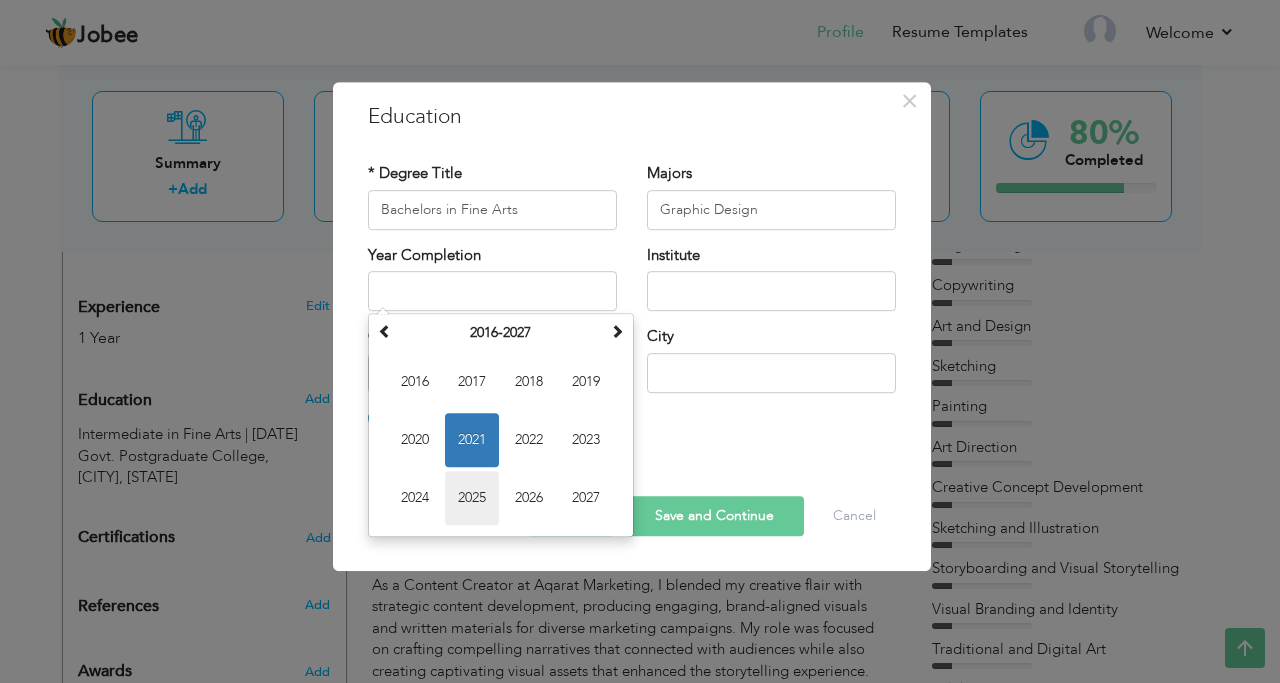 type on "2025" 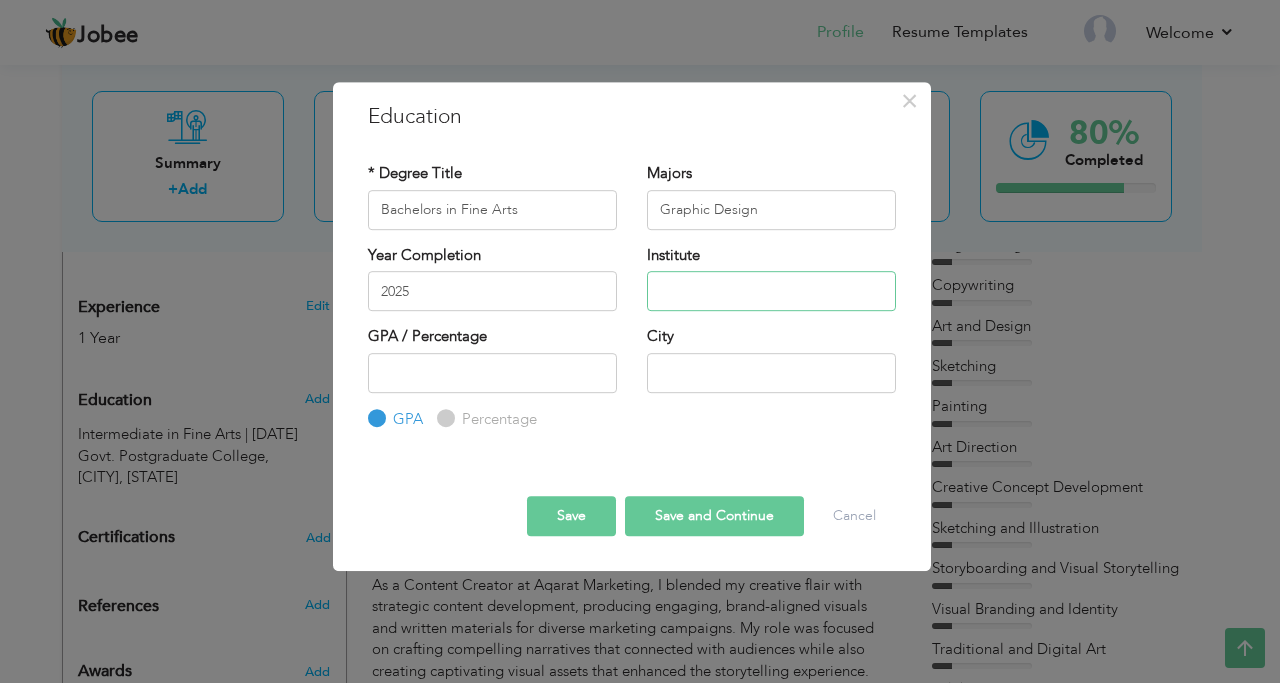 click at bounding box center (771, 291) 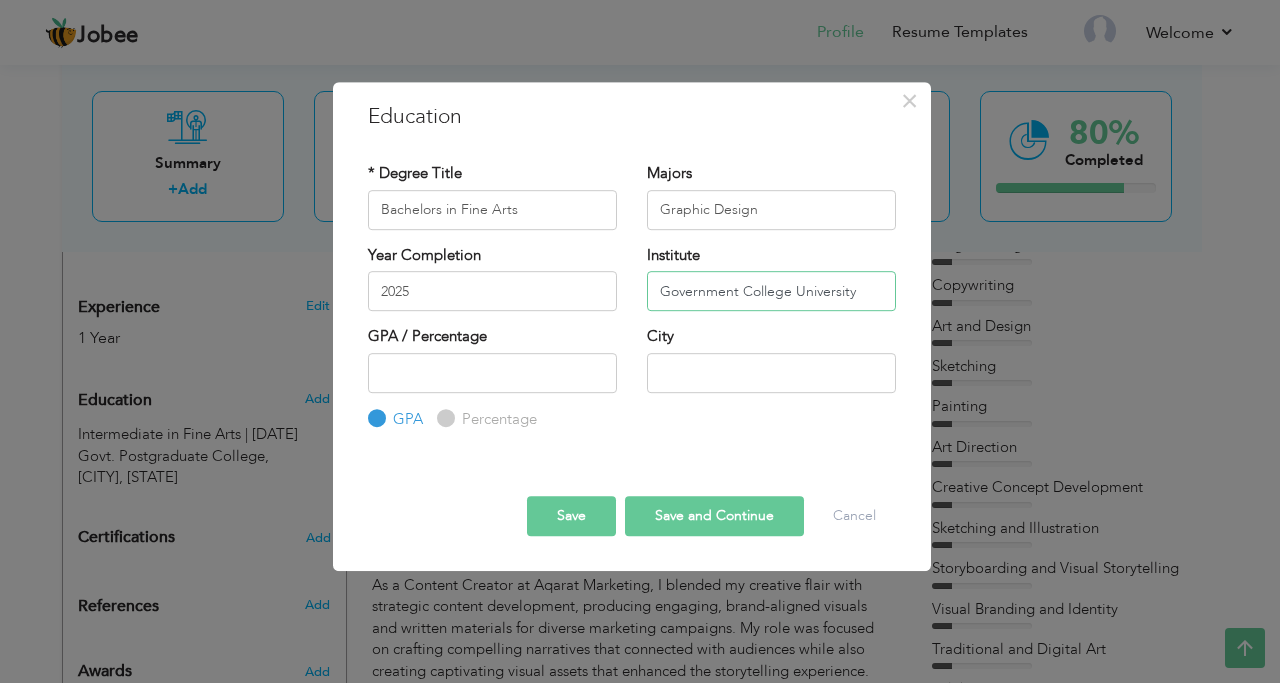 type on "Government College University" 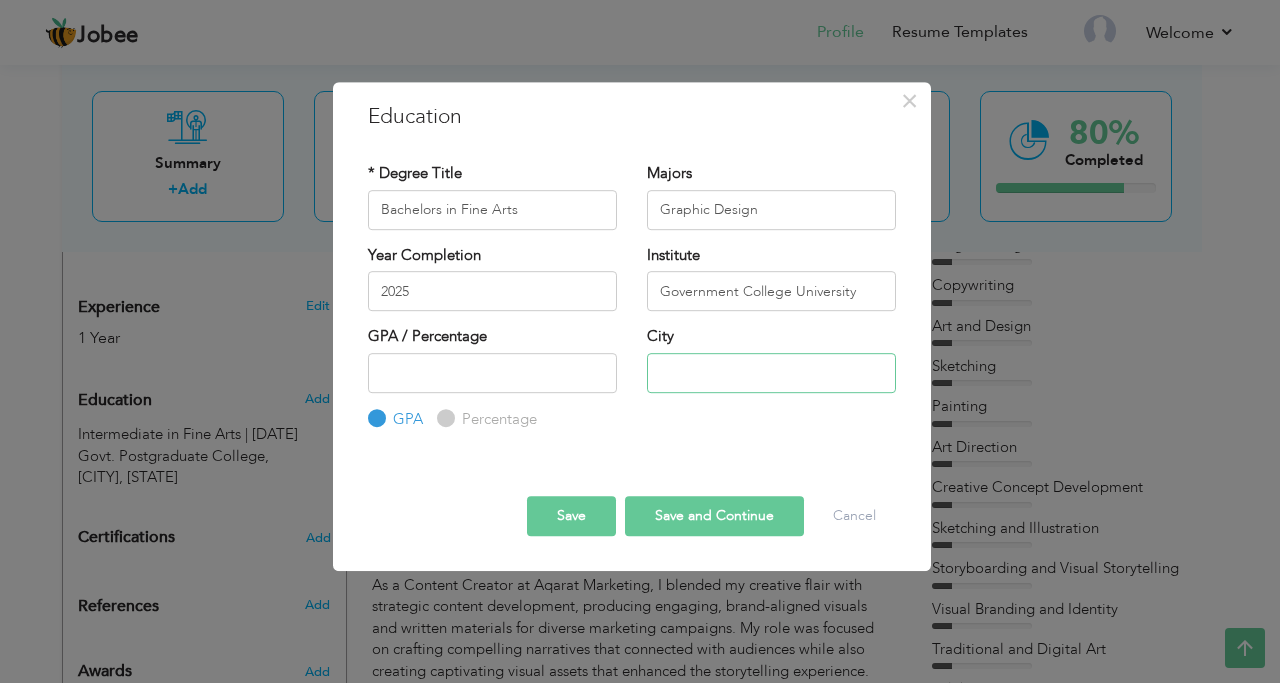 click at bounding box center (771, 373) 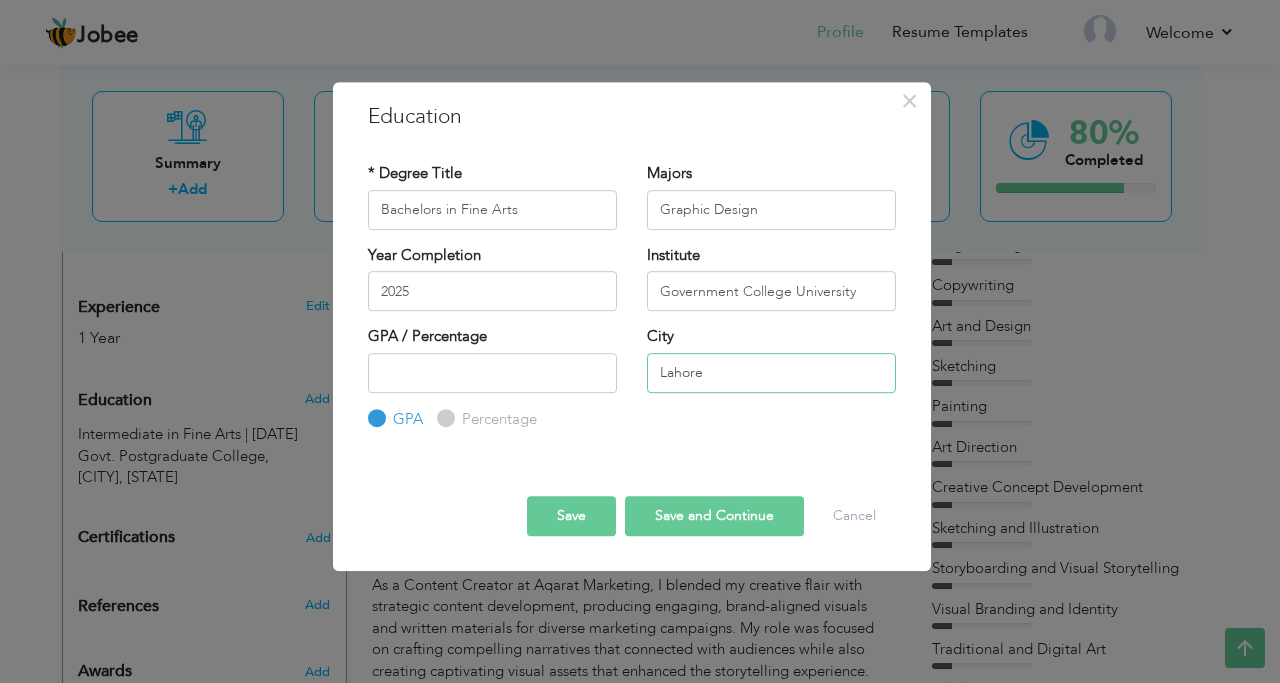 type on "Lahore" 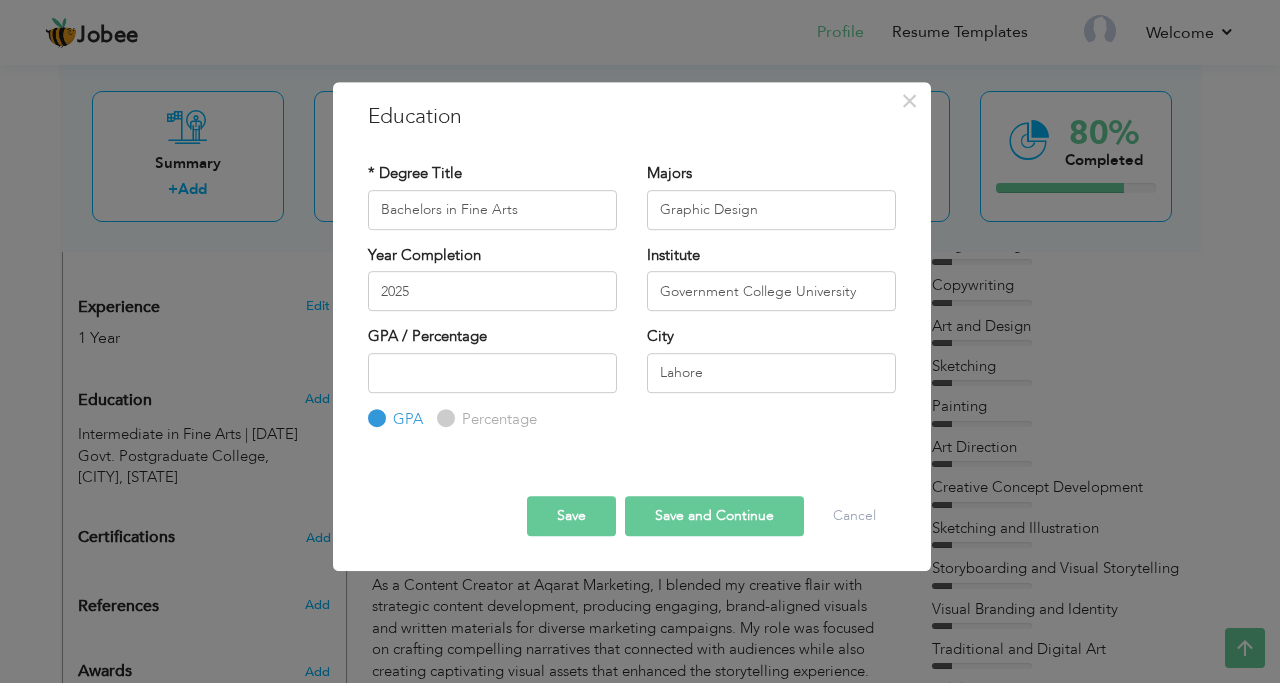 click on "Save" at bounding box center (571, 516) 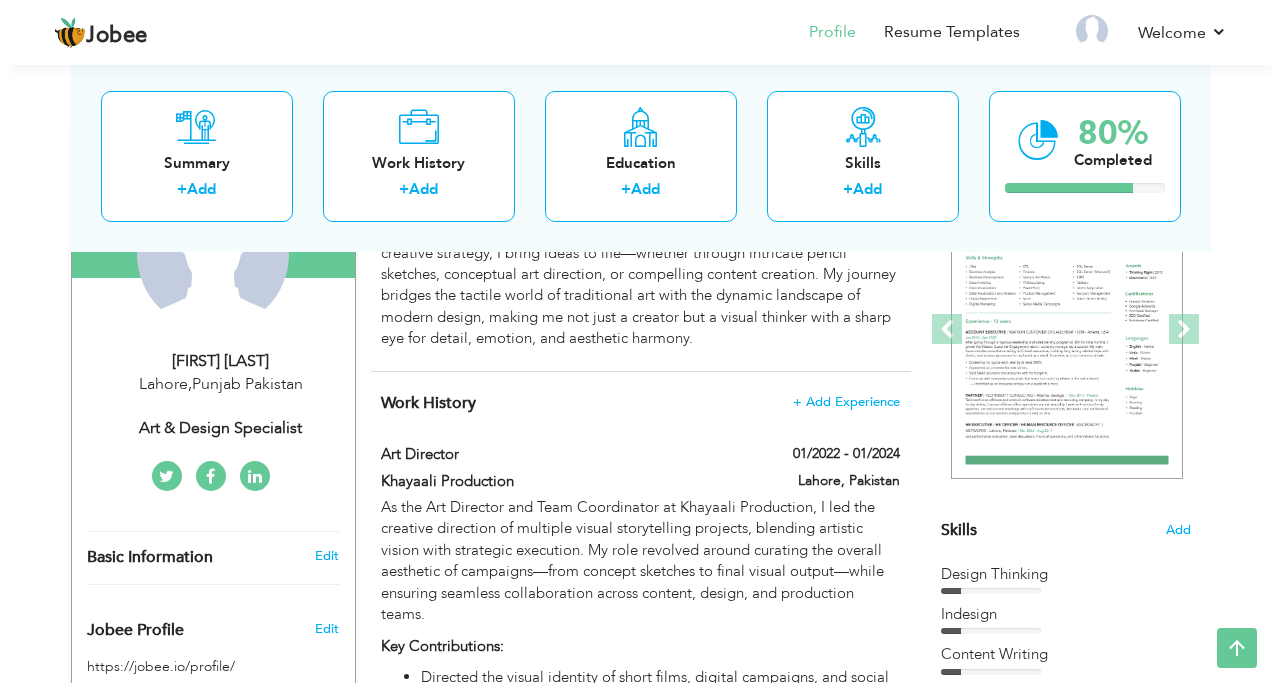 scroll, scrollTop: 300, scrollLeft: 0, axis: vertical 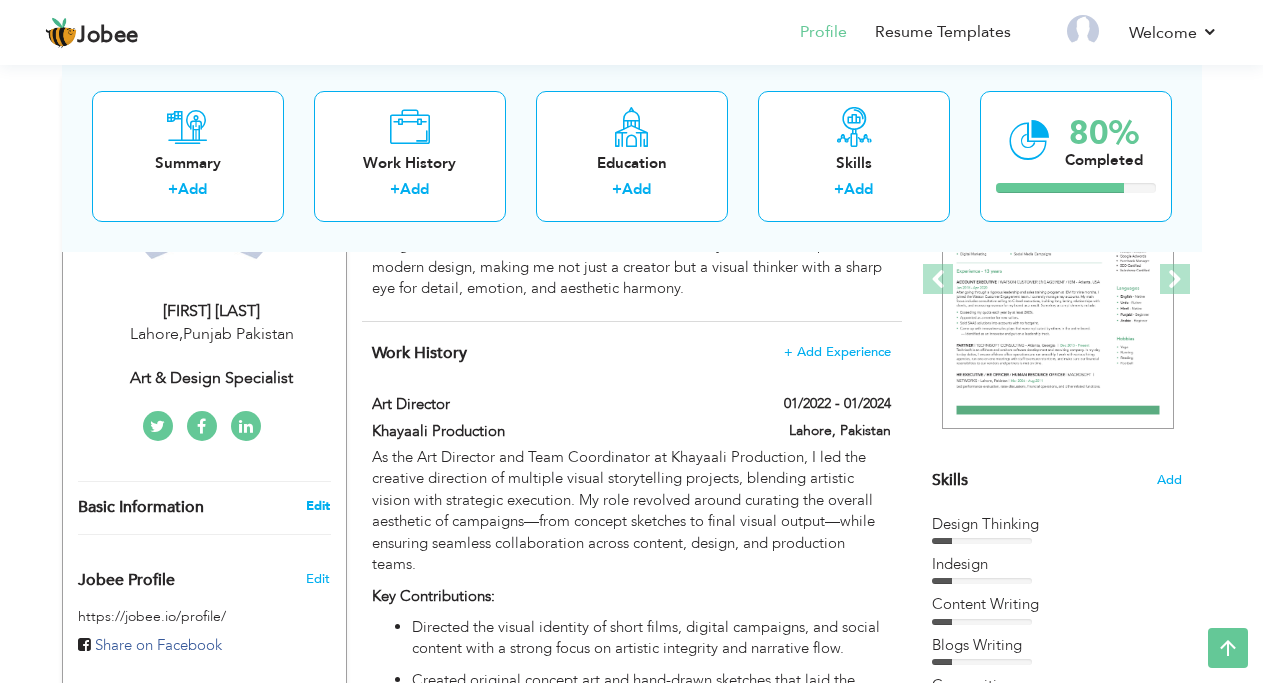 click on "Edit" at bounding box center [318, 506] 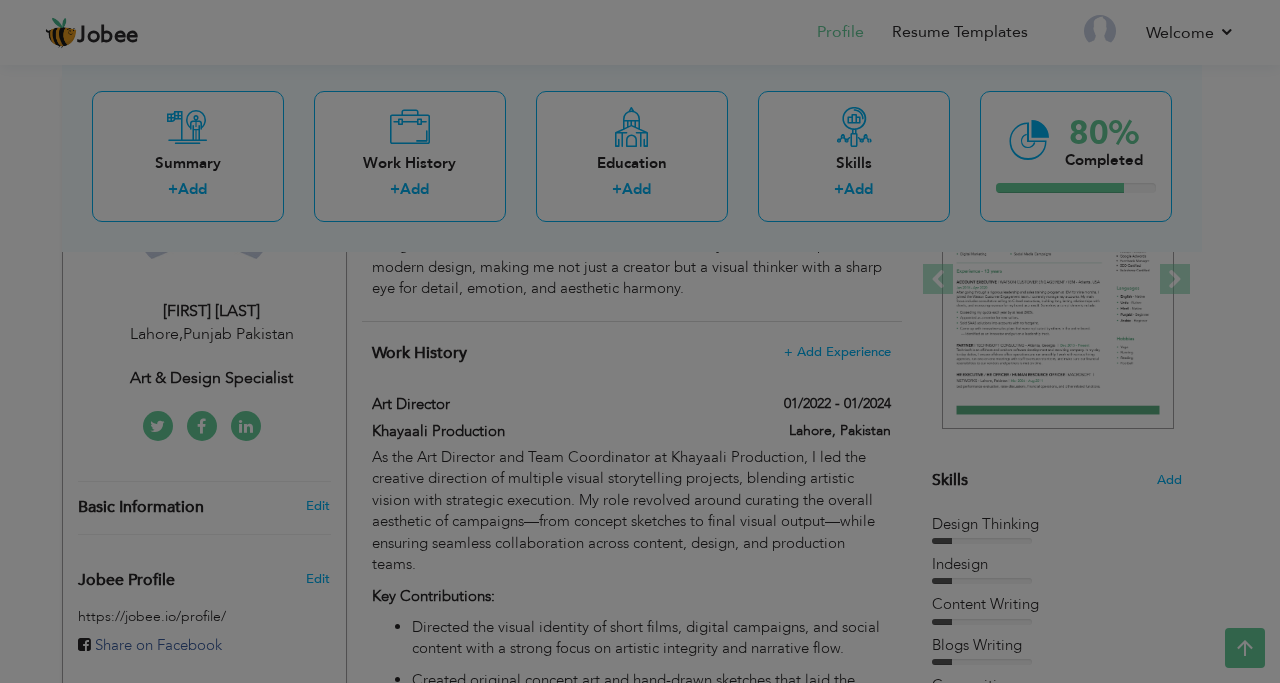 scroll, scrollTop: 0, scrollLeft: 0, axis: both 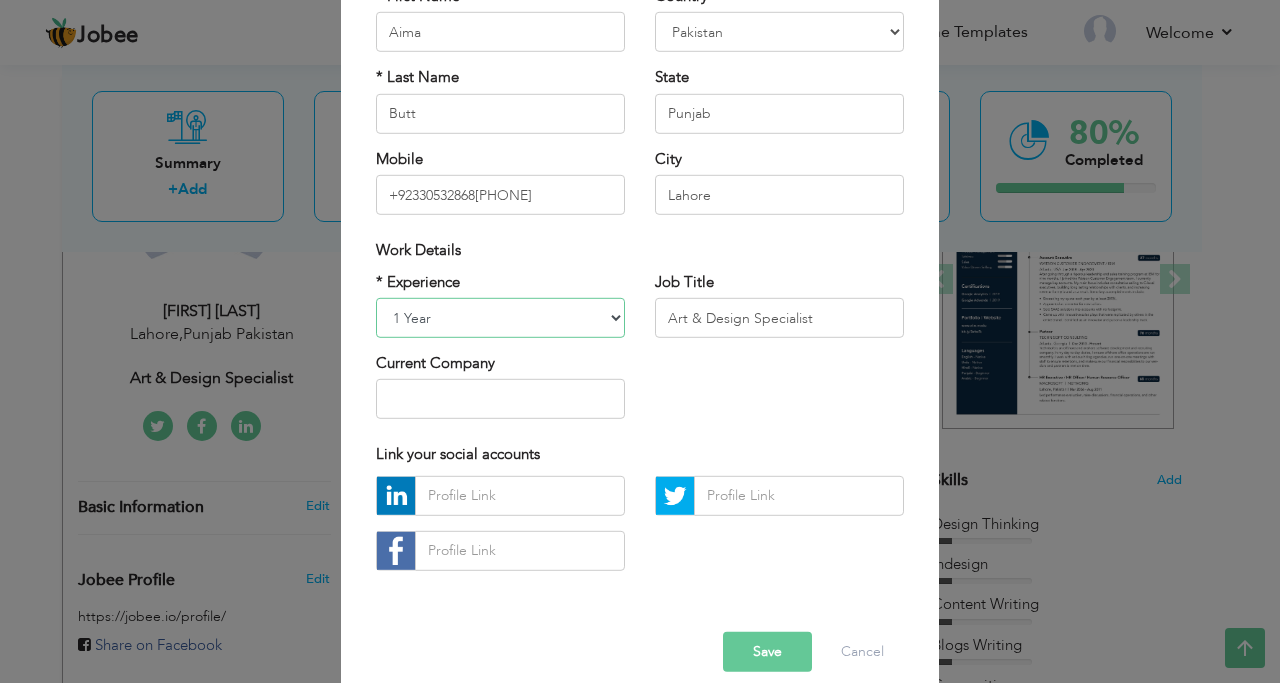 click on "Entry Level Less than 1 Year 1 Year 2 Years 3 Years 4 Years 5 Years 6 Years 7 Years 8 Years 9 Years 10 Years 11 Years 12 Years 13 Years 14 Years 15 Years 16 Years 17 Years 18 Years 19 Years 20 Years 21 Years 22 Years 23 Years 24 Years 25 Years 26 Years 27 Years 28 Years 29 Years 30 Years 31 Years 32 Years 33 Years 34 Years 35 Years More than 35 Years" at bounding box center [500, 318] 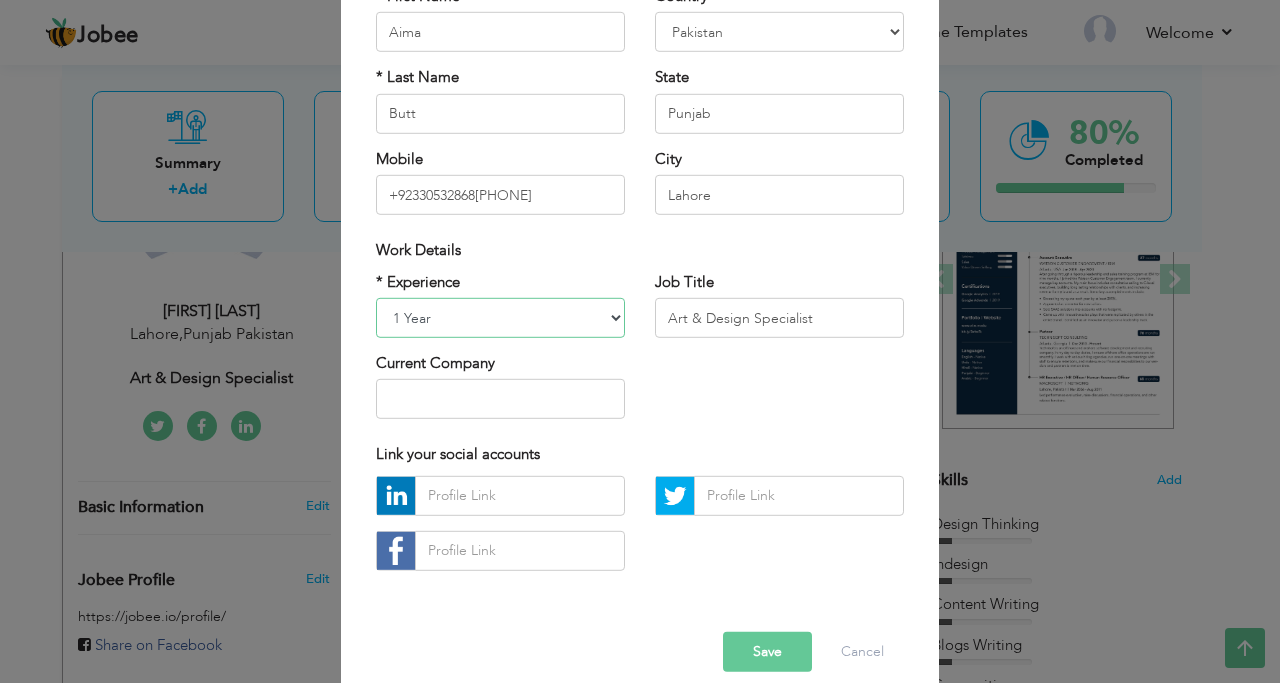 select on "number:5" 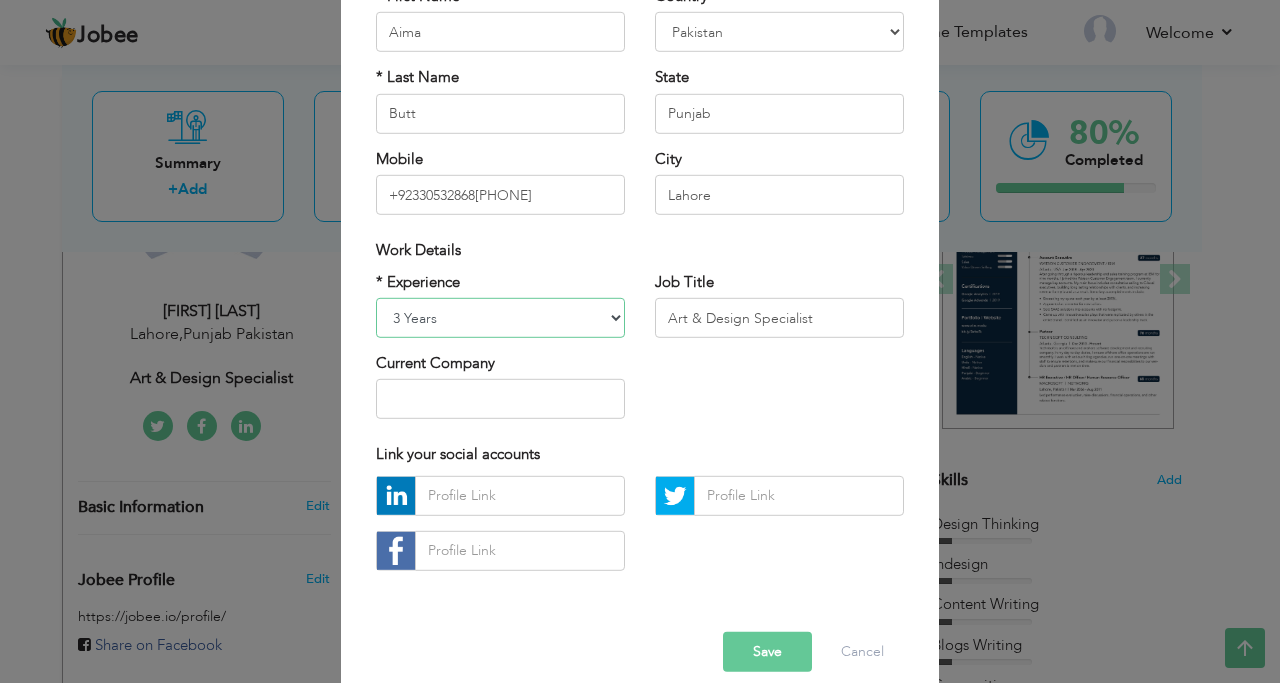 click on "Entry Level Less than 1 Year 1 Year 2 Years 3 Years 4 Years 5 Years 6 Years 7 Years 8 Years 9 Years 10 Years 11 Years 12 Years 13 Years 14 Years 15 Years 16 Years 17 Years 18 Years 19 Years 20 Years 21 Years 22 Years 23 Years 24 Years 25 Years 26 Years 27 Years 28 Years 29 Years 30 Years 31 Years 32 Years 33 Years 34 Years 35 Years More than 35 Years" at bounding box center [500, 318] 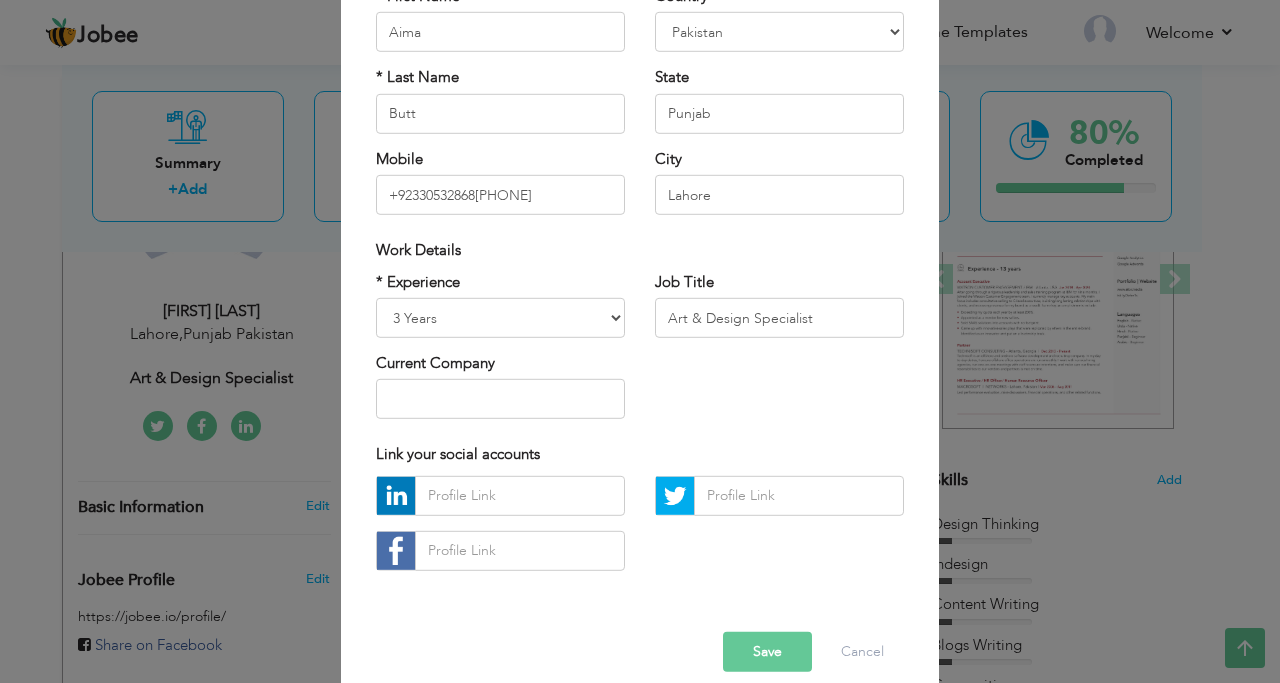click on "Save" at bounding box center (767, 652) 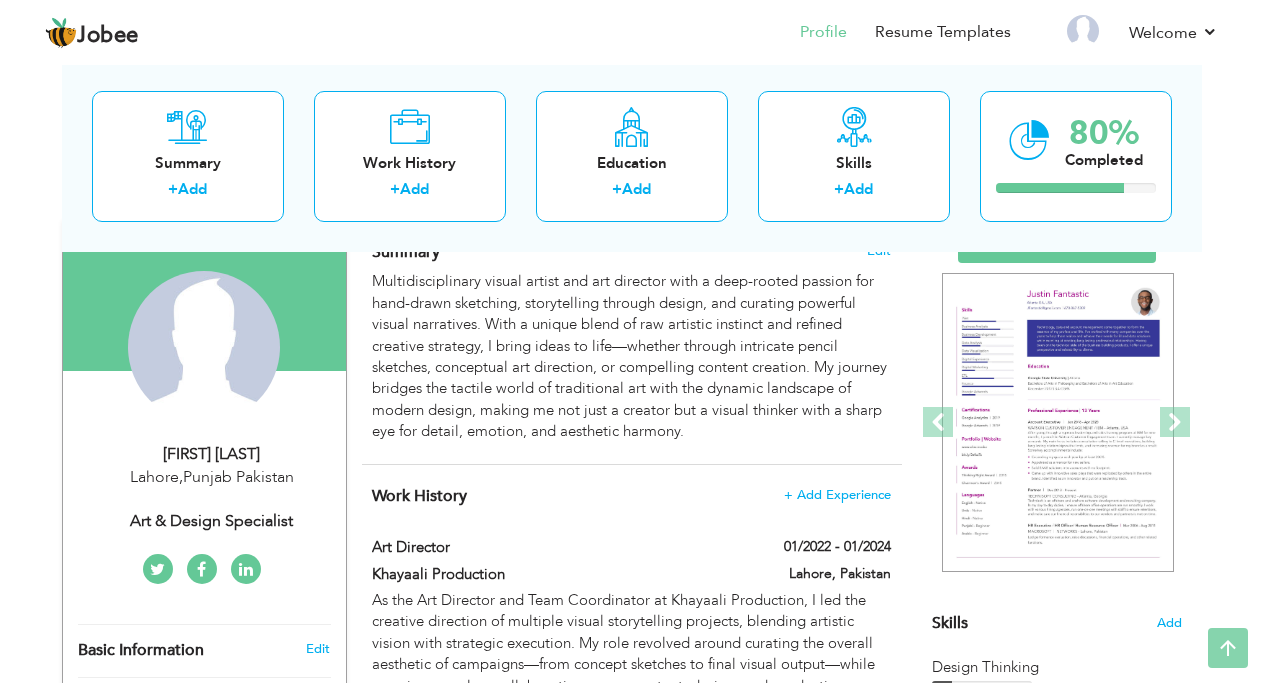 scroll, scrollTop: 0, scrollLeft: 0, axis: both 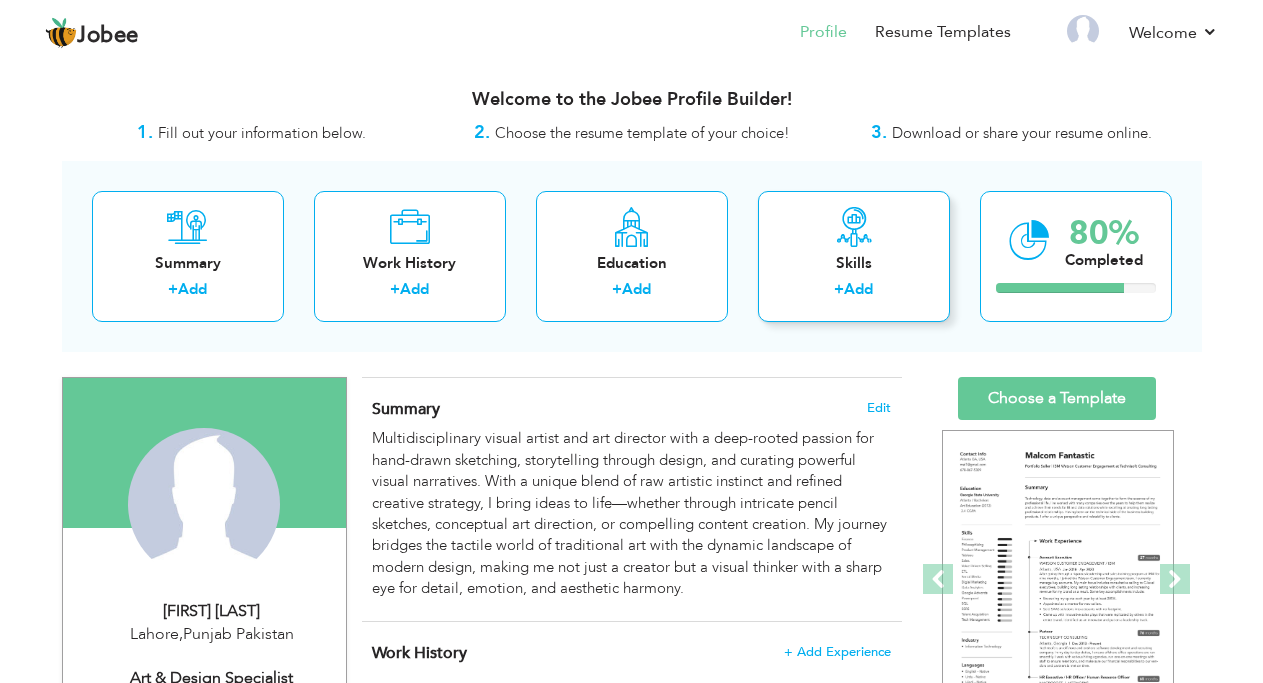 click on "+" at bounding box center (839, 289) 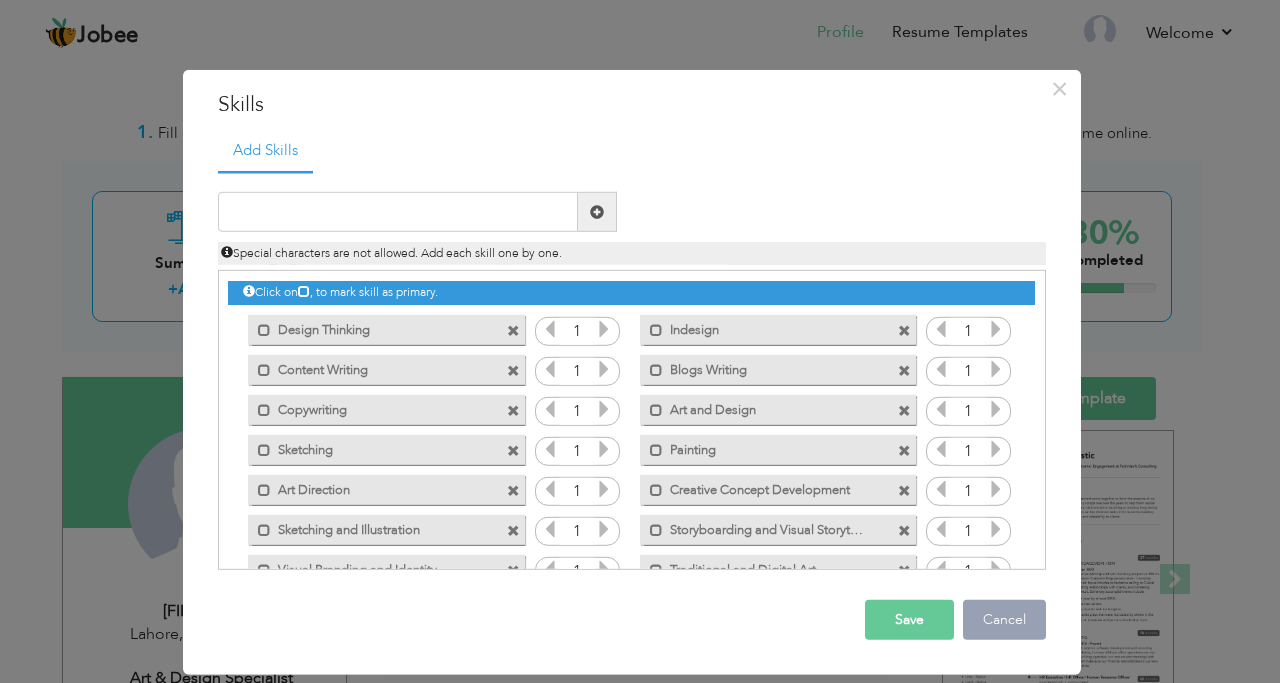 click on "Cancel" at bounding box center (1004, 620) 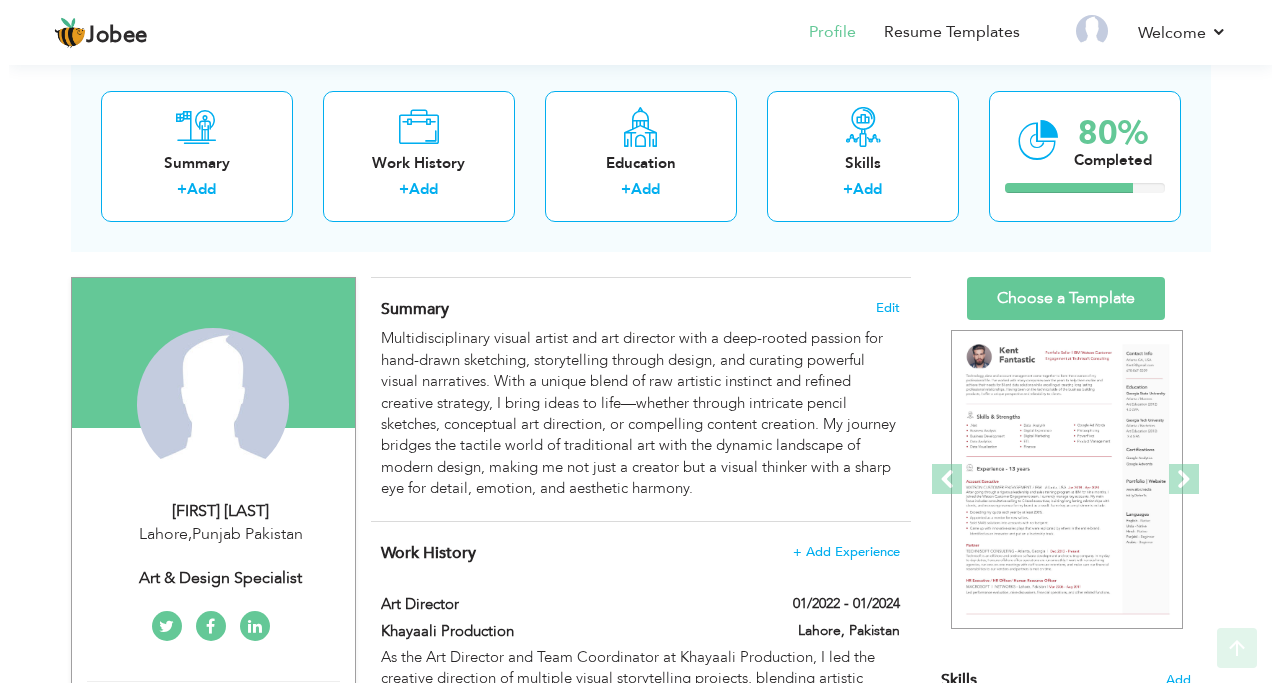scroll, scrollTop: 200, scrollLeft: 0, axis: vertical 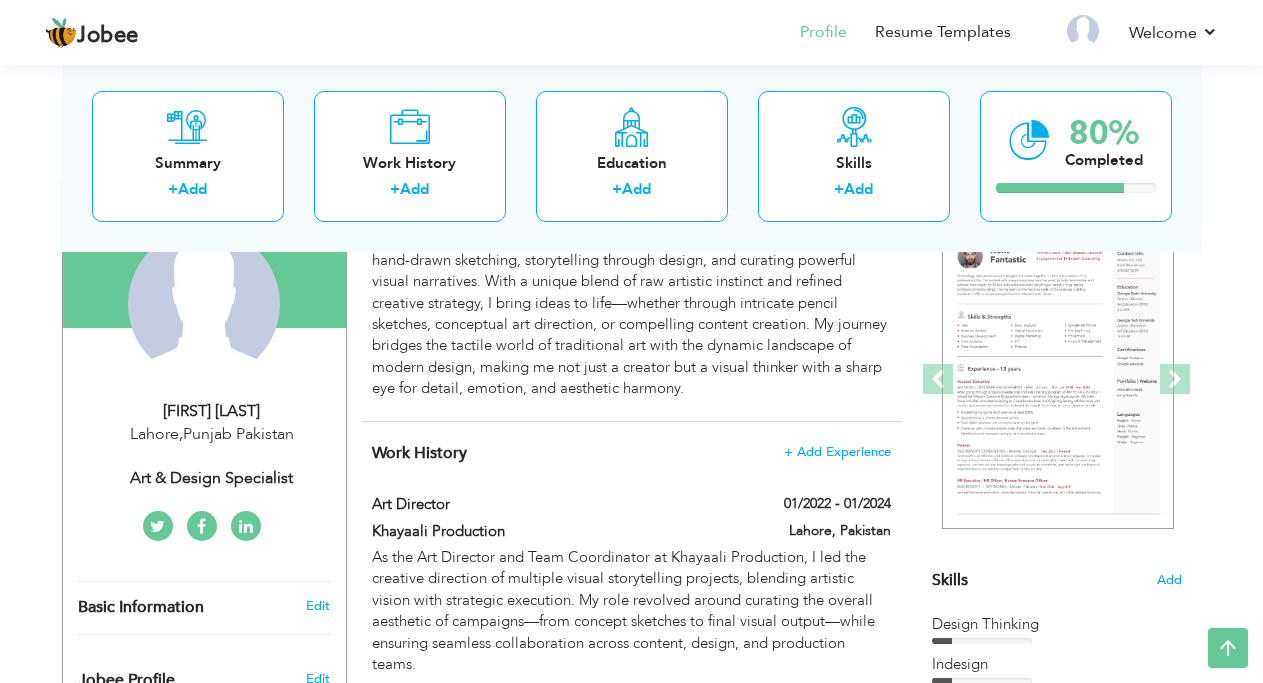 click on "[CITY], [STATE] [COUNTRY]" at bounding box center (212, 434) 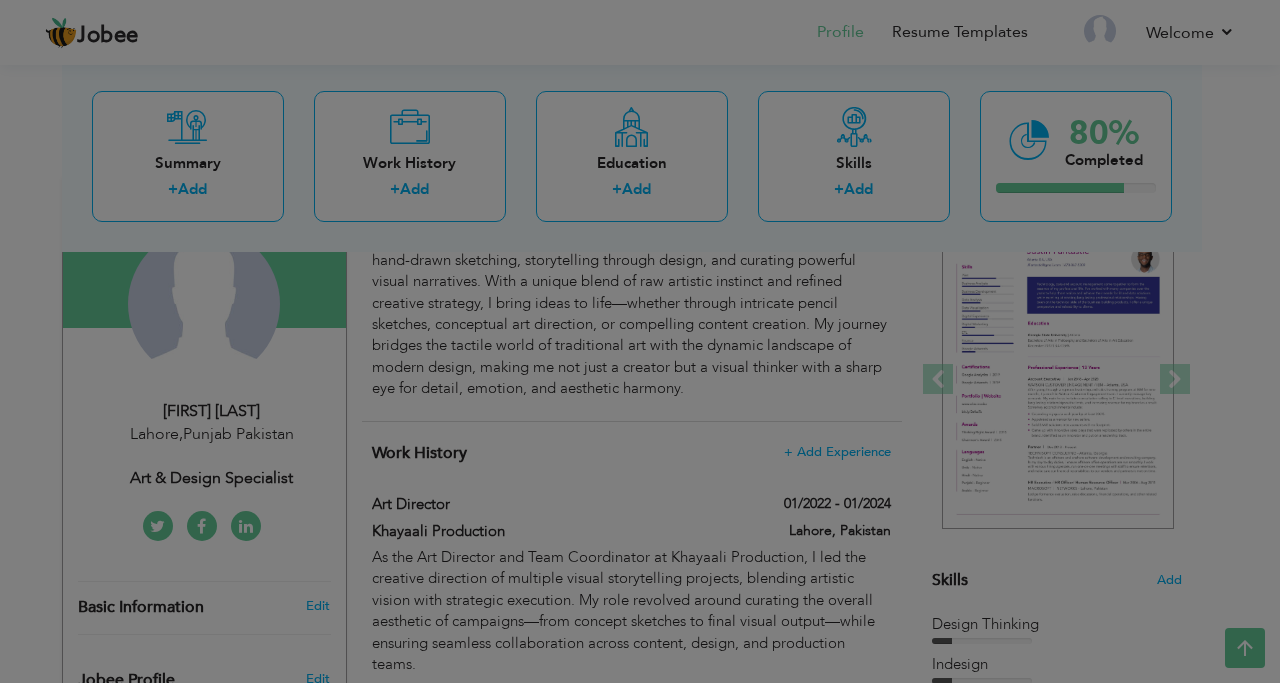 scroll, scrollTop: 0, scrollLeft: 0, axis: both 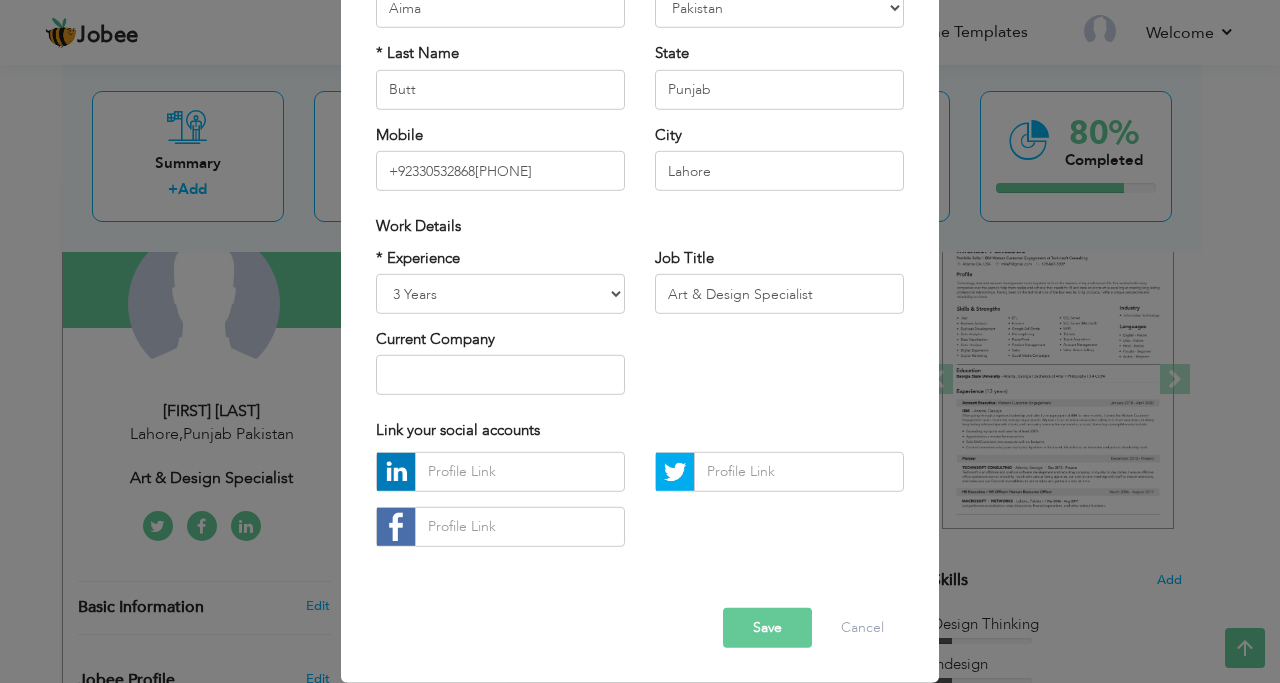 click on "Save" at bounding box center (767, 628) 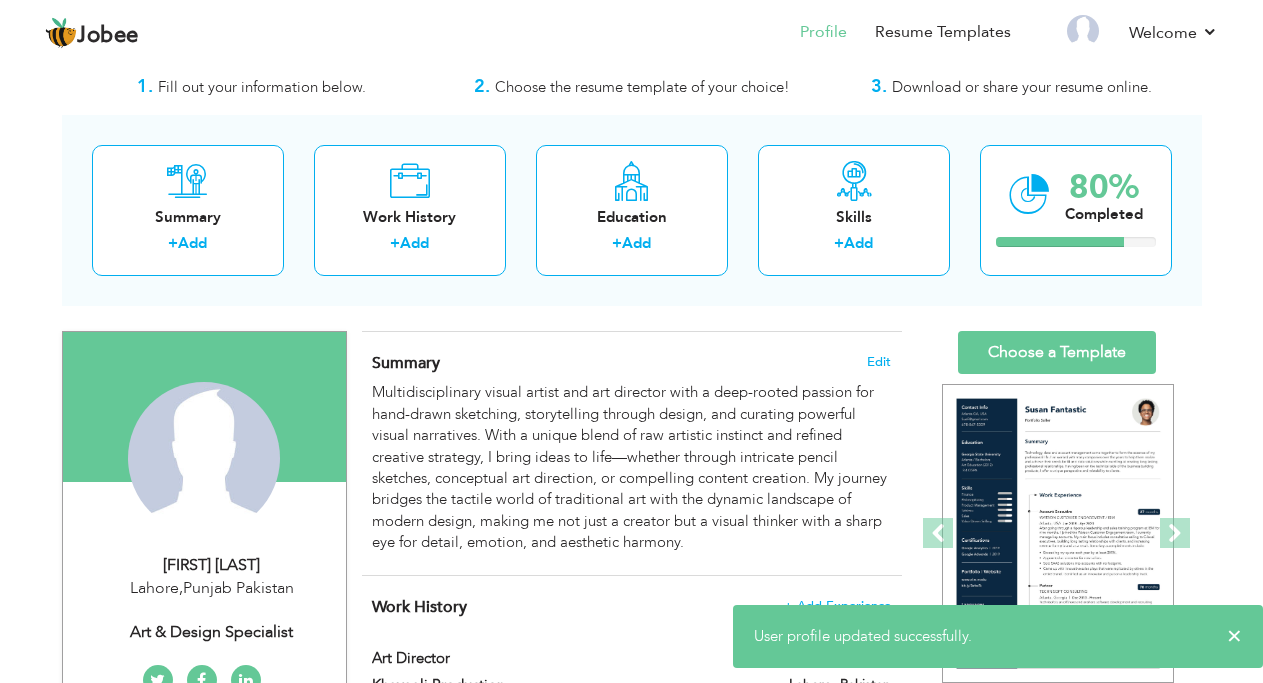 scroll, scrollTop: 0, scrollLeft: 0, axis: both 